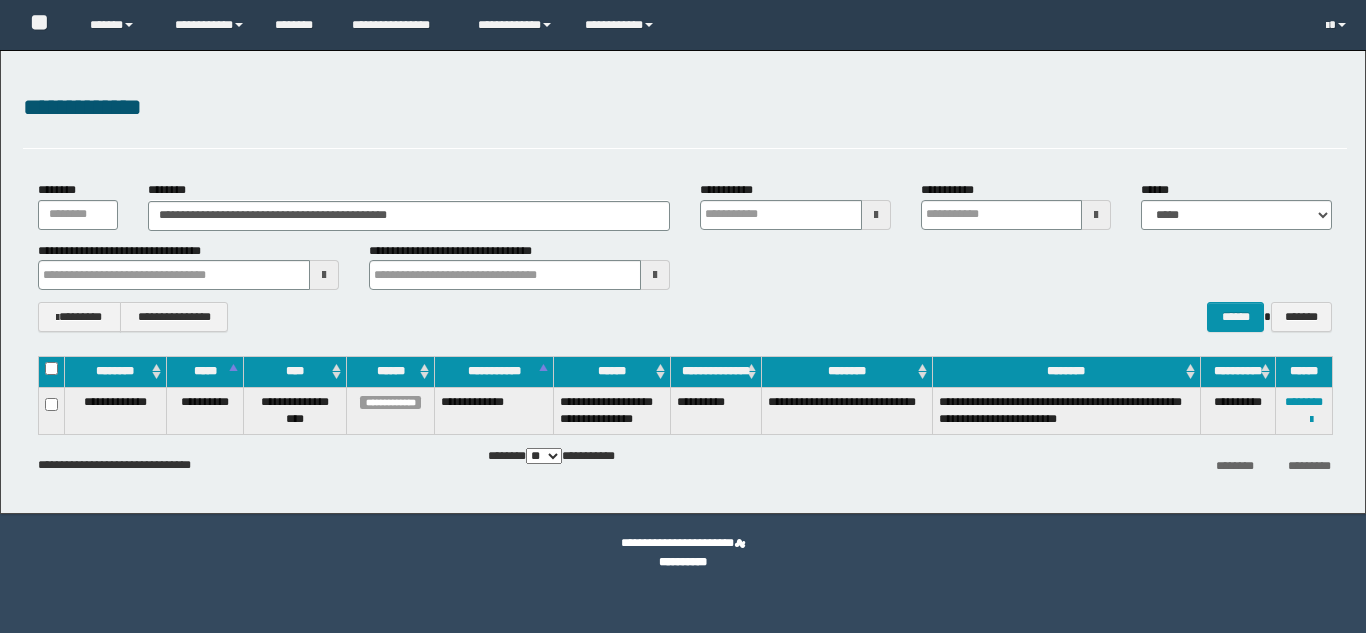 scroll, scrollTop: 0, scrollLeft: 0, axis: both 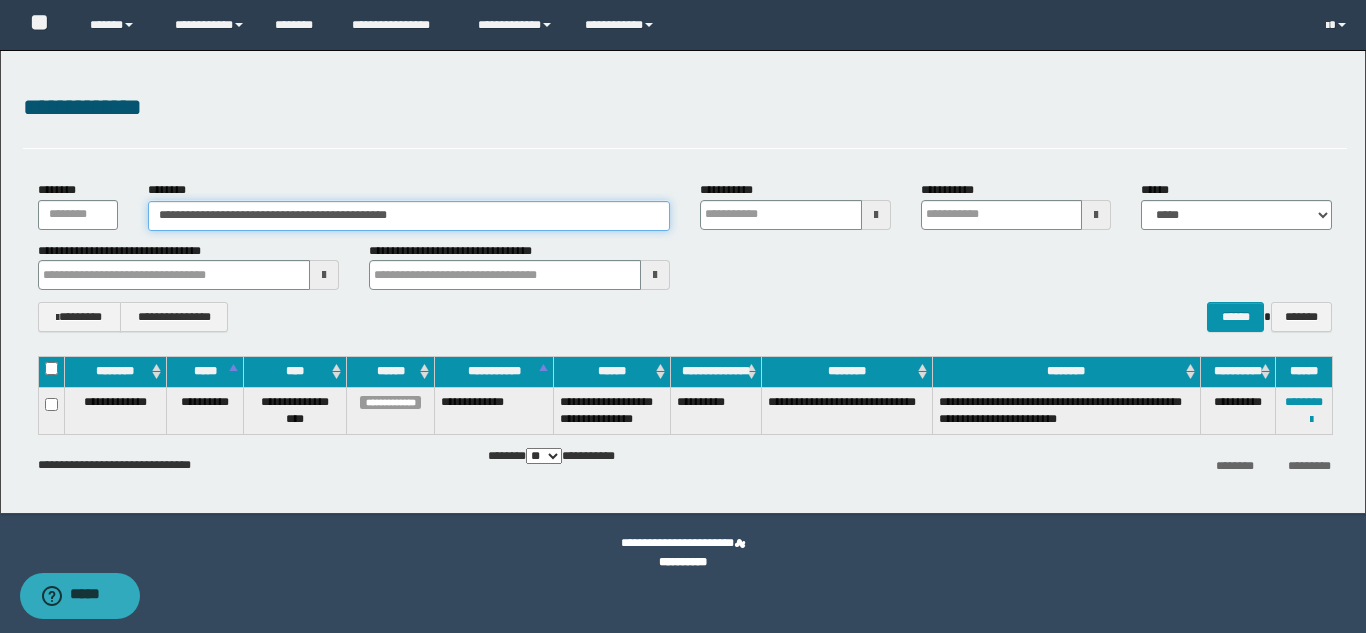drag, startPoint x: 451, startPoint y: 216, endPoint x: 159, endPoint y: 202, distance: 292.33542 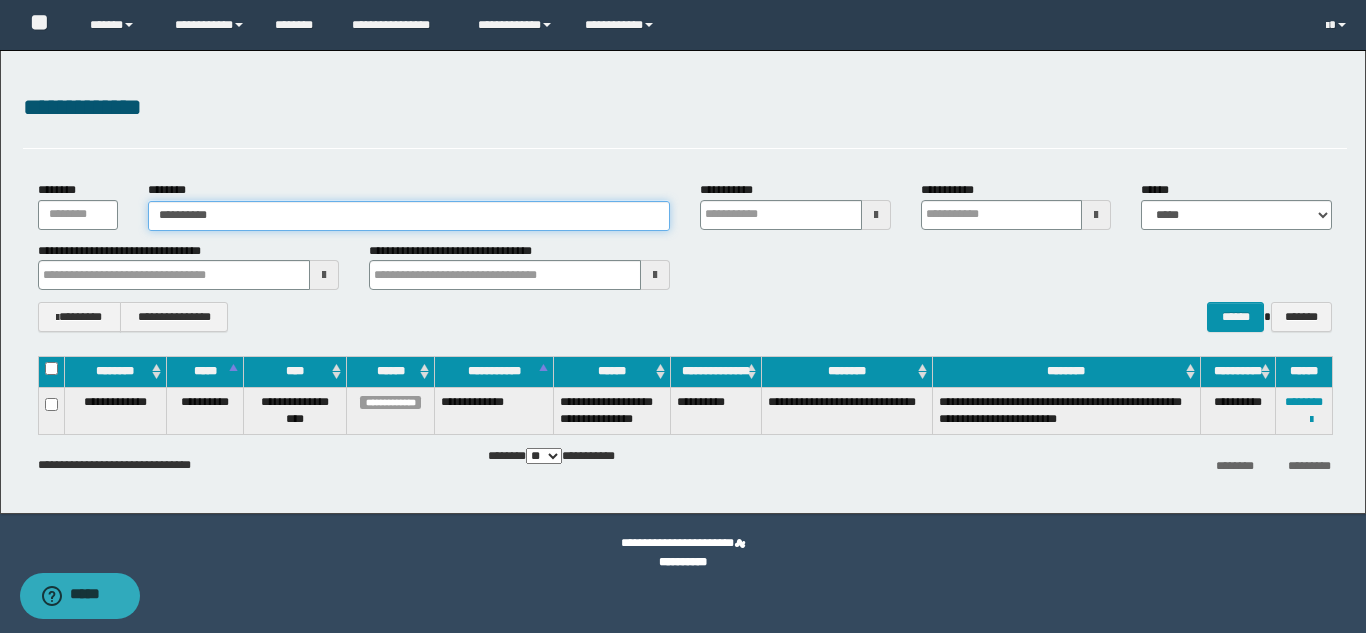 type on "**********" 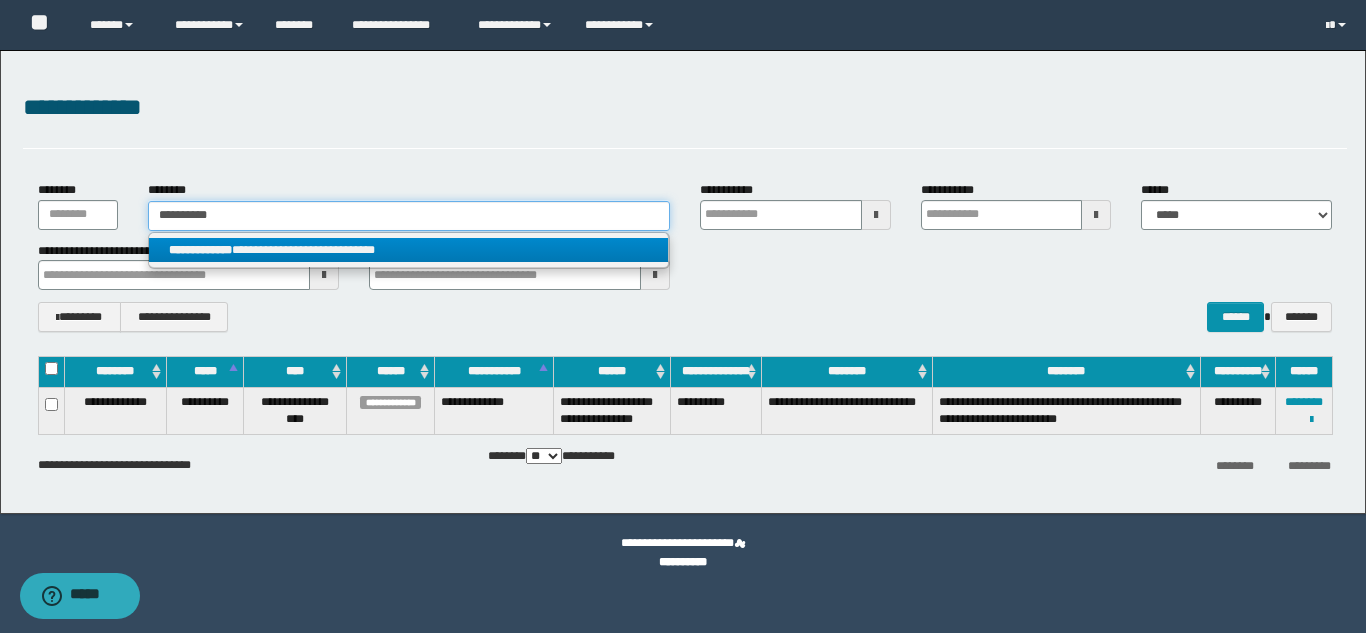 type on "**********" 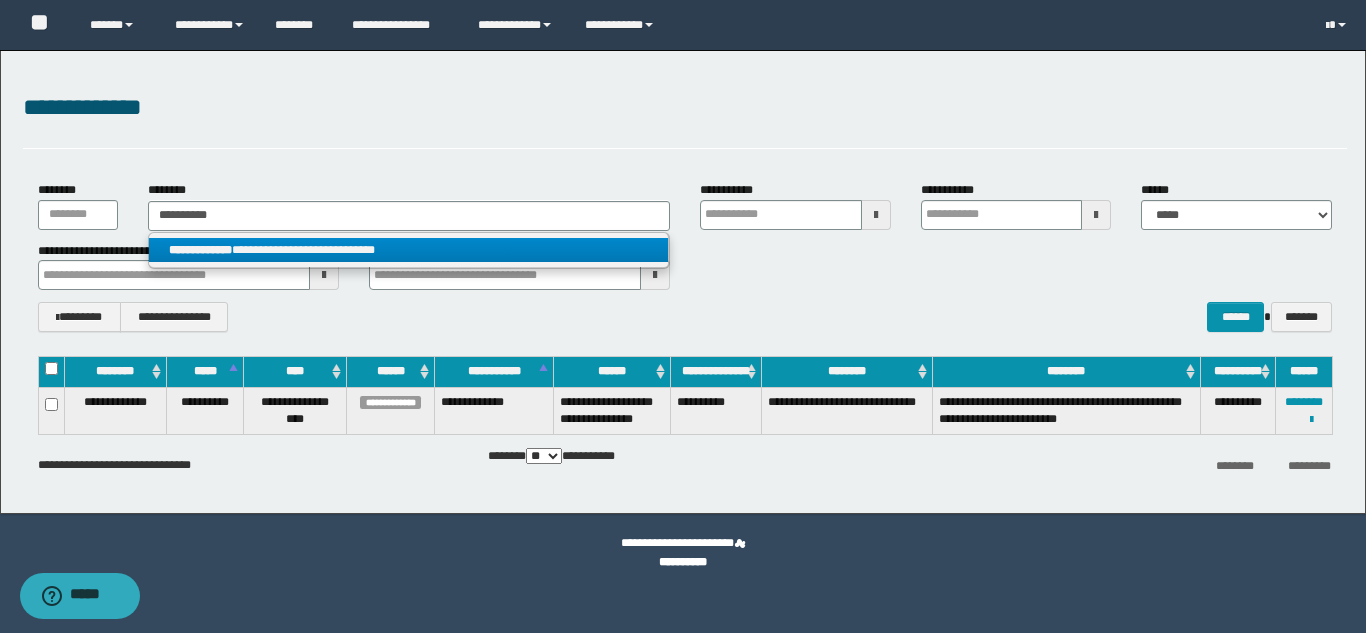 click on "**********" at bounding box center (408, 250) 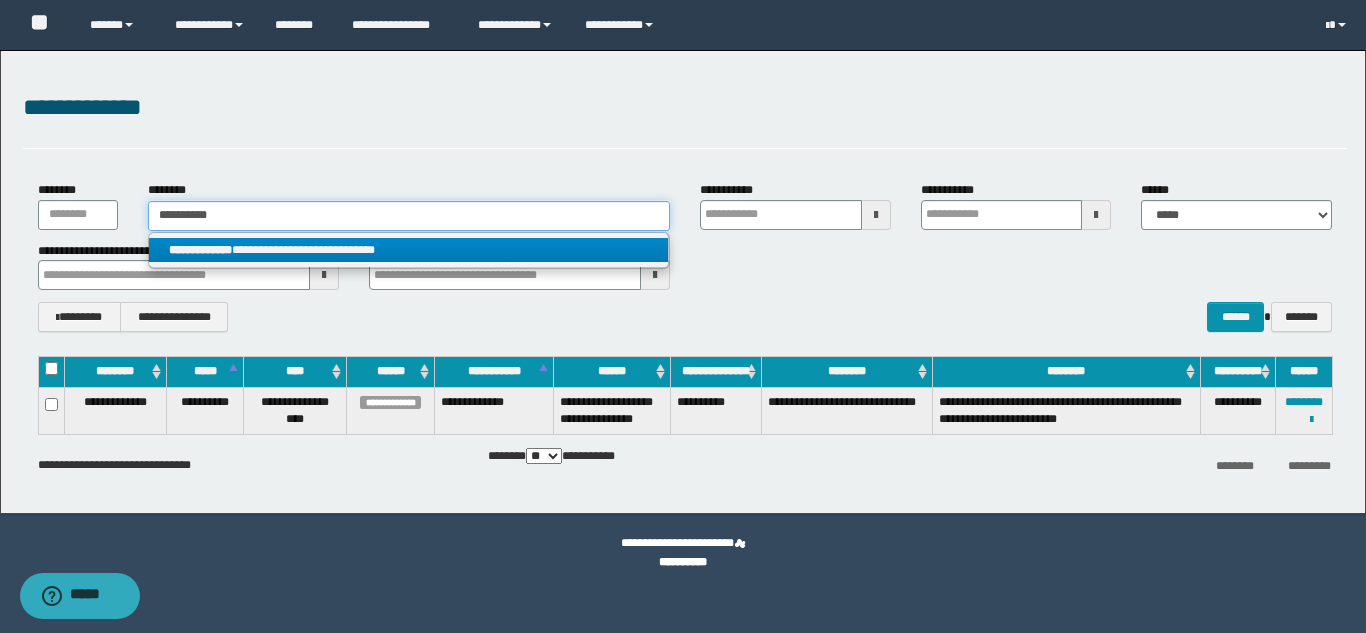 type 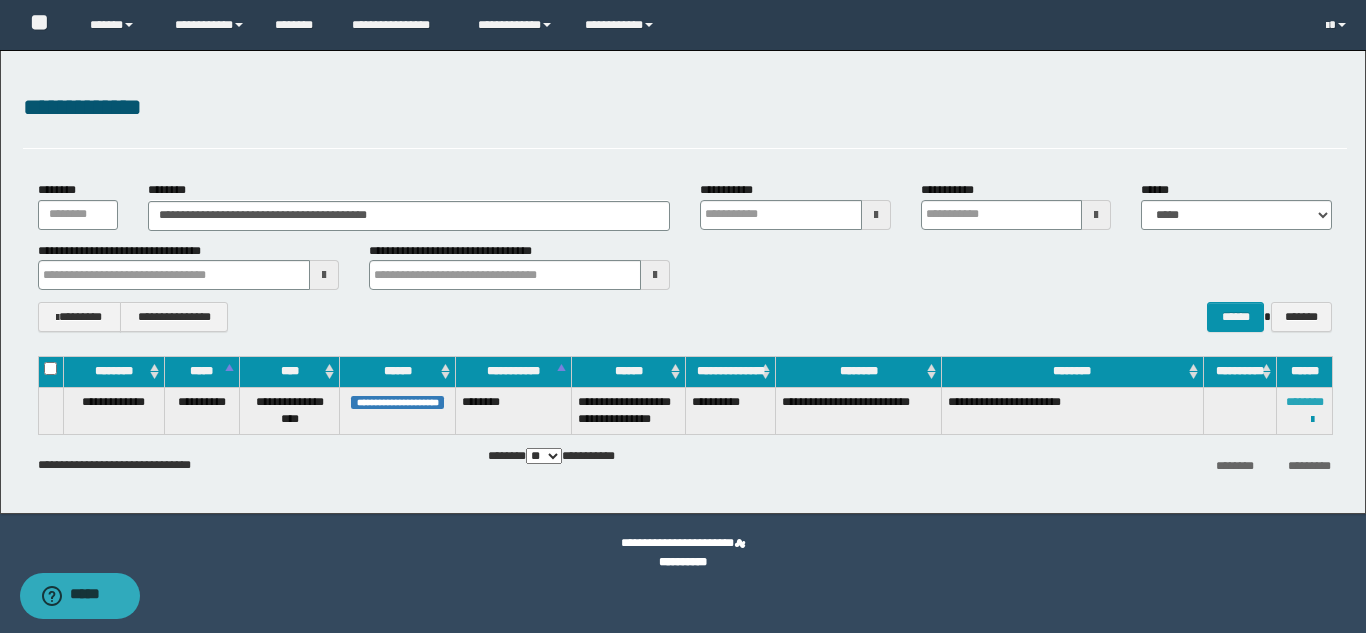 click on "********" at bounding box center (1305, 402) 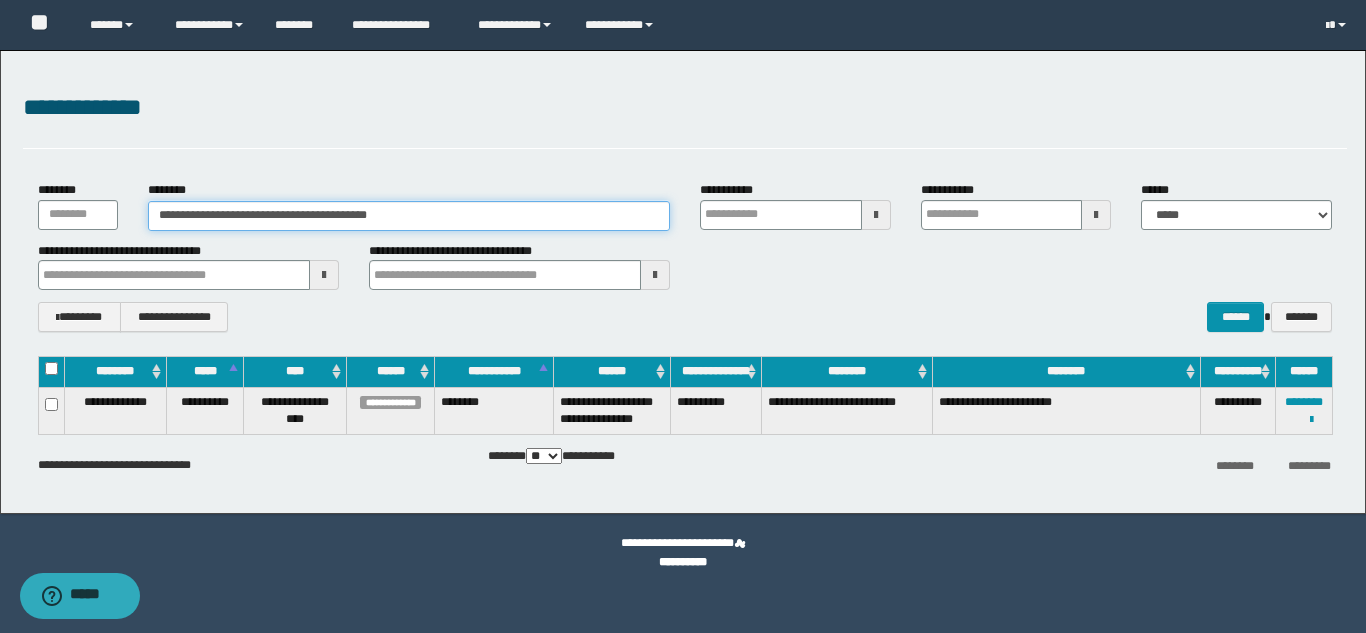 drag, startPoint x: 401, startPoint y: 217, endPoint x: 414, endPoint y: 223, distance: 14.3178215 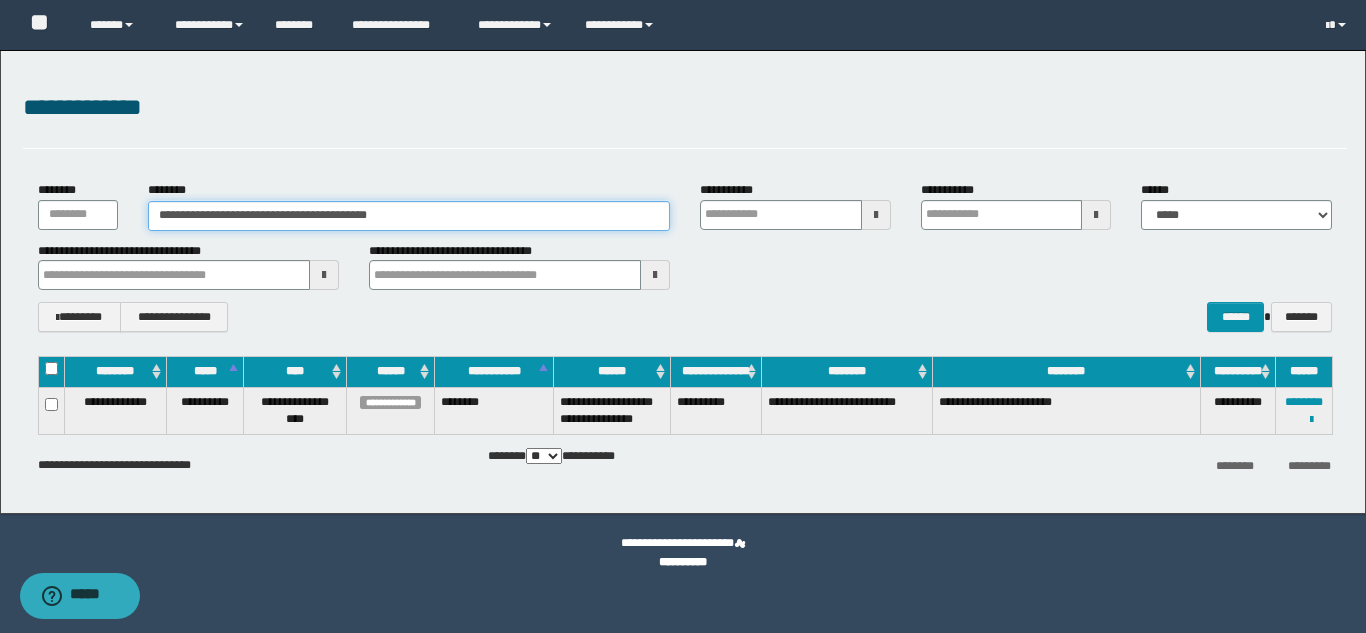 click on "**********" at bounding box center (409, 216) 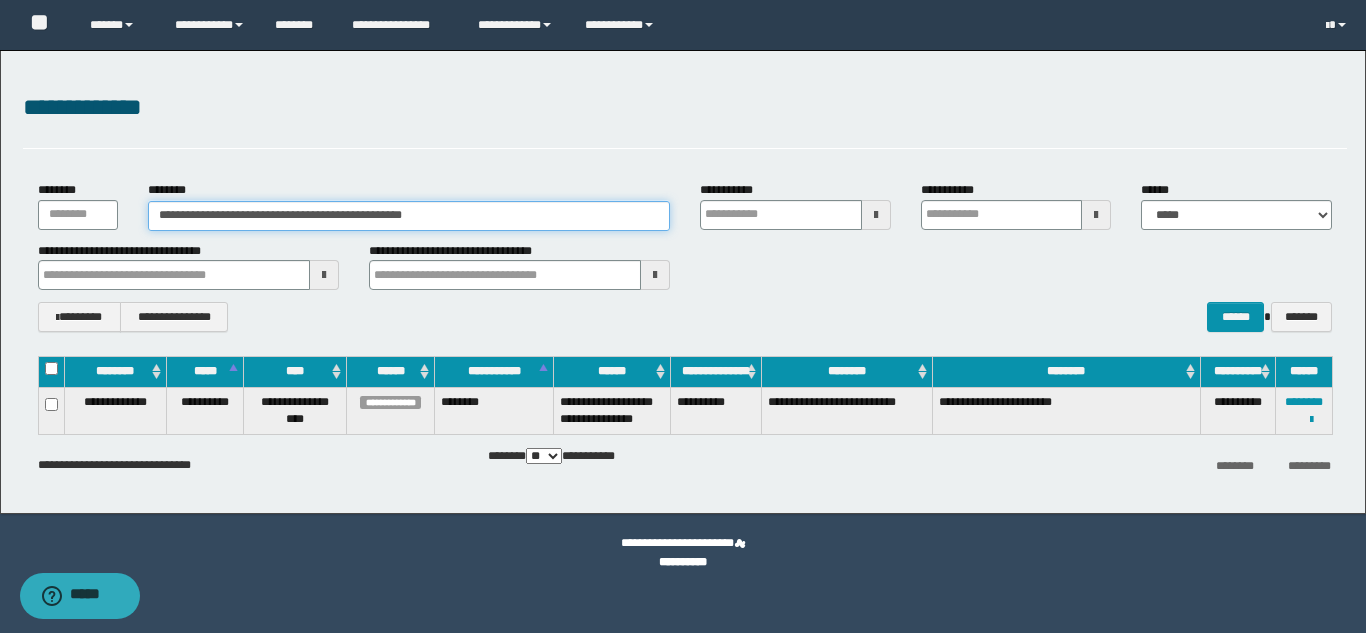drag, startPoint x: 475, startPoint y: 214, endPoint x: 147, endPoint y: 211, distance: 328.01373 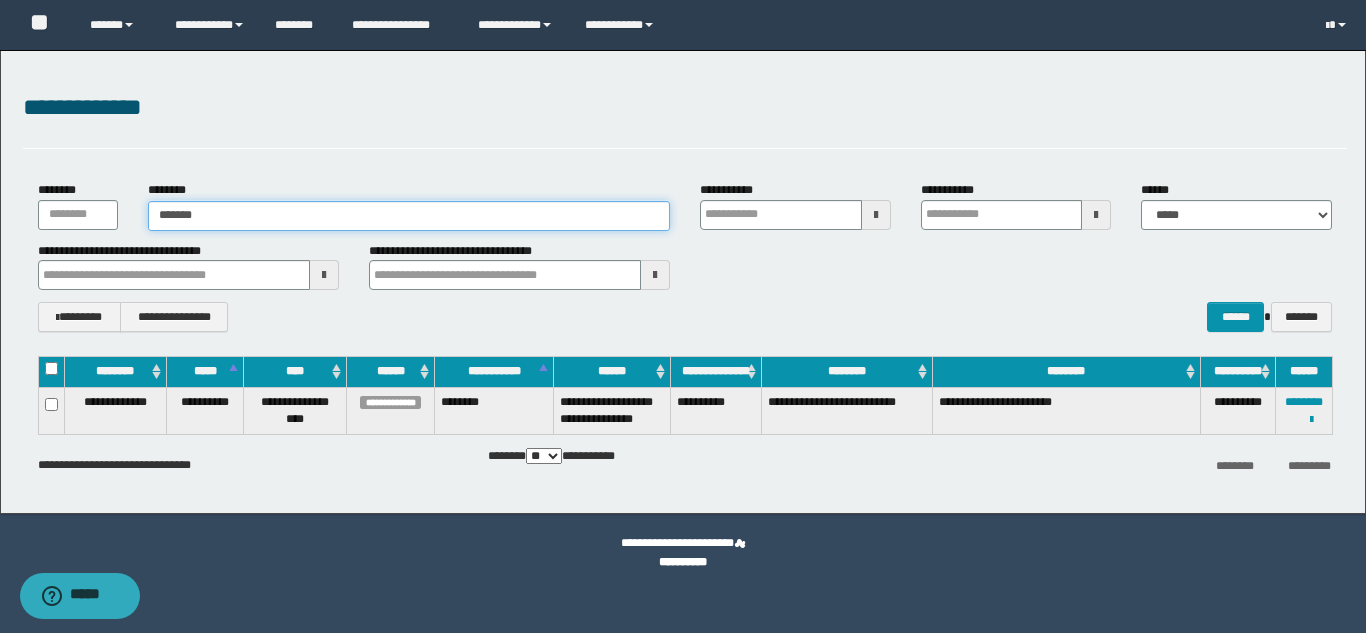 type on "*******" 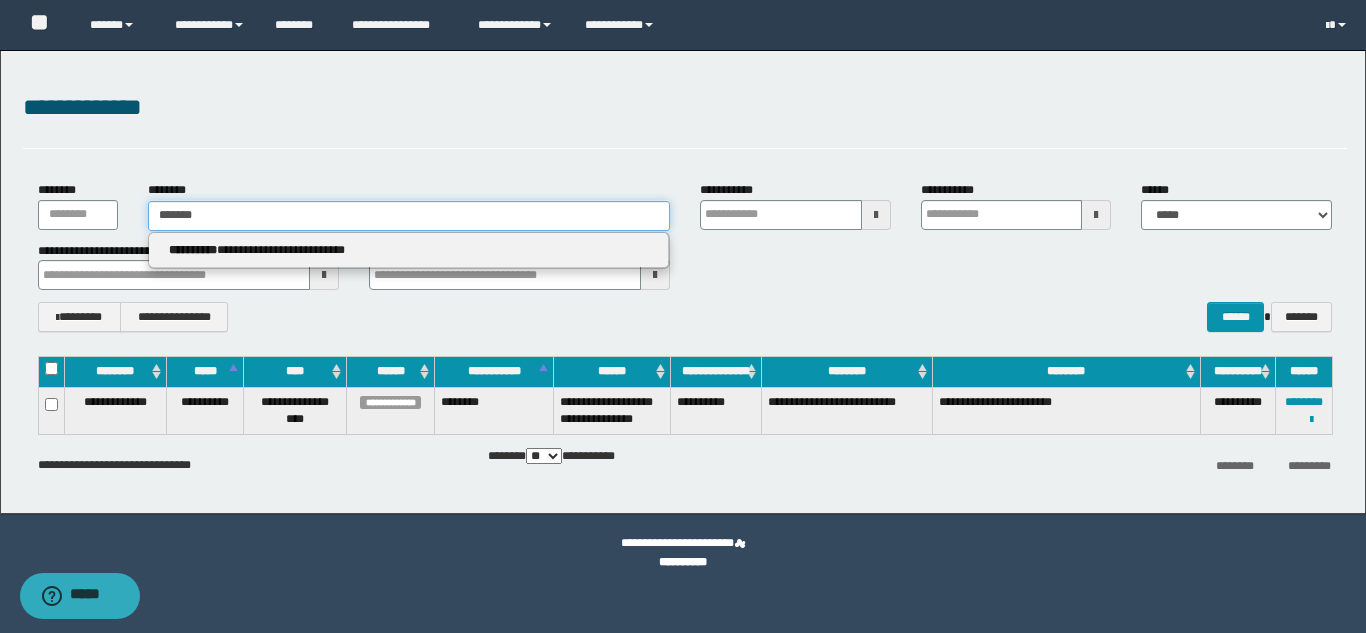 type on "*******" 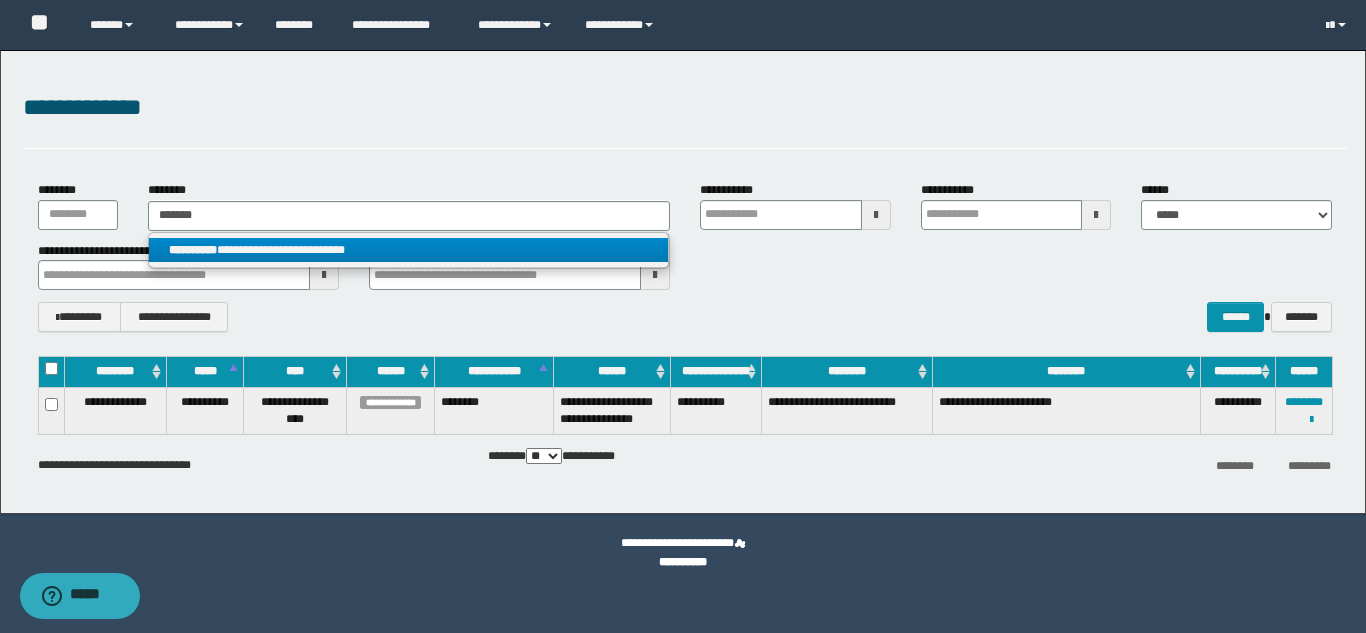 click on "**********" at bounding box center [408, 250] 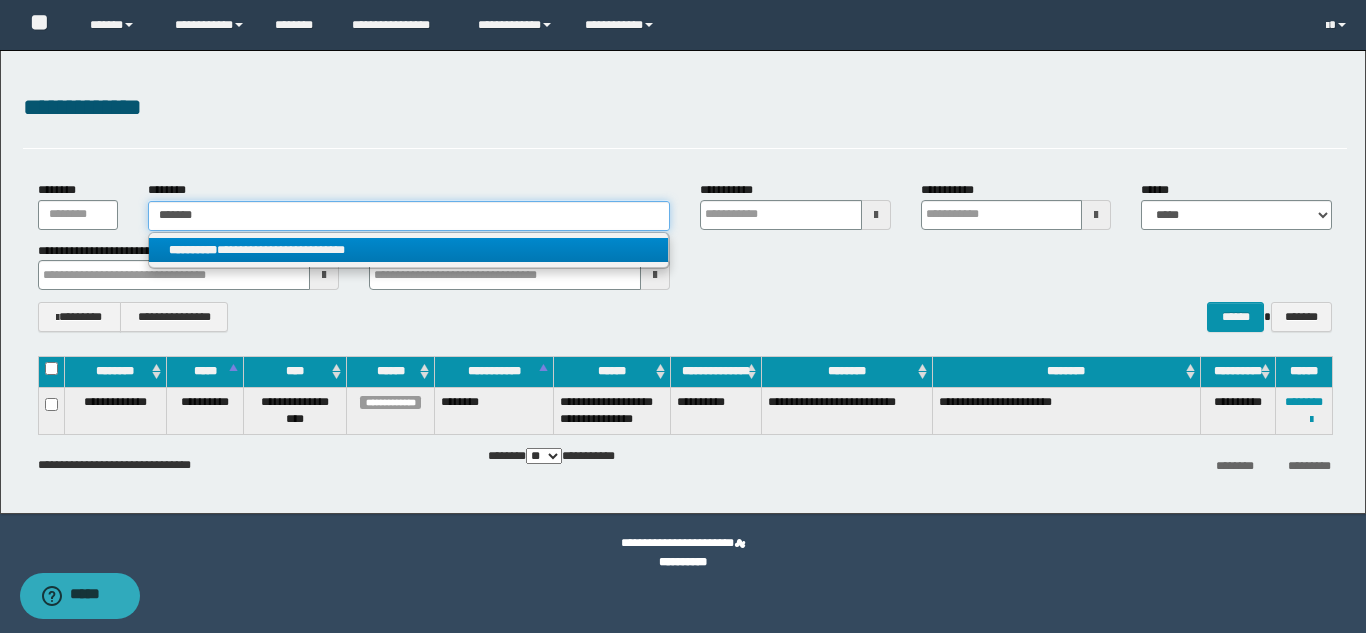 type 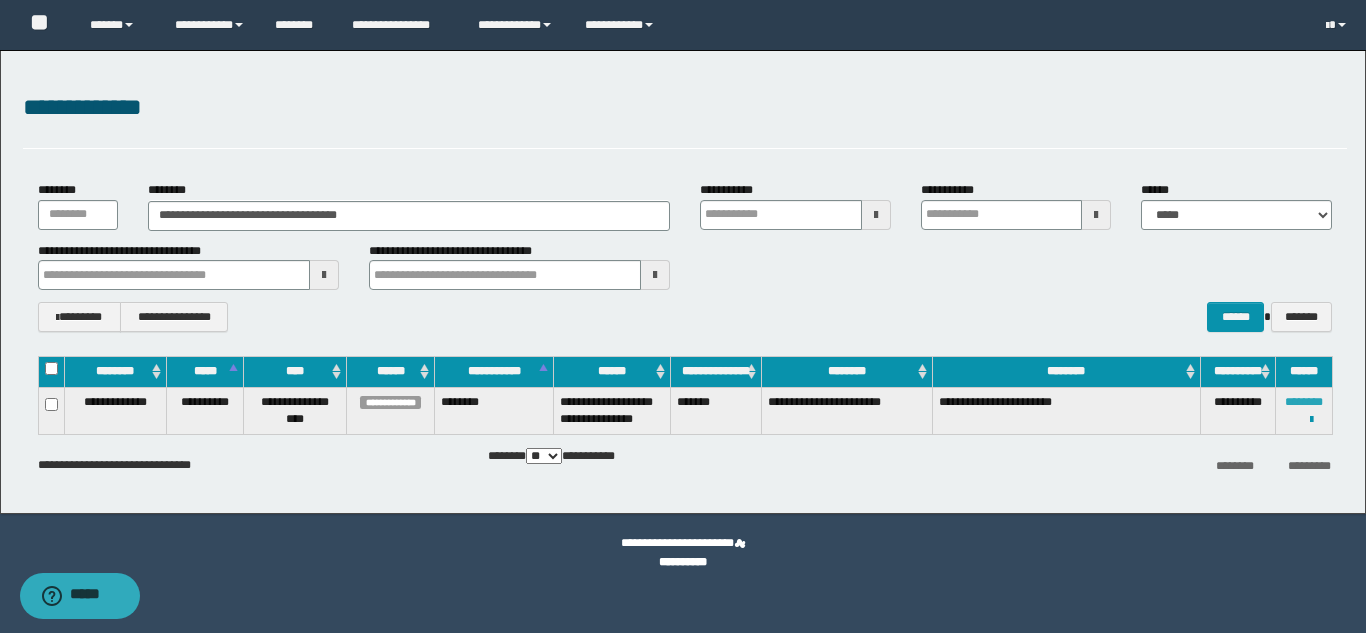 click on "********" at bounding box center (1304, 402) 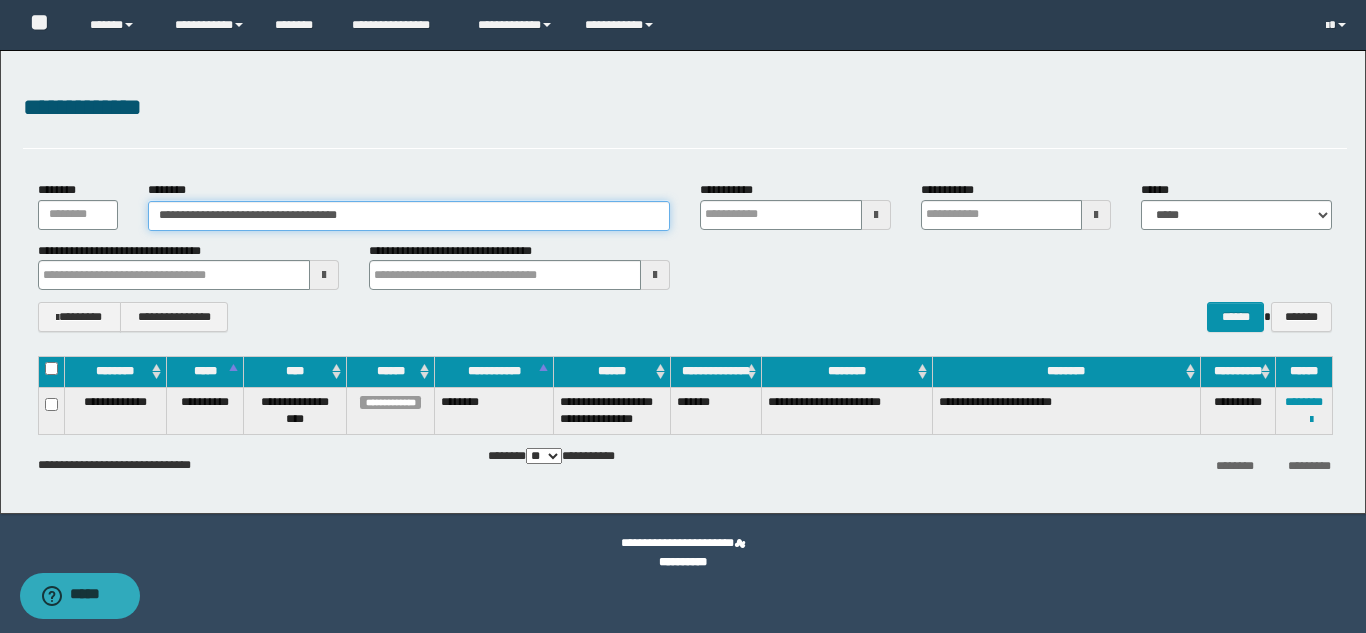drag, startPoint x: 389, startPoint y: 217, endPoint x: 145, endPoint y: 218, distance: 244.00204 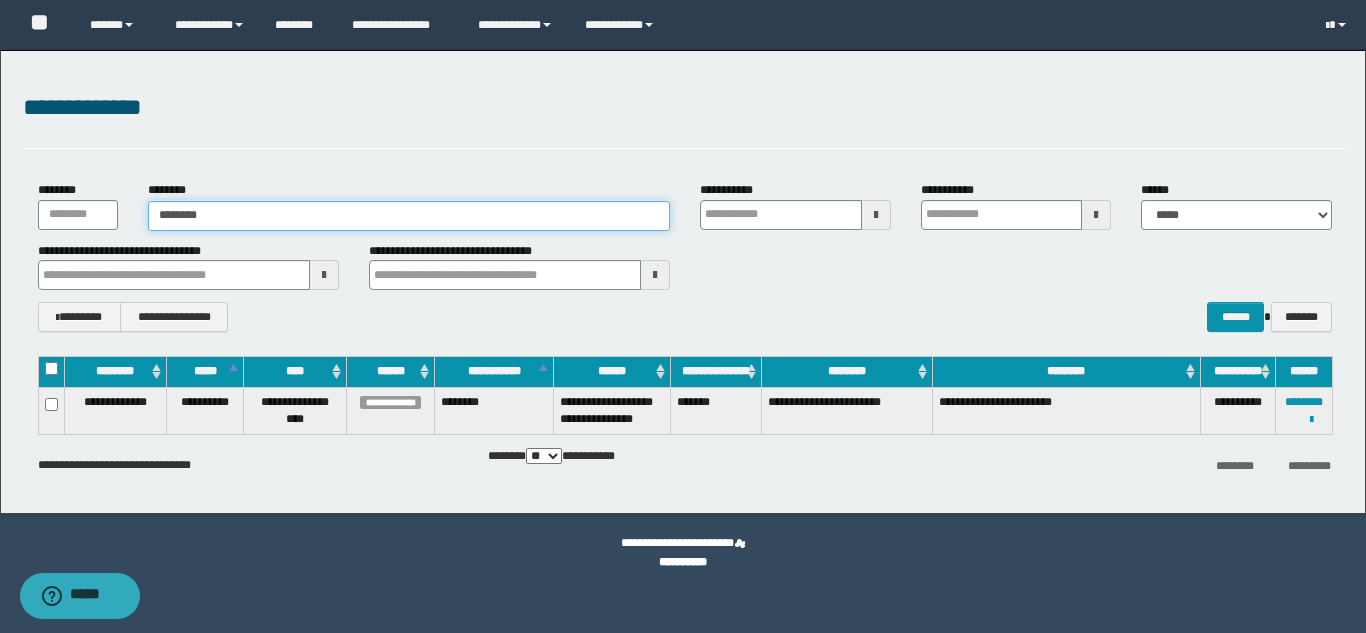 type on "********" 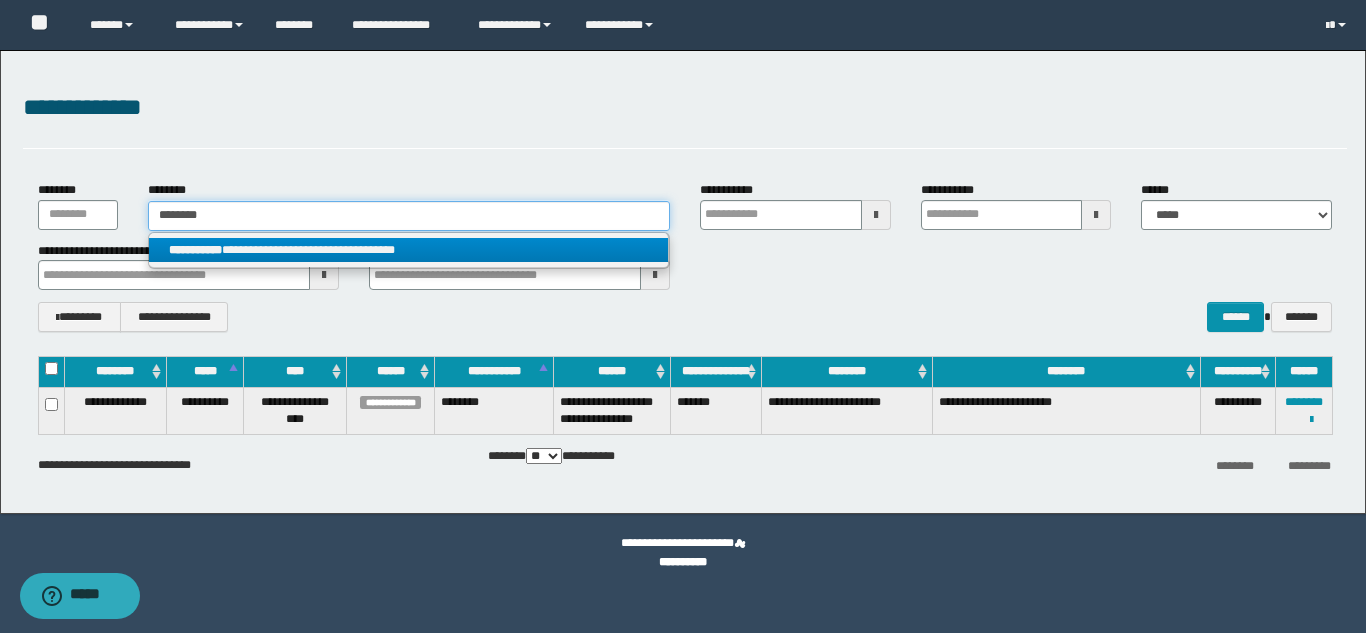 type on "********" 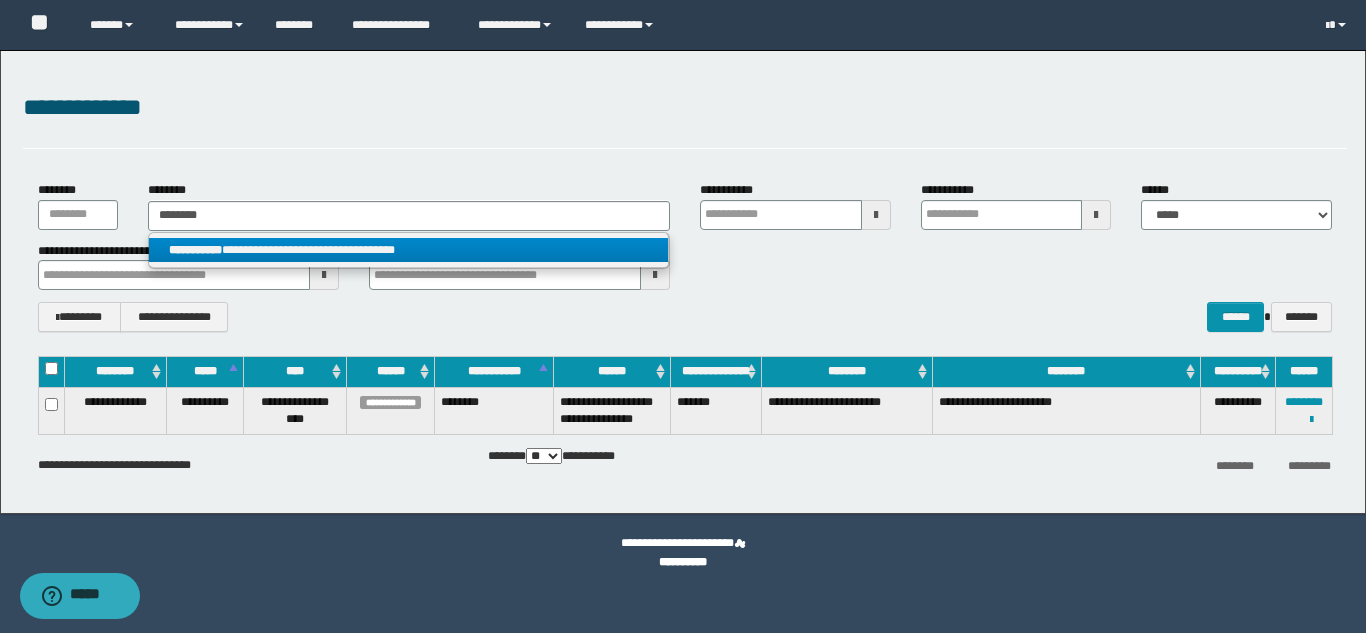 click on "**********" at bounding box center [408, 250] 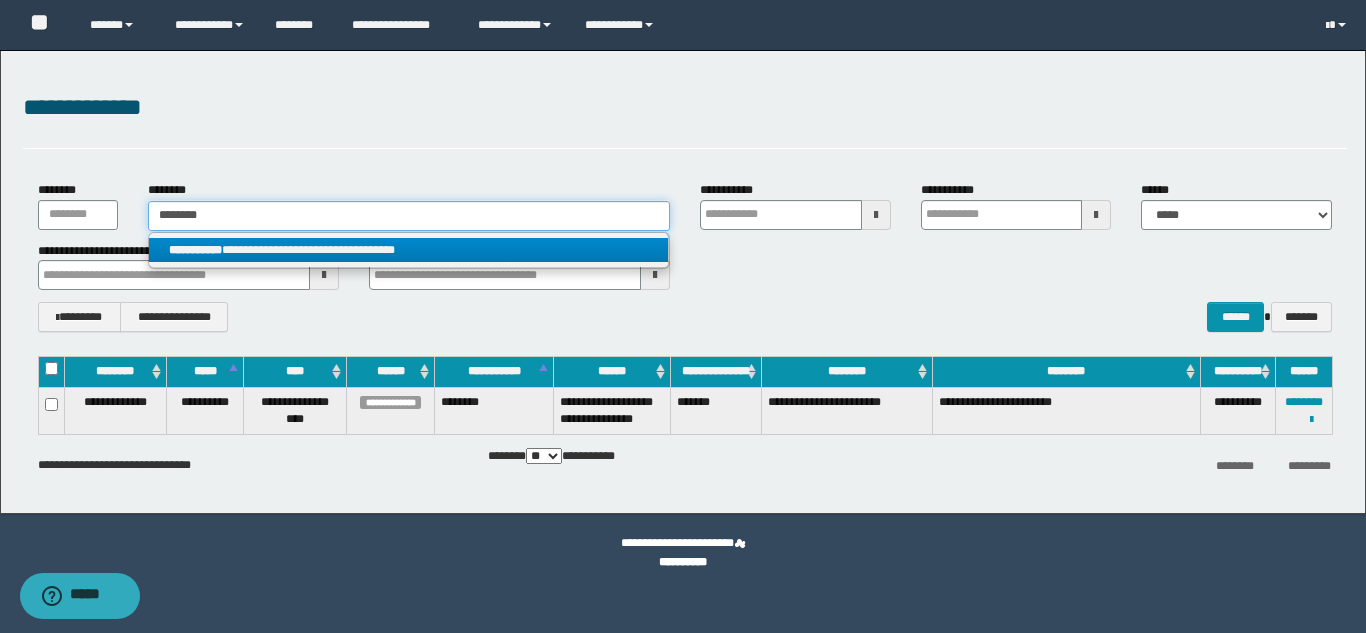type 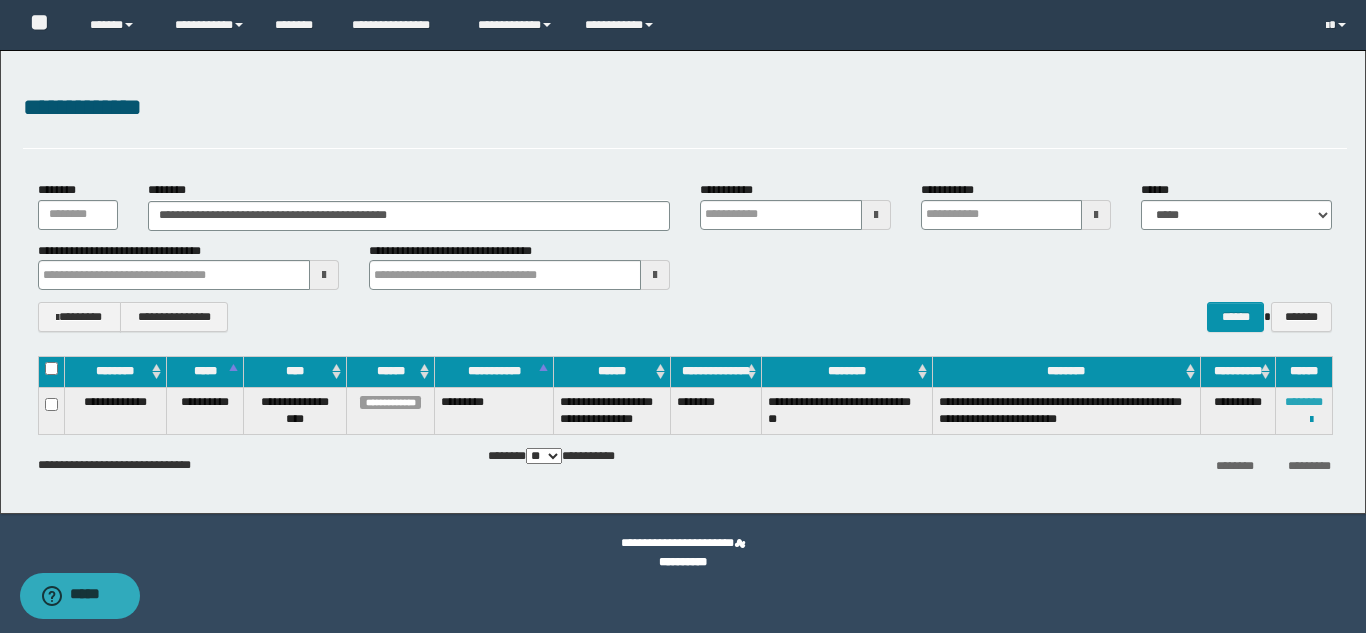 click on "********" at bounding box center (1304, 402) 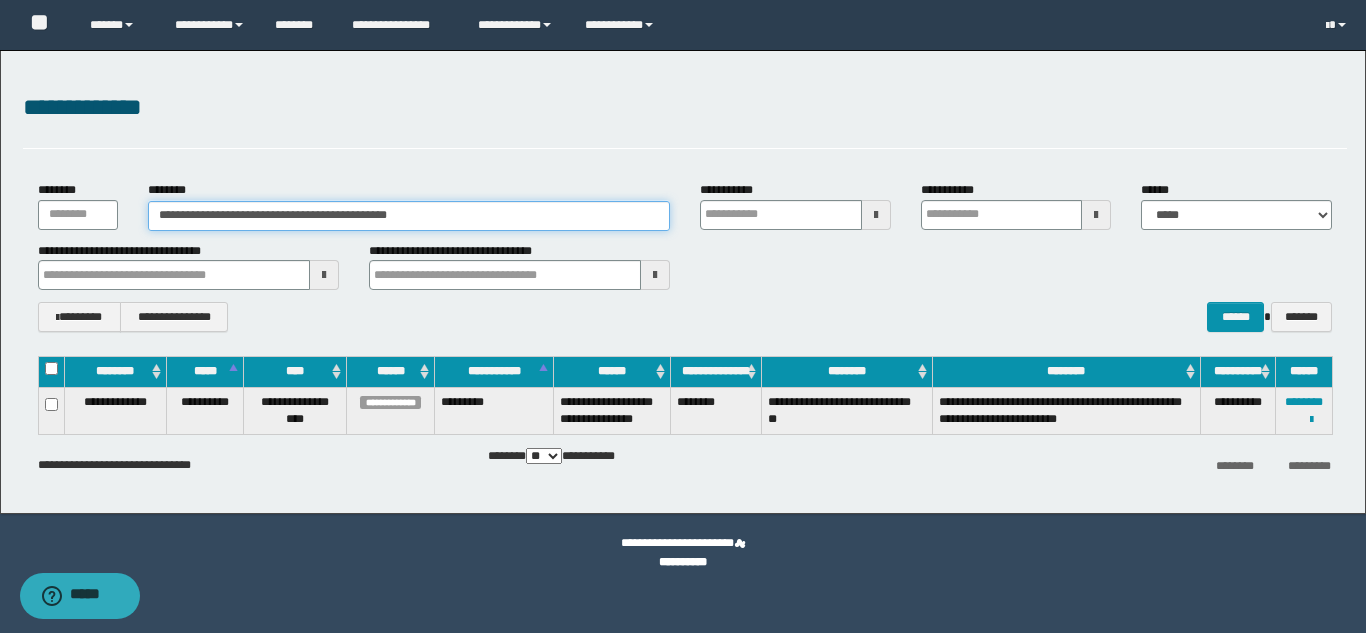 drag, startPoint x: 486, startPoint y: 213, endPoint x: 130, endPoint y: 219, distance: 356.05057 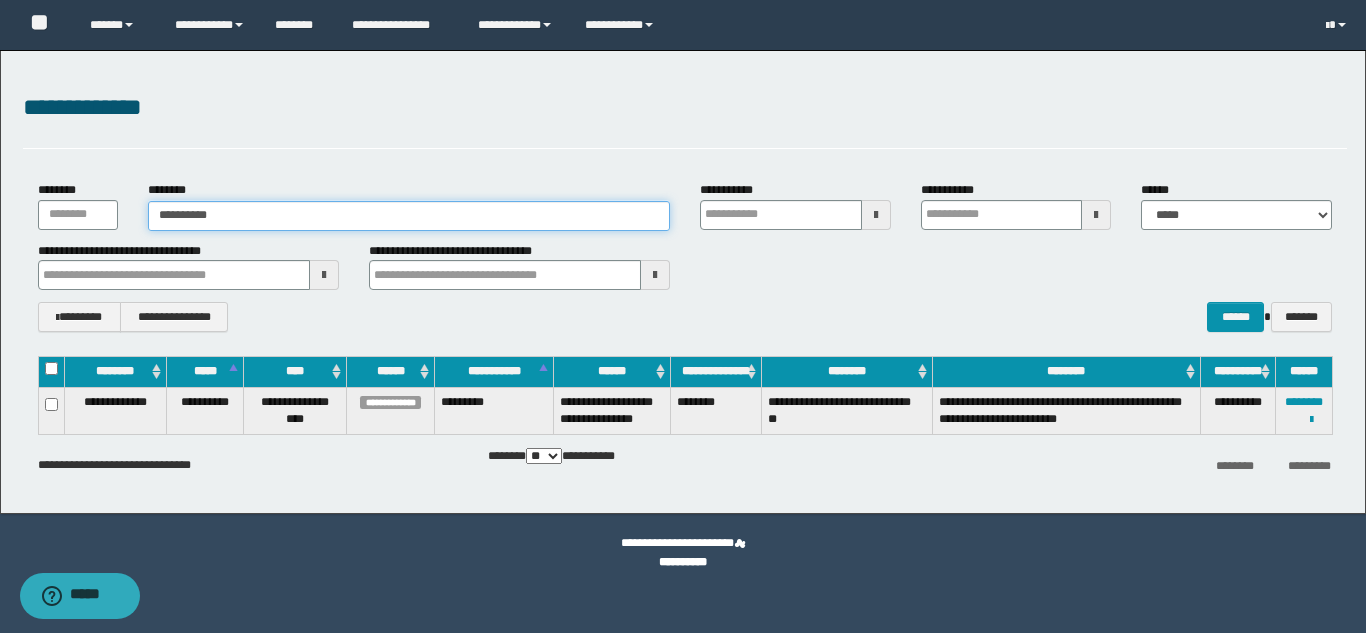 type on "**********" 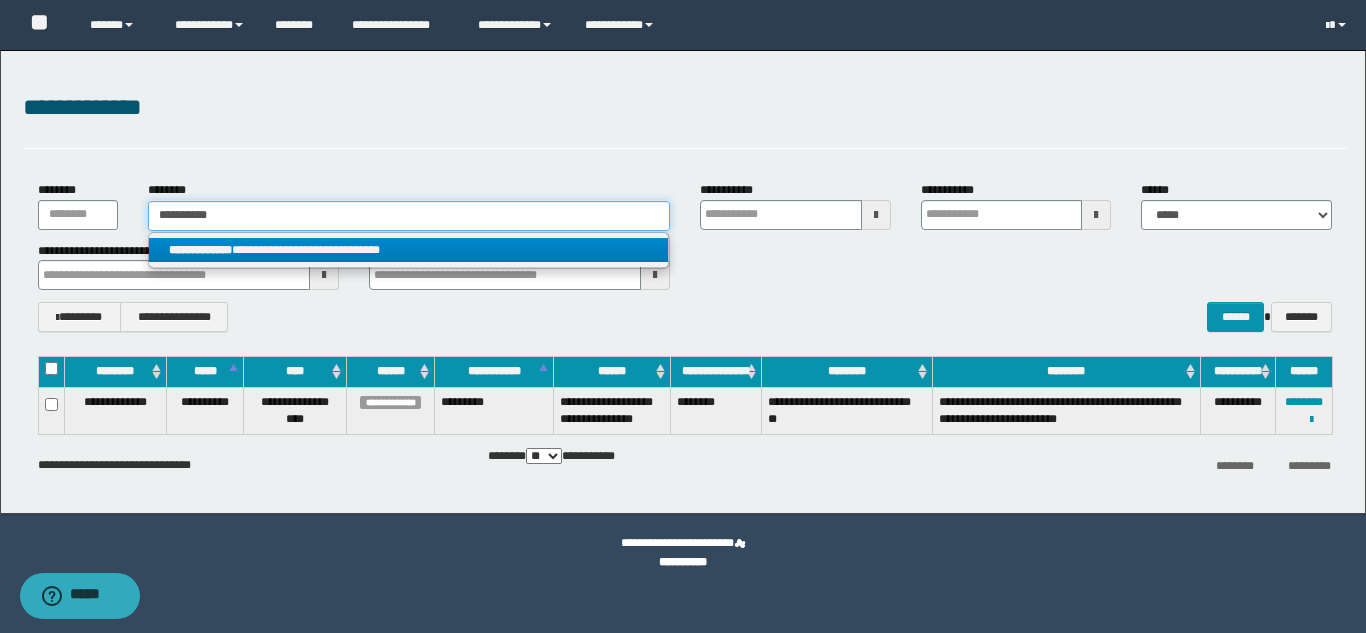 type on "**********" 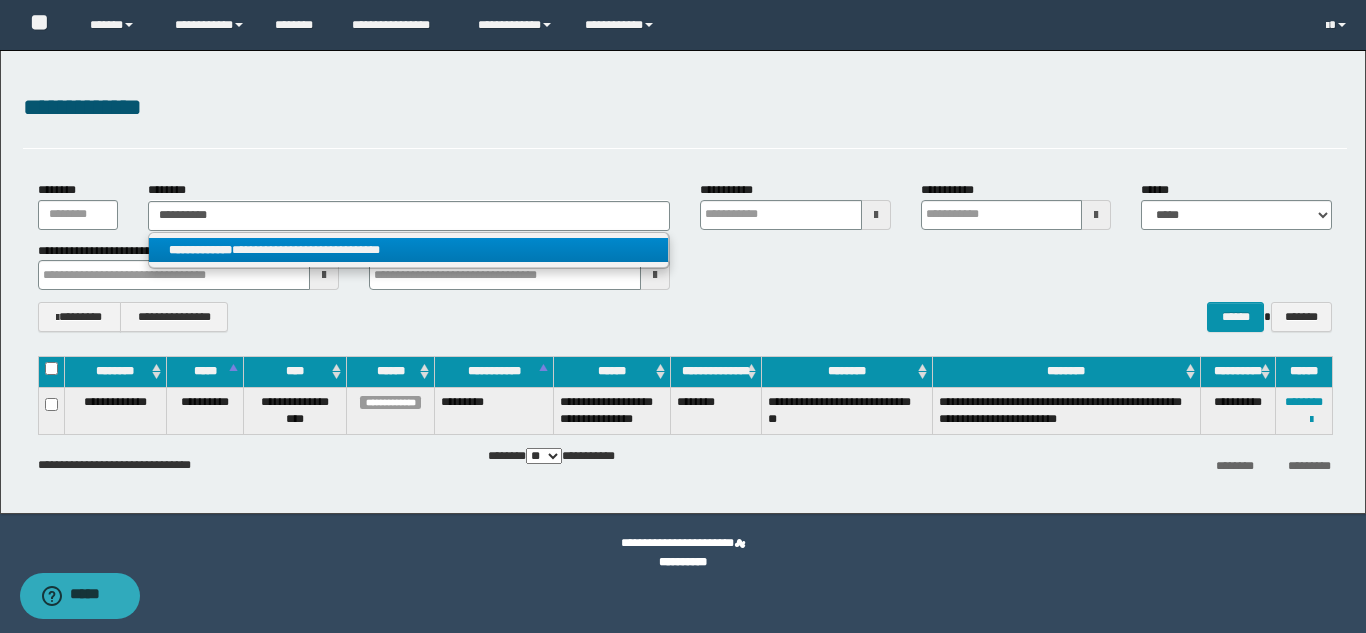 click on "**********" at bounding box center [408, 250] 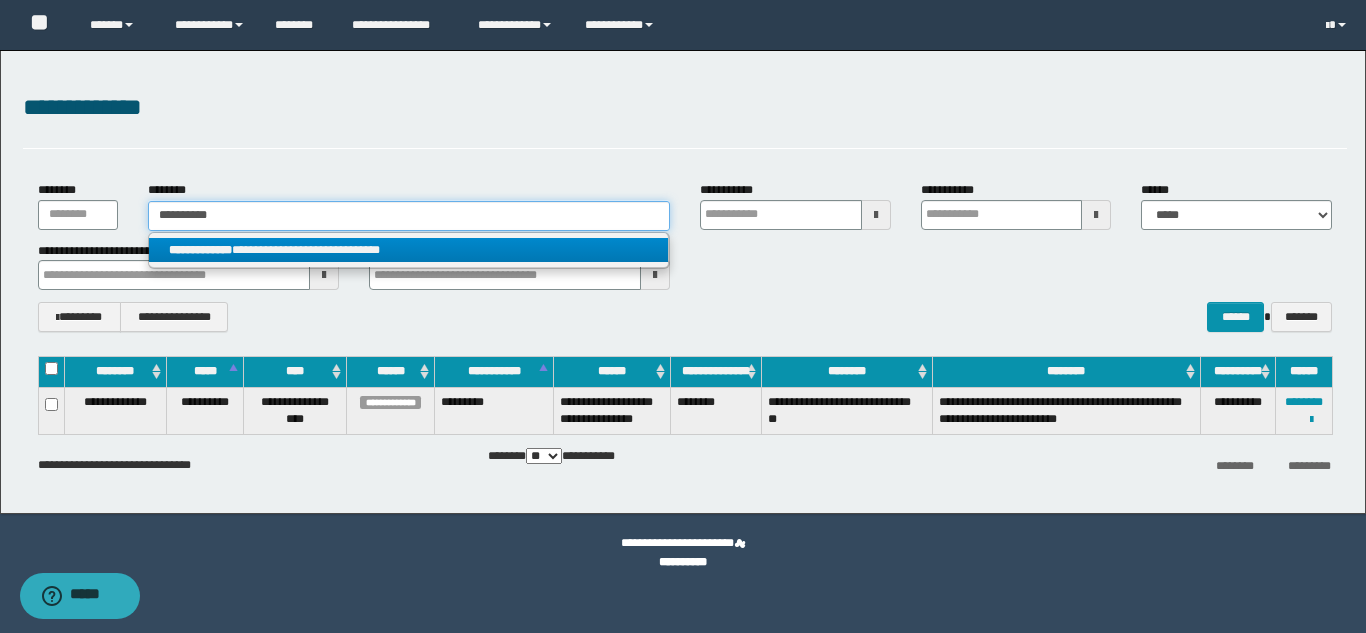 type 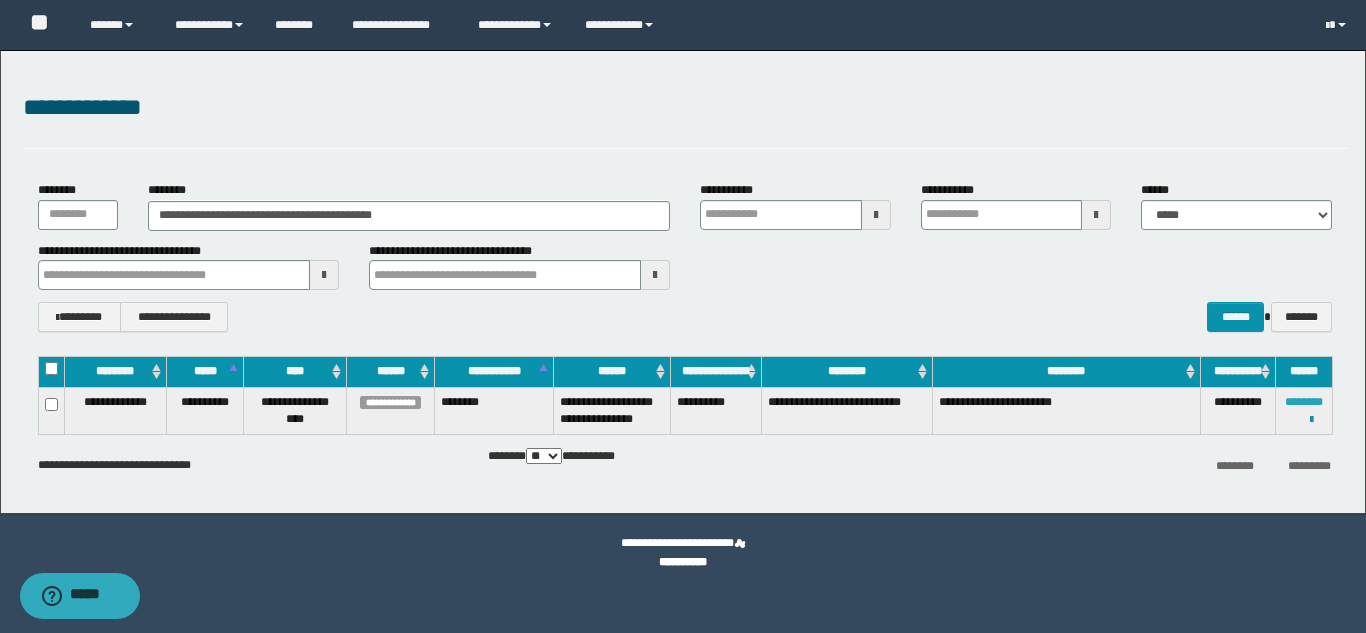 click on "********" at bounding box center (1304, 402) 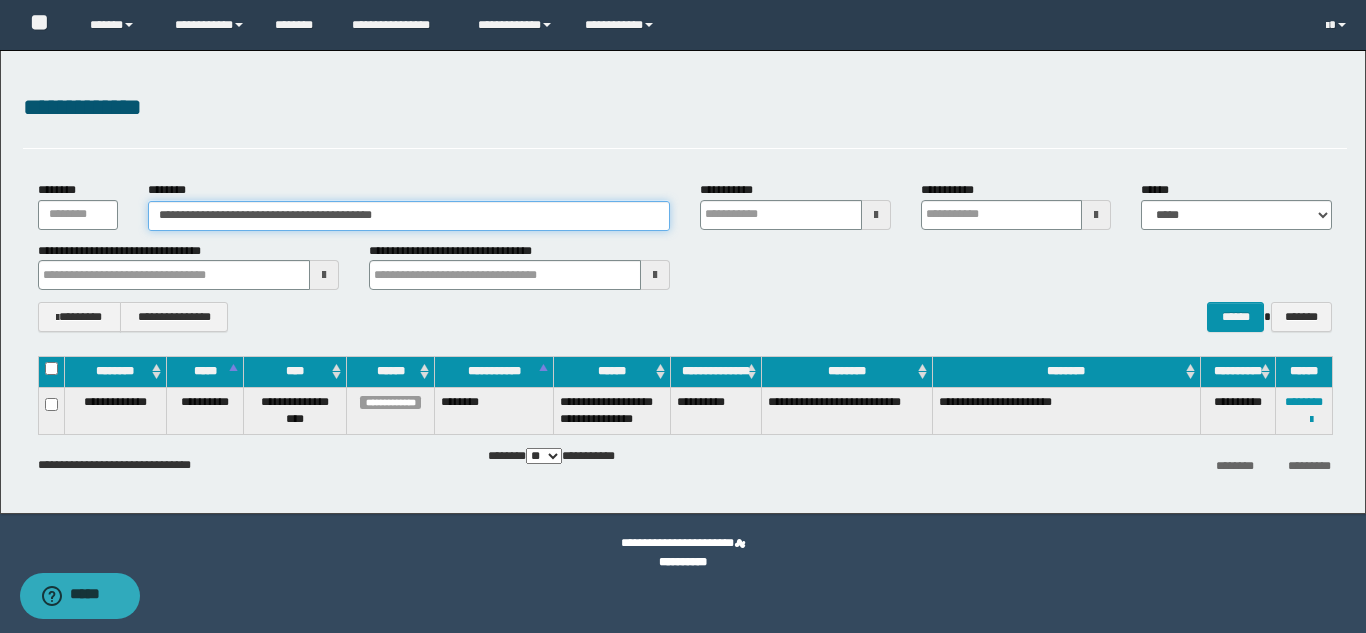 drag, startPoint x: 442, startPoint y: 218, endPoint x: 148, endPoint y: 208, distance: 294.17 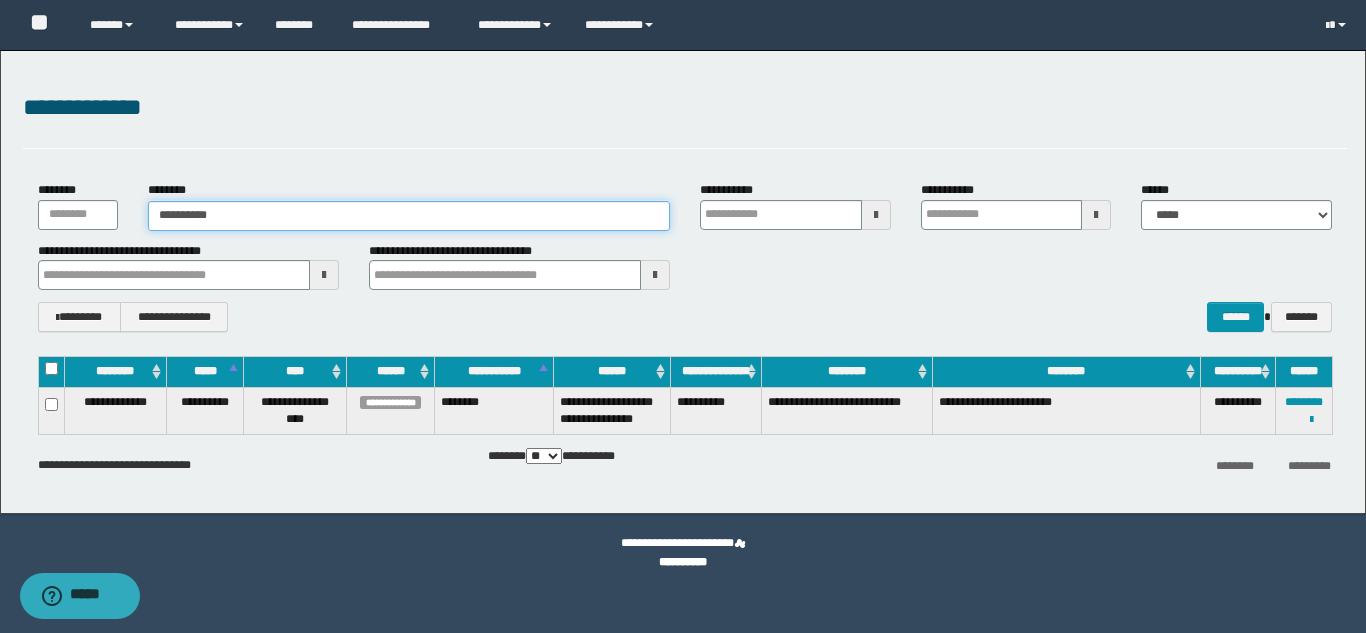 type on "**********" 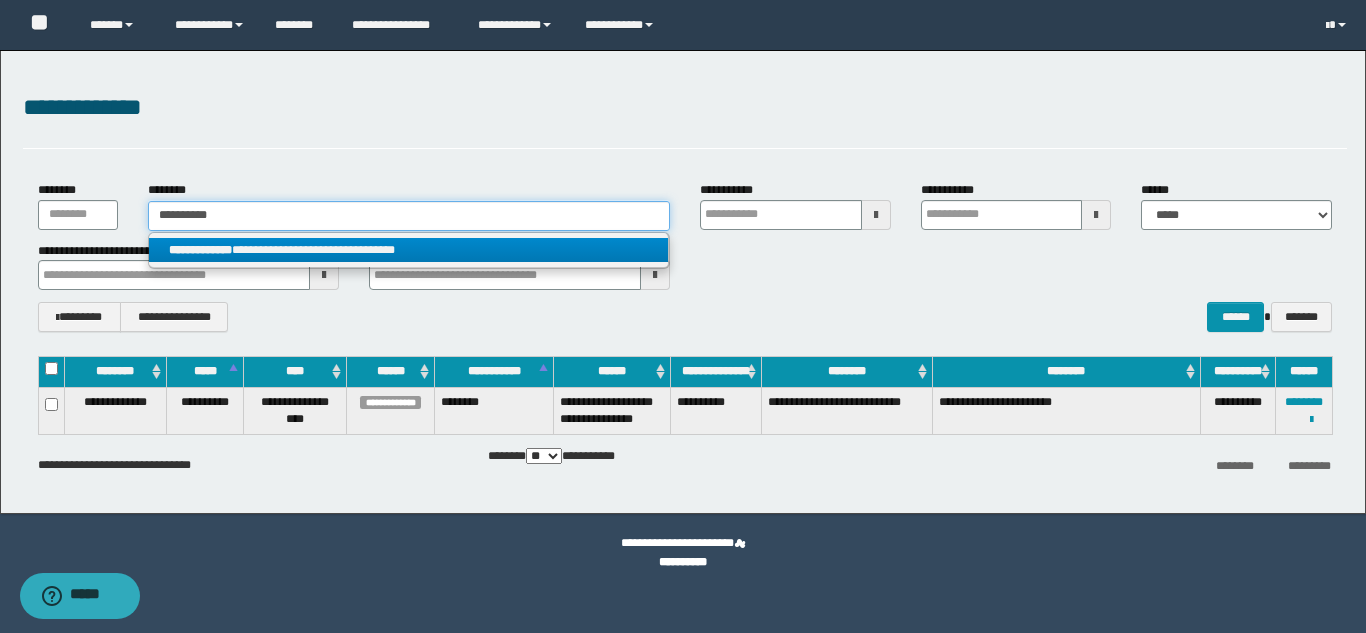 type on "**********" 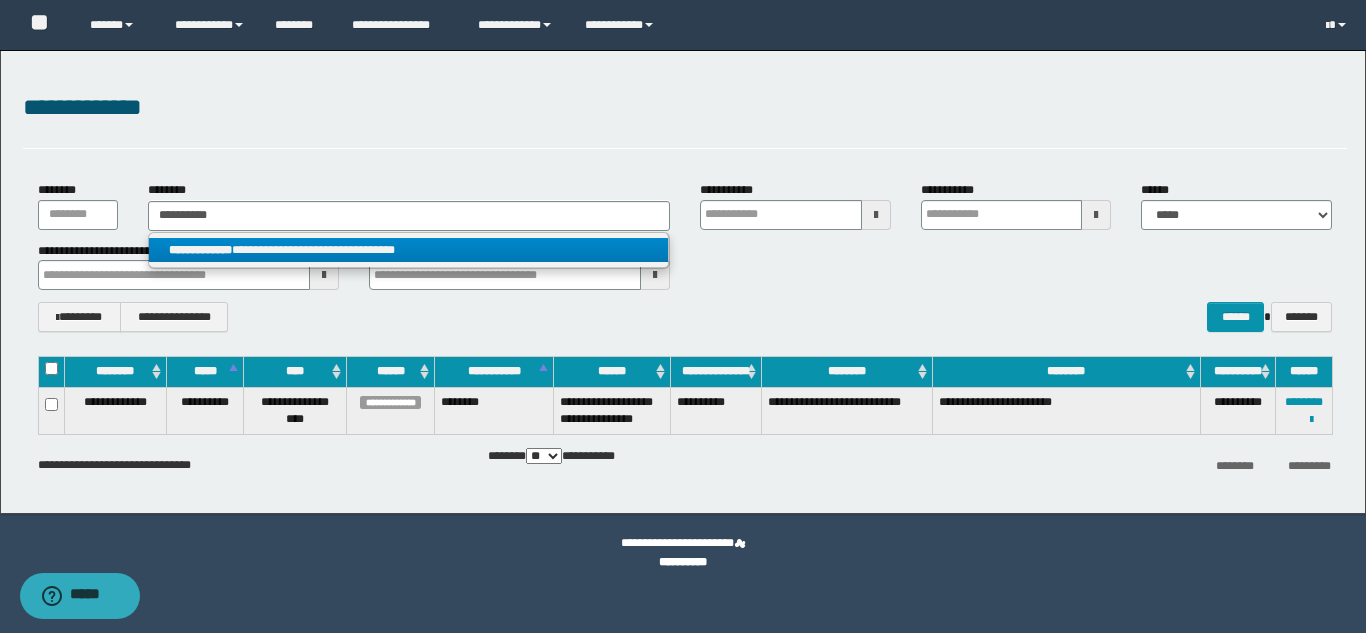 click on "**********" at bounding box center (408, 250) 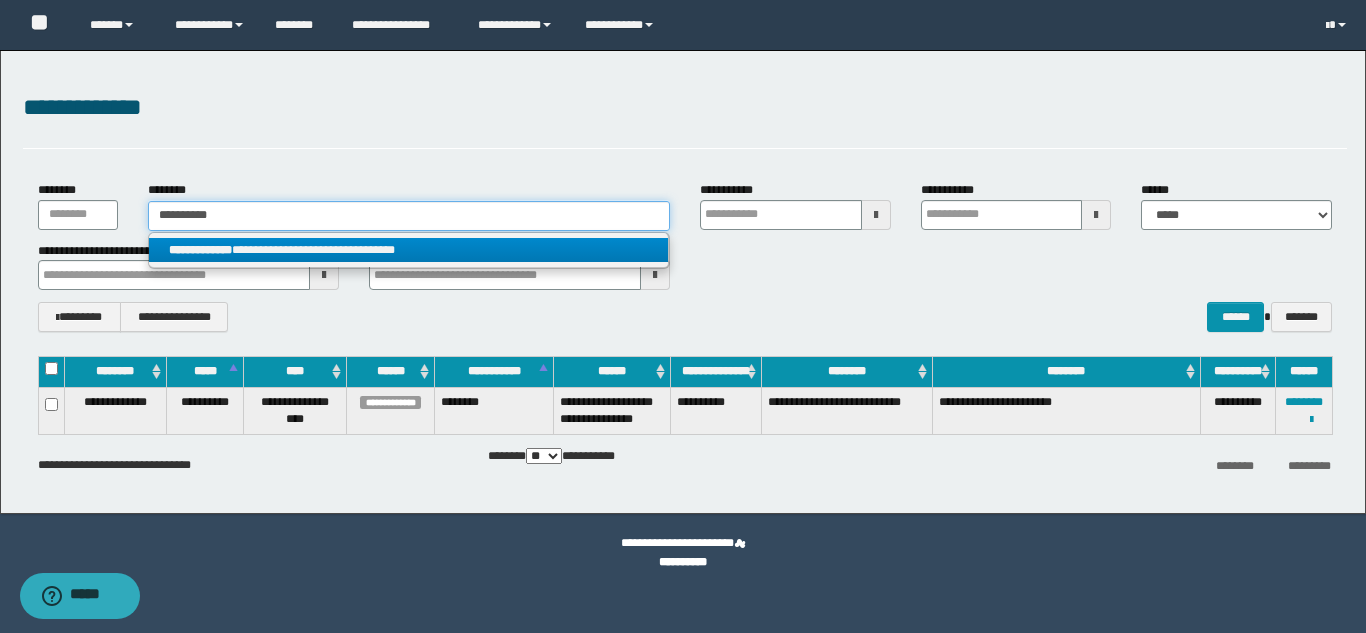 type 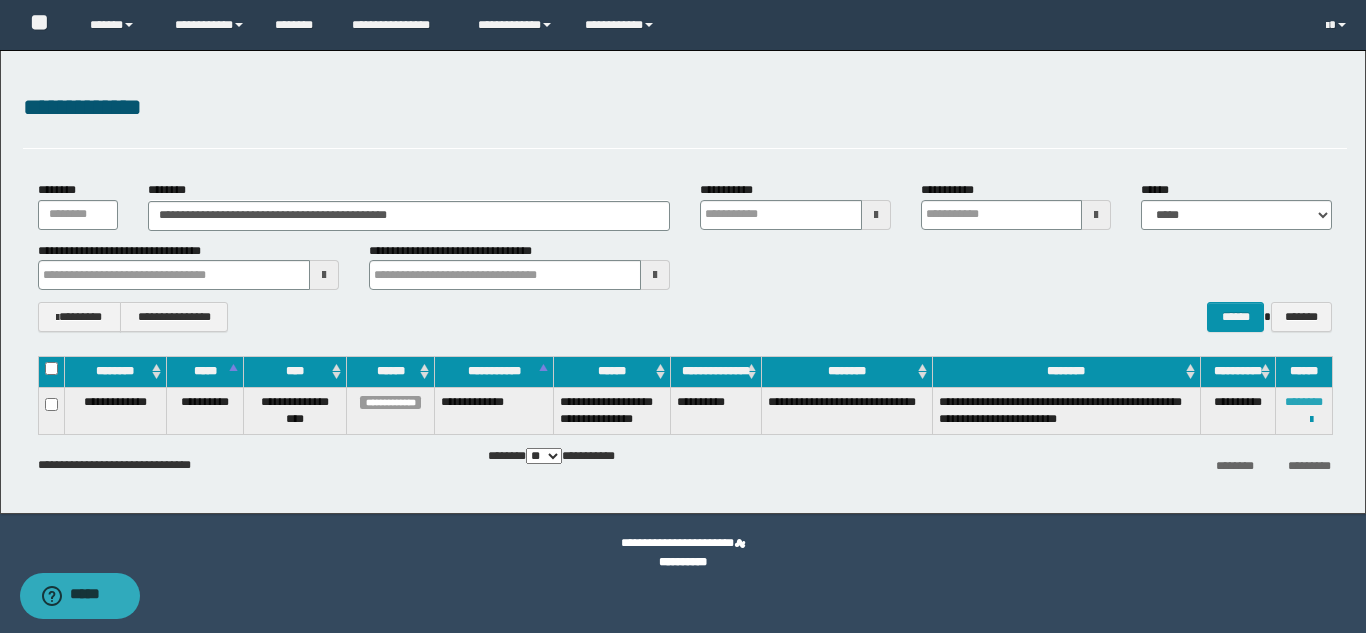 click on "********" at bounding box center [1304, 402] 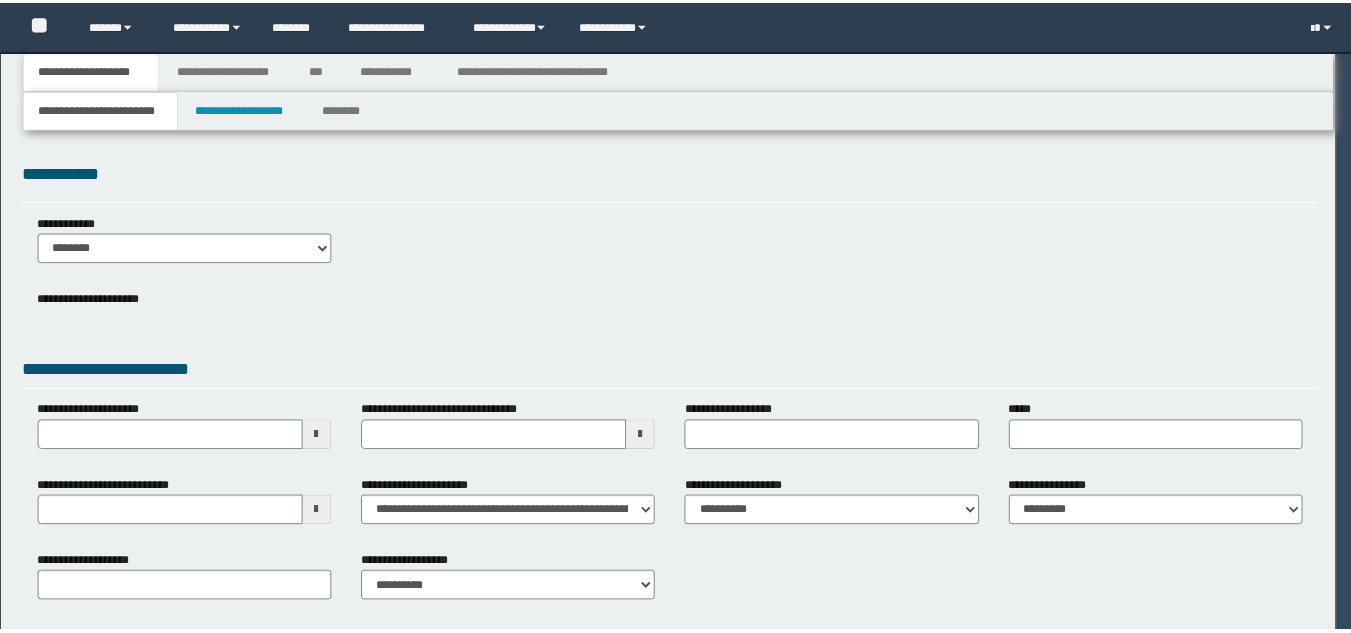 scroll, scrollTop: 0, scrollLeft: 0, axis: both 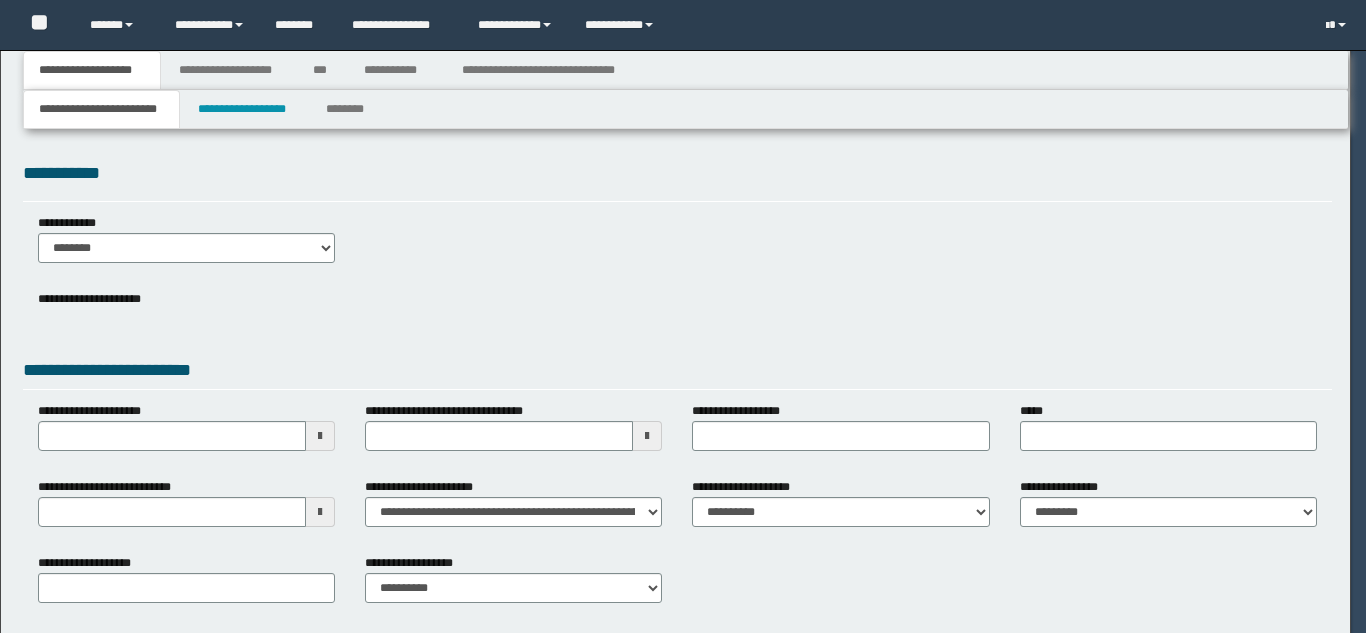 select on "*" 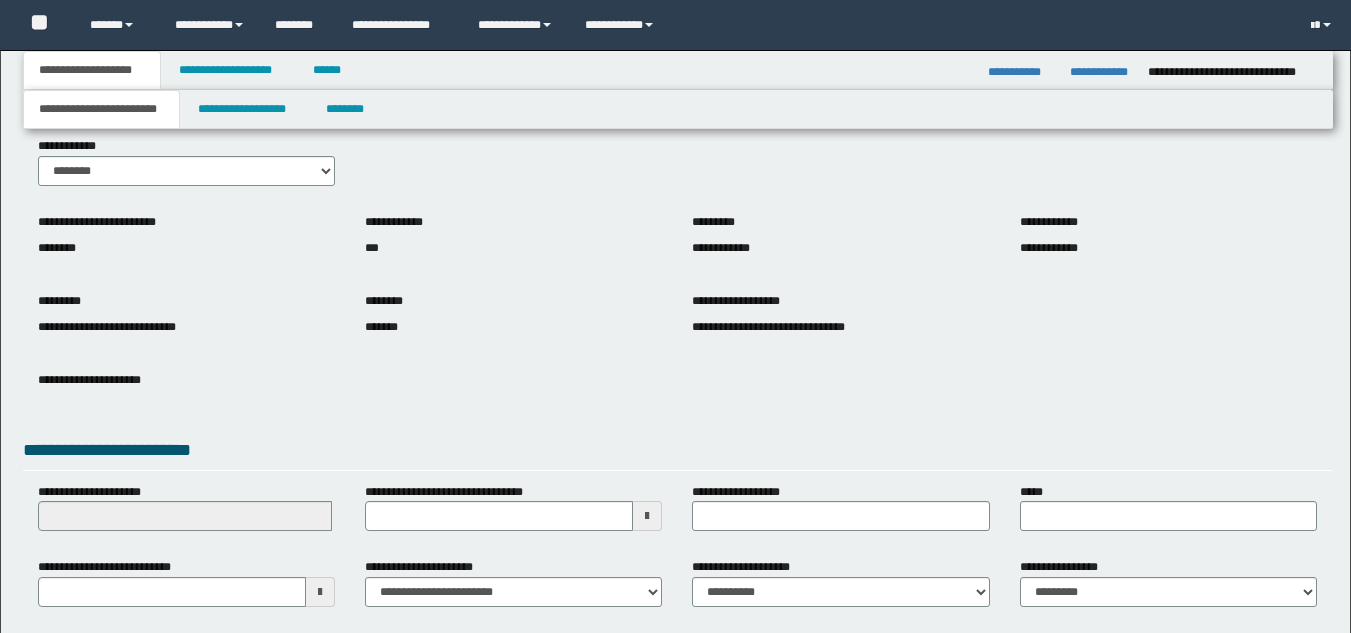 scroll, scrollTop: 100, scrollLeft: 0, axis: vertical 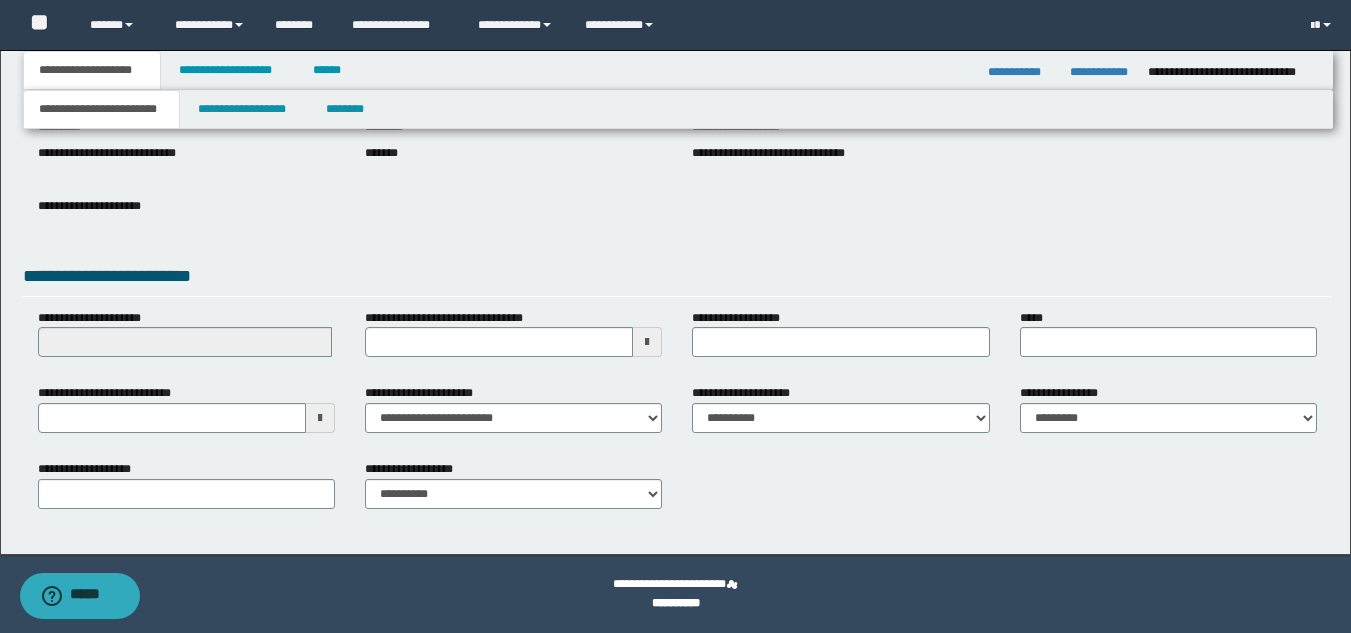 click at bounding box center [320, 418] 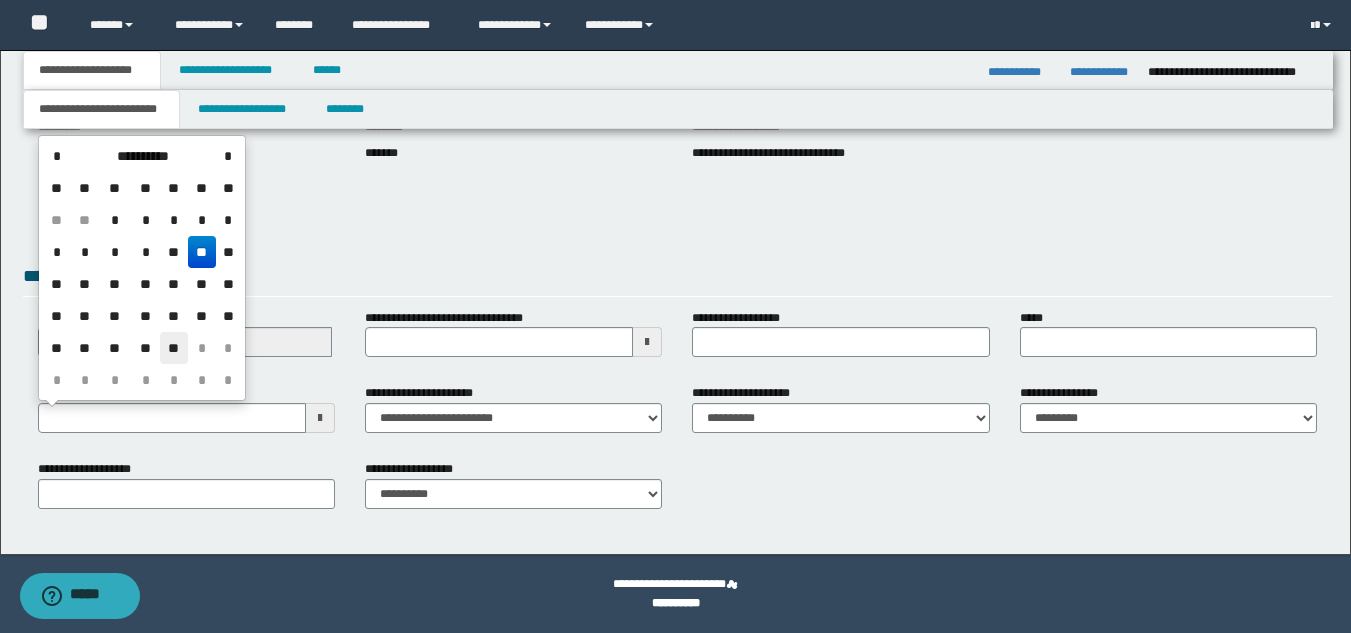 click on "**" at bounding box center [174, 348] 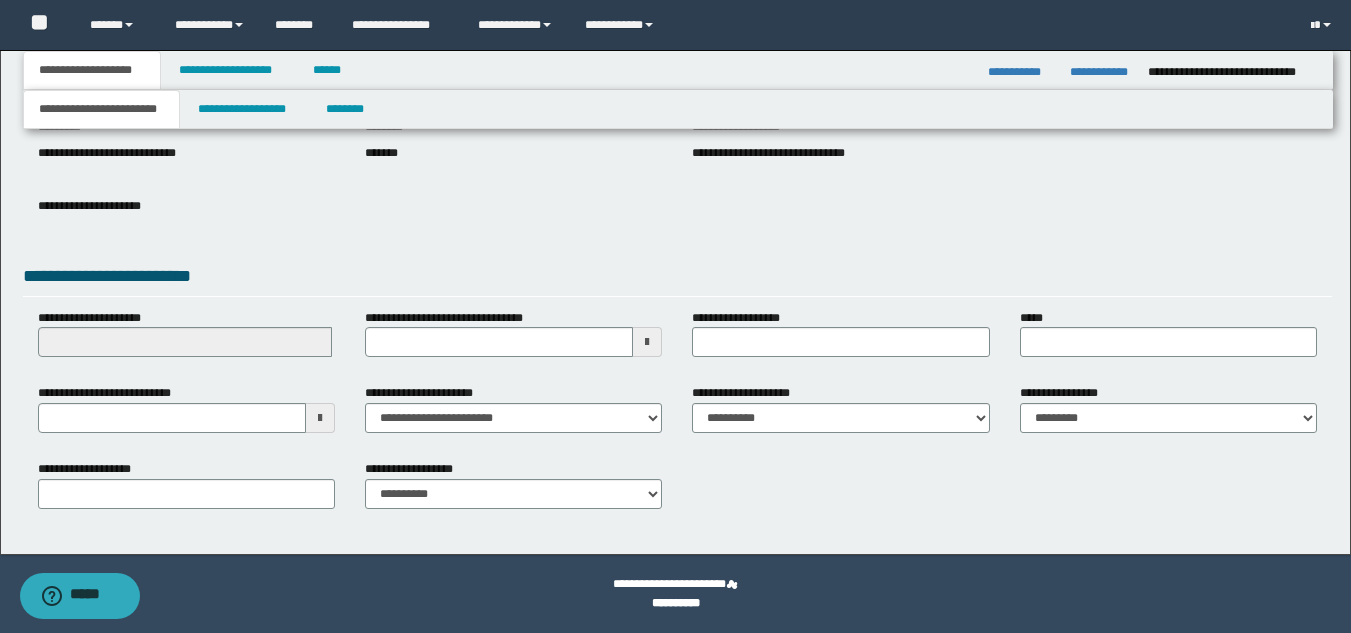 click at bounding box center [320, 418] 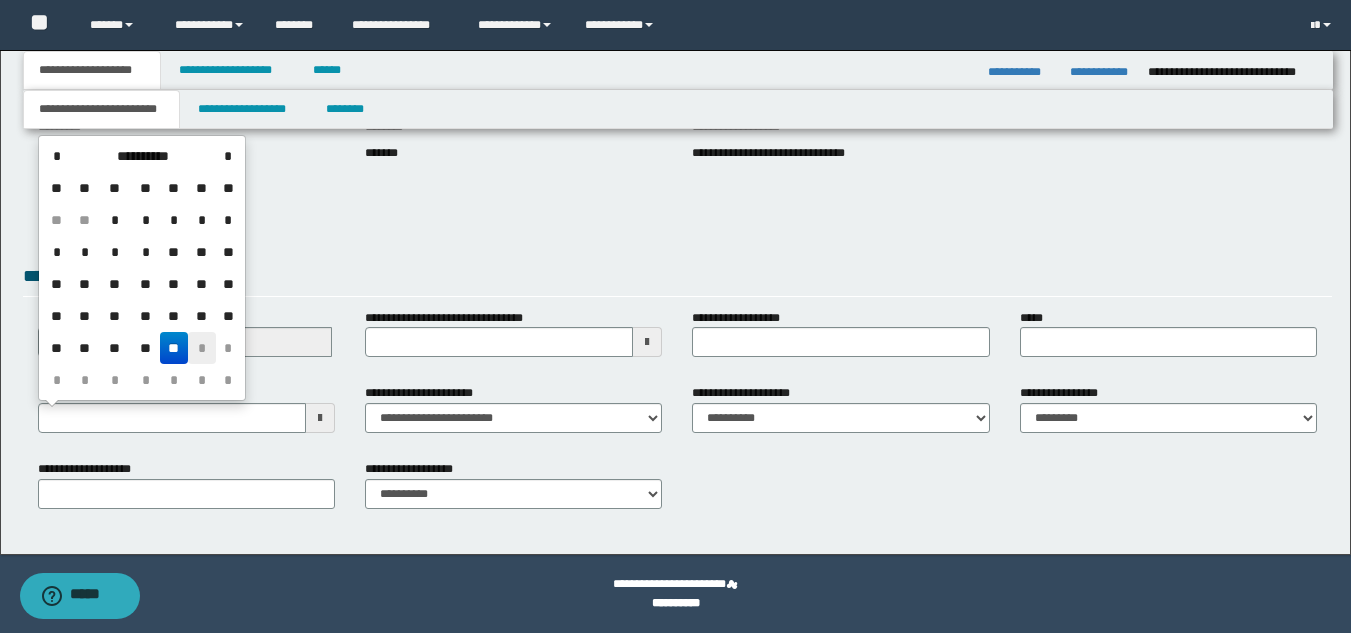 click on "*" at bounding box center [202, 348] 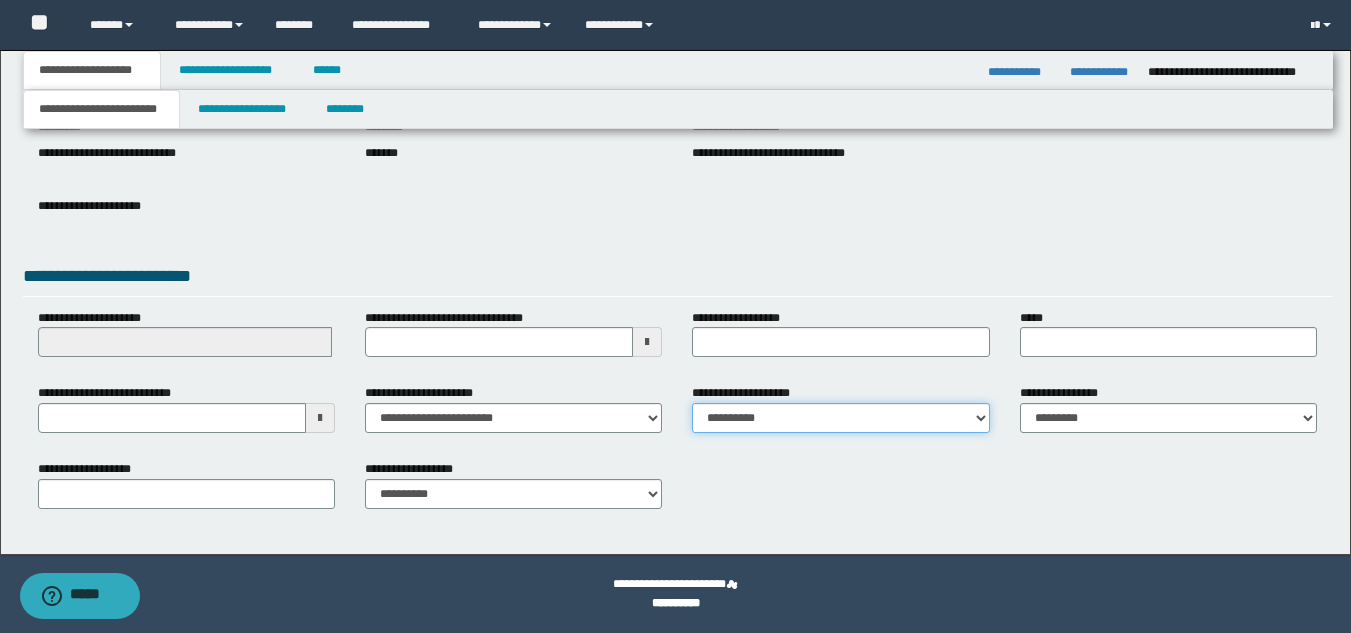 click on "**********" at bounding box center (840, 418) 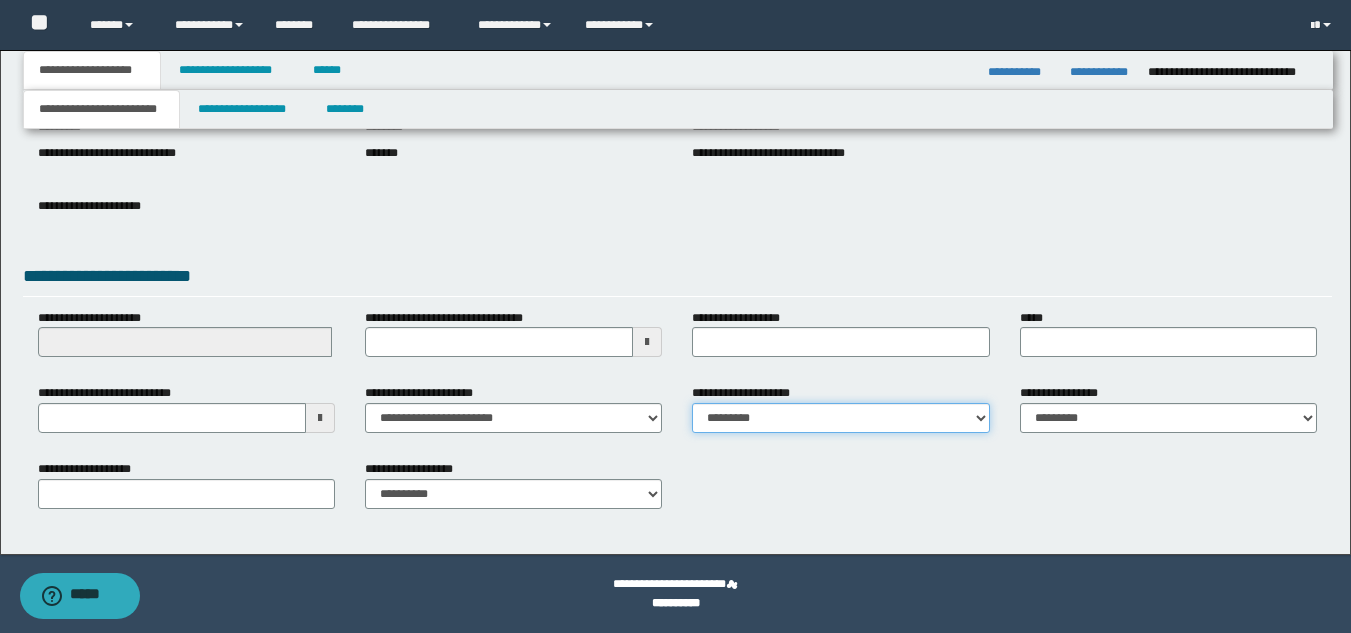 click on "**********" at bounding box center (840, 418) 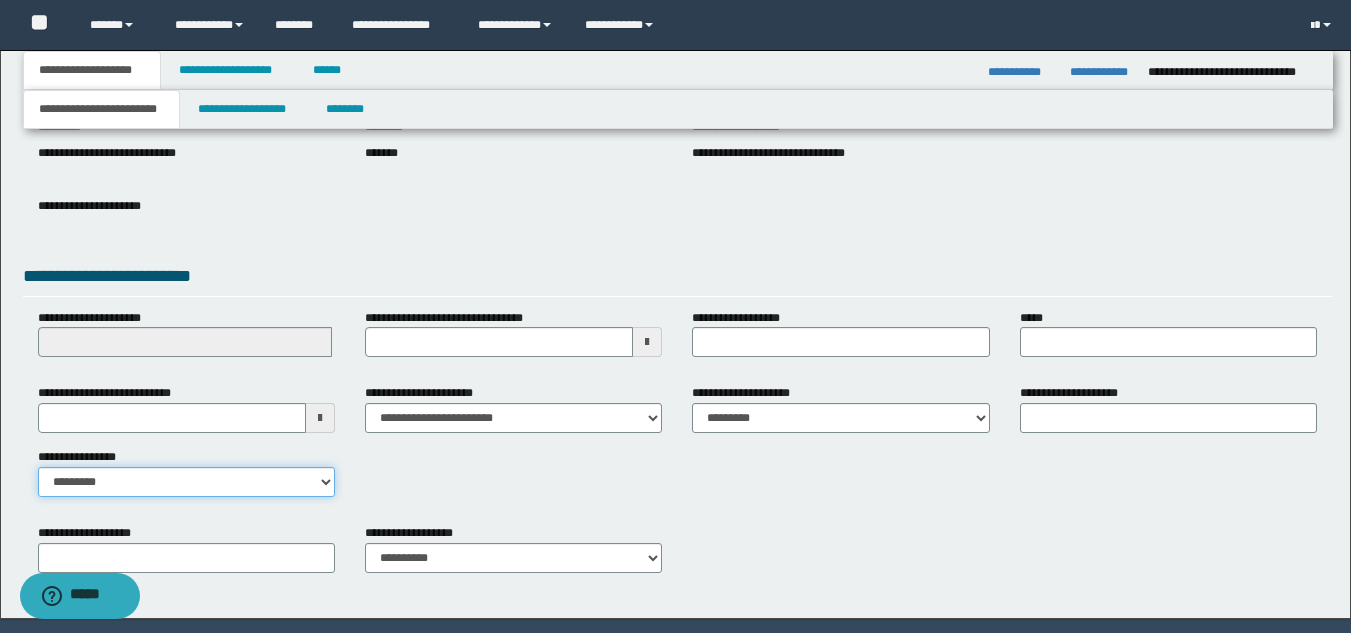 click on "**********" at bounding box center (186, 482) 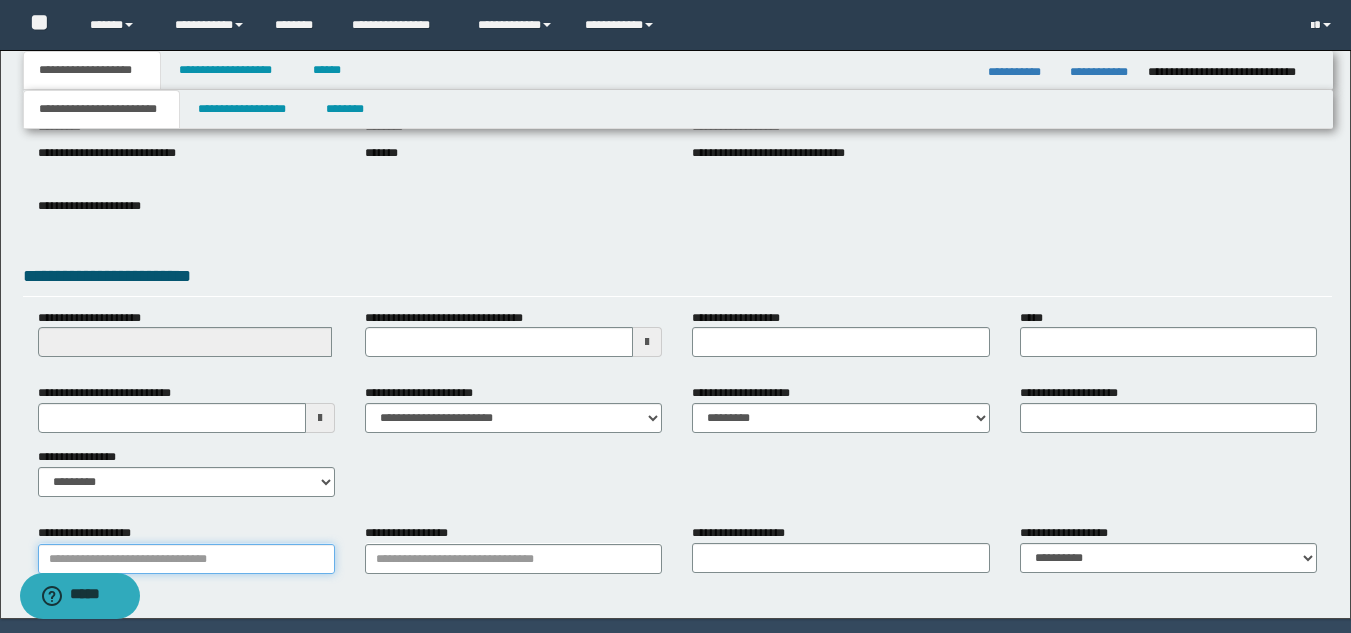click on "**********" at bounding box center [186, 559] 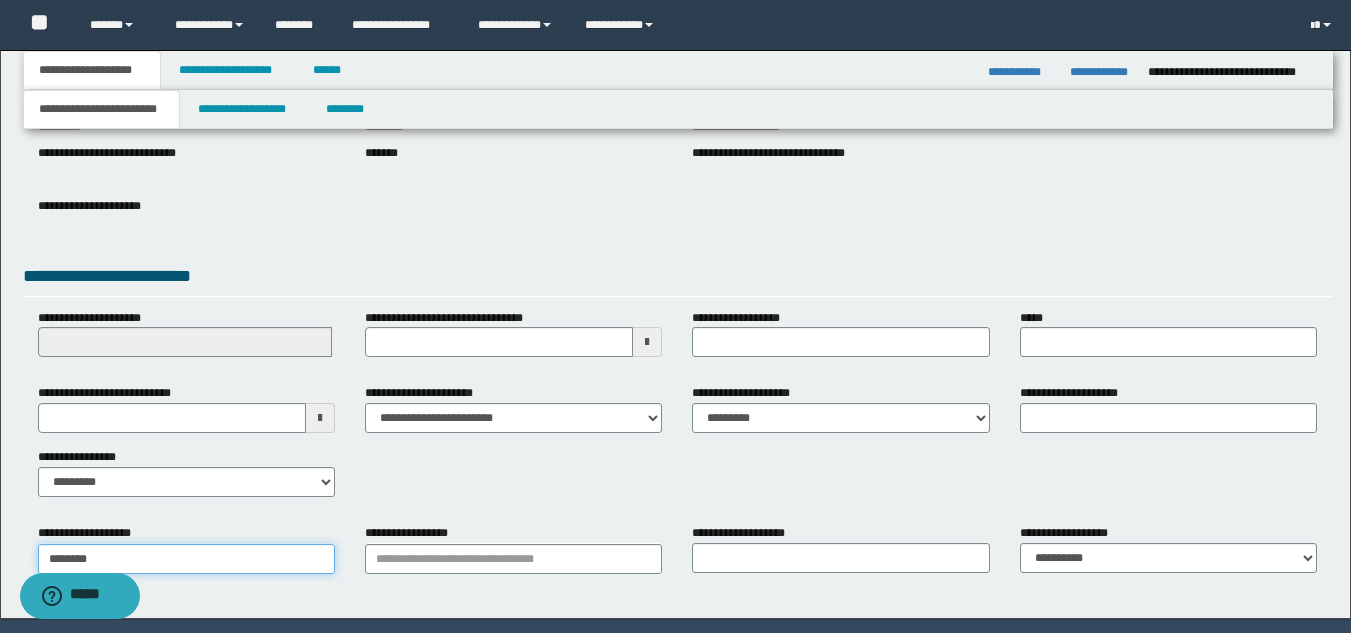 type on "********" 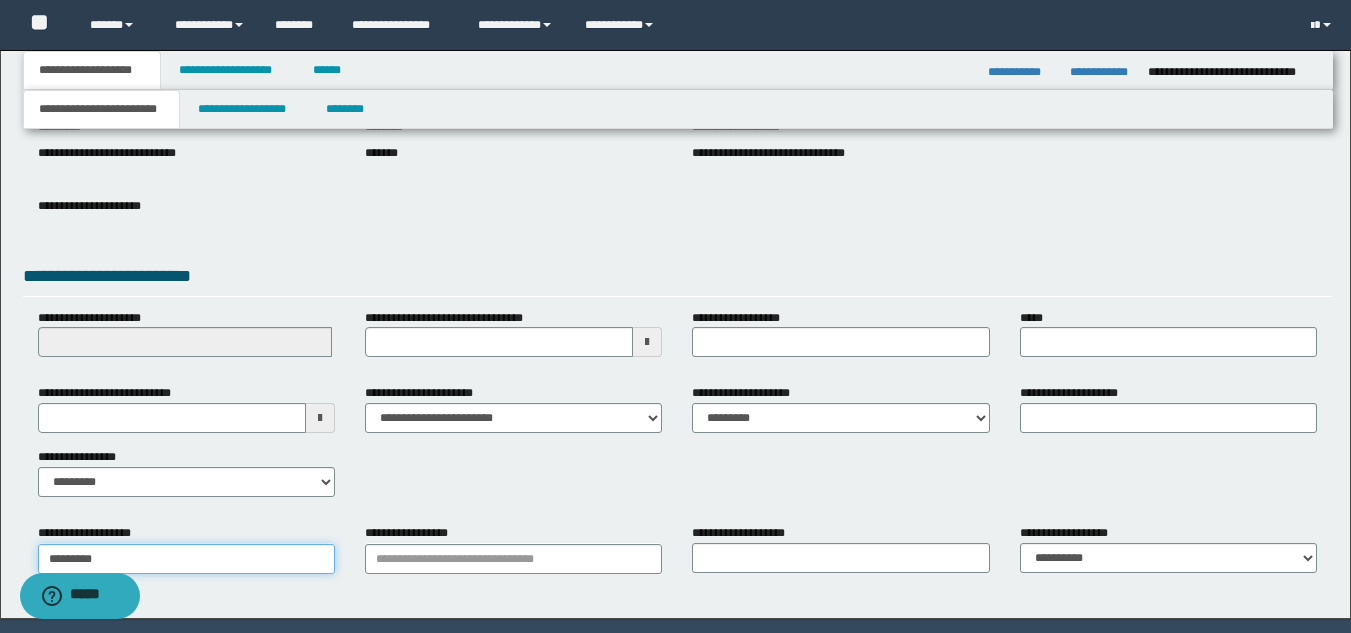 type on "********" 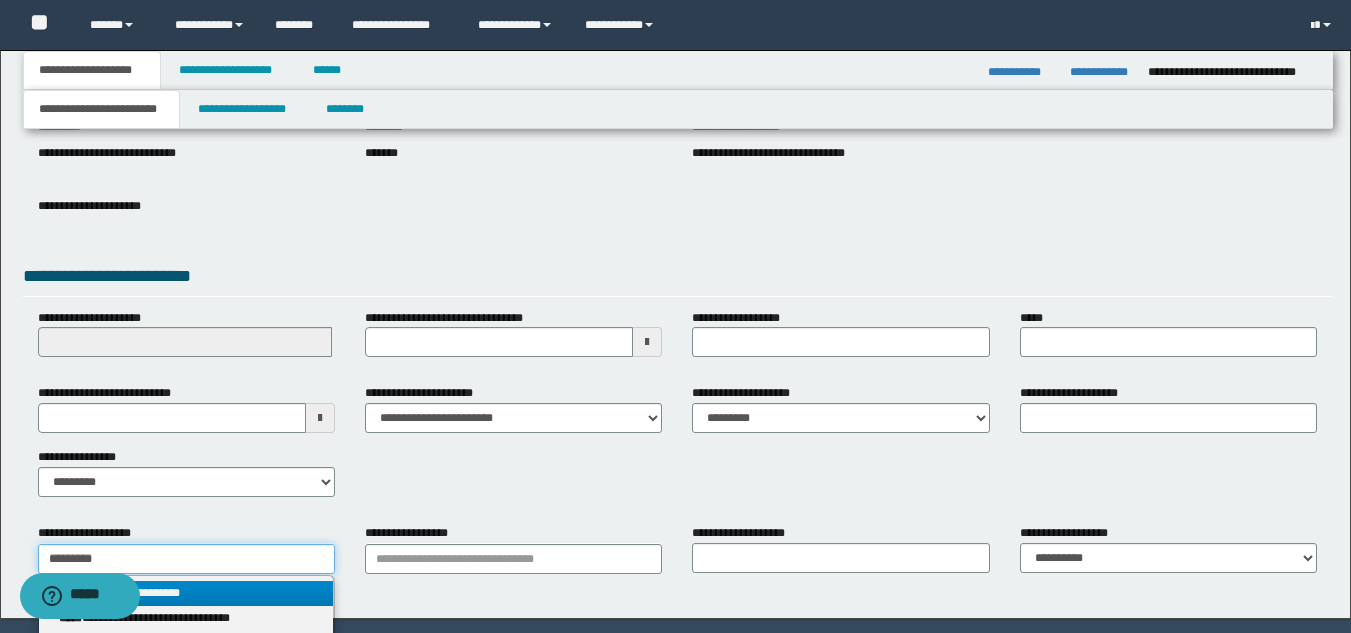 type on "********" 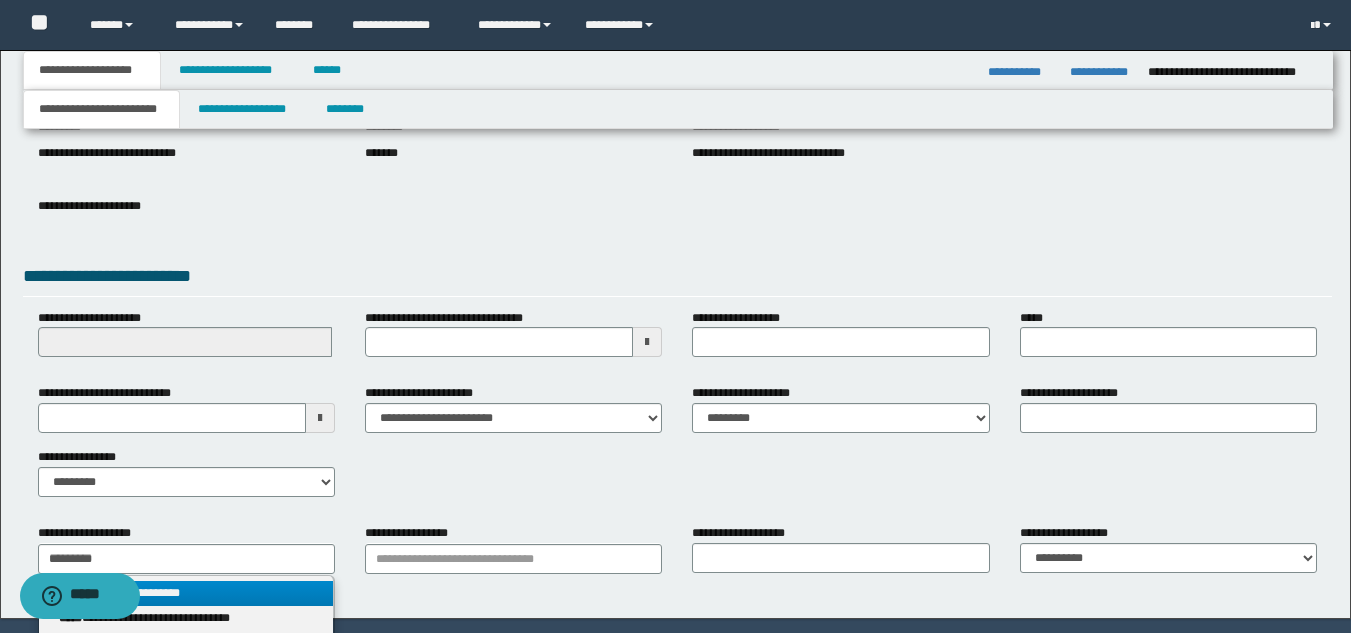 click on "**********" at bounding box center [186, 593] 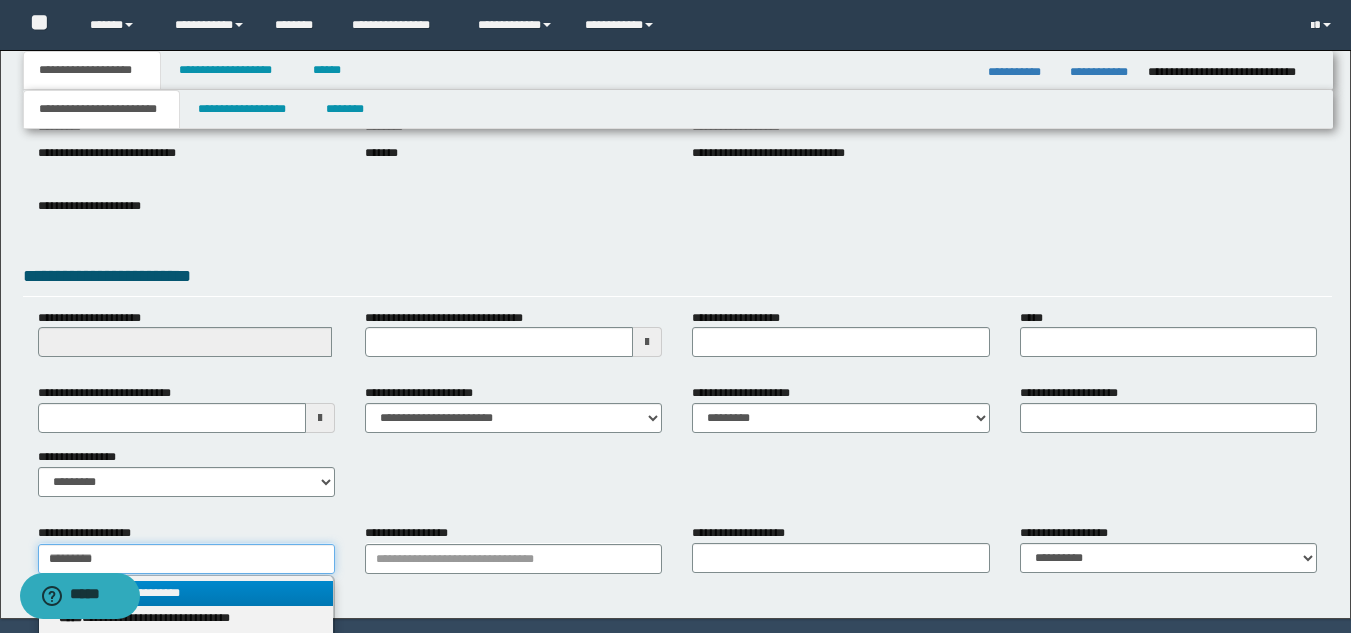 type 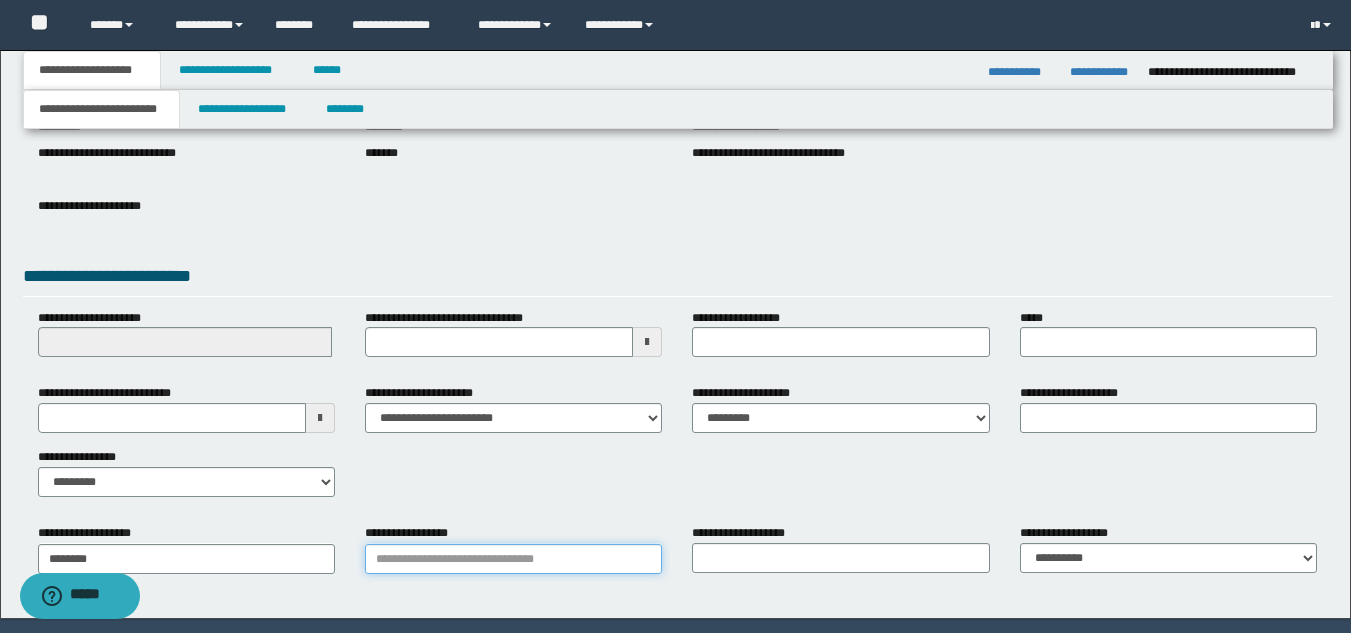 click on "**********" at bounding box center [513, 559] 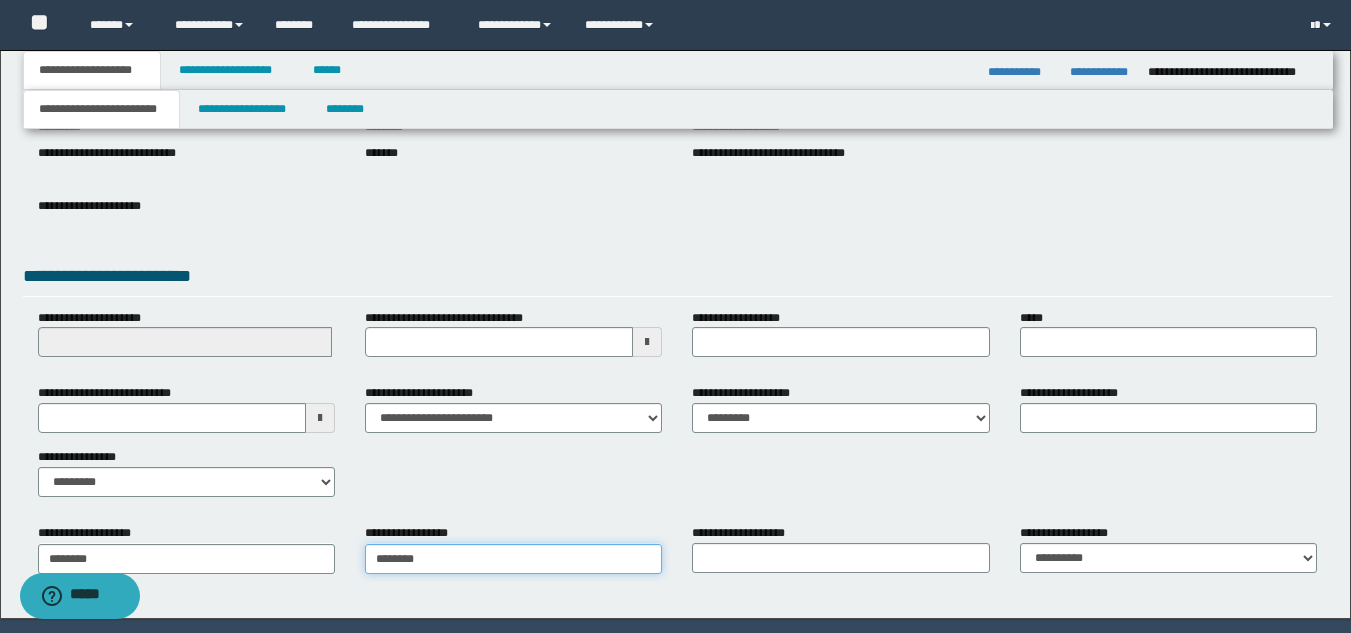 type on "*********" 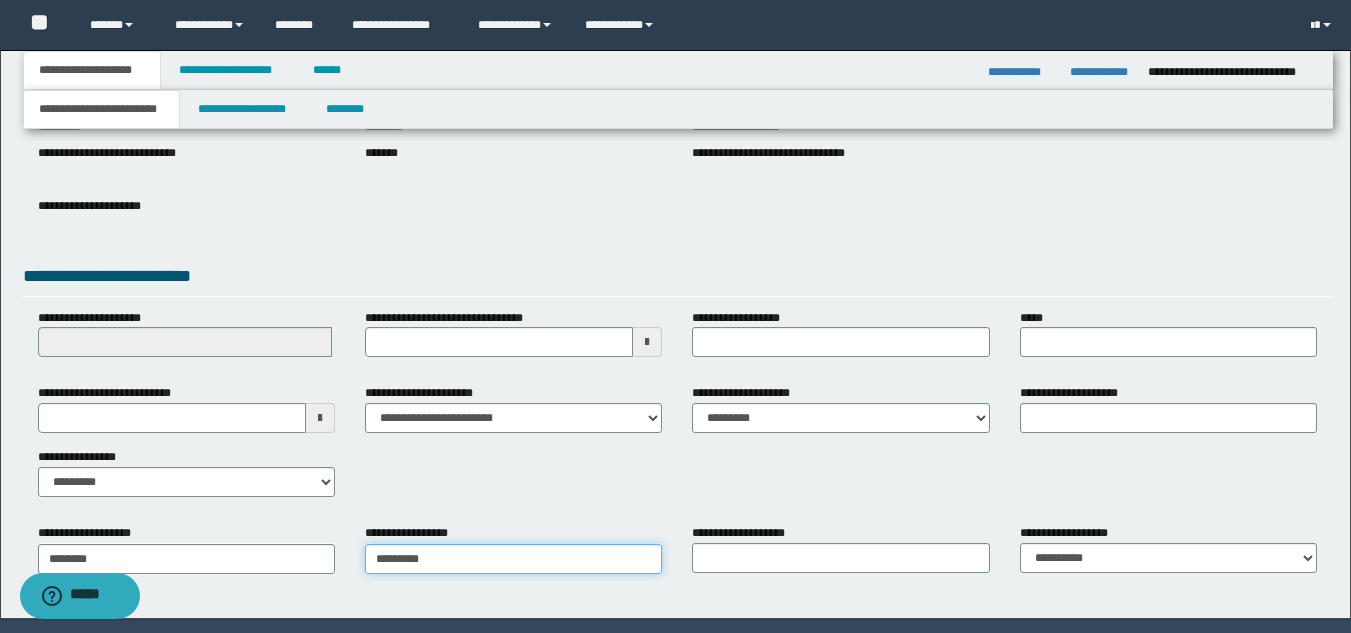 type on "*********" 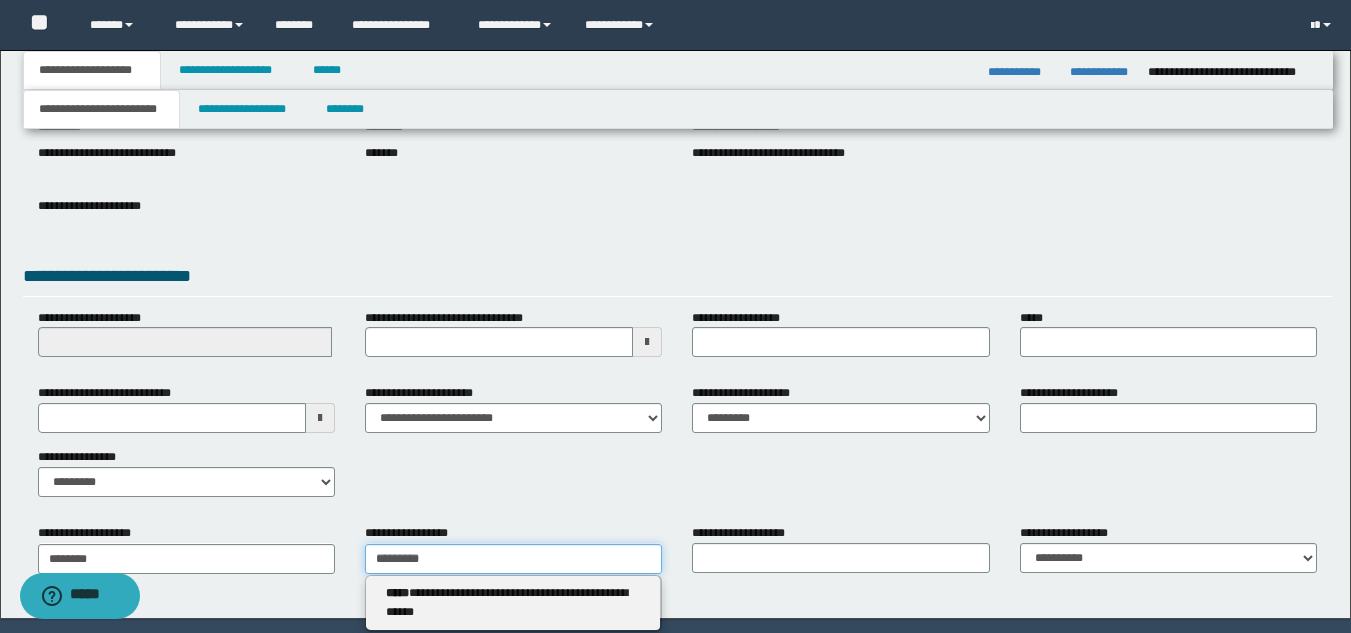 type on "*********" 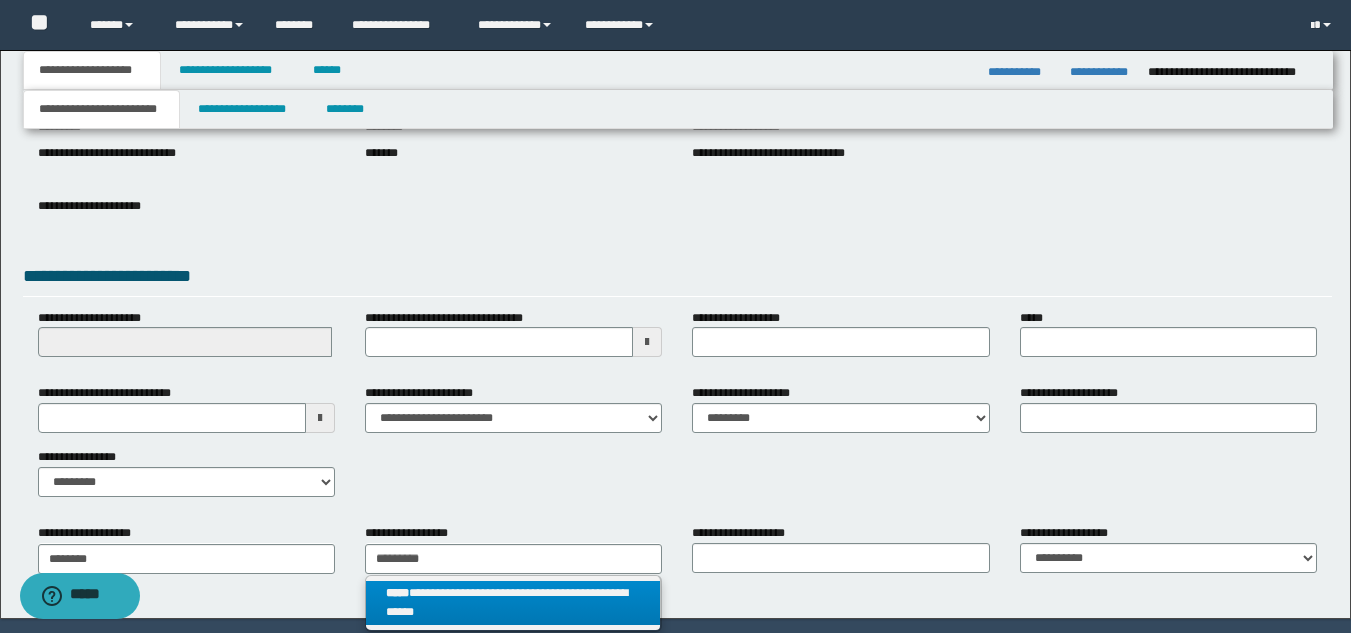 click on "**********" at bounding box center [513, 603] 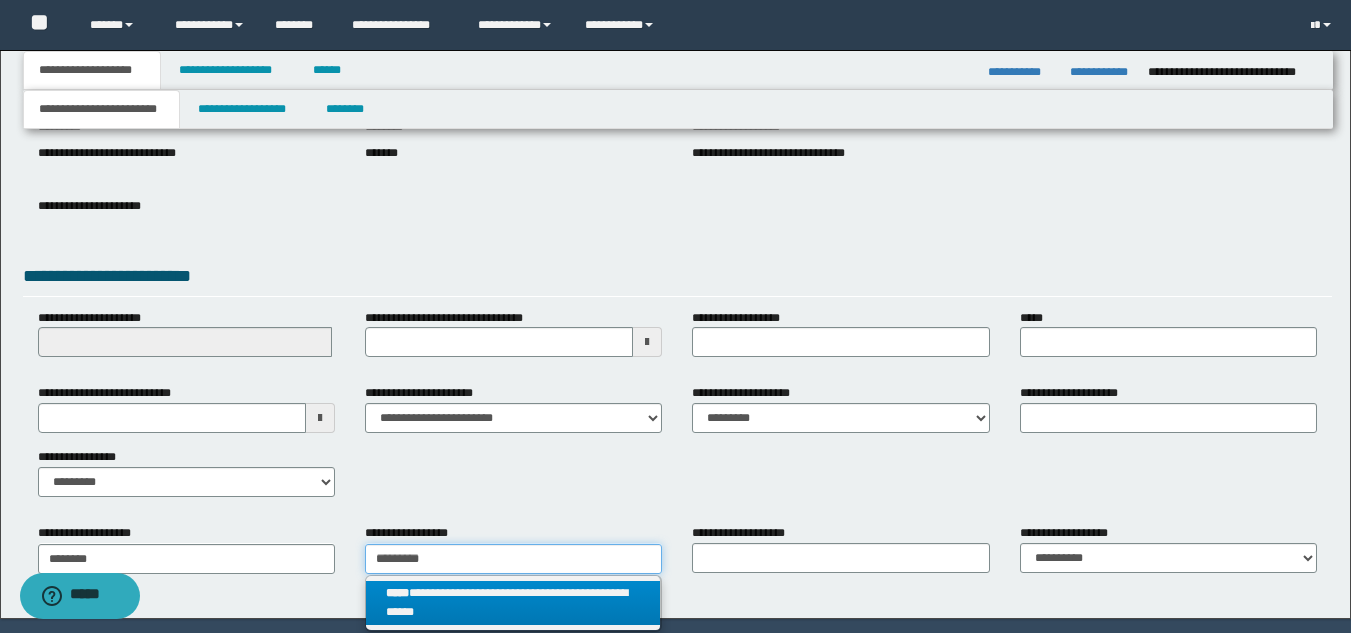 type 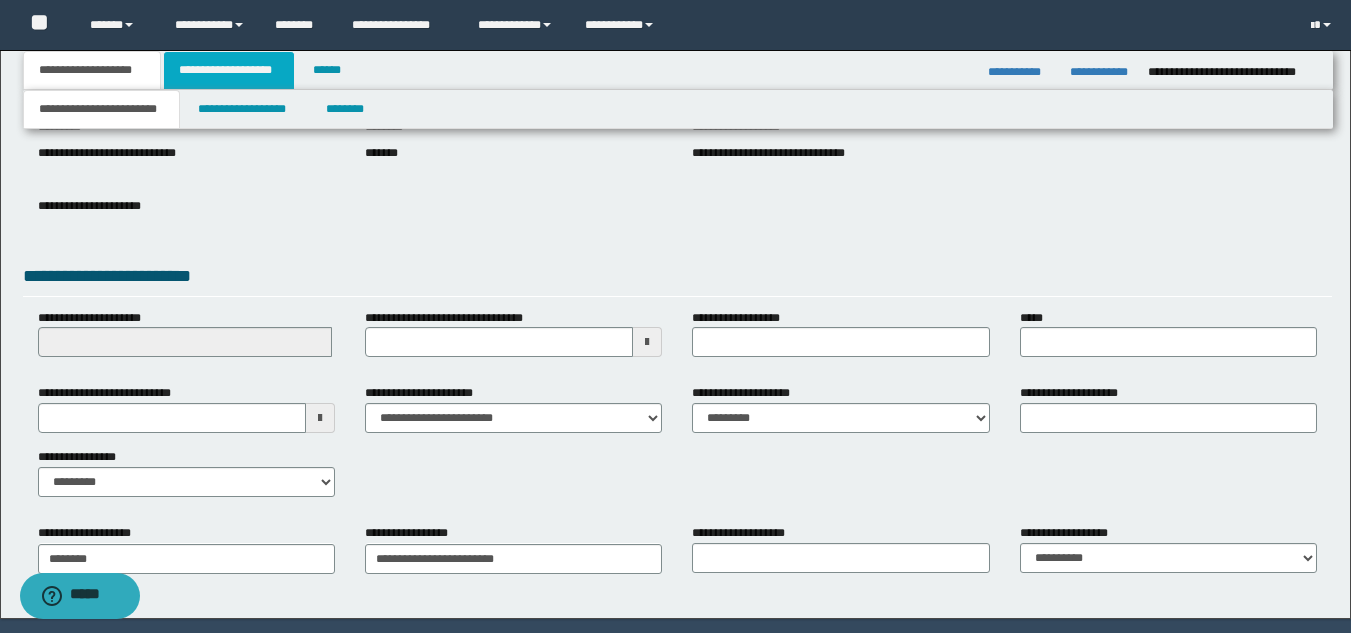 click on "**********" at bounding box center (229, 70) 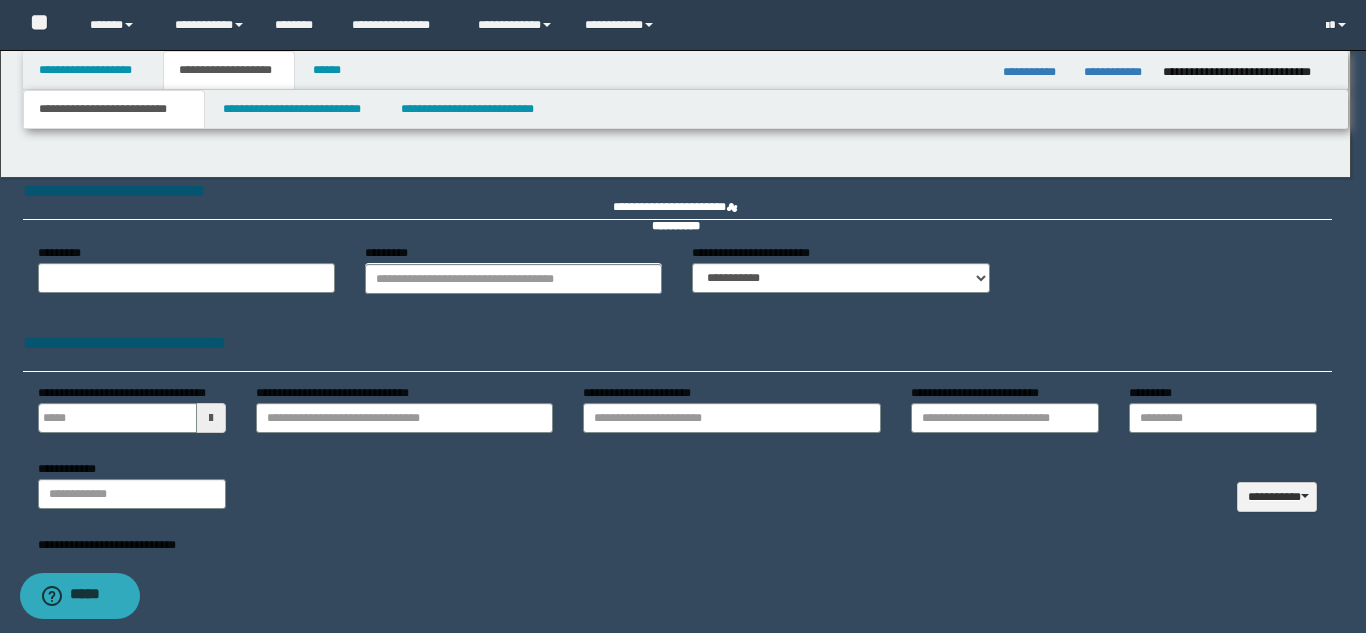 type 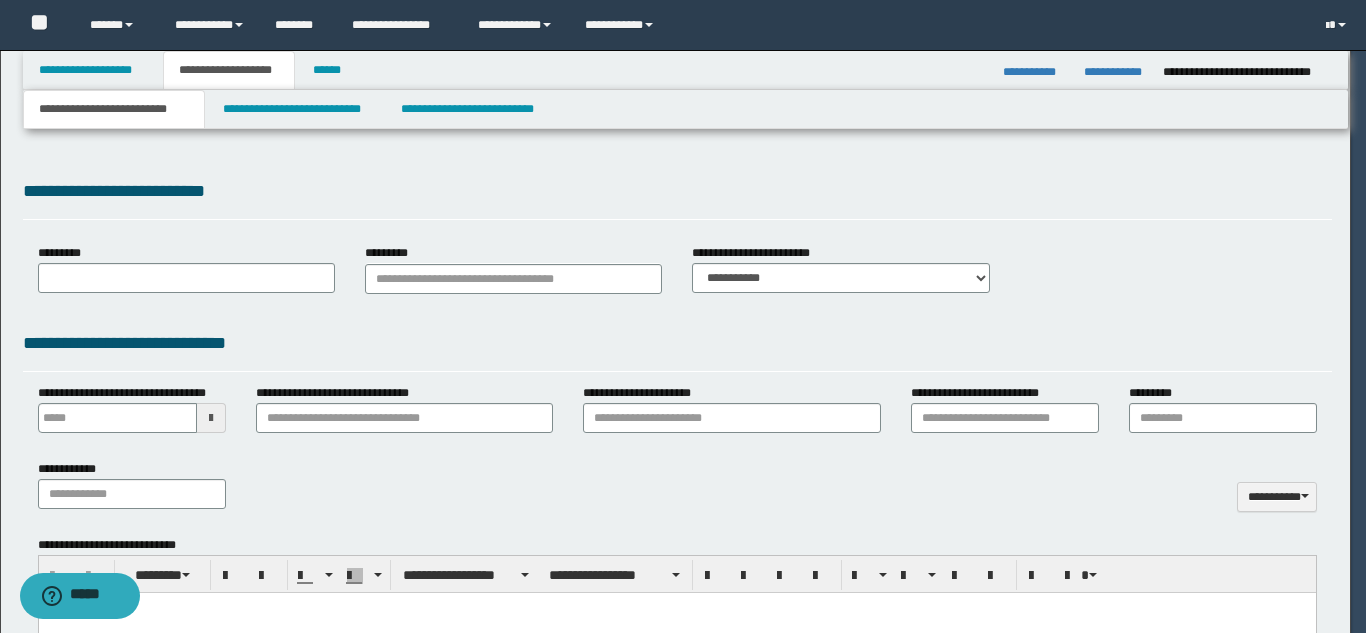 select on "*" 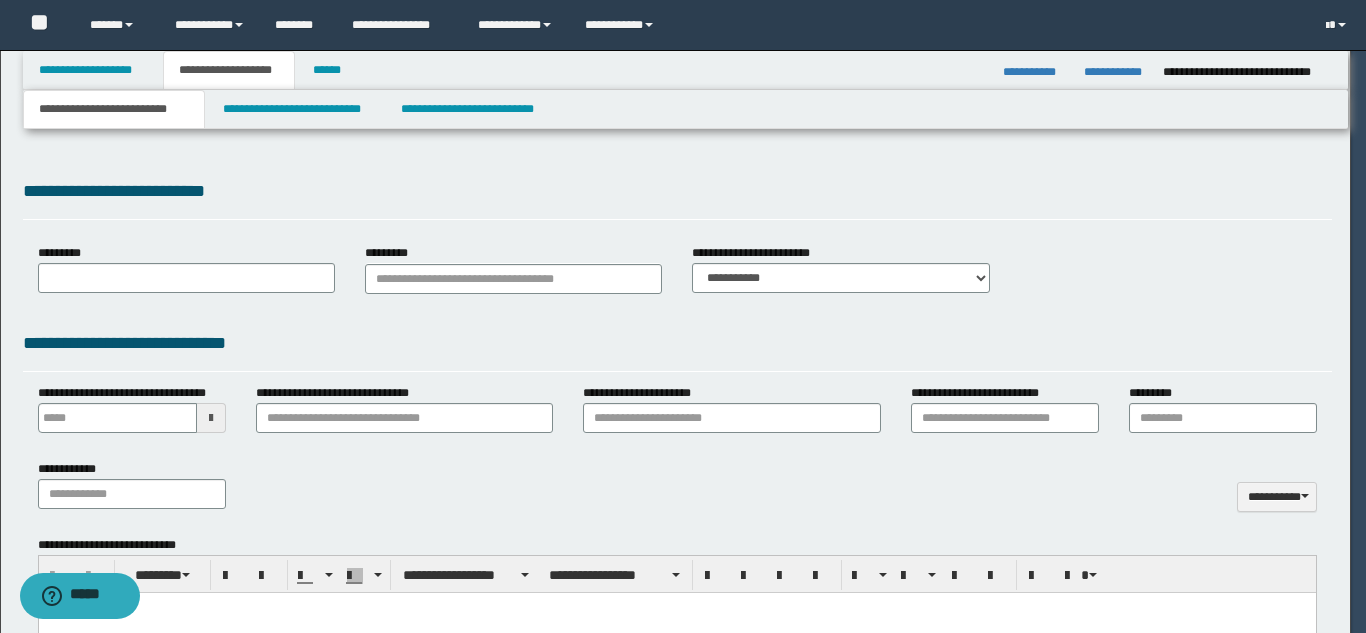 scroll, scrollTop: 0, scrollLeft: 0, axis: both 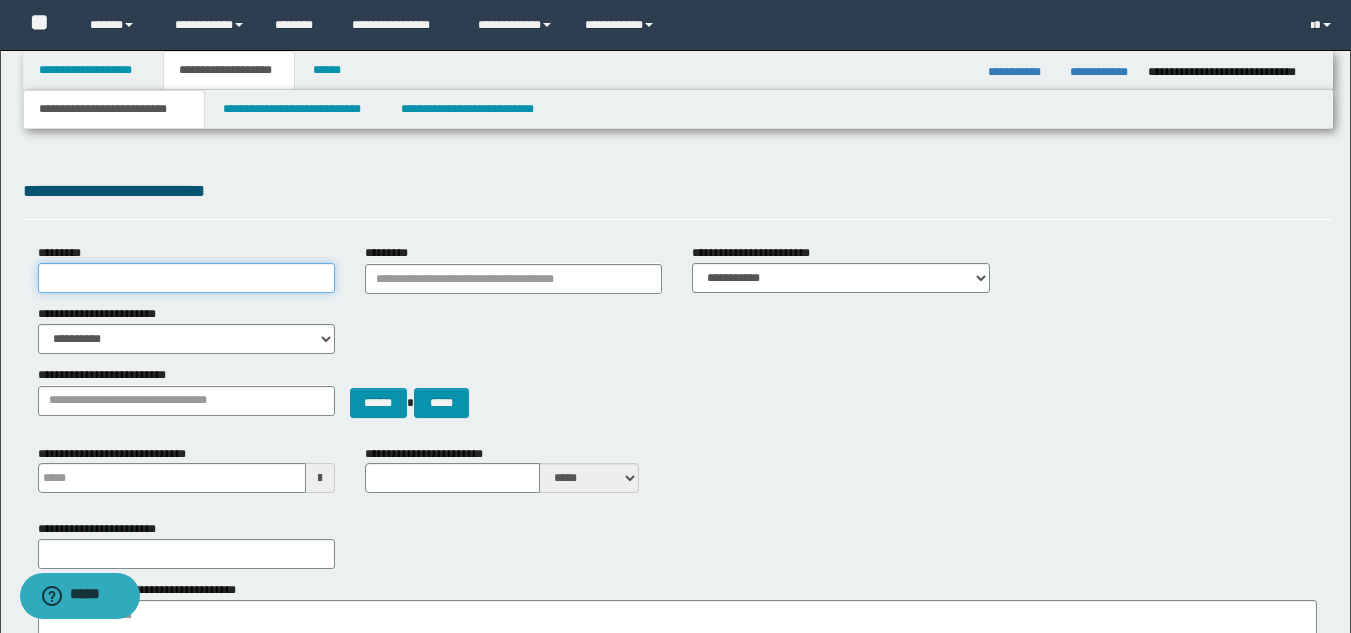 drag, startPoint x: 230, startPoint y: 273, endPoint x: 238, endPoint y: 280, distance: 10.630146 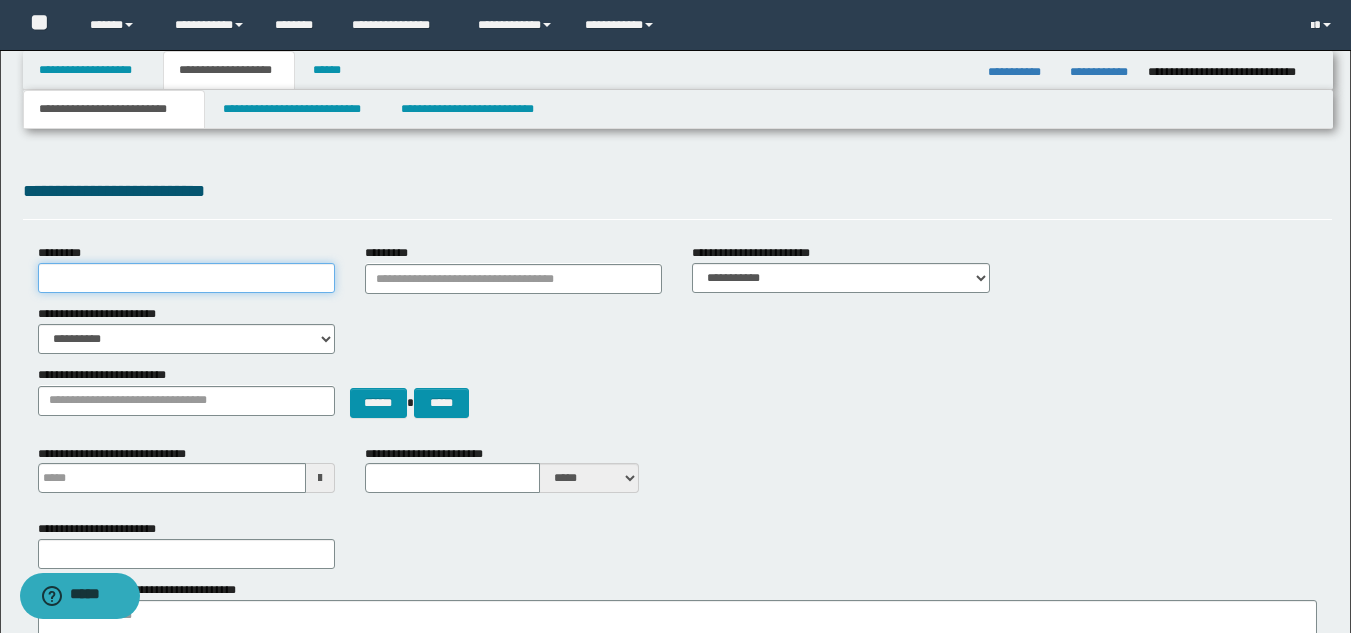 click on "*********" at bounding box center [186, 278] 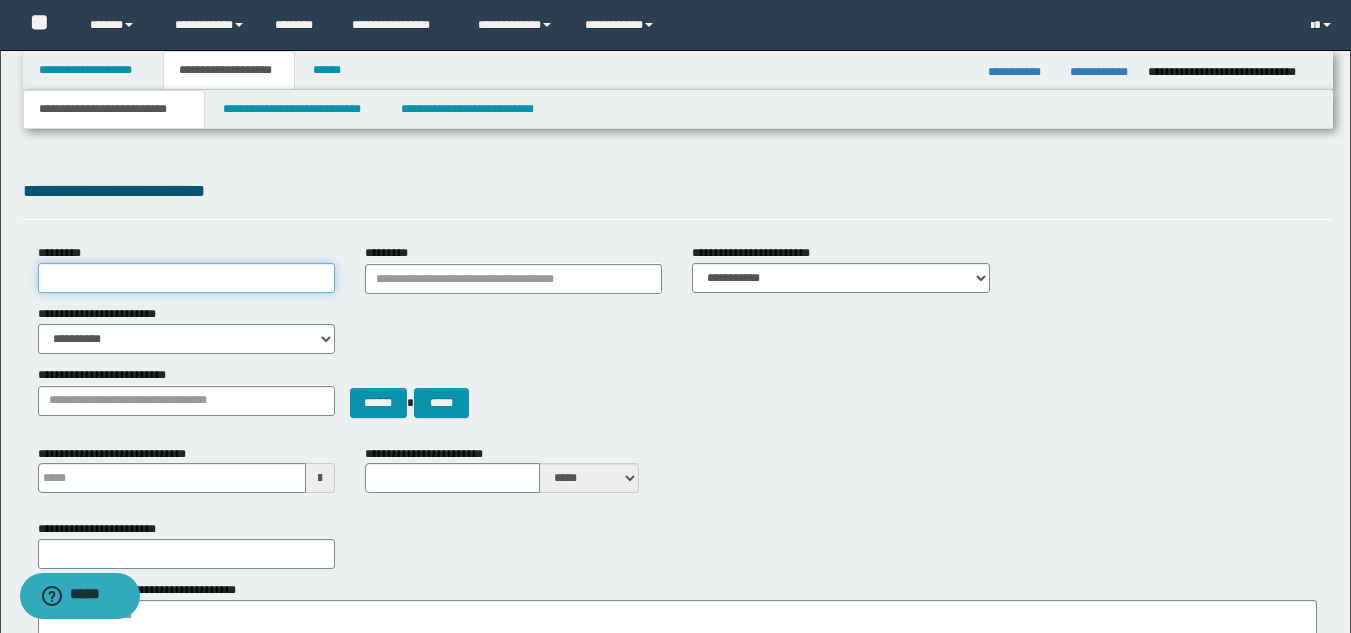paste on "**********" 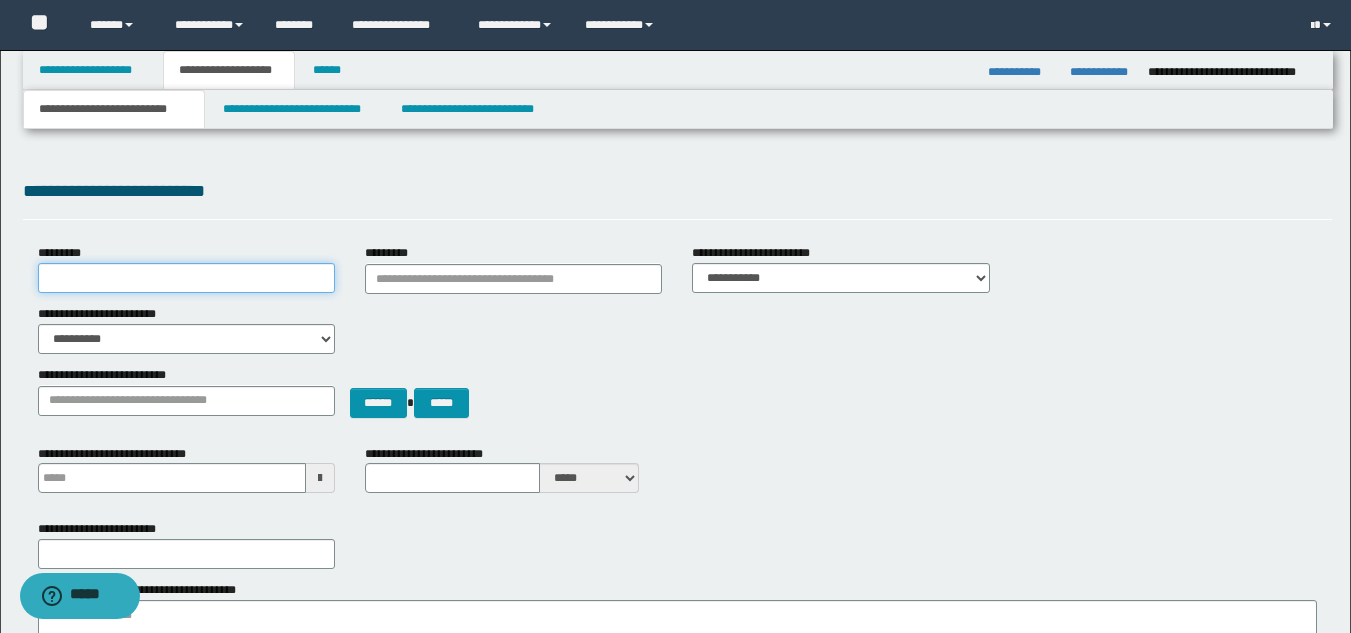 type on "**********" 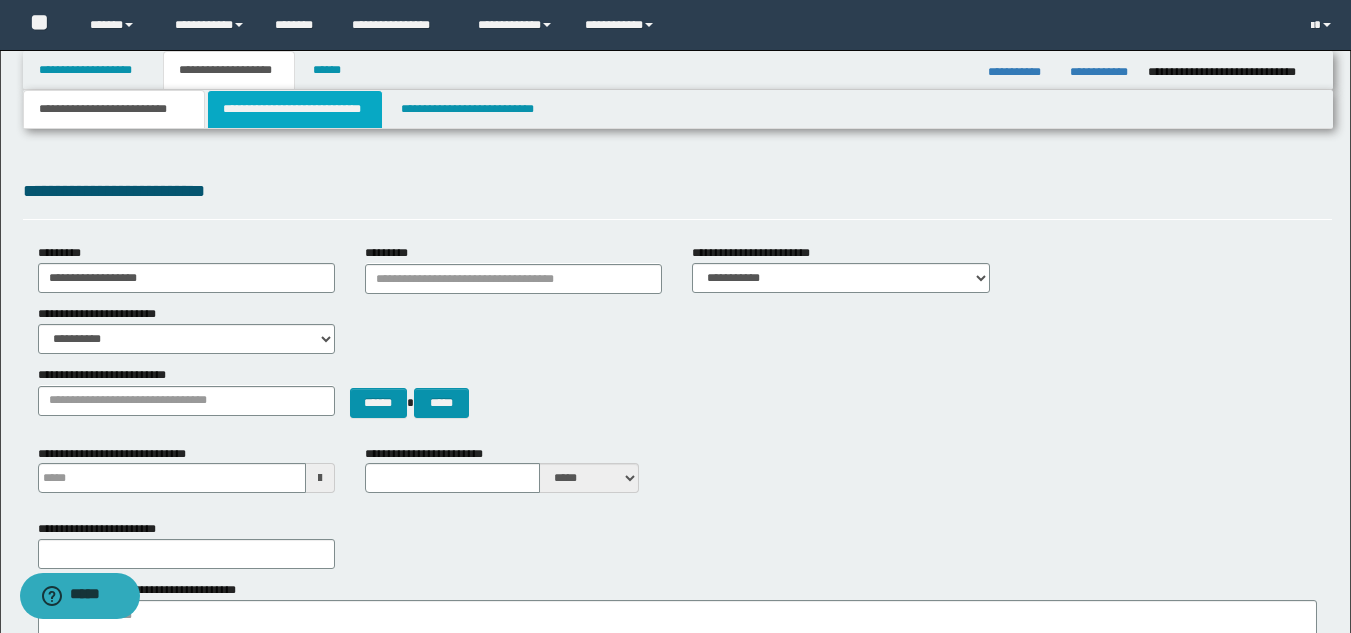 click on "**********" at bounding box center (295, 109) 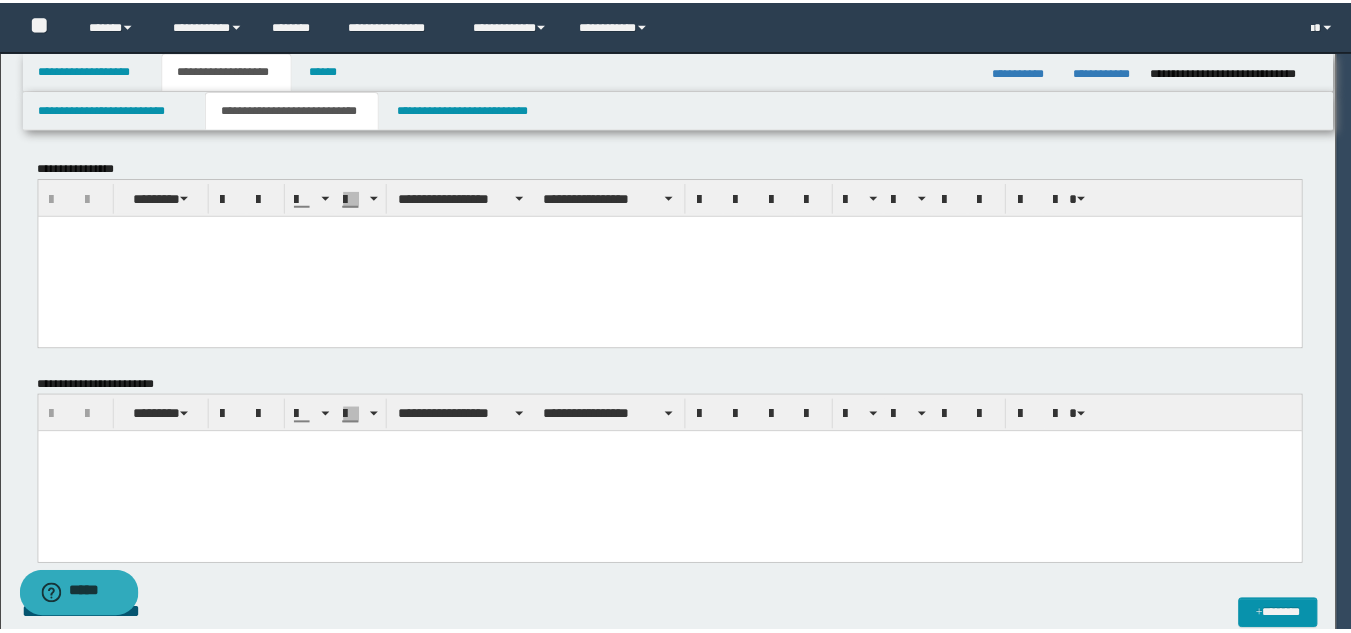 scroll, scrollTop: 0, scrollLeft: 0, axis: both 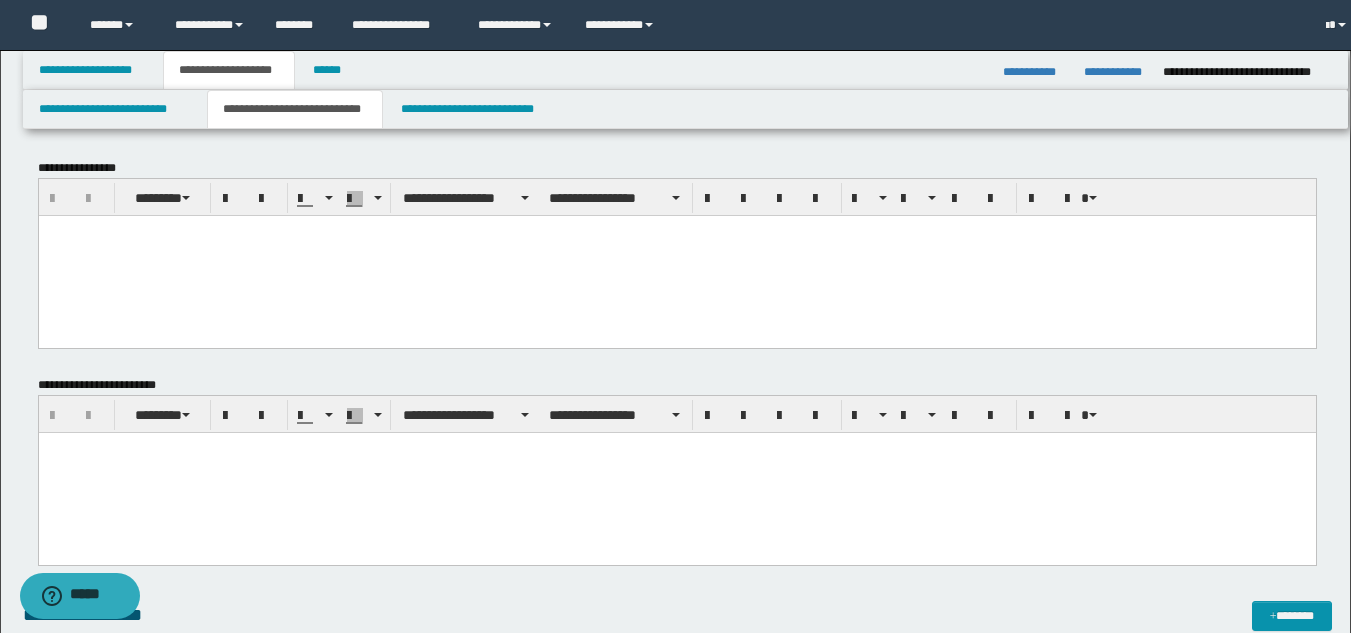 click at bounding box center [676, 255] 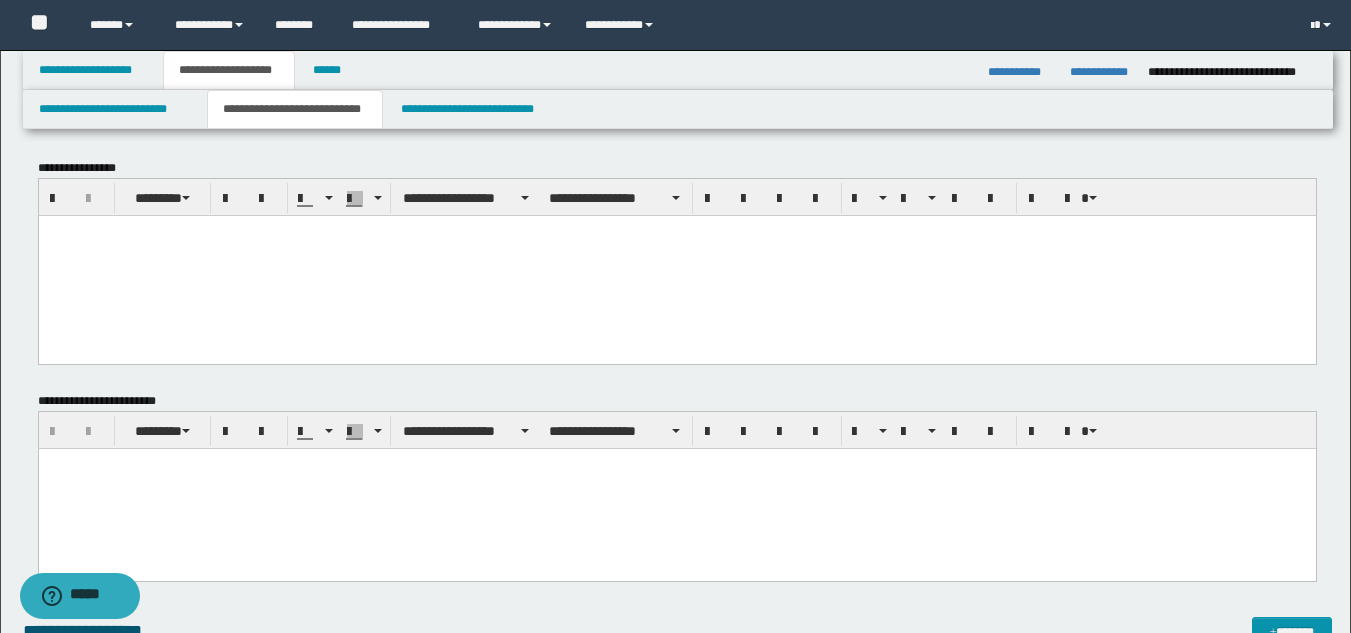 paste 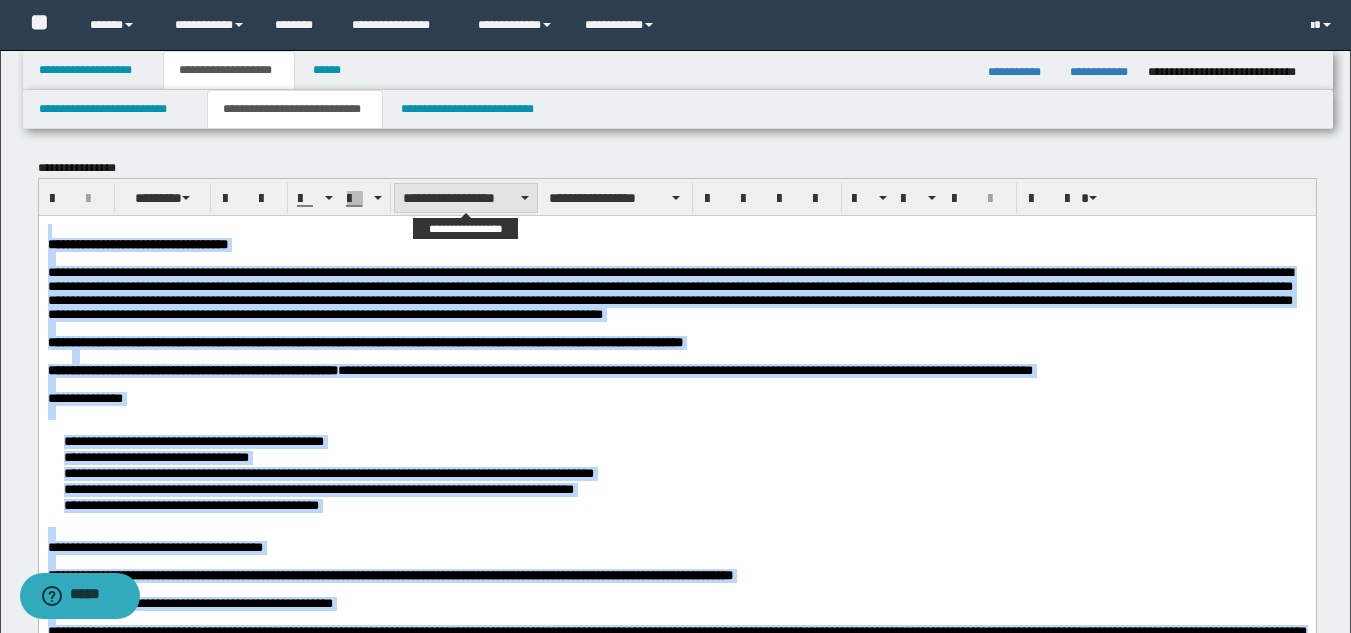 click on "**********" at bounding box center (466, 198) 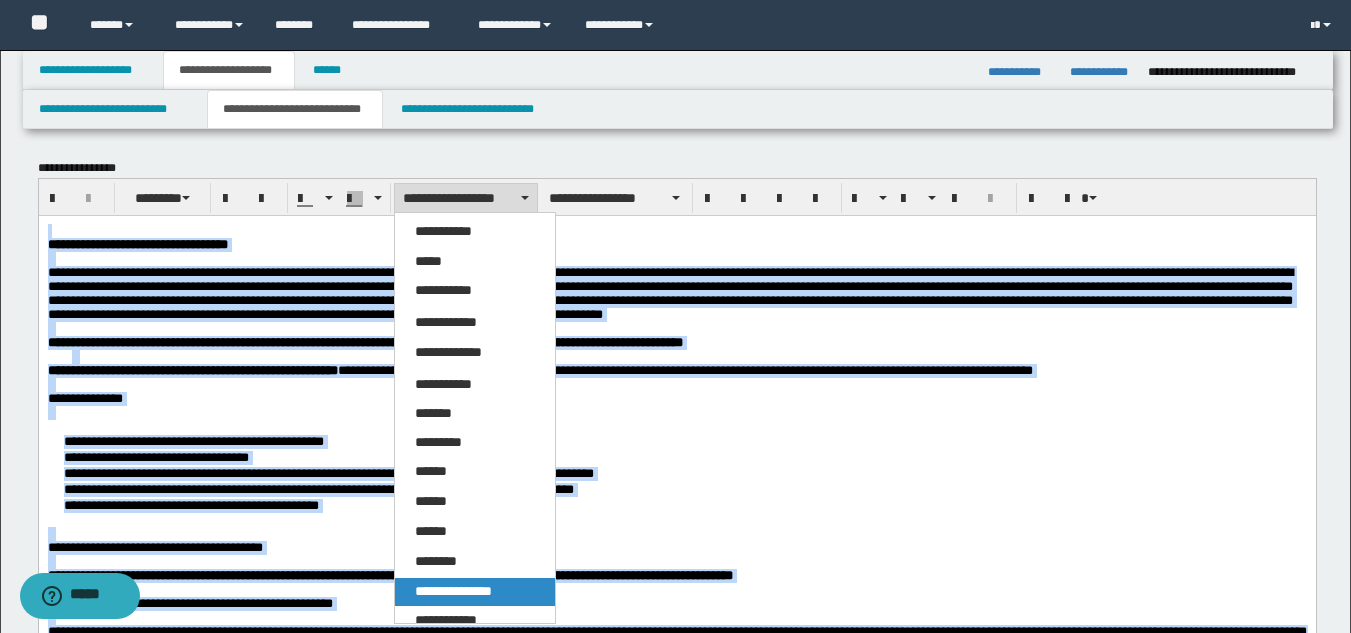 click on "**********" at bounding box center (453, 591) 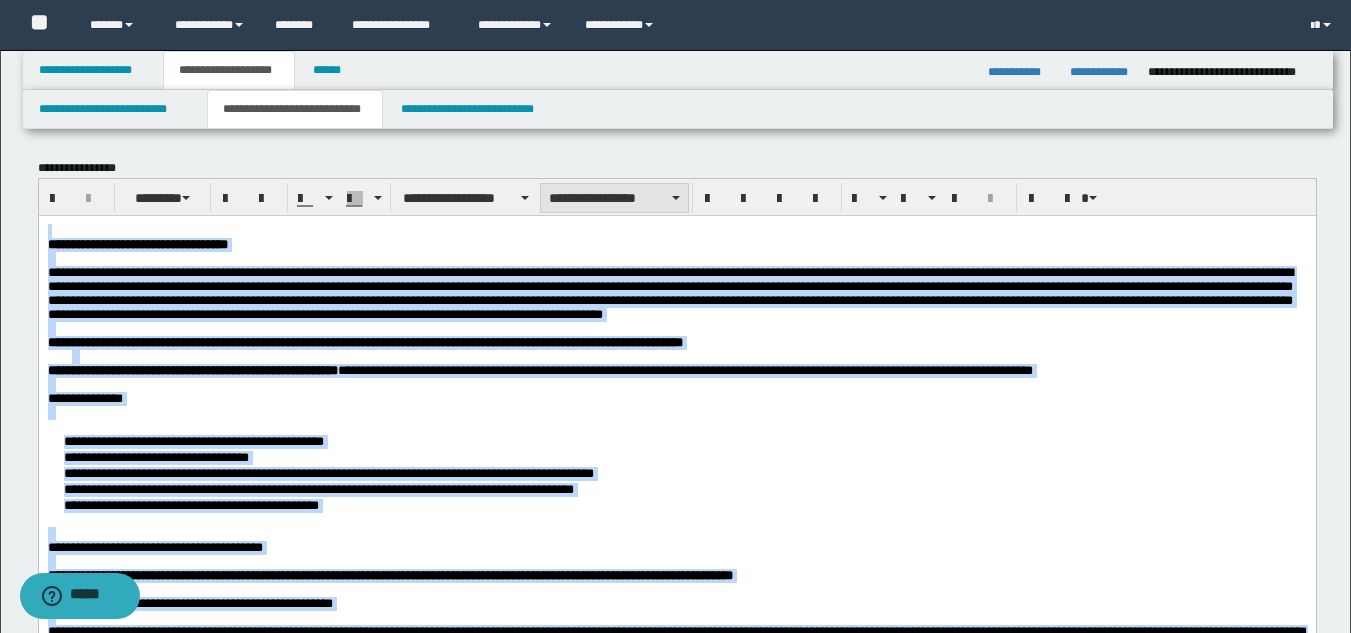 click on "**********" at bounding box center (614, 198) 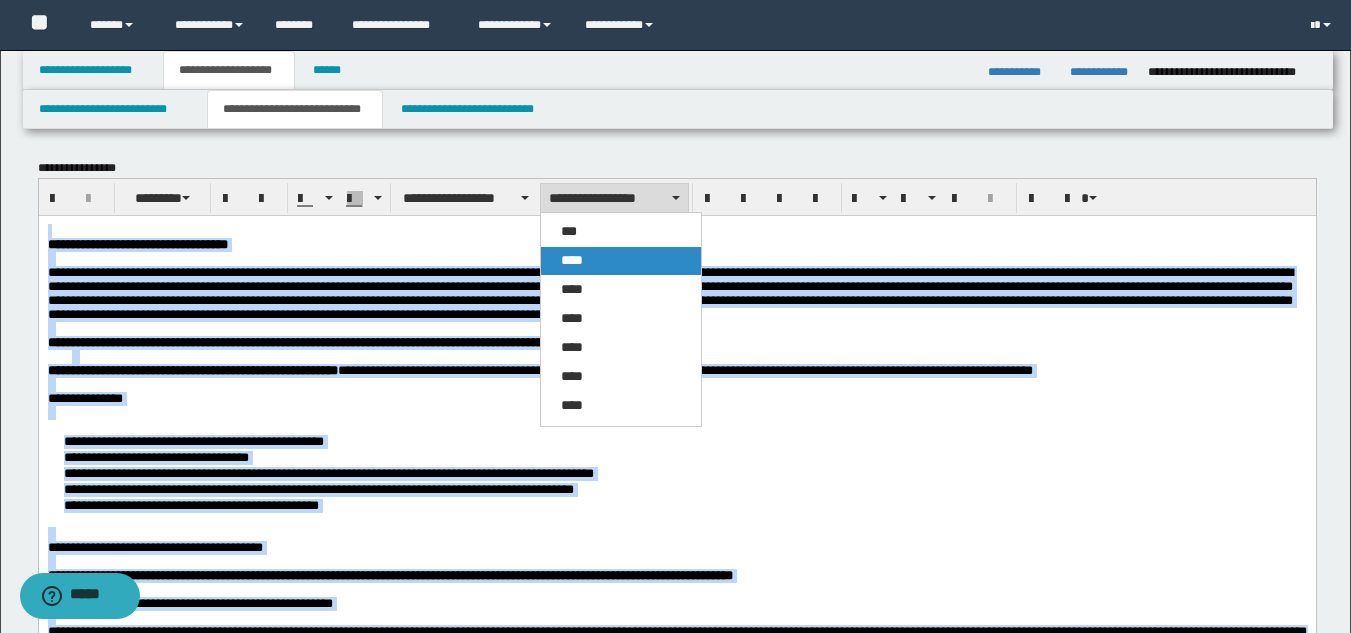 click on "****" at bounding box center (621, 261) 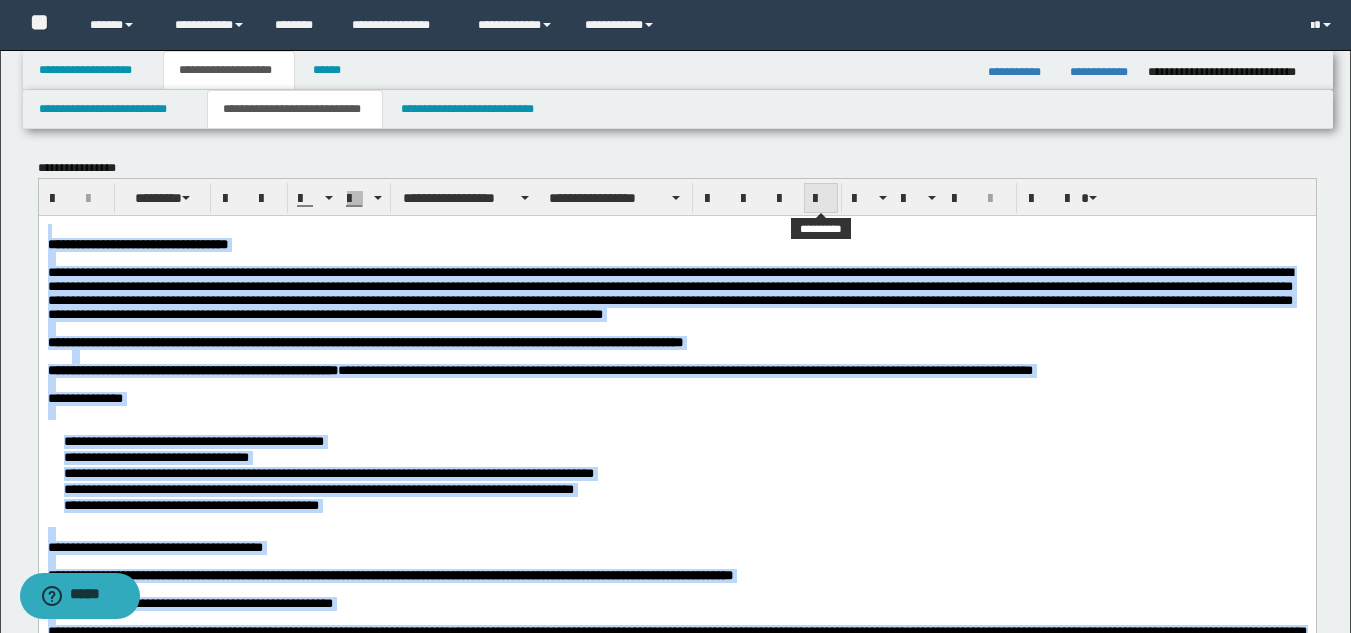 click at bounding box center (821, 199) 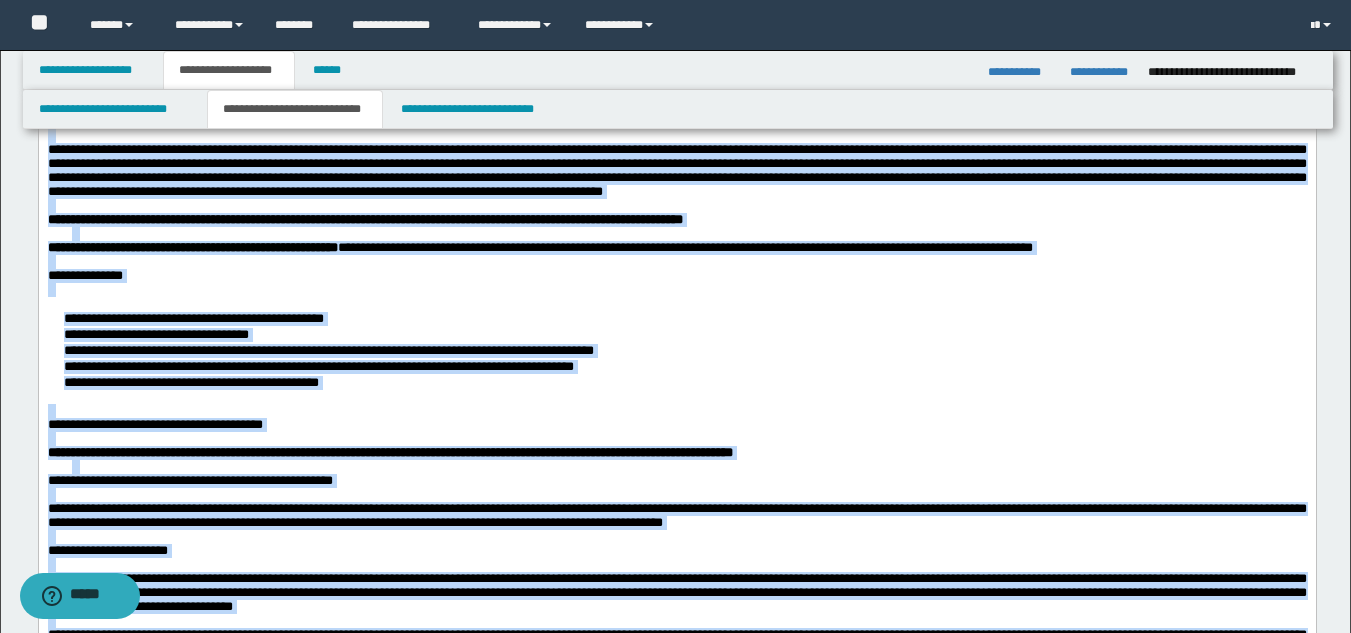 scroll, scrollTop: 200, scrollLeft: 0, axis: vertical 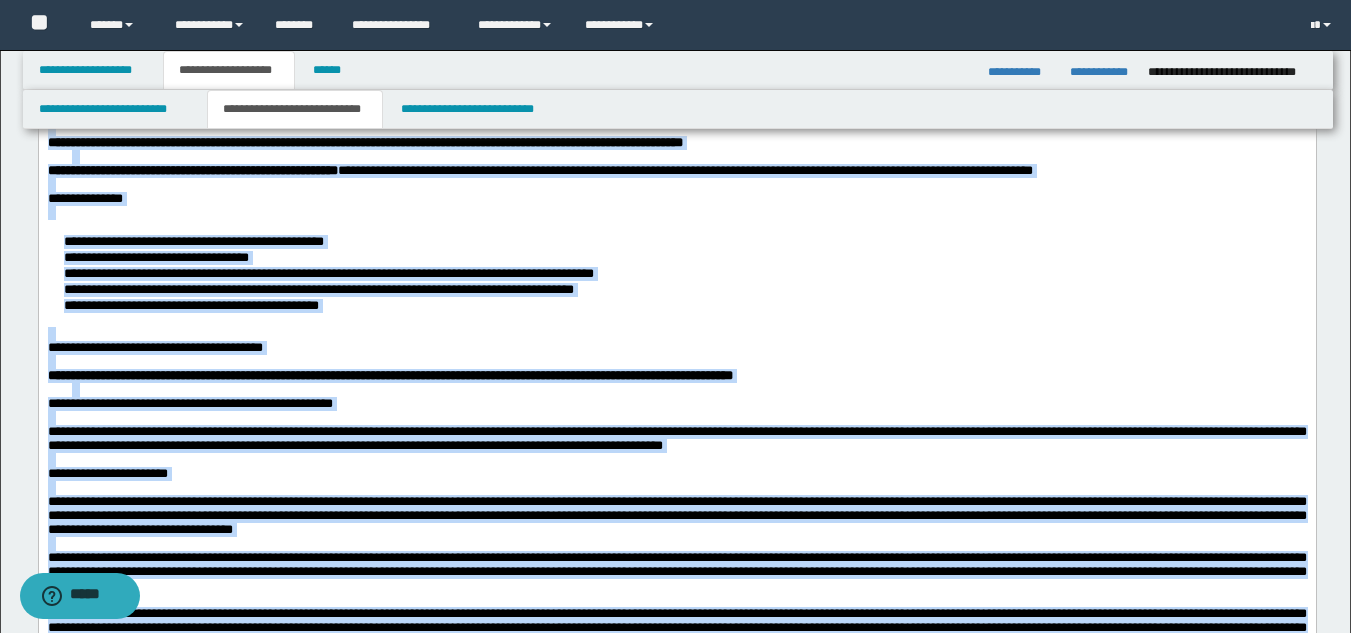 click at bounding box center [676, 212] 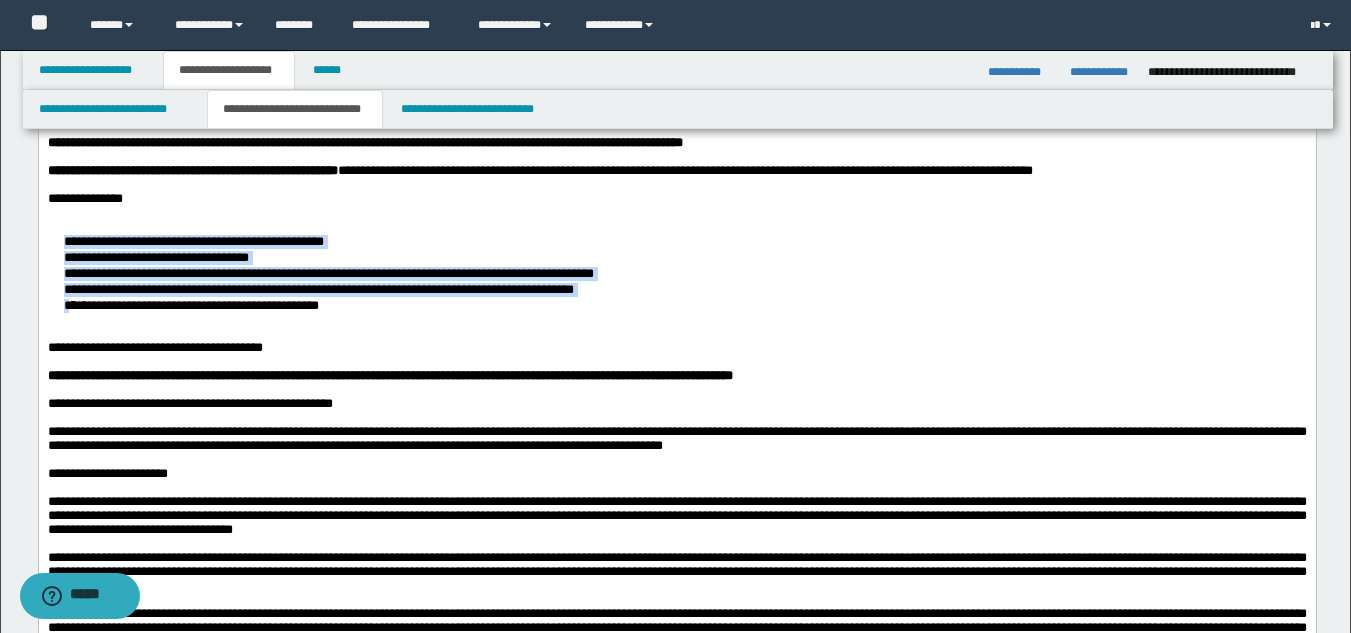 drag, startPoint x: 66, startPoint y: 263, endPoint x: 71, endPoint y: 328, distance: 65.192024 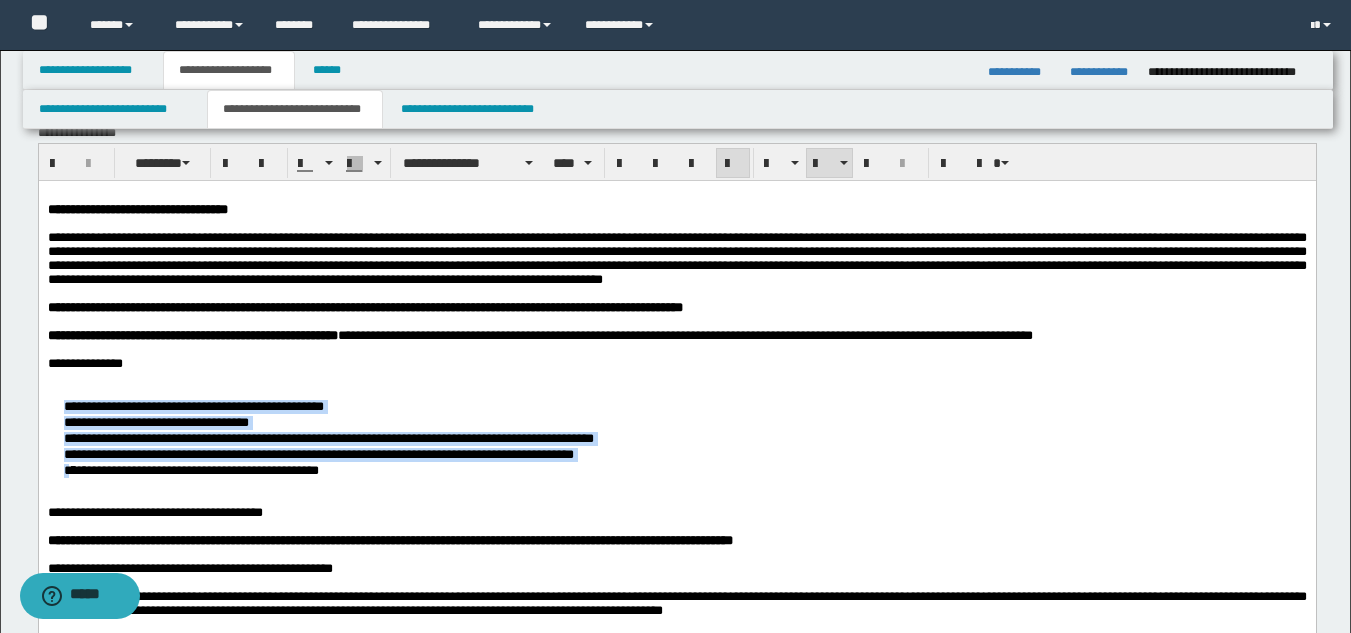 scroll, scrollTop: 0, scrollLeft: 0, axis: both 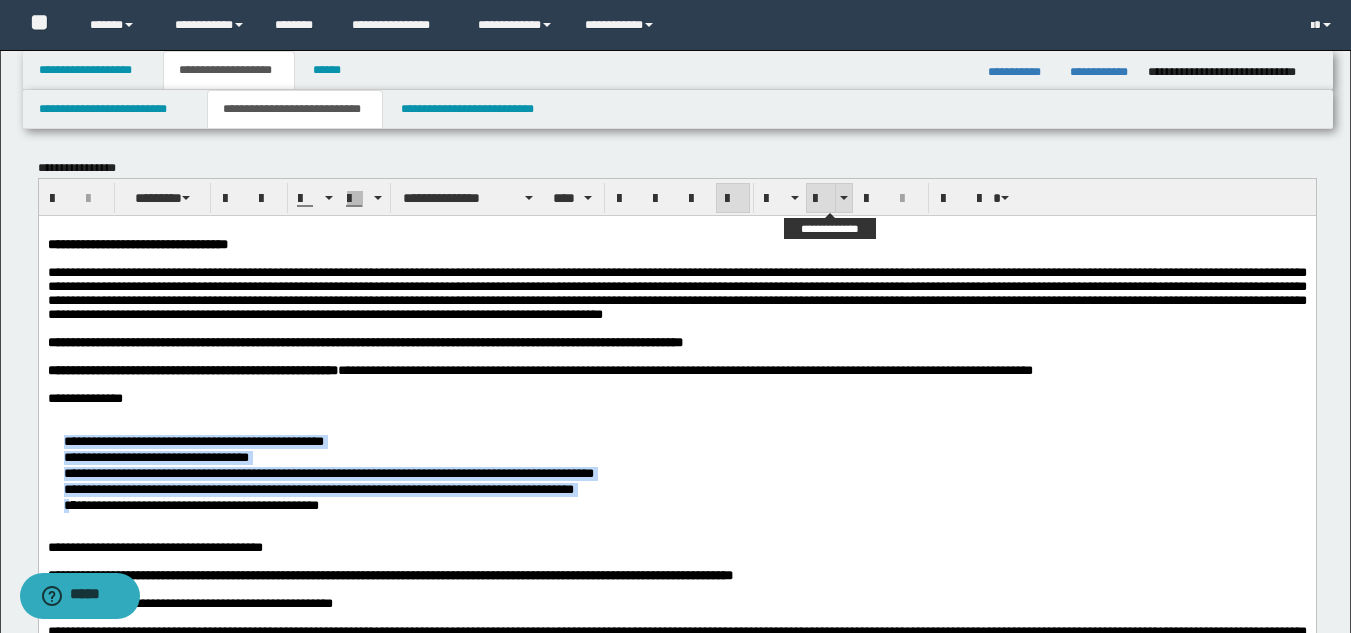 click at bounding box center (821, 198) 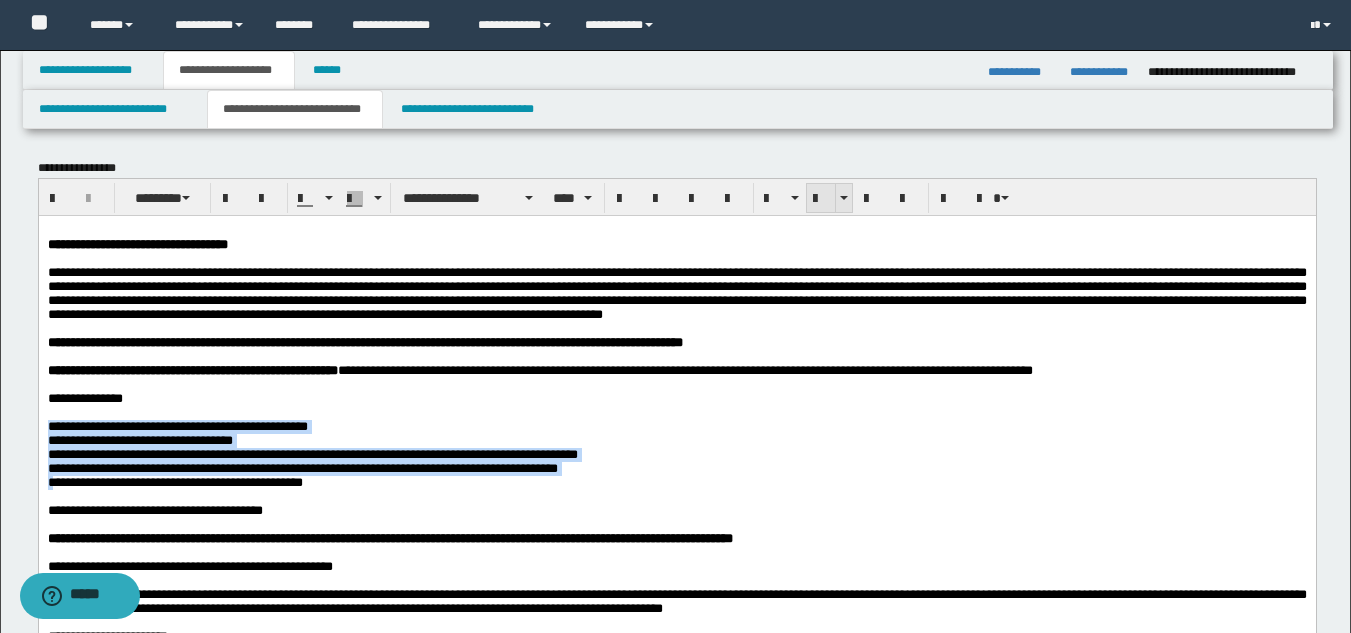 click at bounding box center (821, 198) 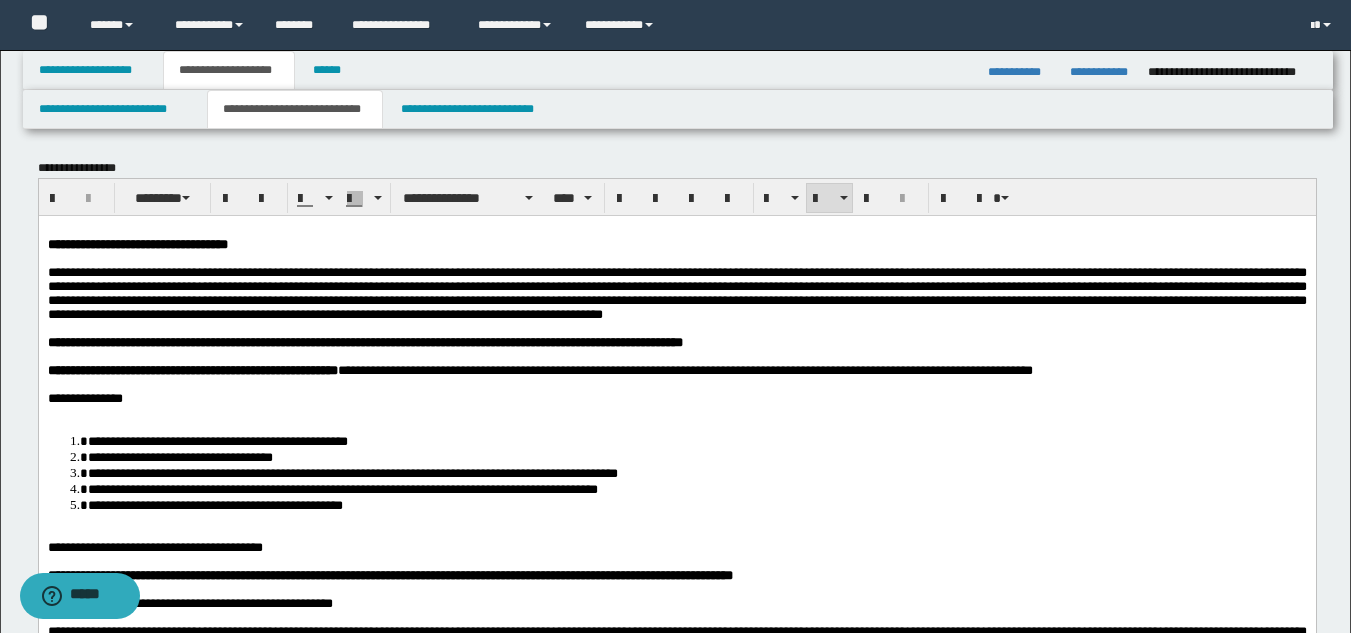 click at bounding box center [676, 412] 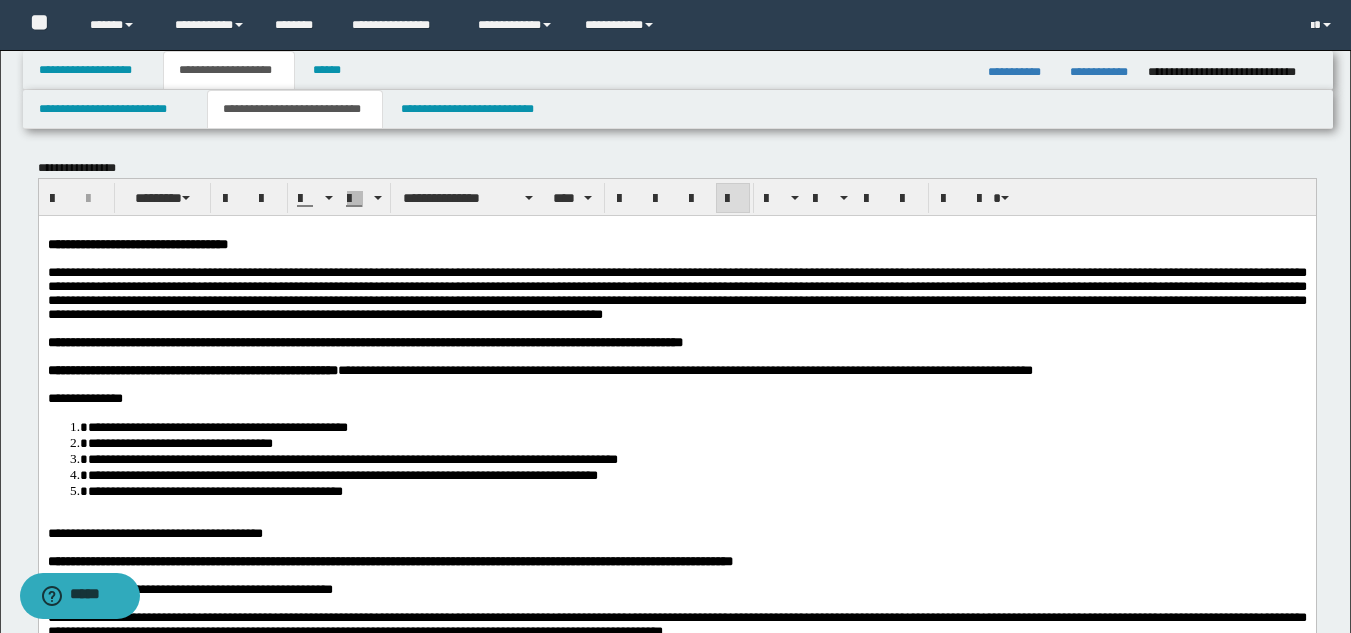 click on "**********" at bounding box center [676, 714] 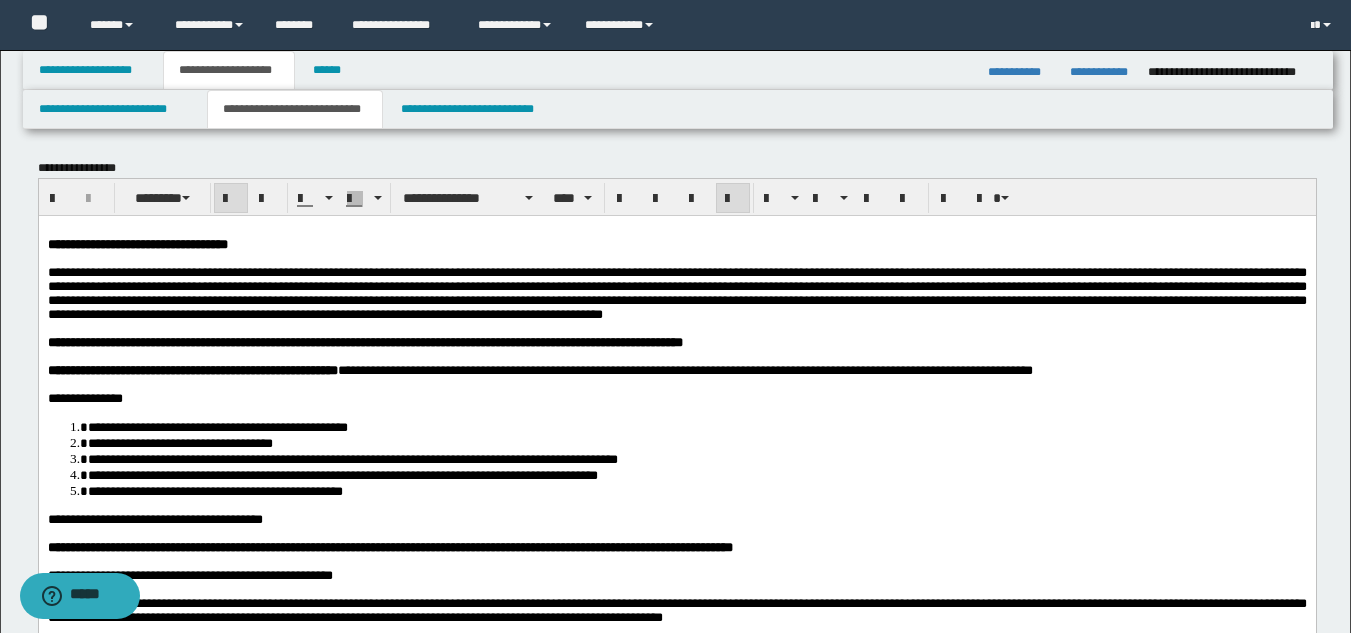 drag, startPoint x: 537, startPoint y: 330, endPoint x: 486, endPoint y: 361, distance: 59.682495 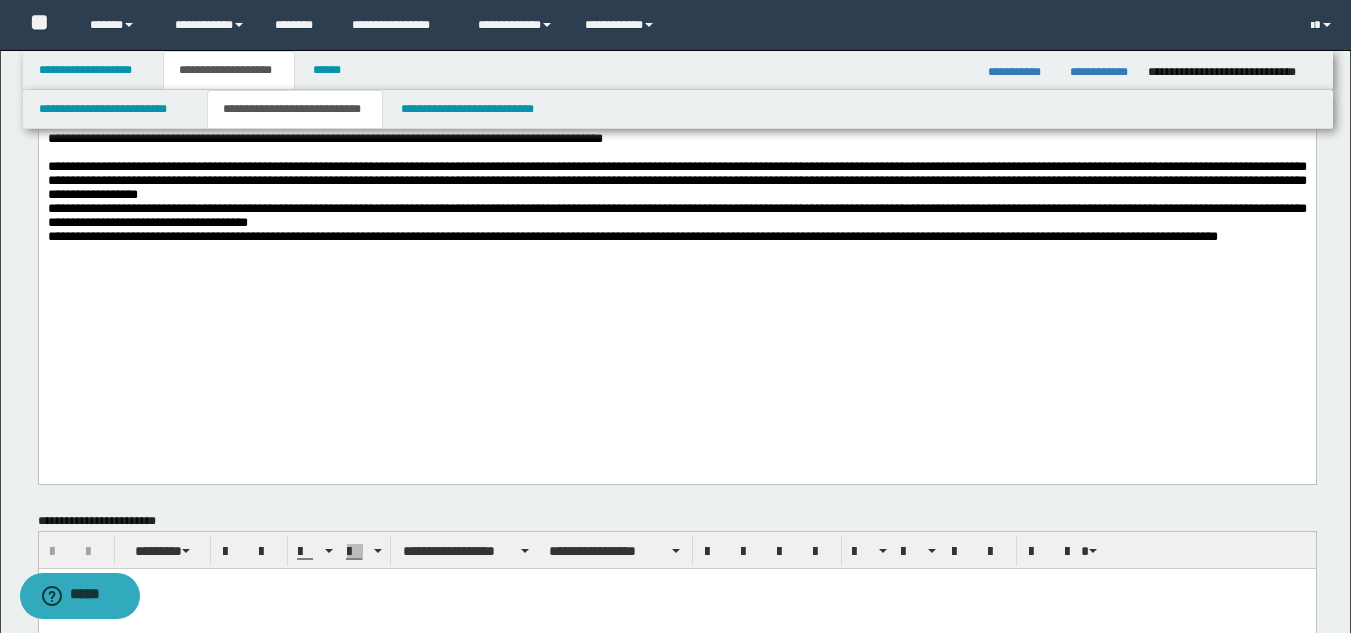 scroll, scrollTop: 900, scrollLeft: 0, axis: vertical 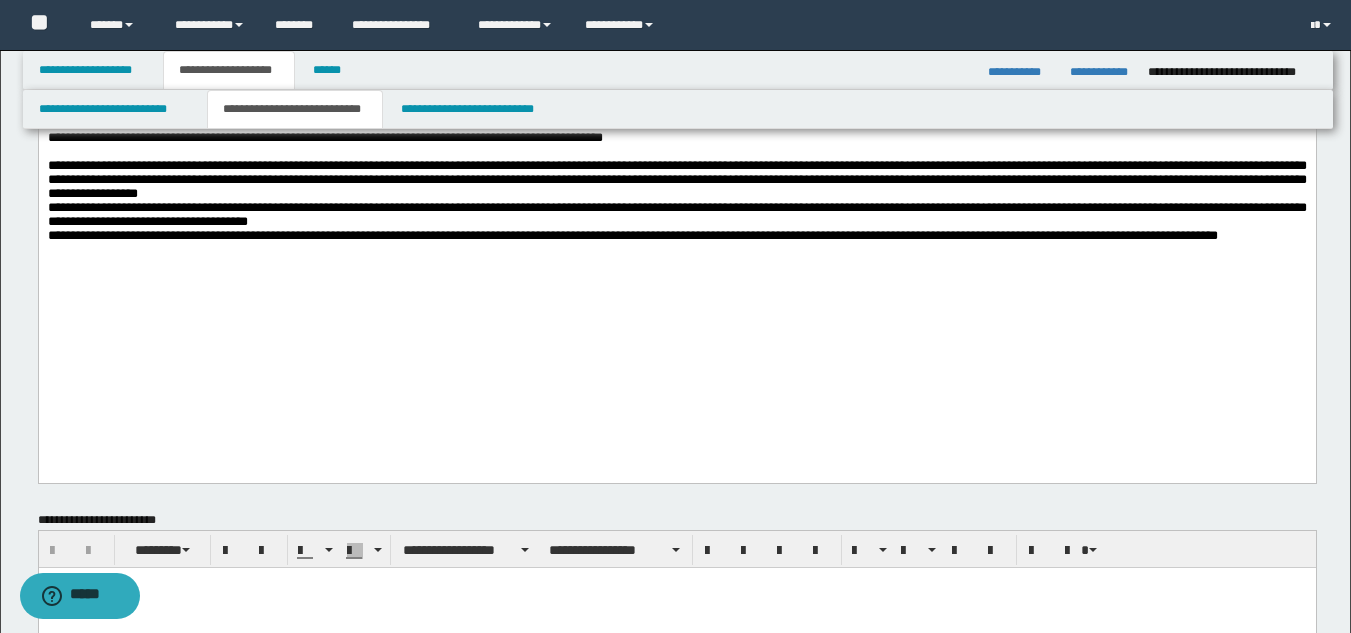 click on "**********" at bounding box center [676, 194] 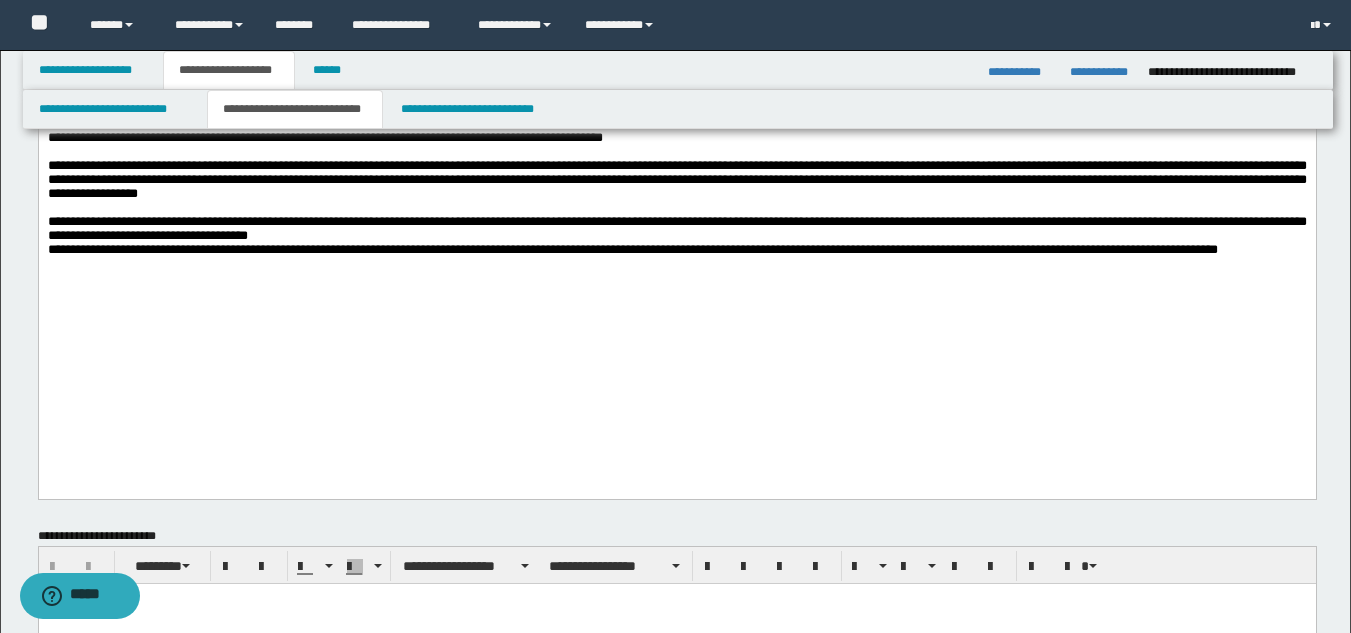 click on "**********" at bounding box center [676, 229] 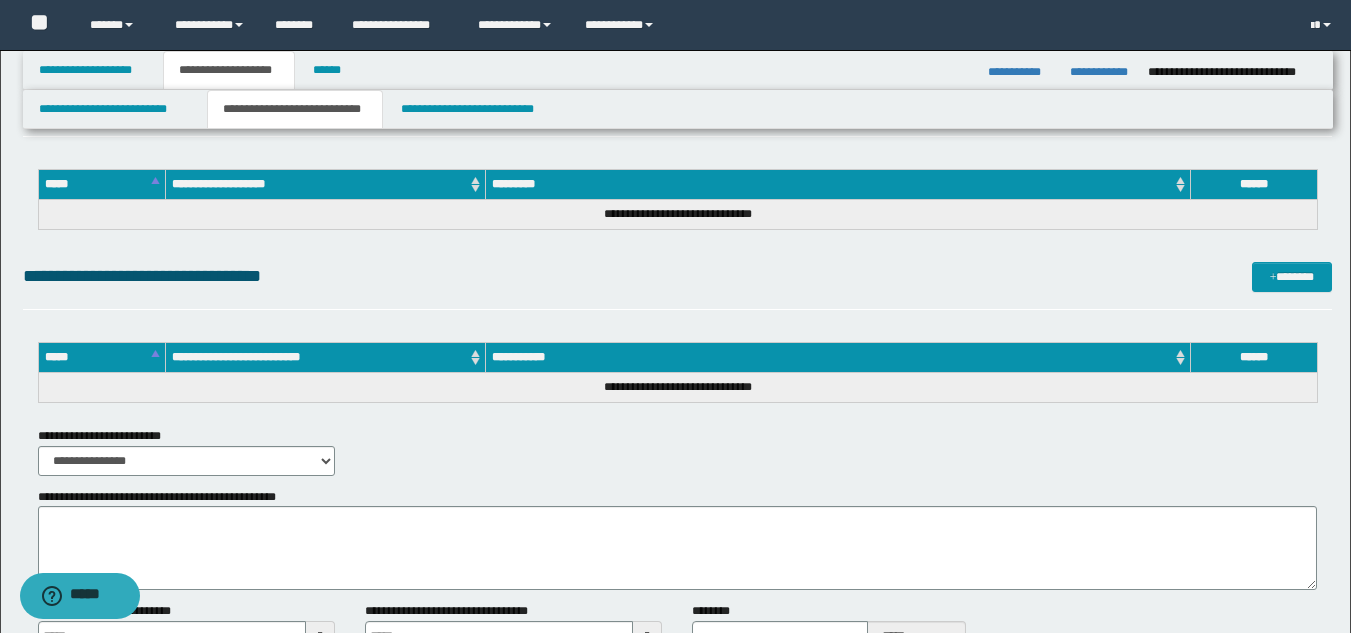 scroll, scrollTop: 2000, scrollLeft: 0, axis: vertical 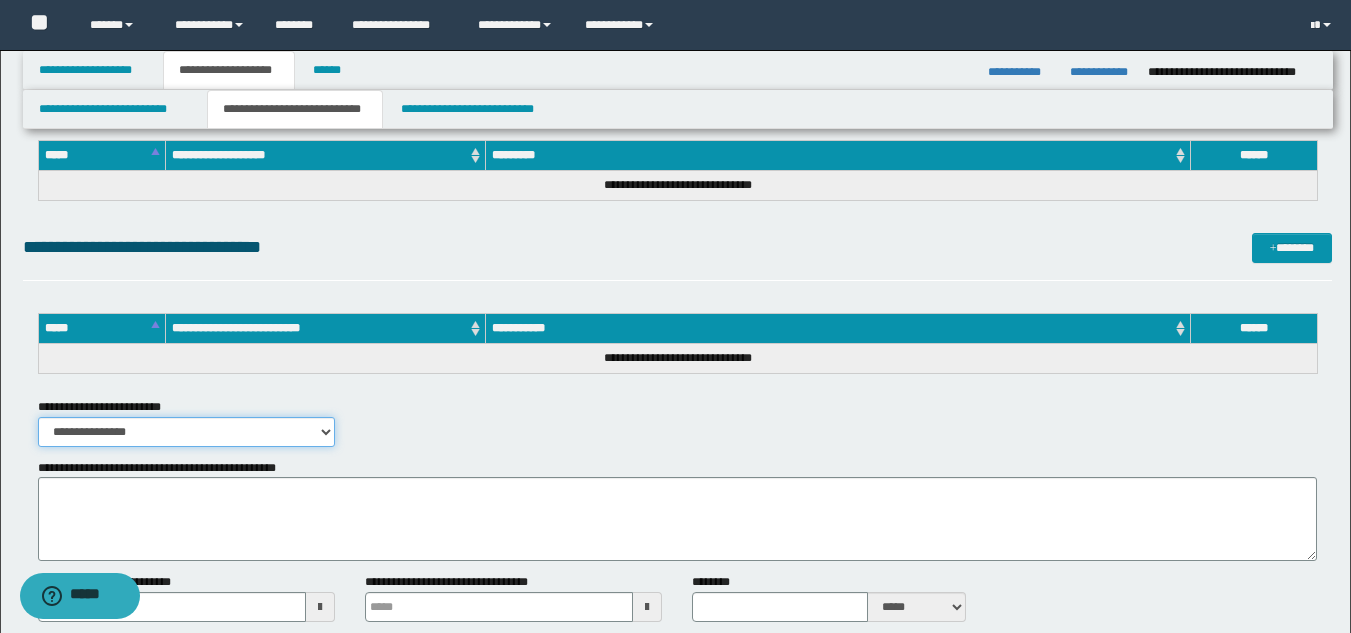 click on "**********" at bounding box center [186, 432] 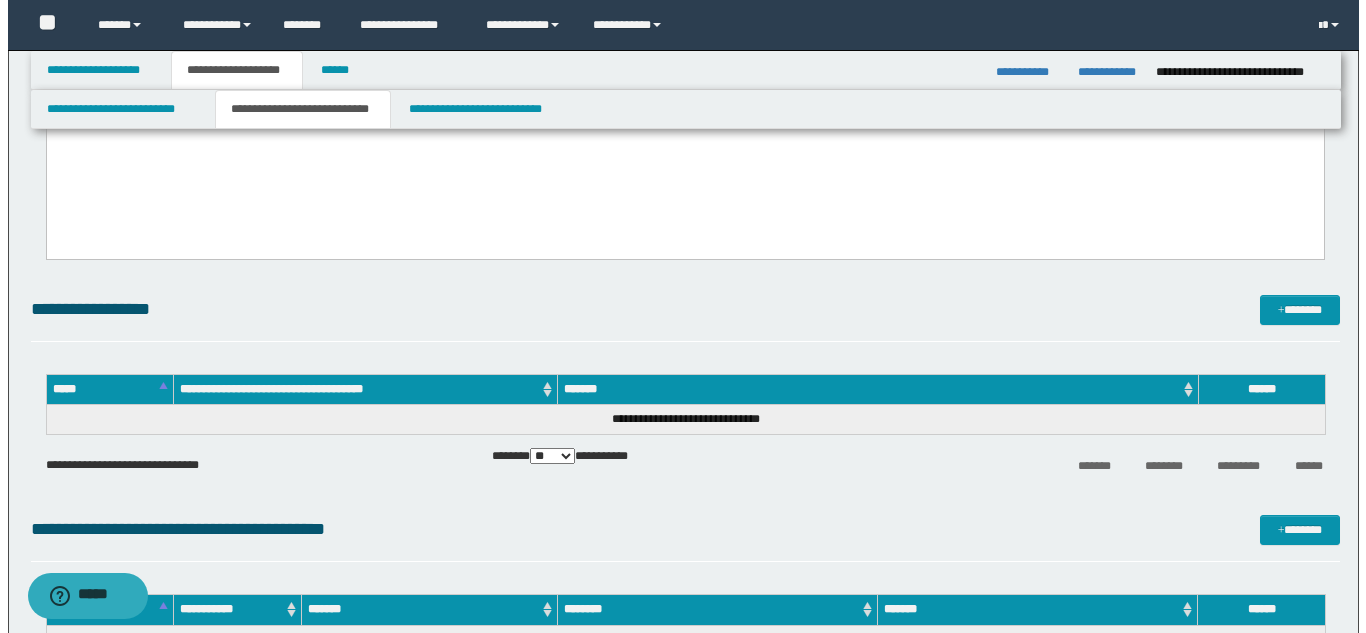 scroll, scrollTop: 1400, scrollLeft: 0, axis: vertical 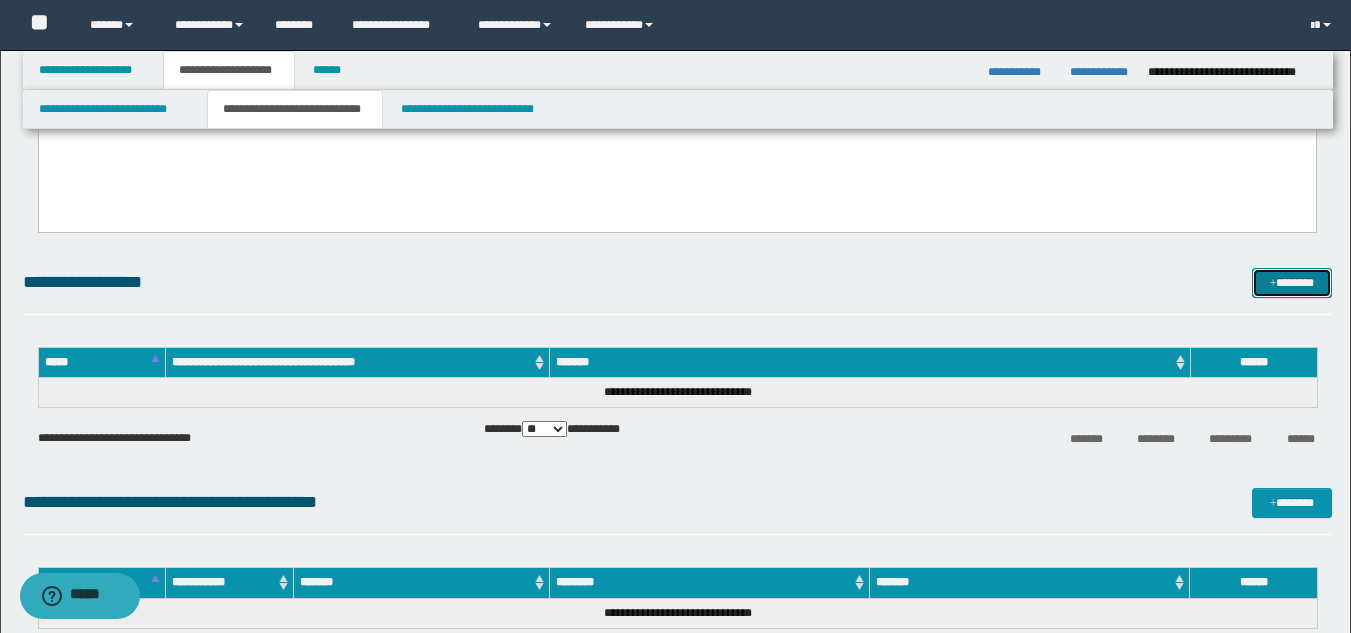 click at bounding box center (1273, 284) 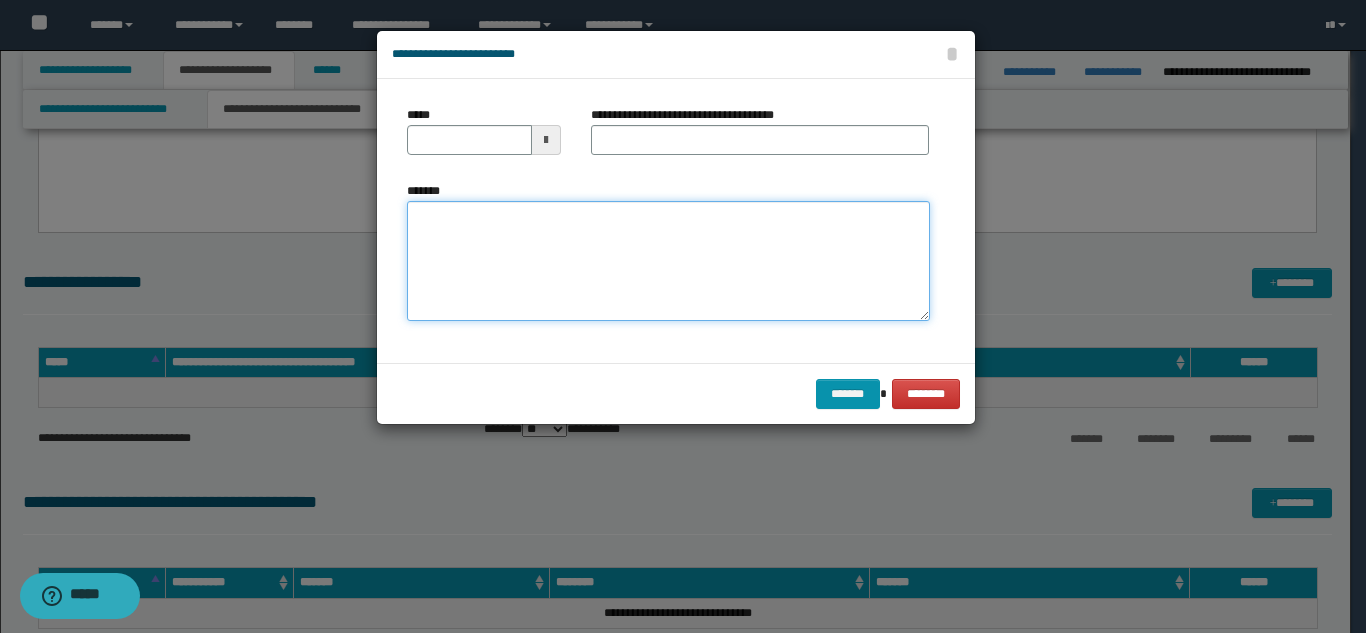click on "*******" at bounding box center (668, 261) 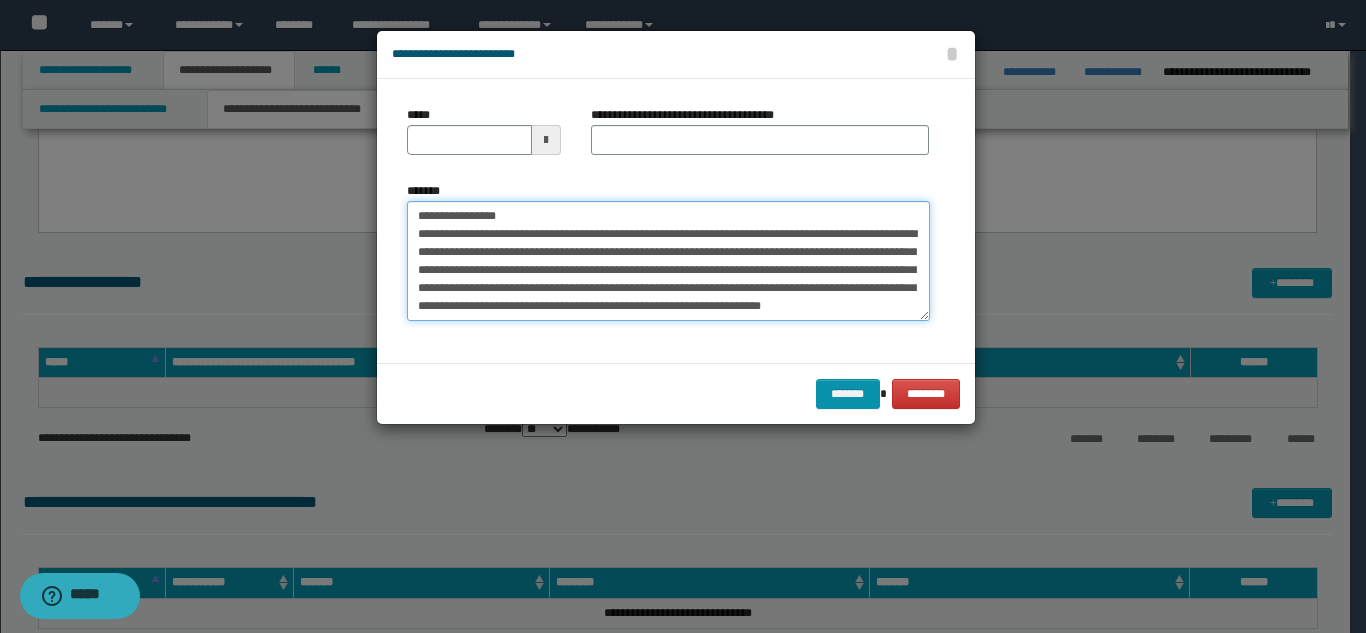 scroll, scrollTop: 0, scrollLeft: 0, axis: both 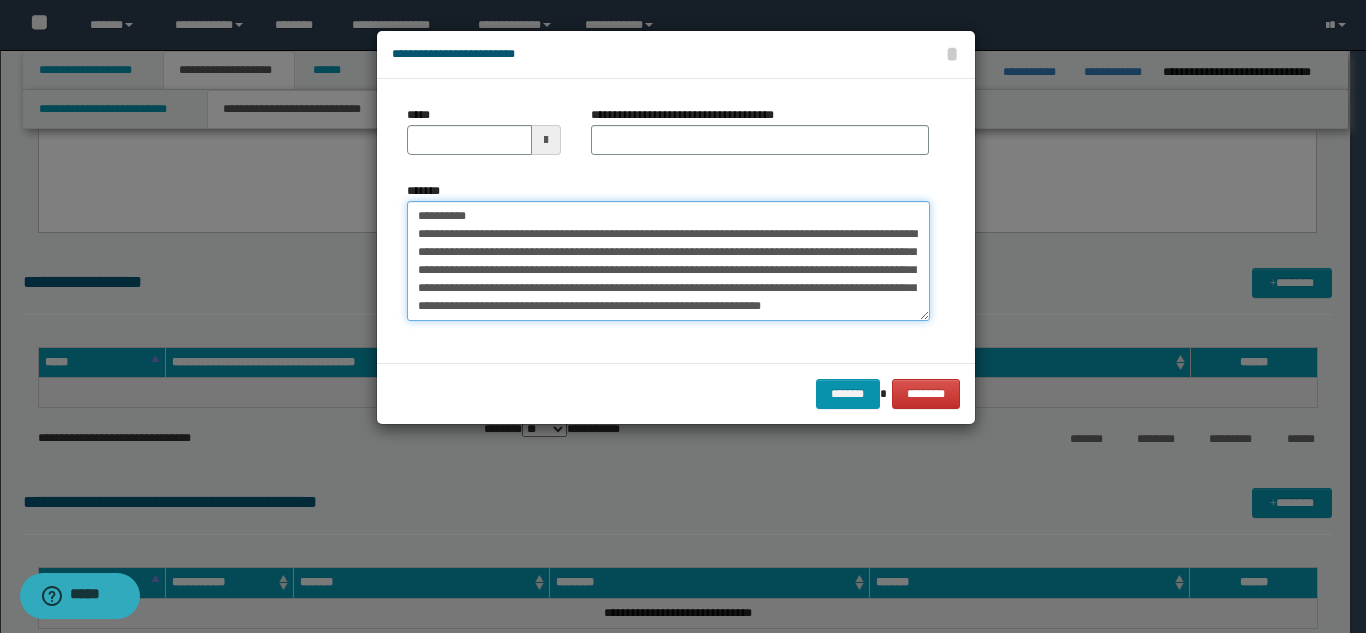 drag, startPoint x: 544, startPoint y: 217, endPoint x: 480, endPoint y: 211, distance: 64.28063 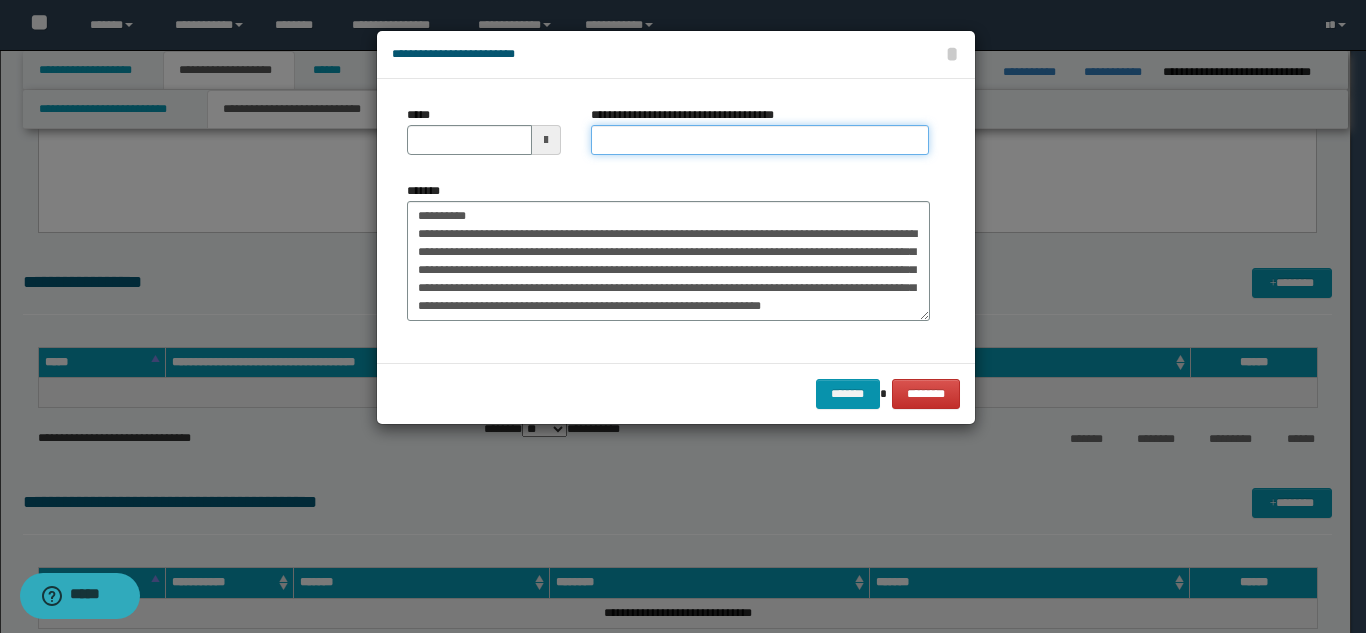 click on "**********" at bounding box center (760, 140) 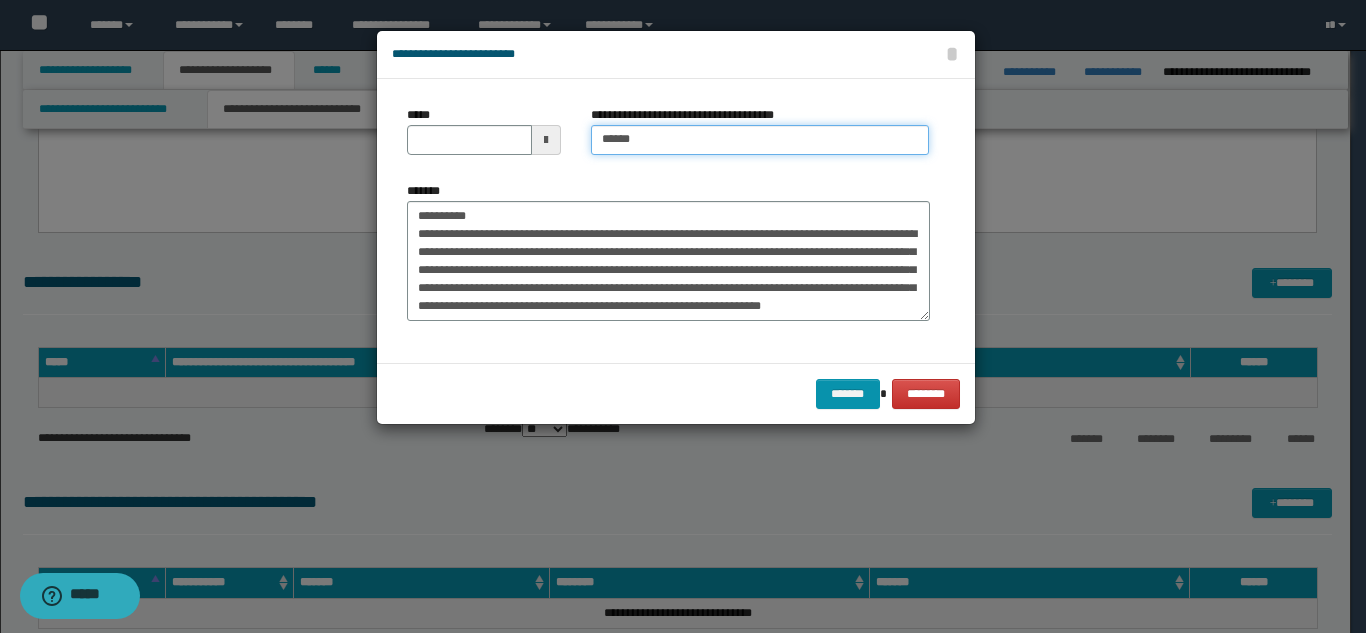 type on "*****" 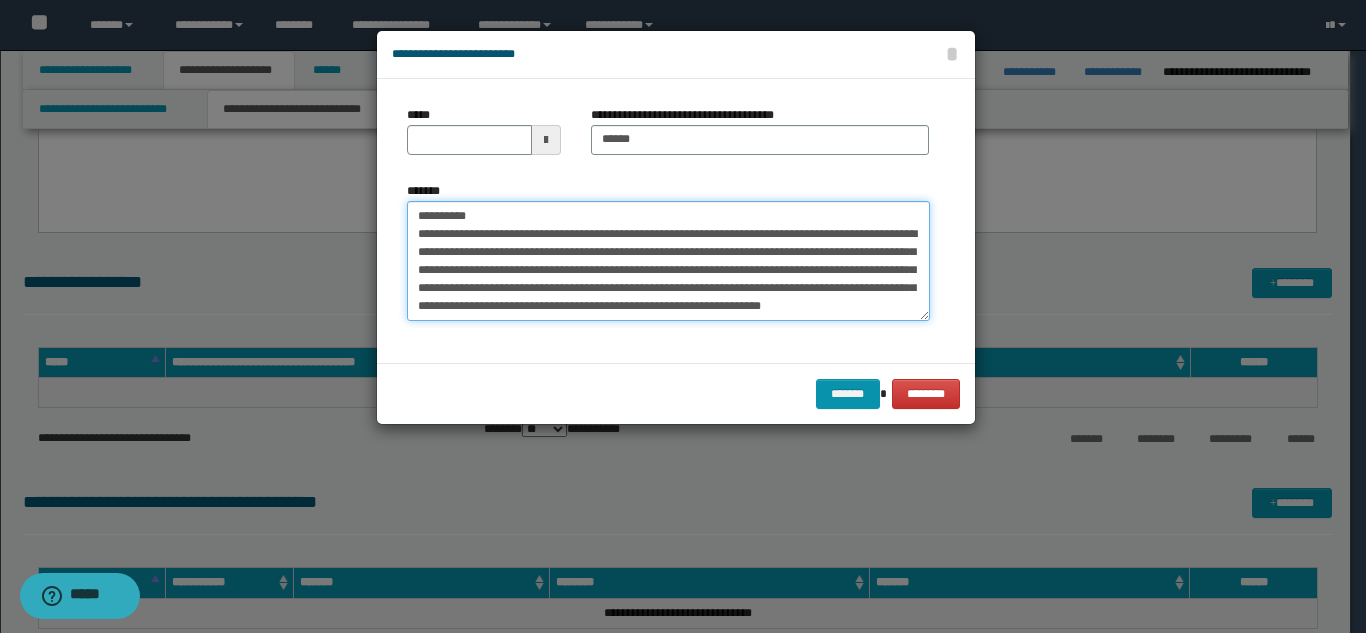drag, startPoint x: 475, startPoint y: 213, endPoint x: 410, endPoint y: 208, distance: 65.192024 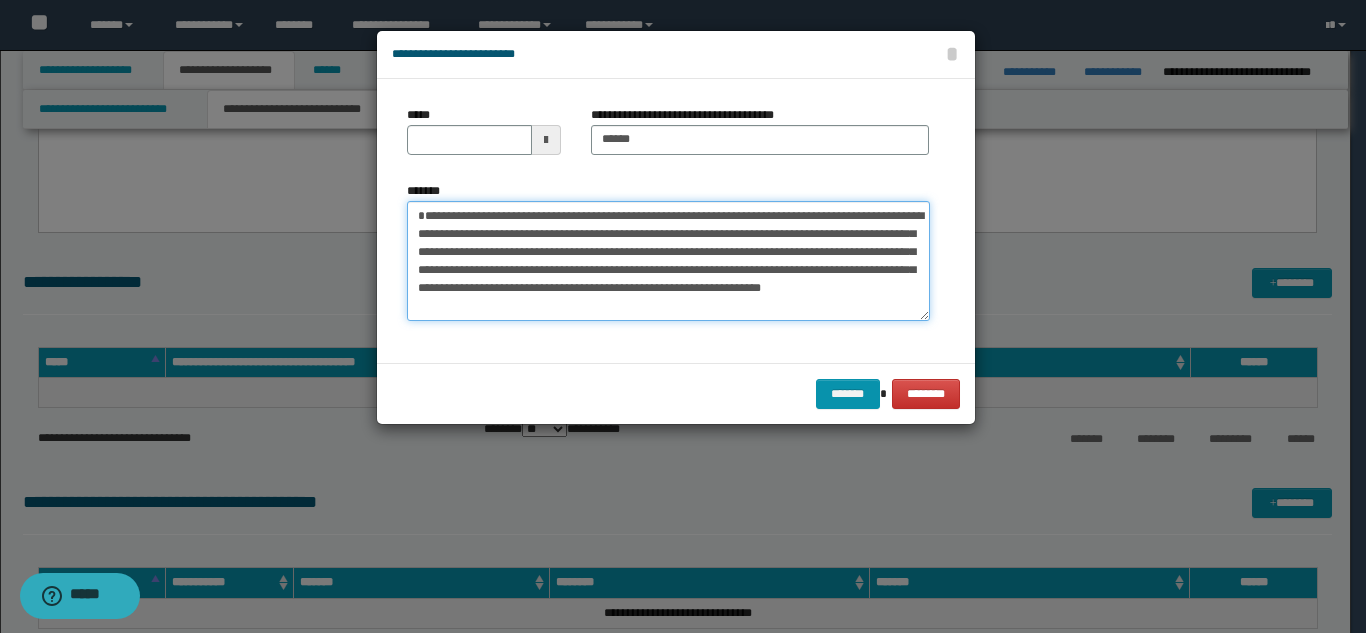 type on "**********" 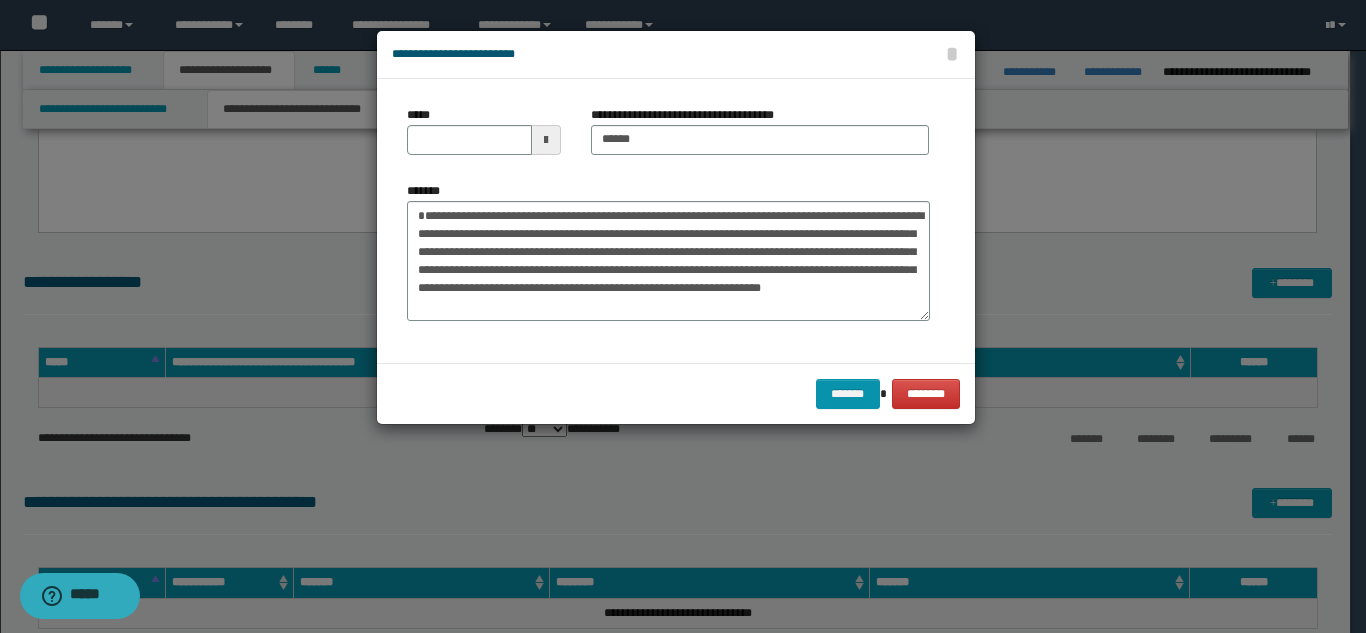 click on "*****" at bounding box center [484, 138] 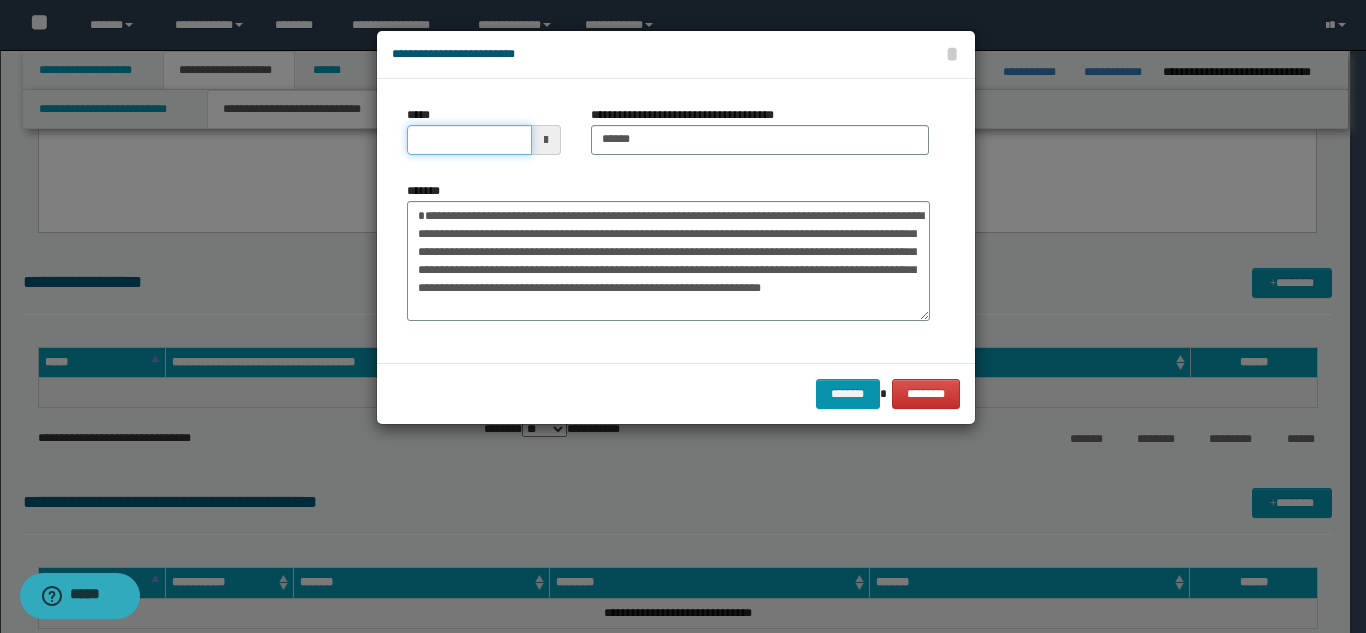 click on "*****" at bounding box center (469, 140) 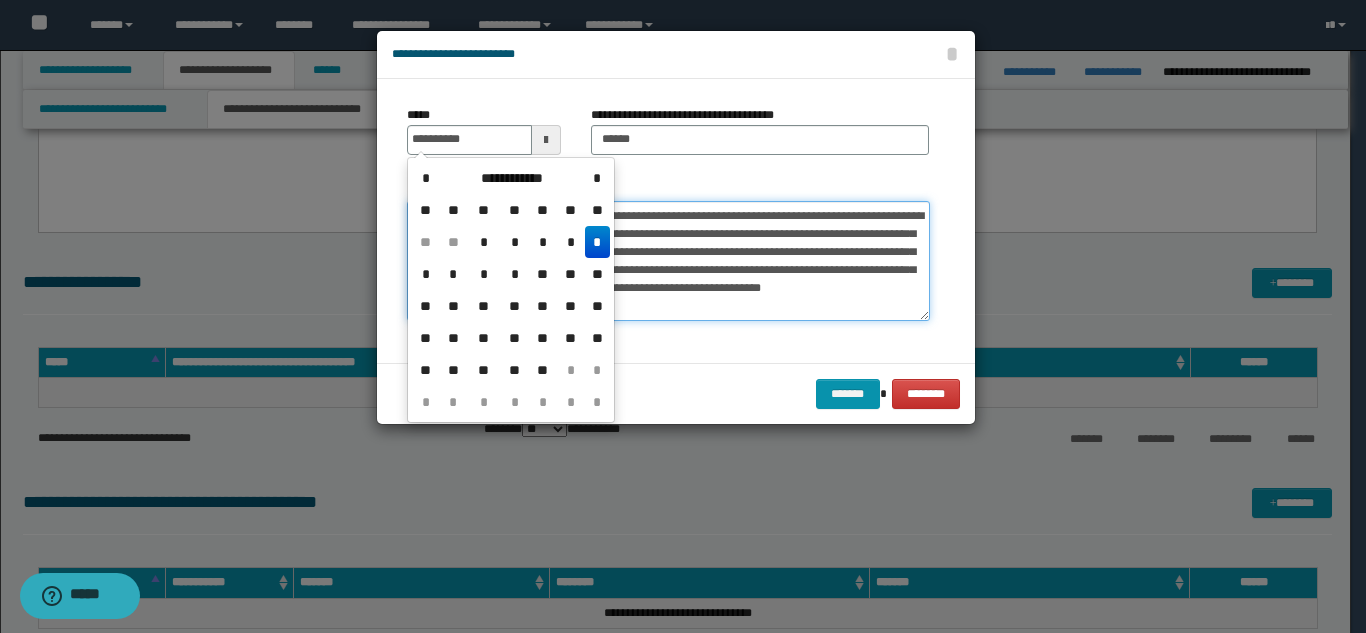 type on "**********" 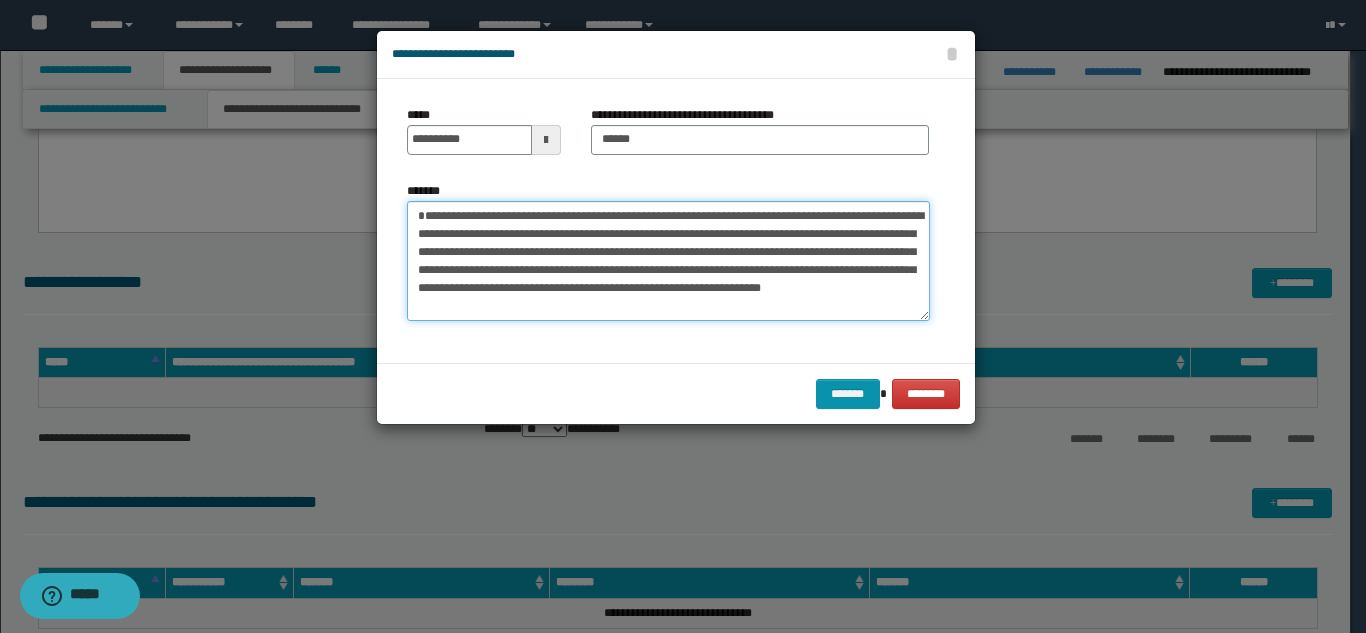 scroll, scrollTop: 36, scrollLeft: 0, axis: vertical 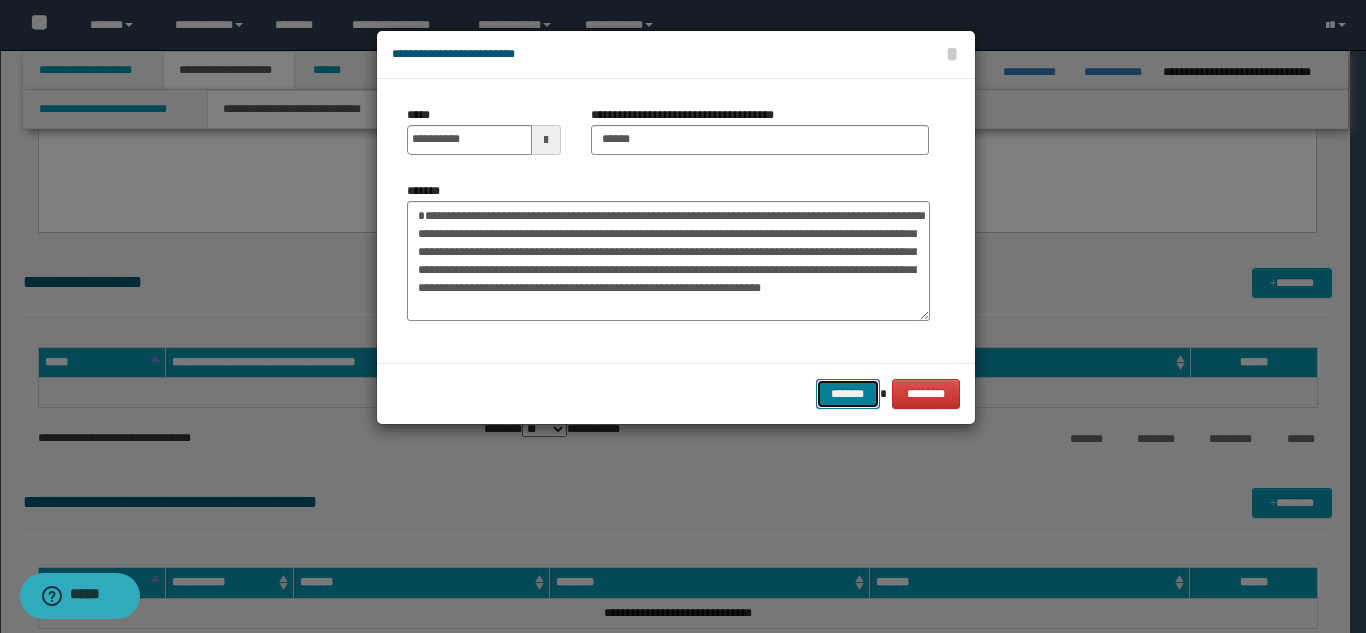 click on "*******" at bounding box center (848, 394) 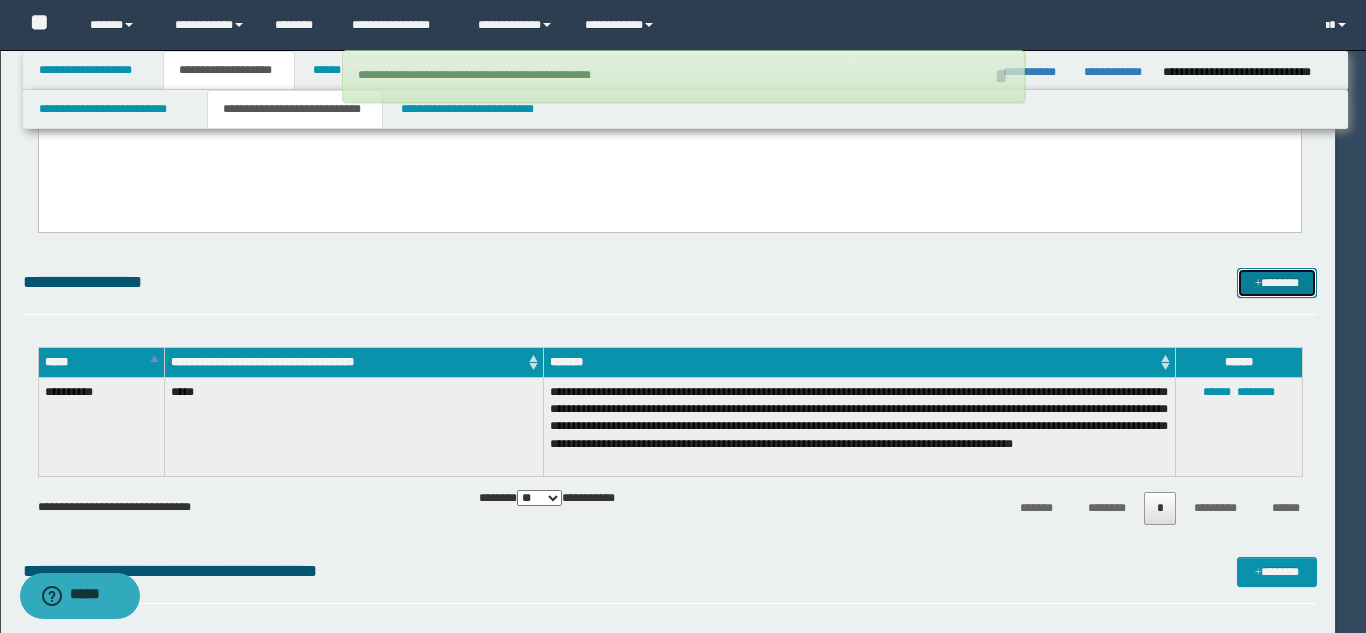 type 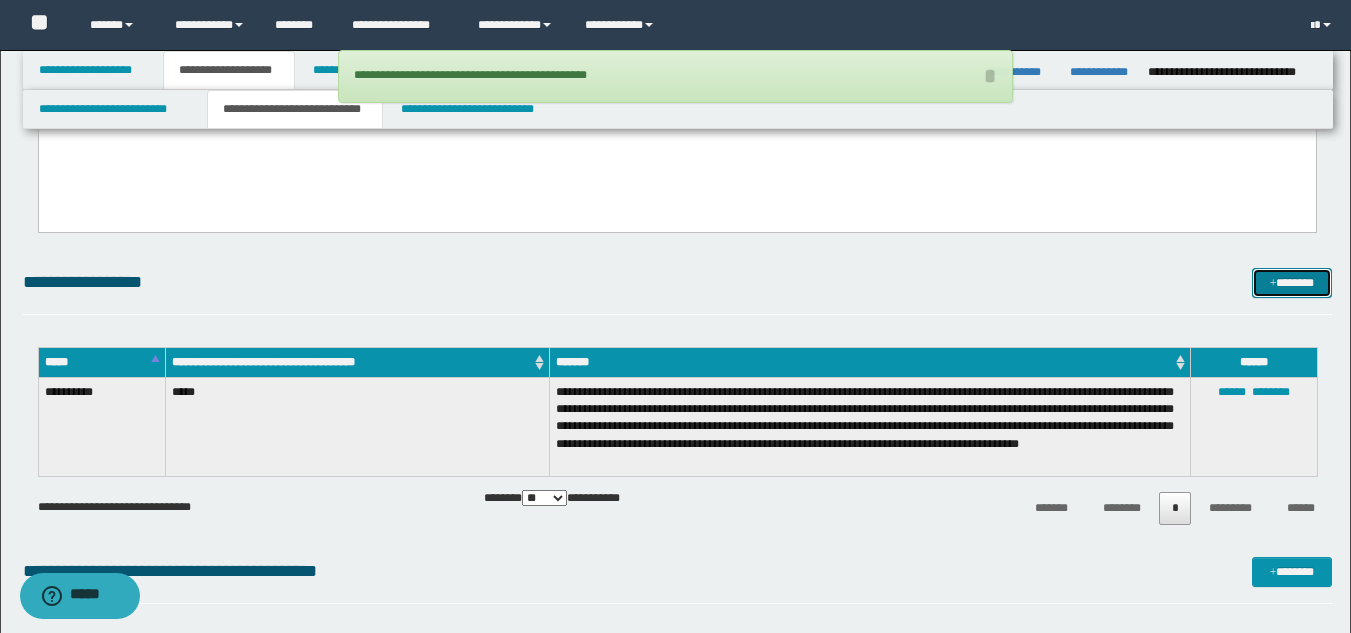 click at bounding box center [1273, 284] 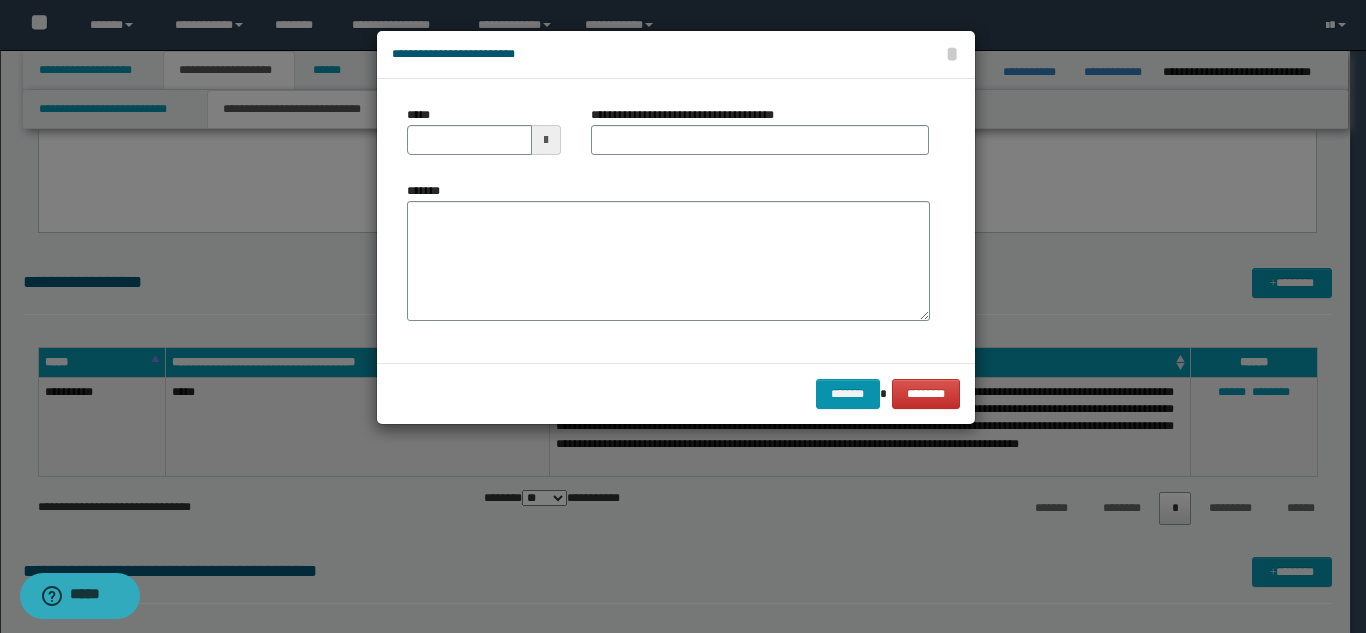 scroll, scrollTop: 0, scrollLeft: 0, axis: both 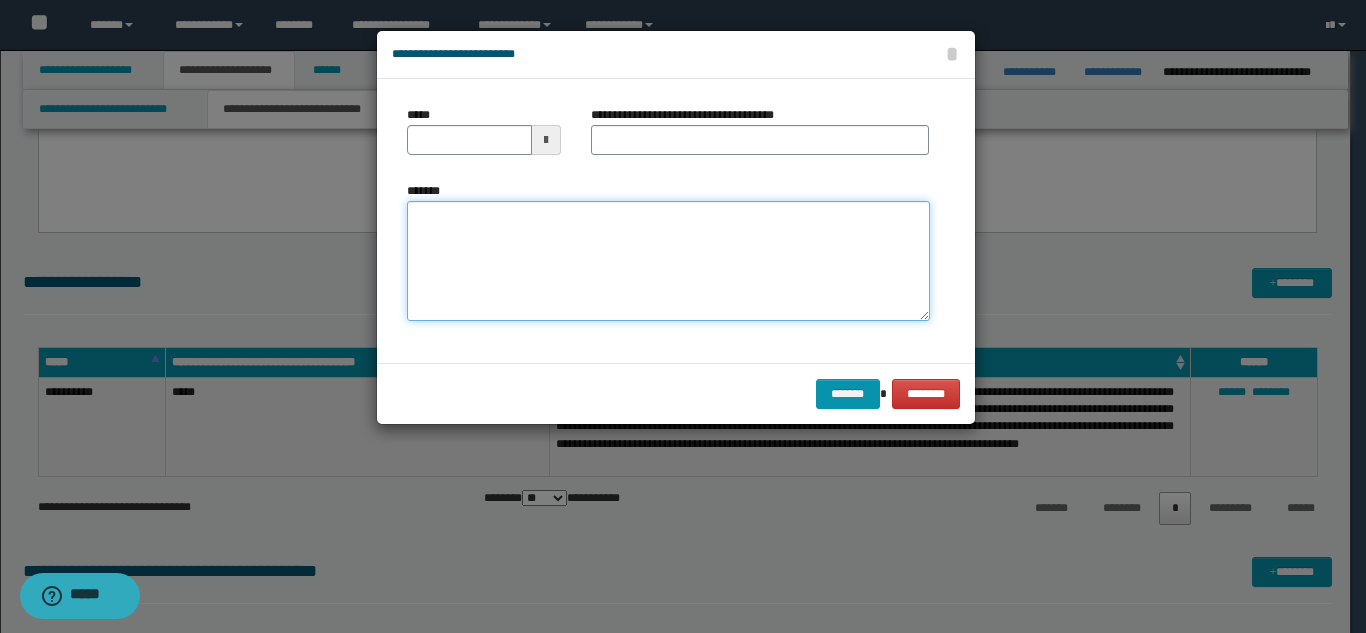 click on "*******" at bounding box center [668, 261] 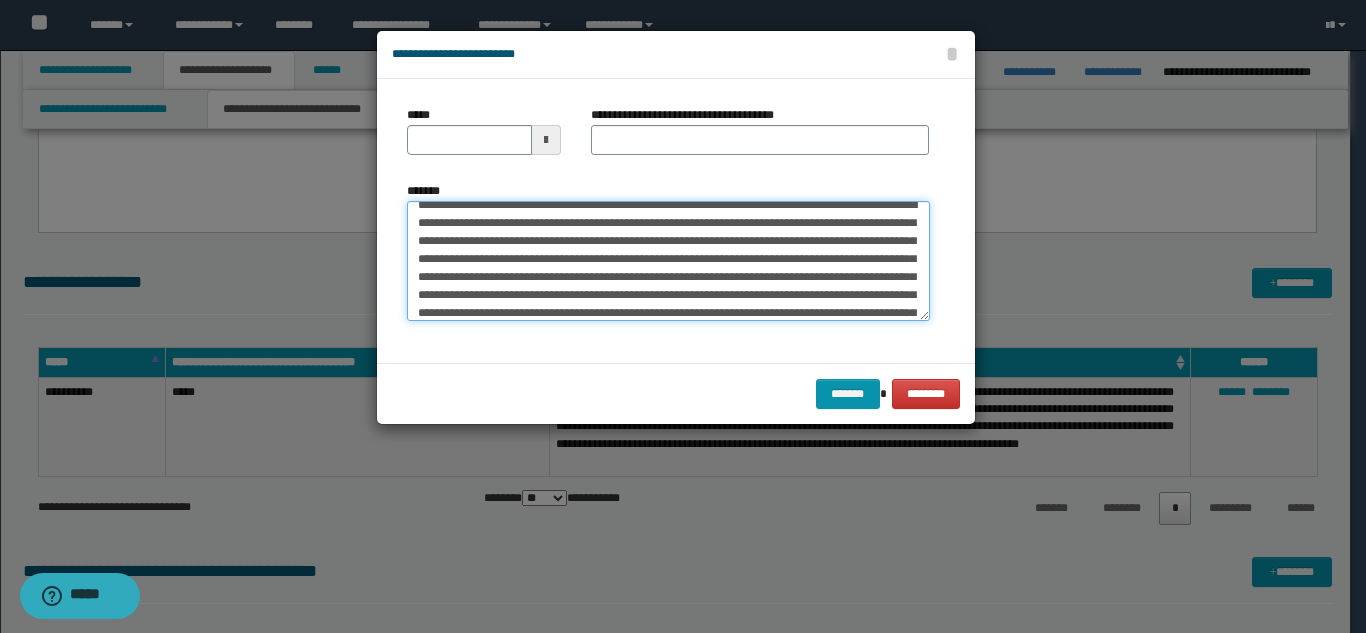 scroll, scrollTop: 0, scrollLeft: 0, axis: both 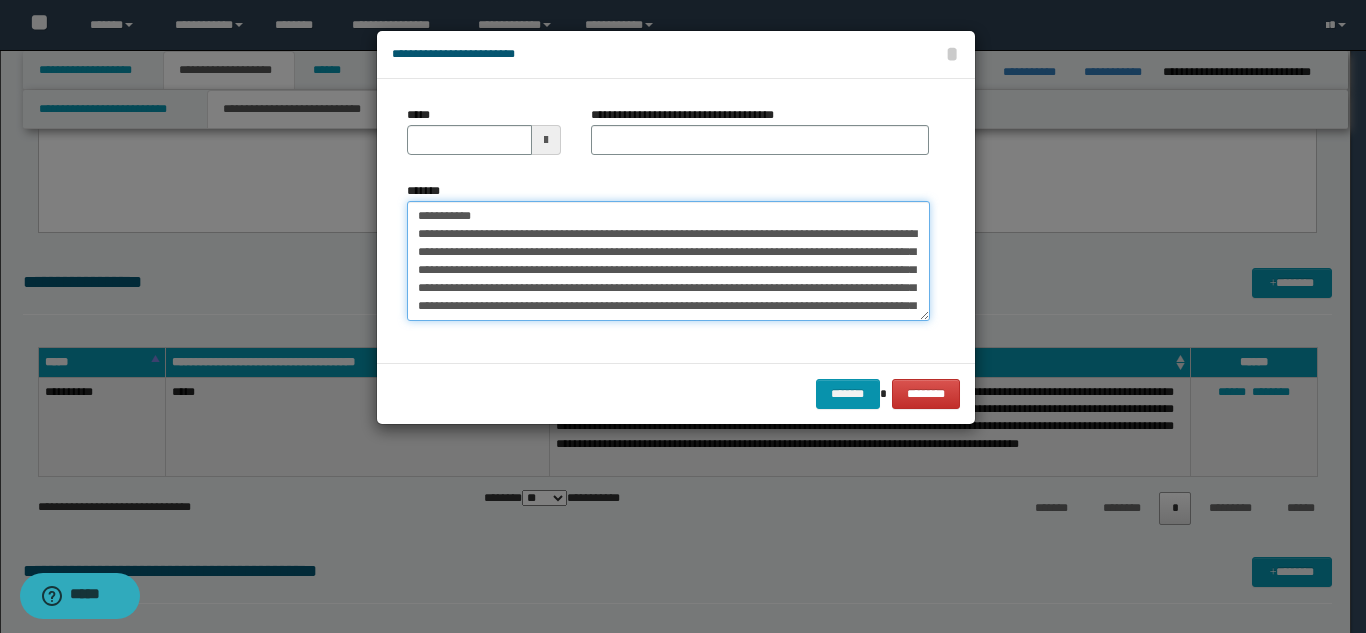 drag, startPoint x: 592, startPoint y: 213, endPoint x: 484, endPoint y: 203, distance: 108.461975 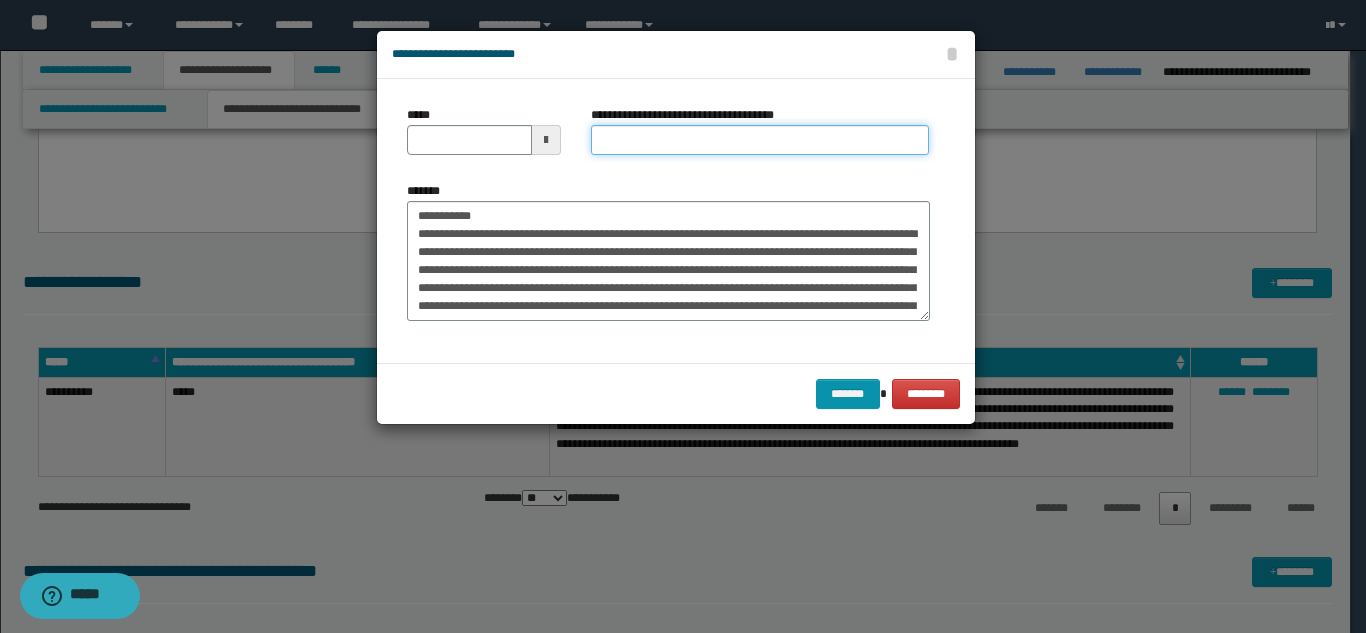drag, startPoint x: 620, startPoint y: 145, endPoint x: 587, endPoint y: 159, distance: 35.846897 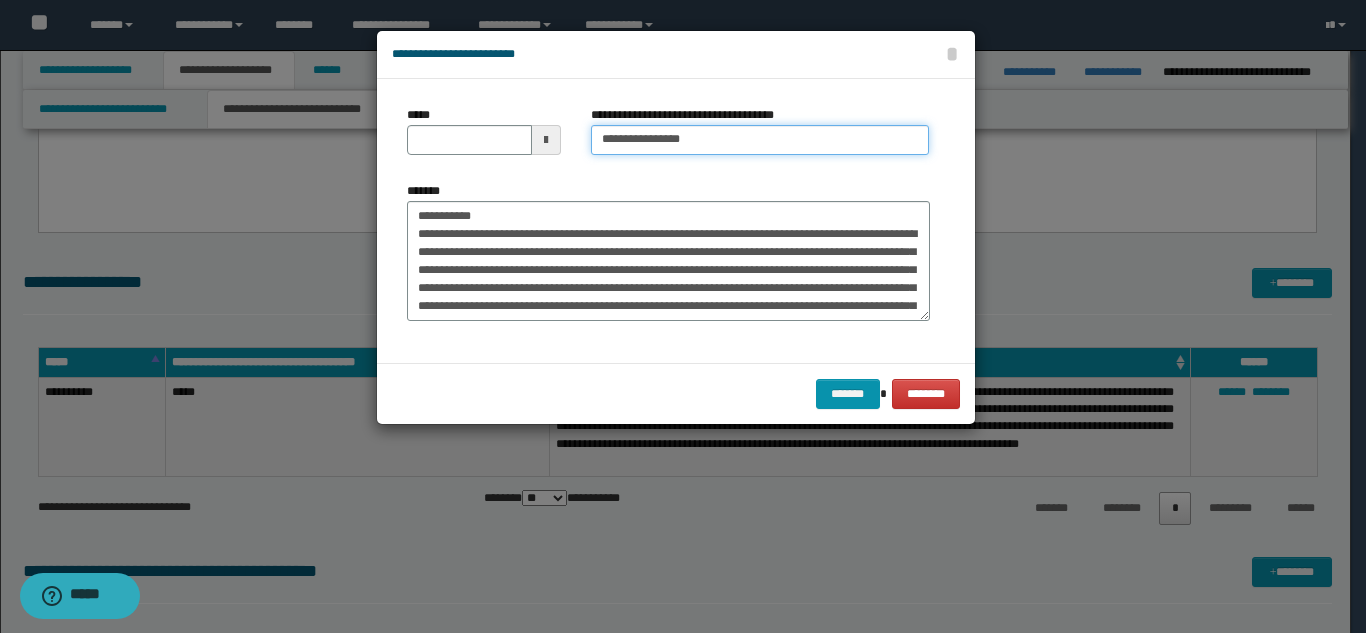 type on "**********" 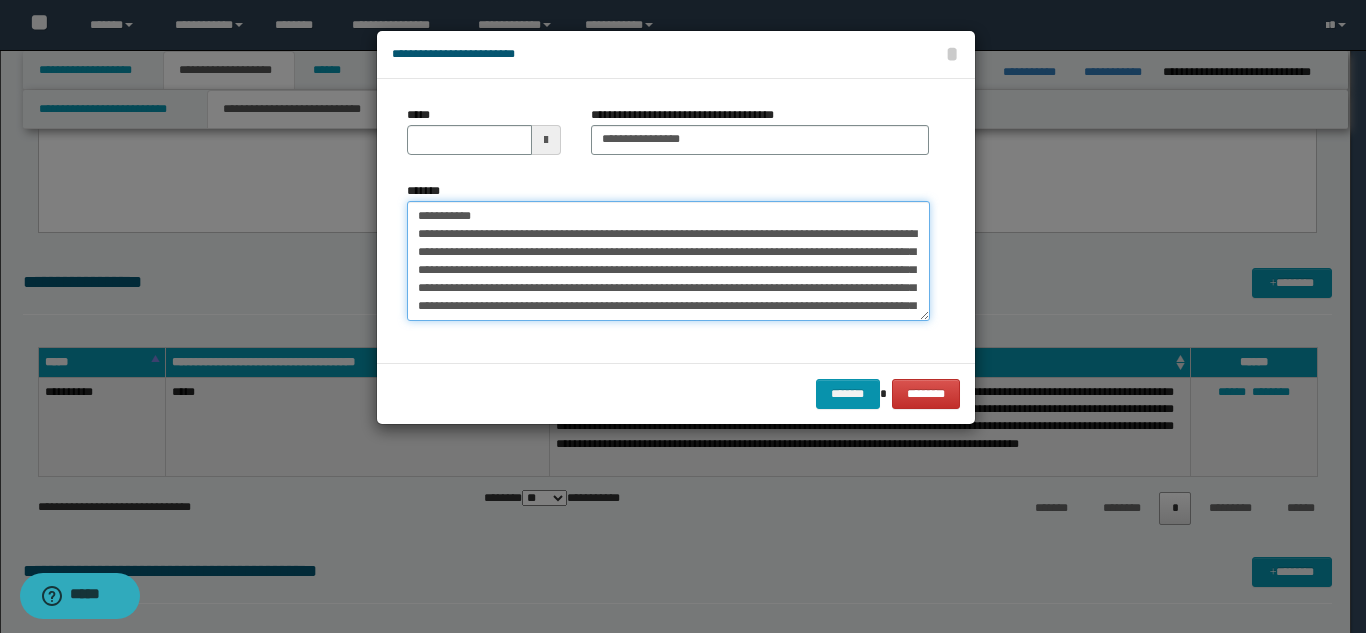 drag, startPoint x: 495, startPoint y: 211, endPoint x: 417, endPoint y: 193, distance: 80.04999 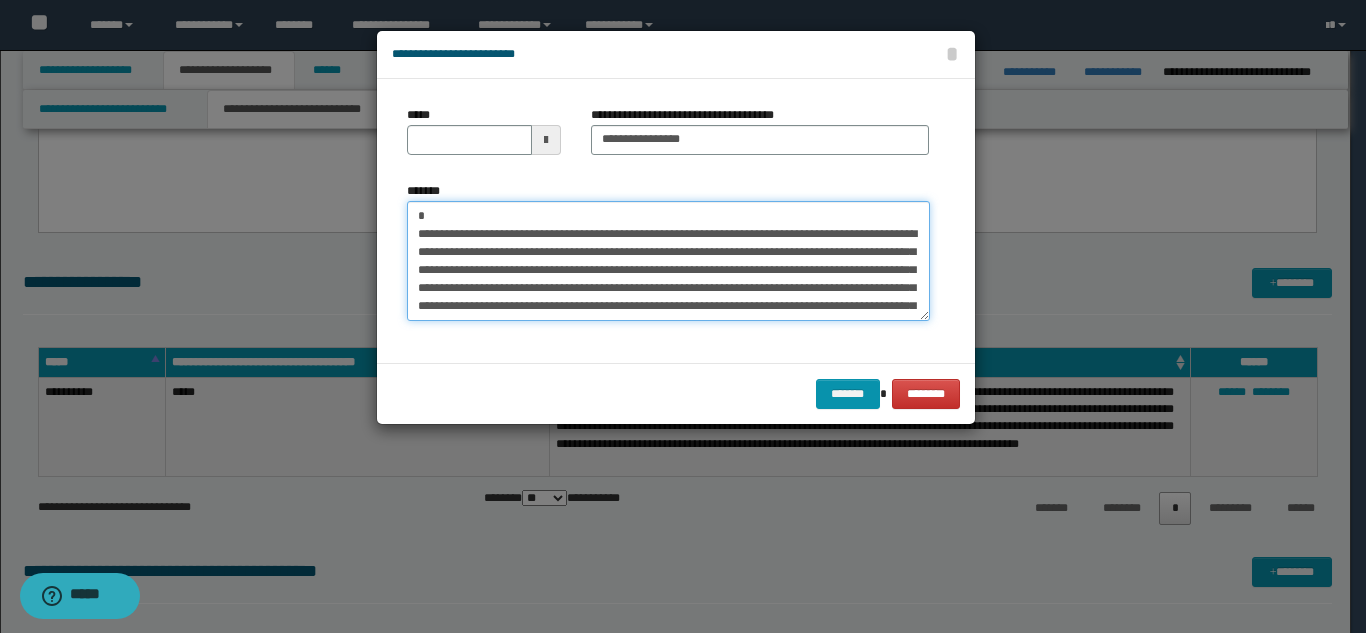 type 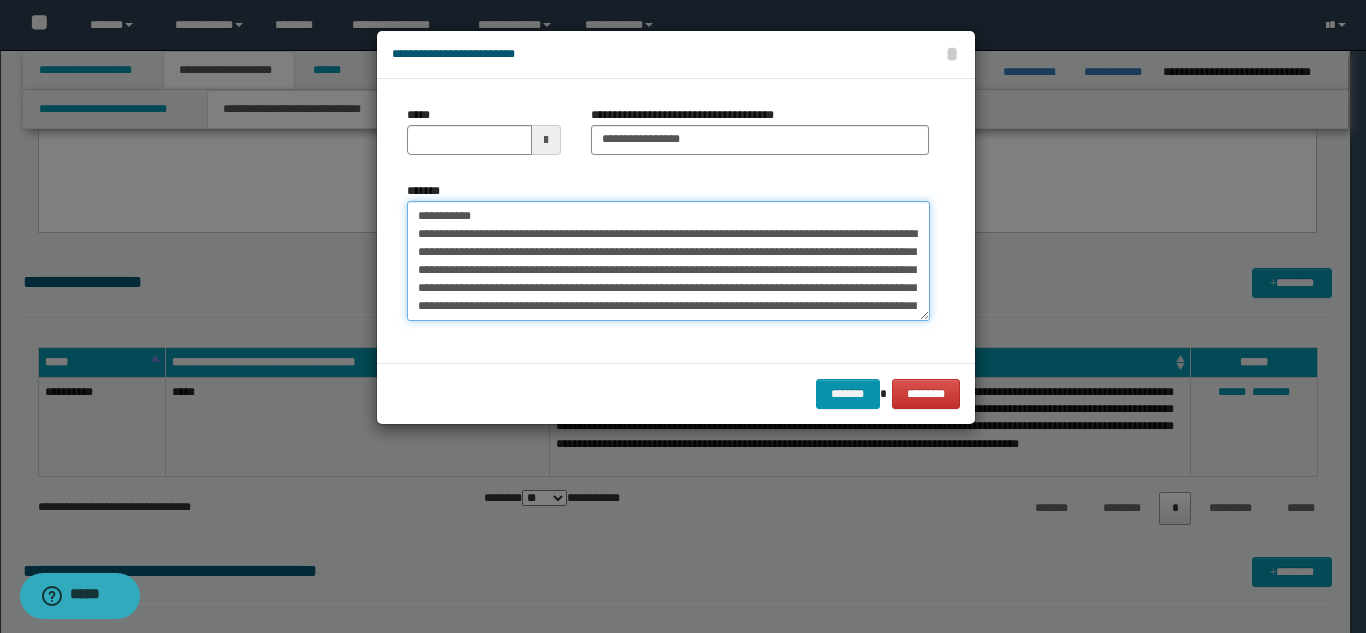 click on "**********" at bounding box center [668, 261] 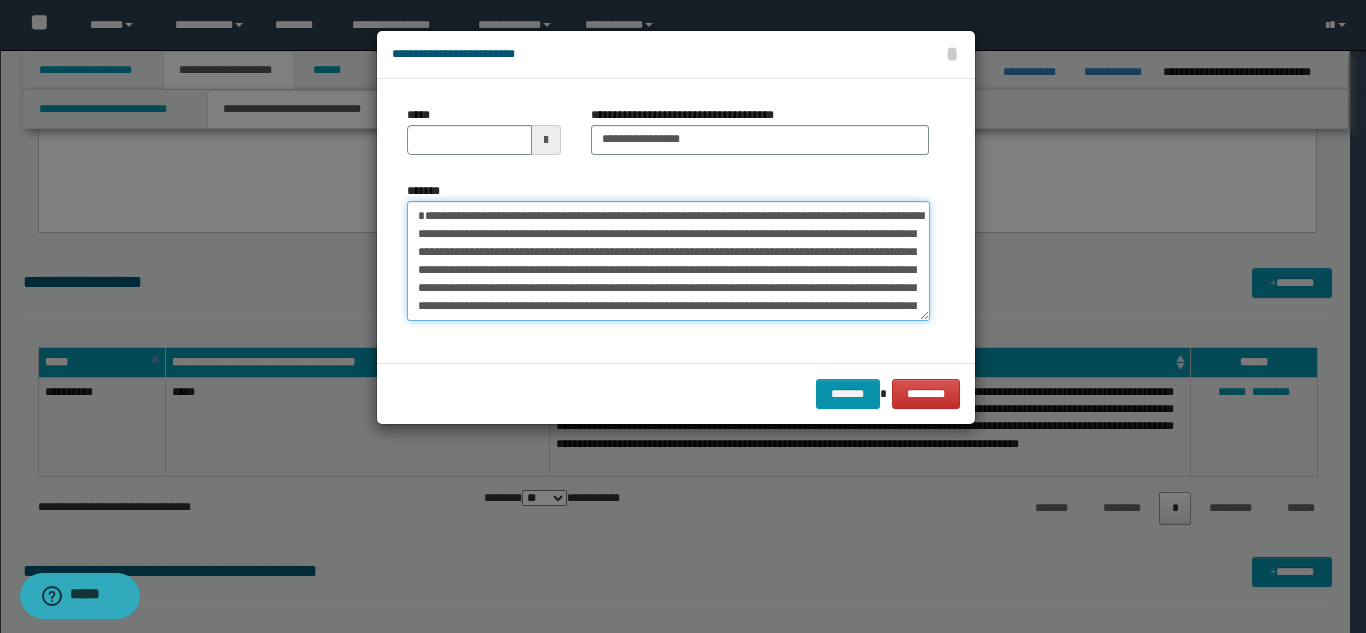 type 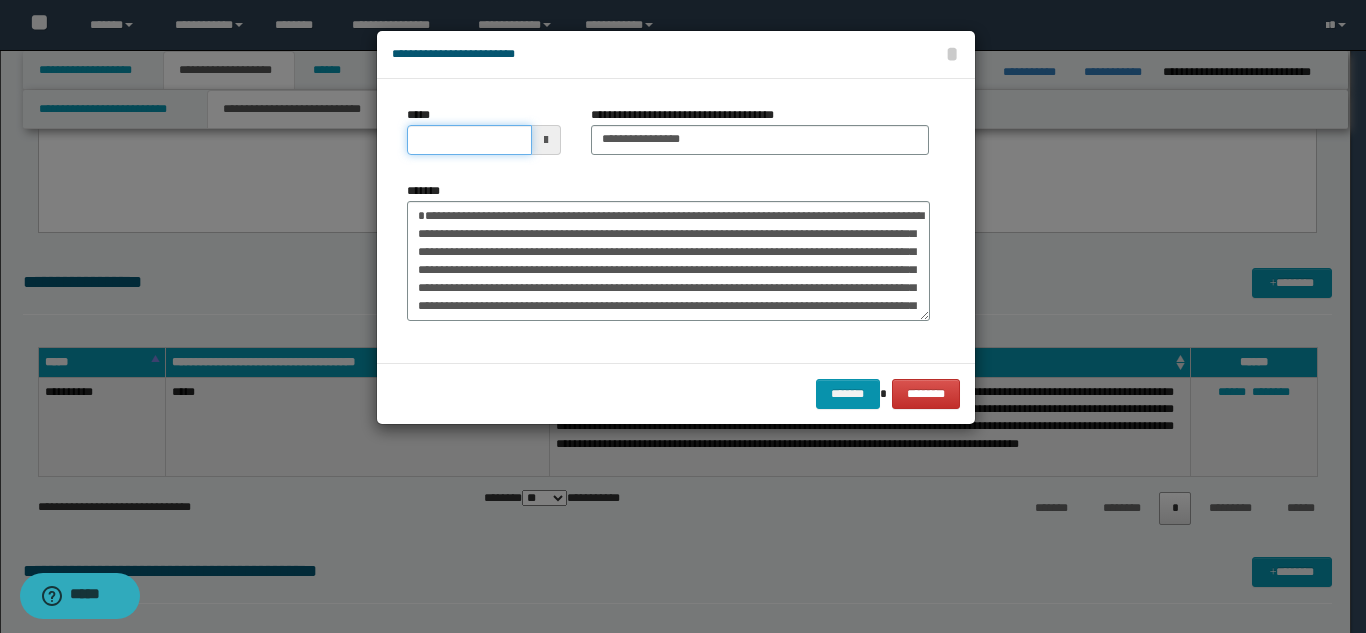 click on "*****" at bounding box center (469, 140) 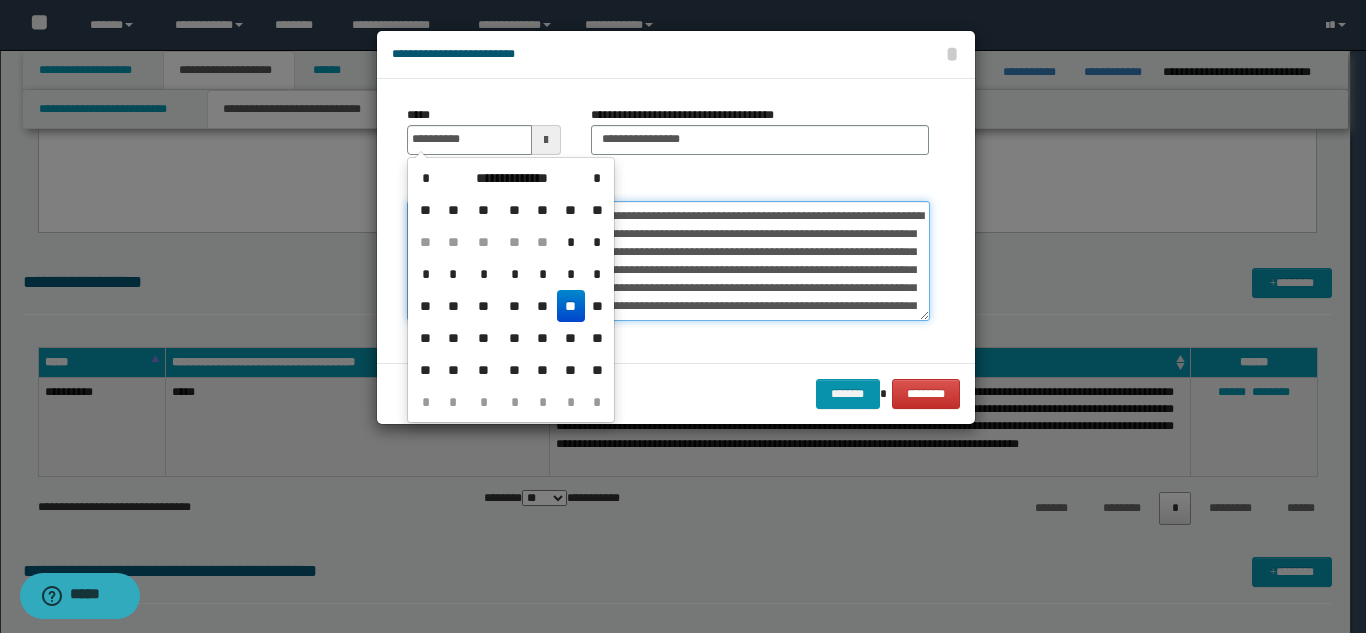 type on "**********" 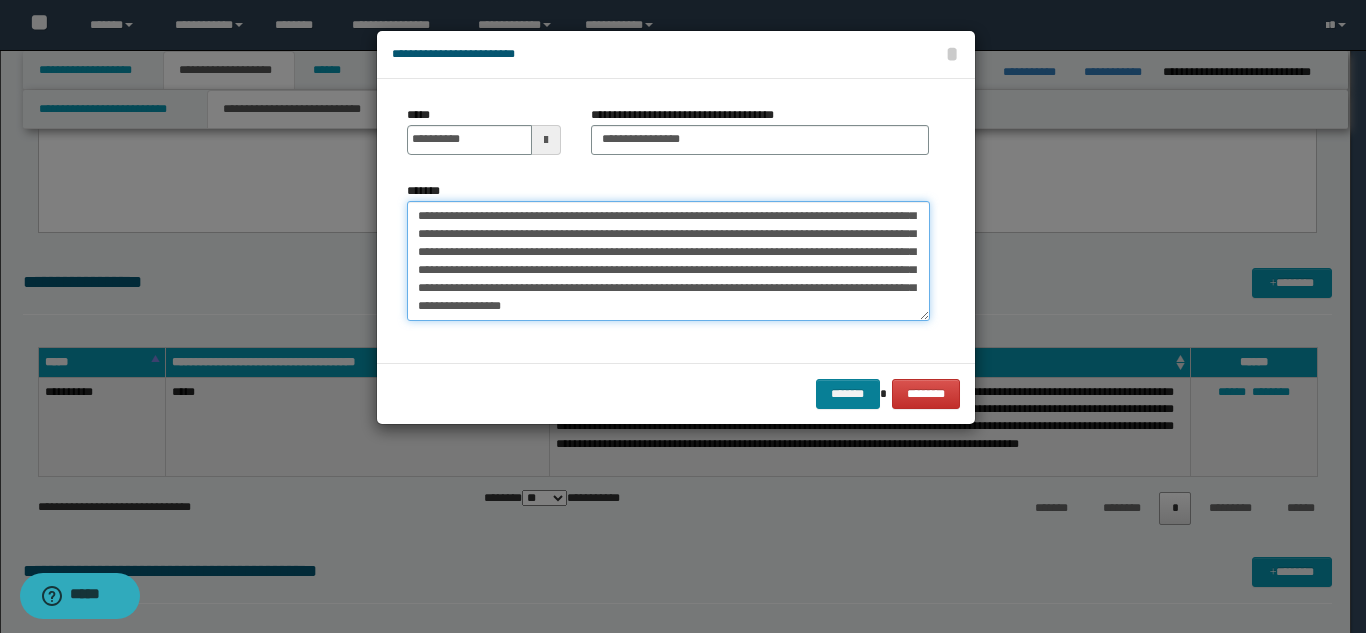 scroll, scrollTop: 90, scrollLeft: 0, axis: vertical 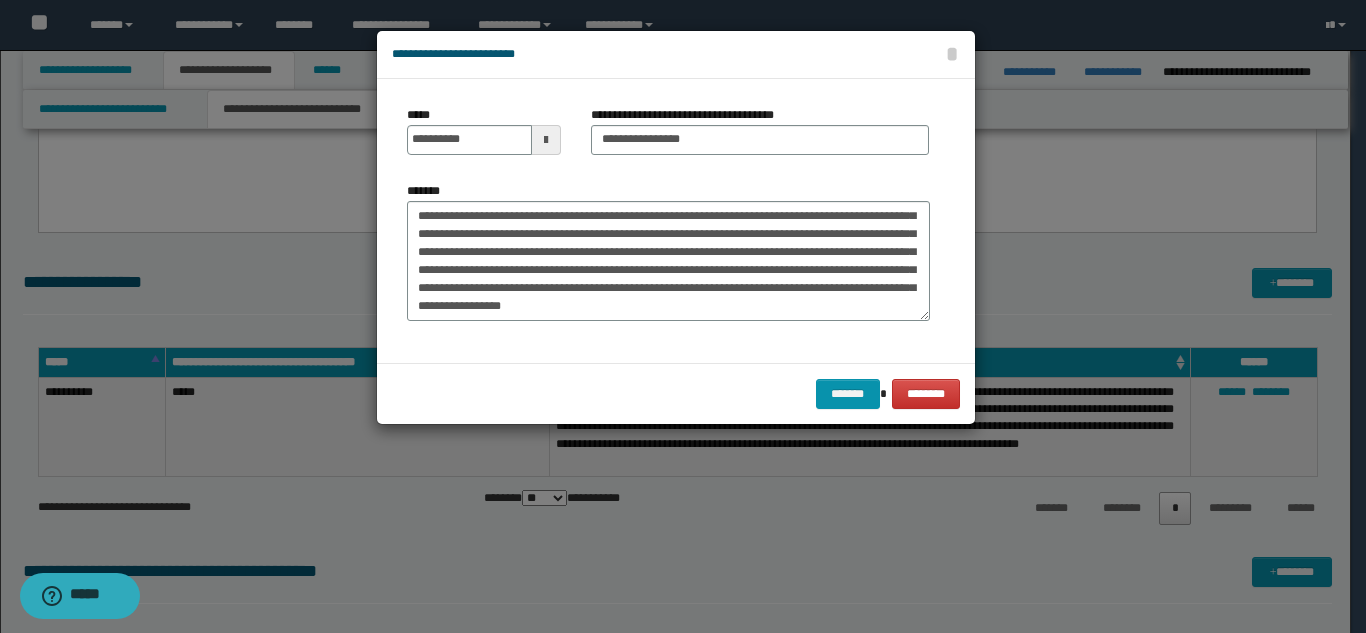 click on "*******
********" at bounding box center (676, 393) 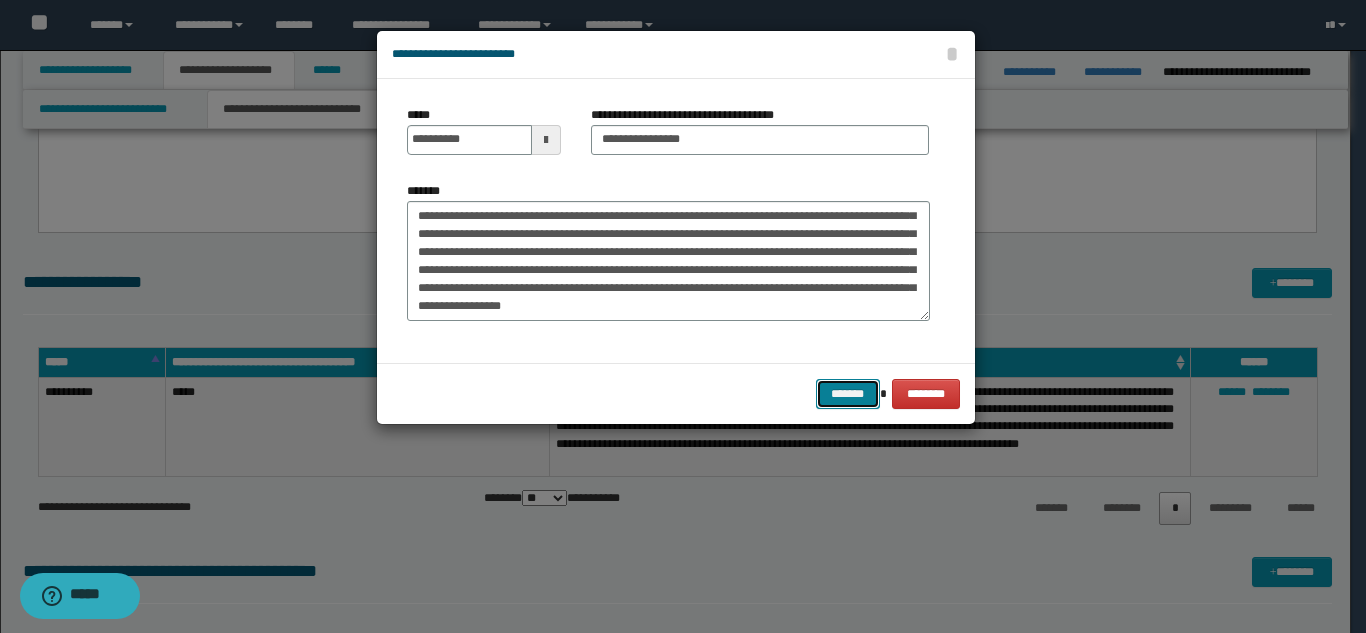 click on "*******" at bounding box center [848, 394] 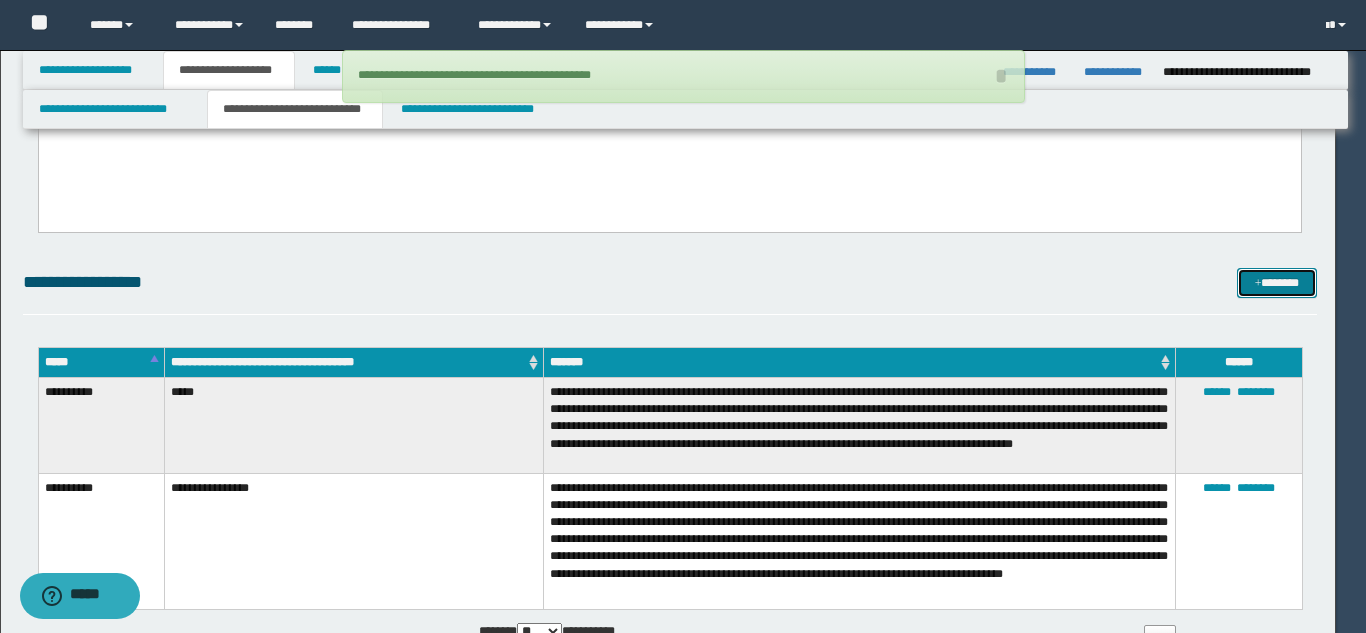 type 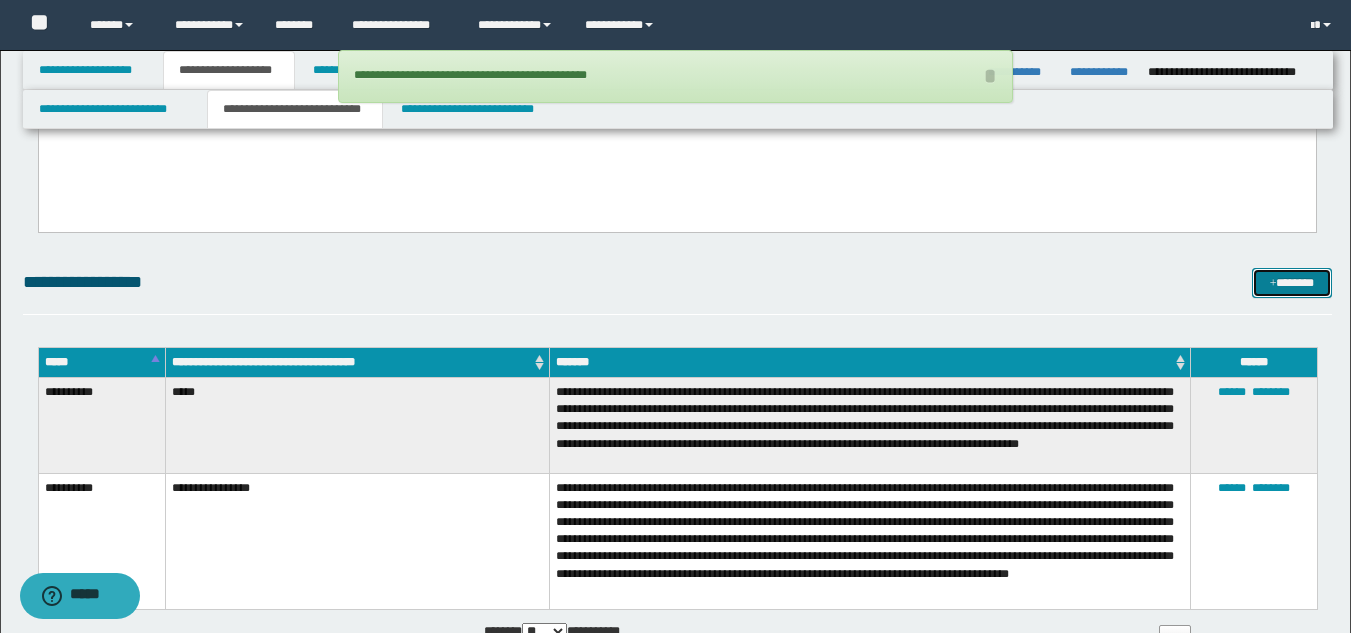click on "*******" at bounding box center [1292, 283] 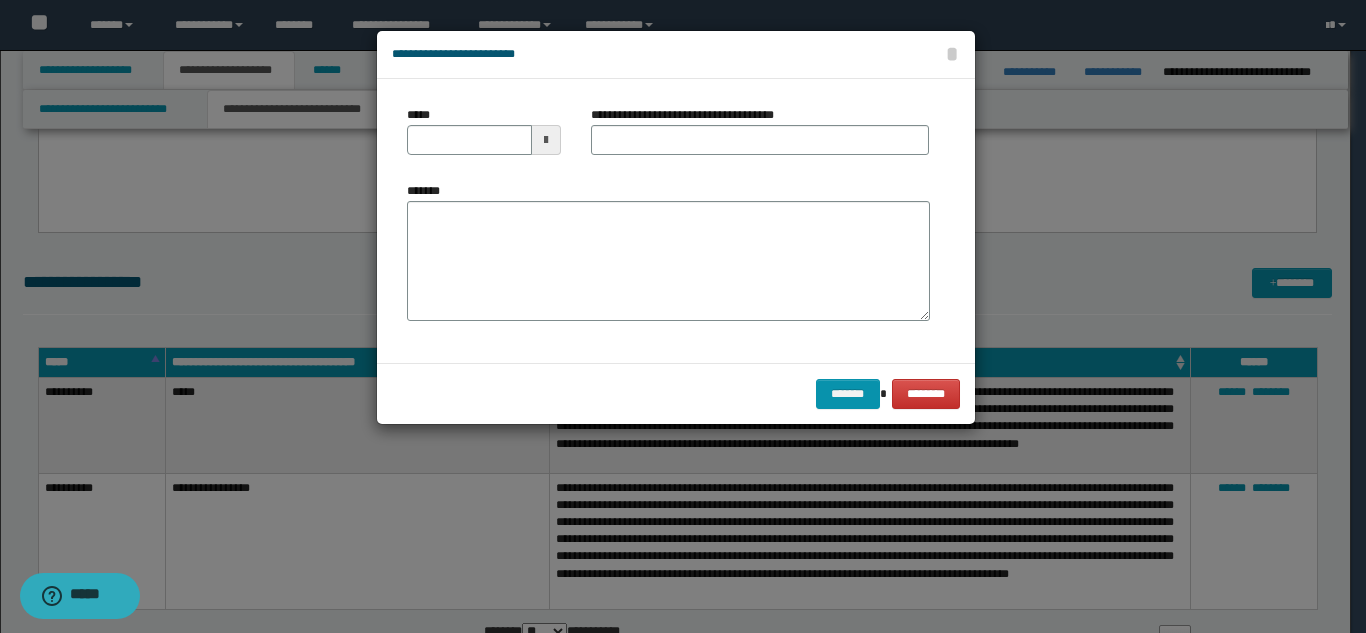 scroll, scrollTop: 0, scrollLeft: 0, axis: both 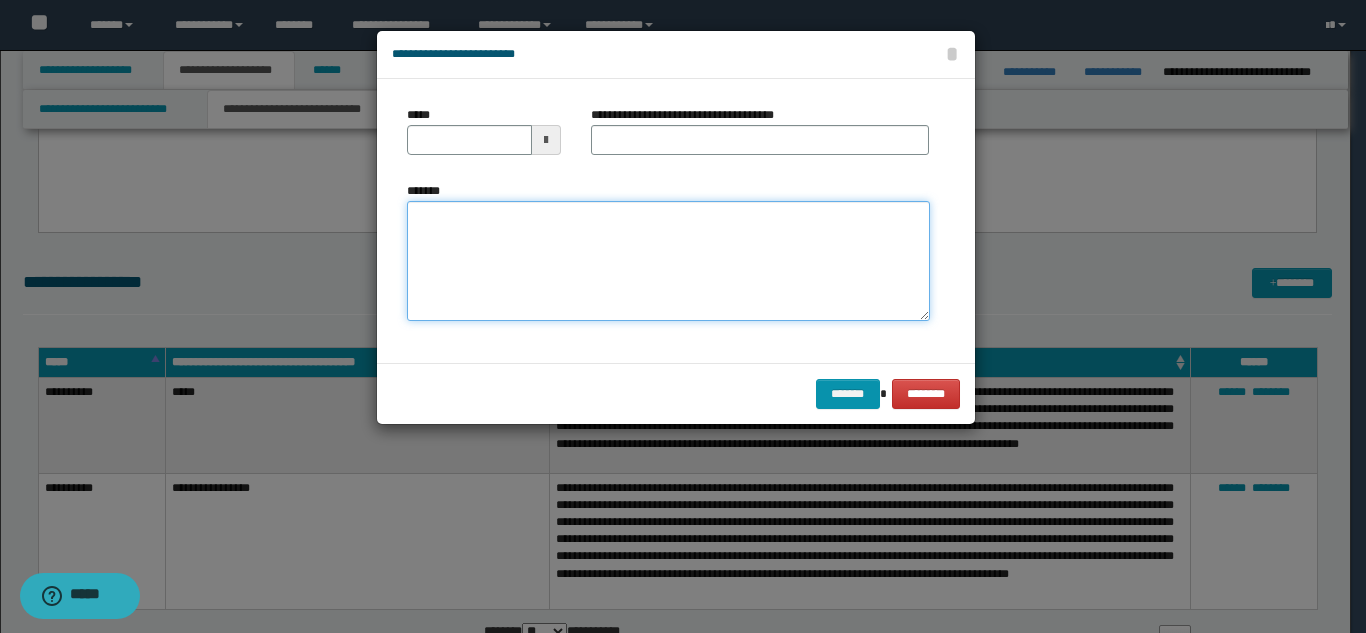 click on "*******" at bounding box center (668, 261) 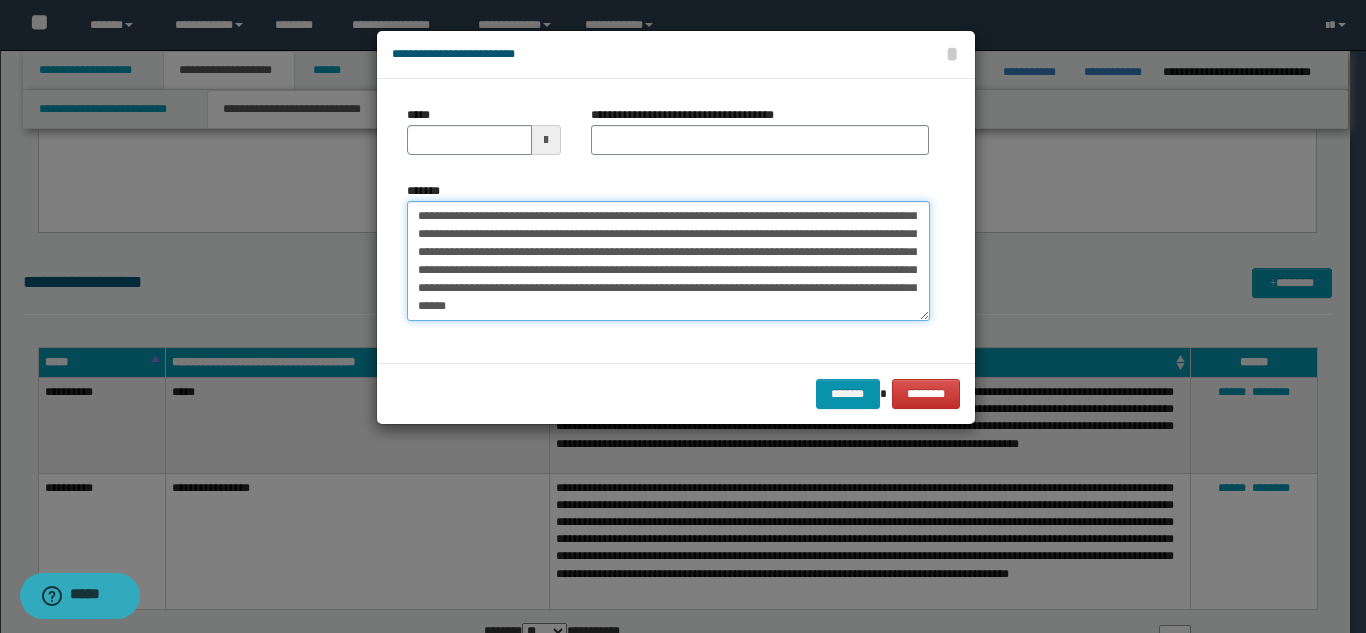 scroll, scrollTop: 0, scrollLeft: 0, axis: both 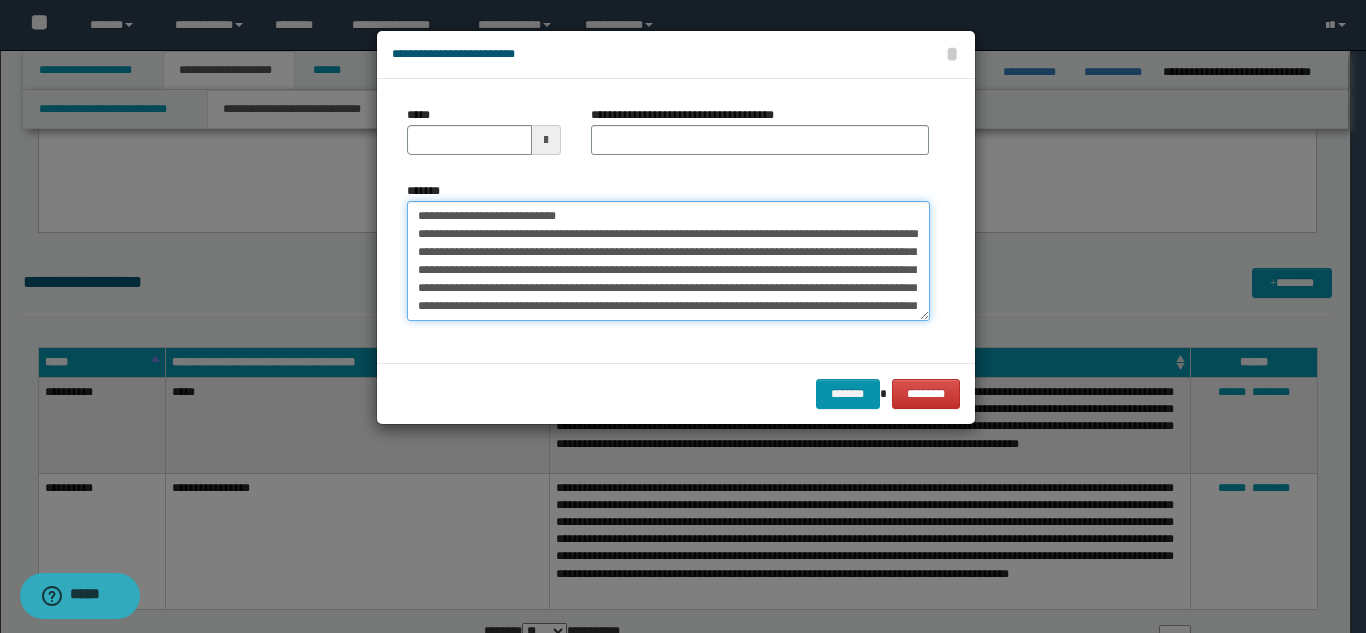 drag, startPoint x: 601, startPoint y: 213, endPoint x: 516, endPoint y: 188, distance: 88.60023 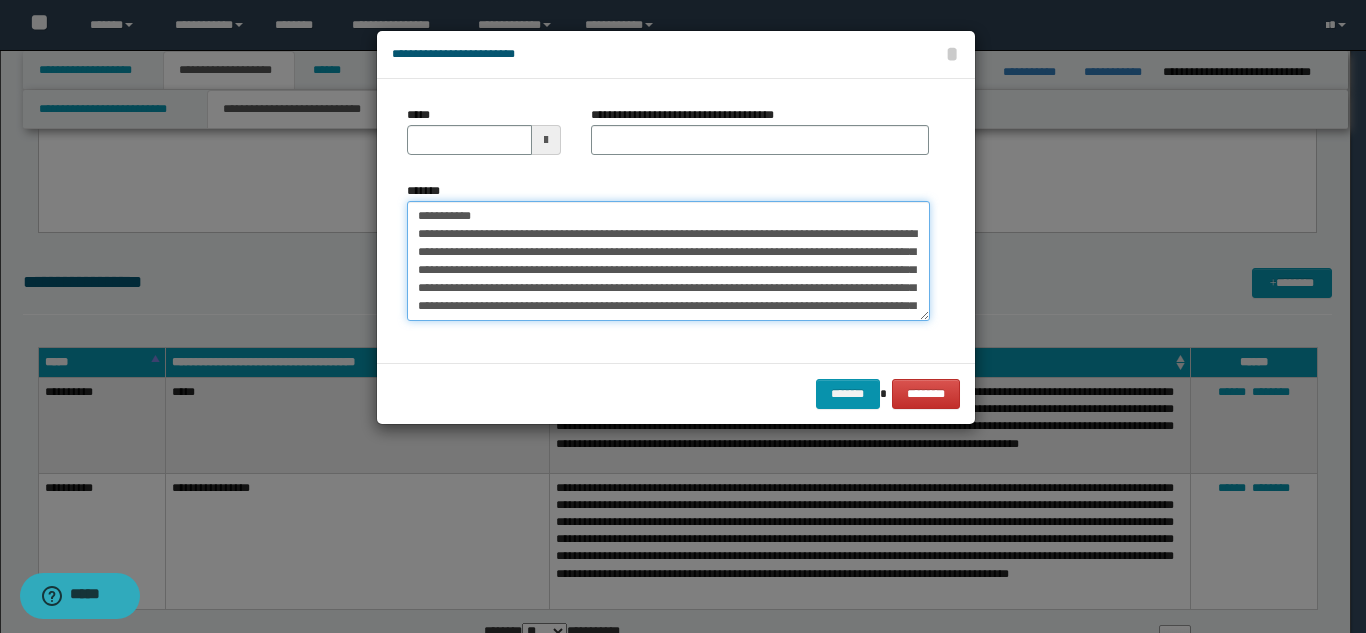 type on "**********" 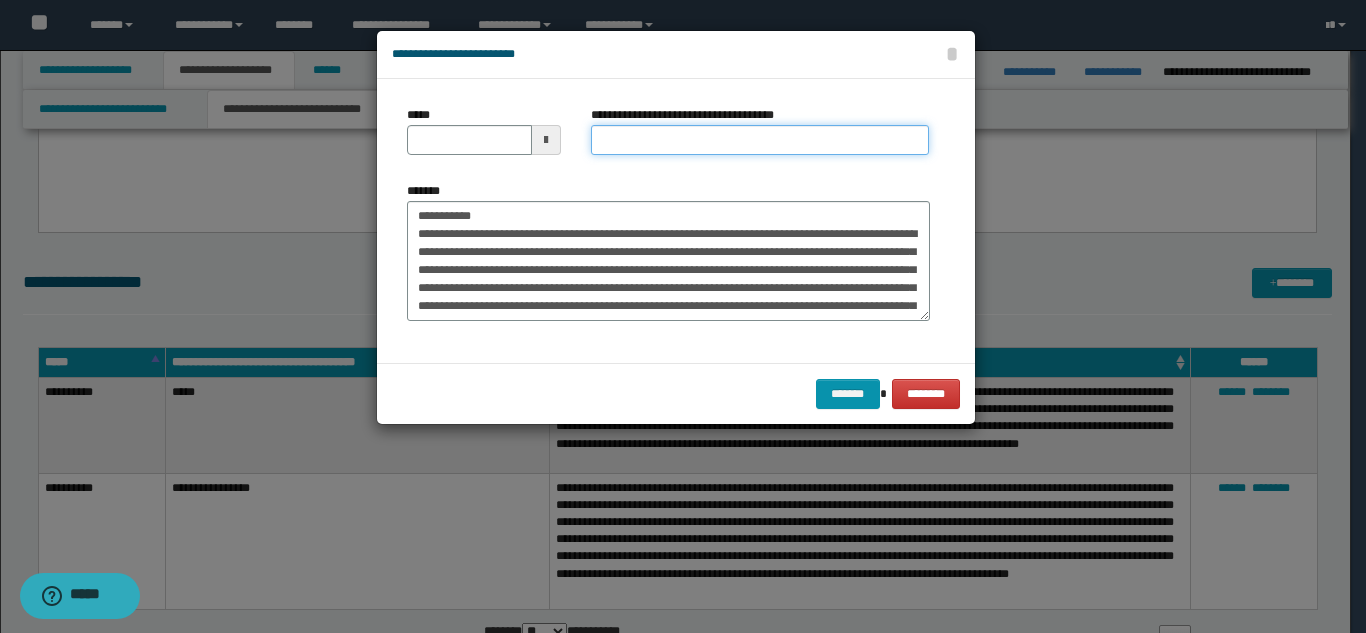 drag, startPoint x: 624, startPoint y: 135, endPoint x: 599, endPoint y: 148, distance: 28.178005 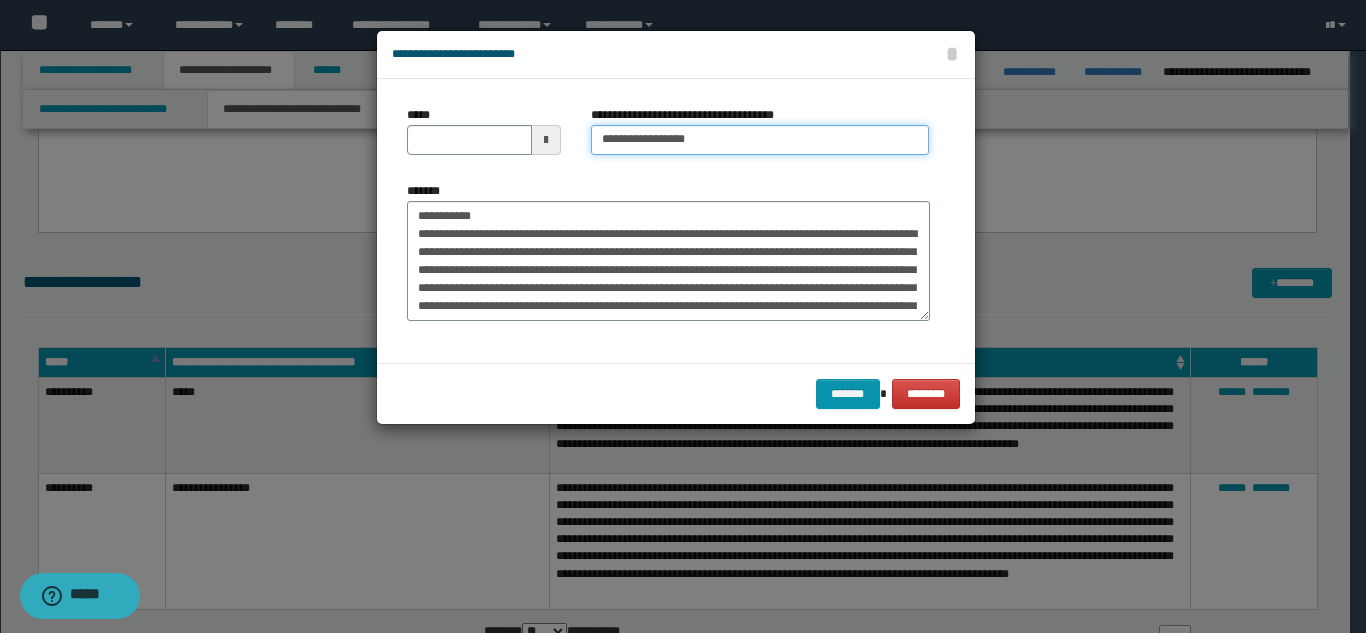 type on "**********" 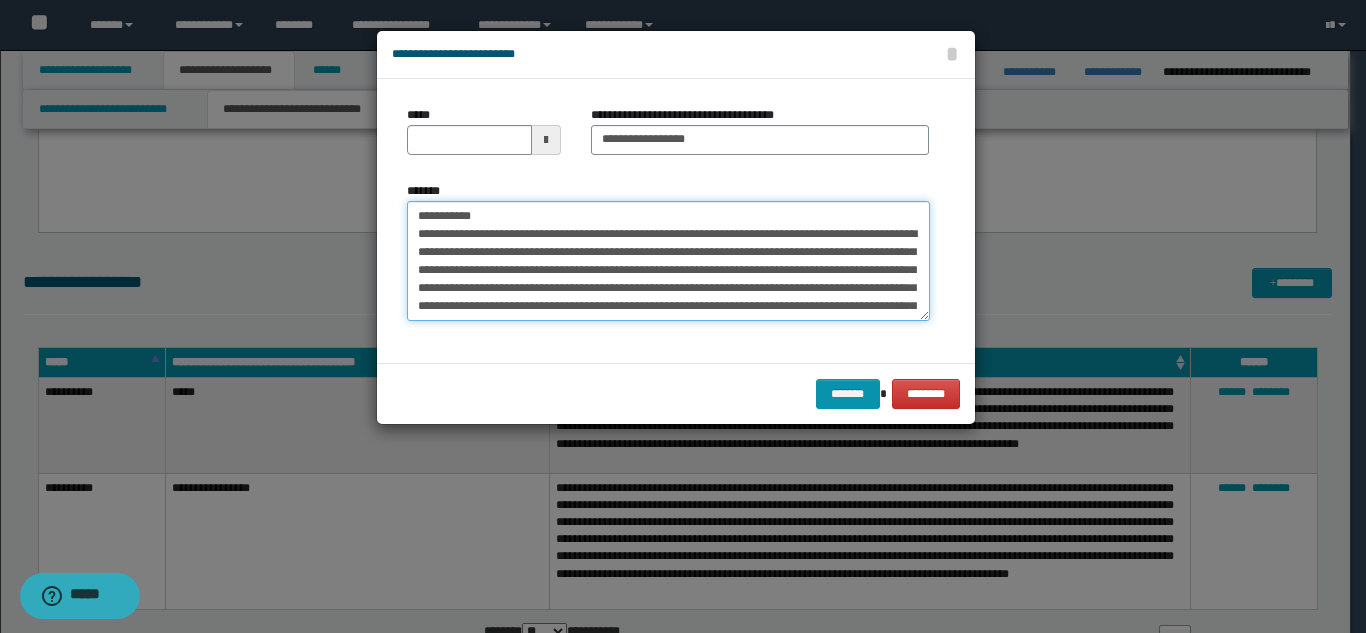 drag, startPoint x: 445, startPoint y: 217, endPoint x: 396, endPoint y: 199, distance: 52.201534 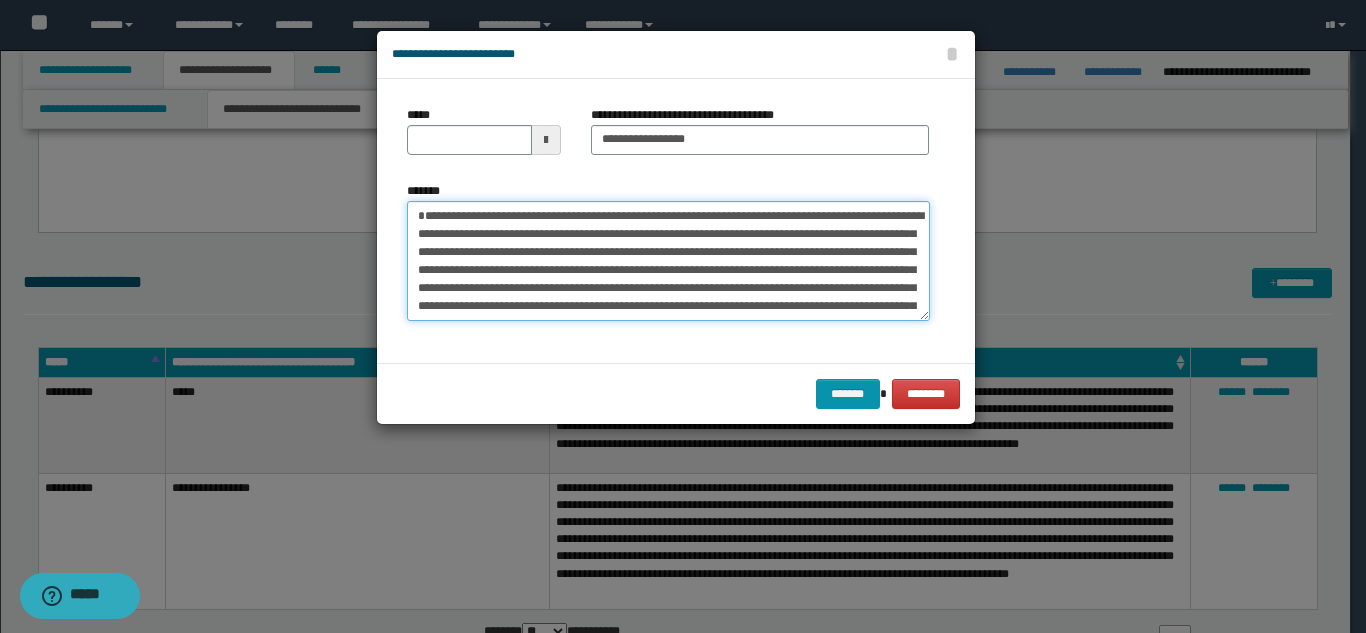 type 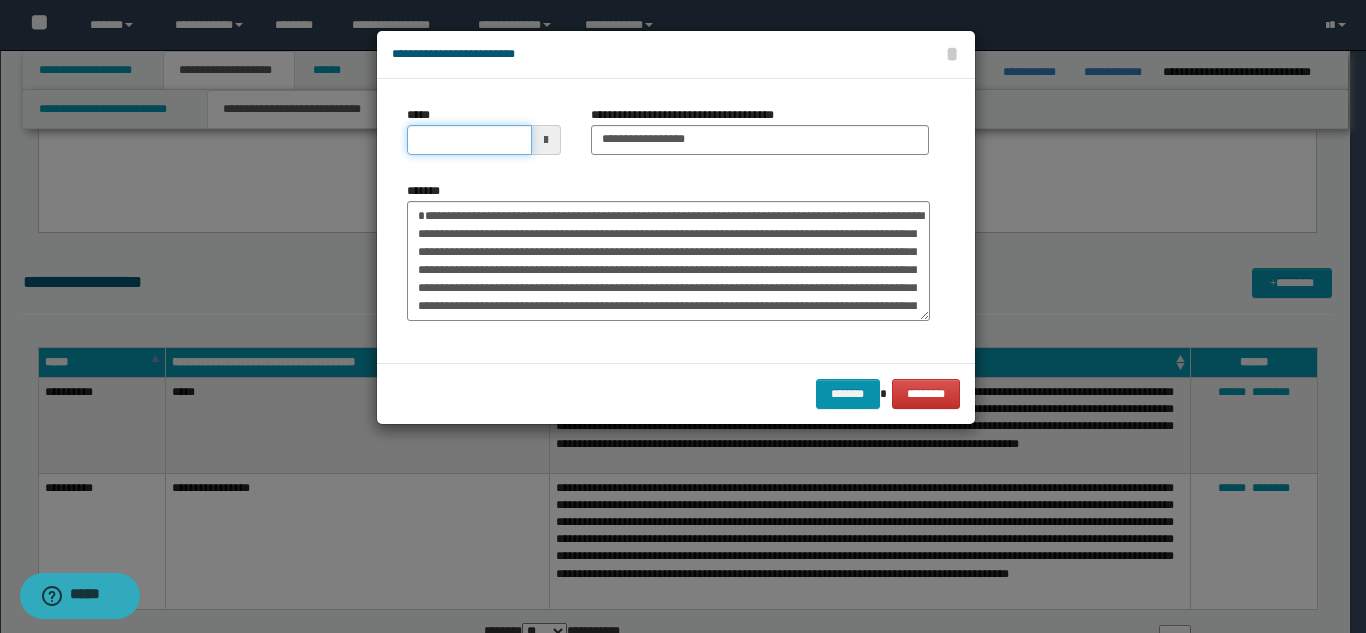 click on "*****" at bounding box center (469, 140) 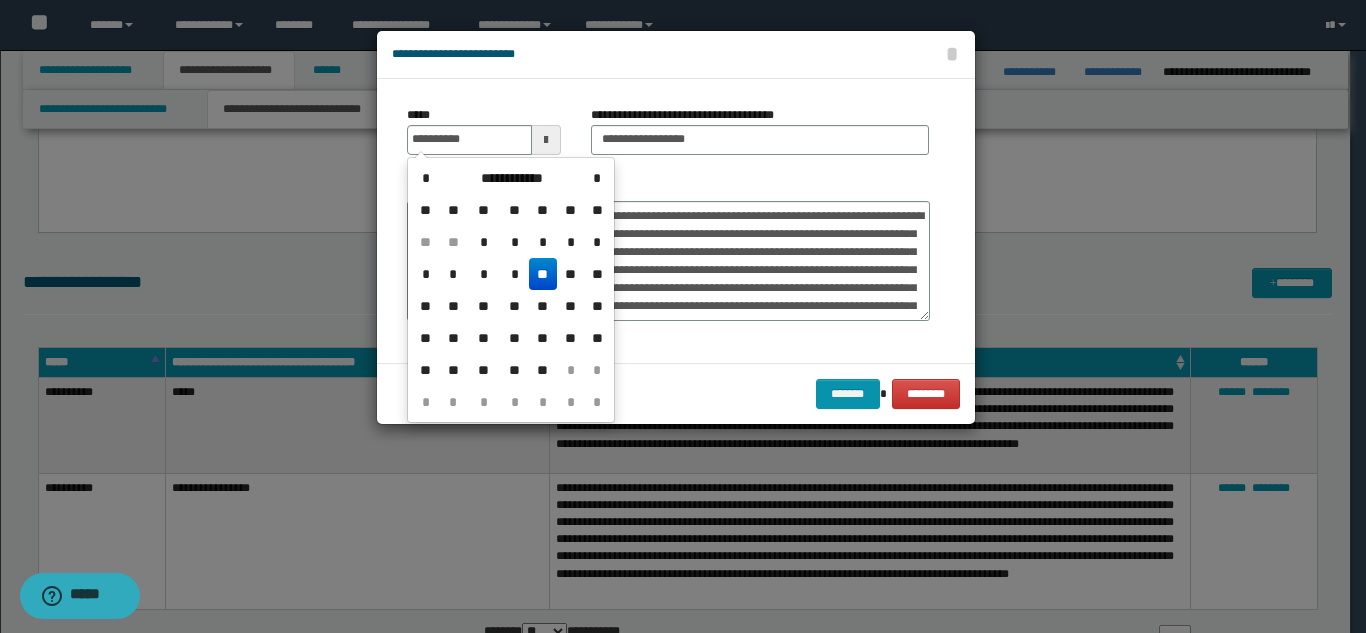 type on "**********" 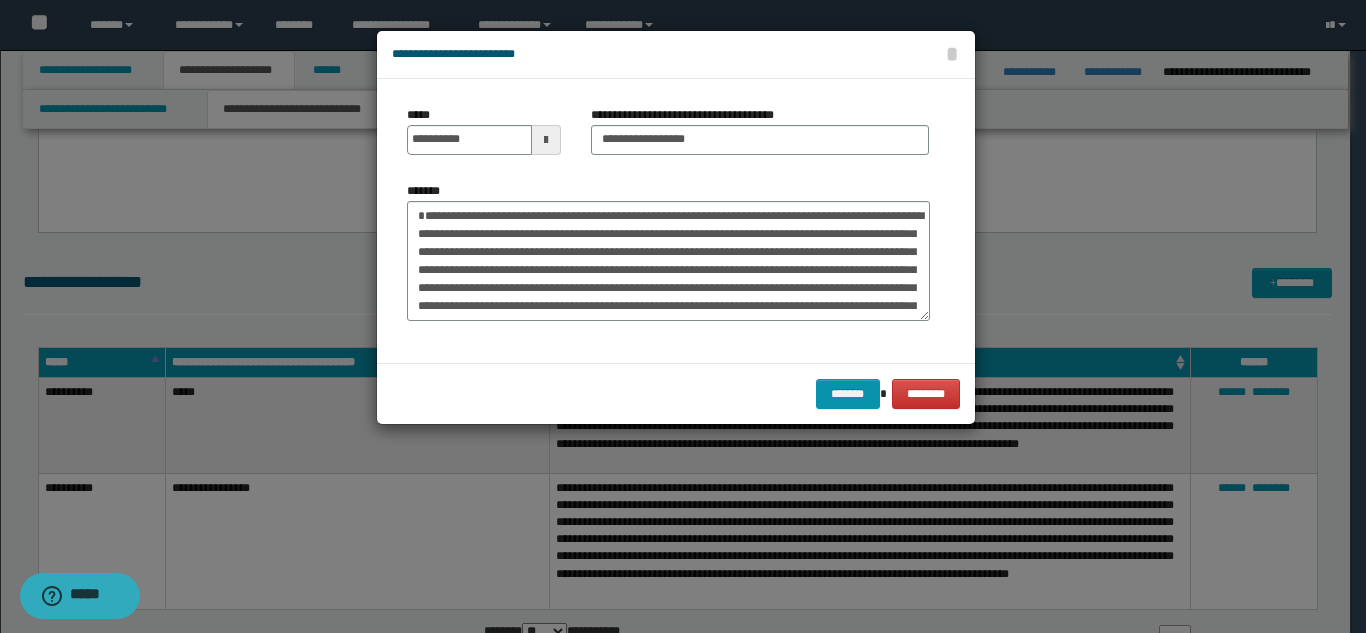 click on "**********" at bounding box center (668, 251) 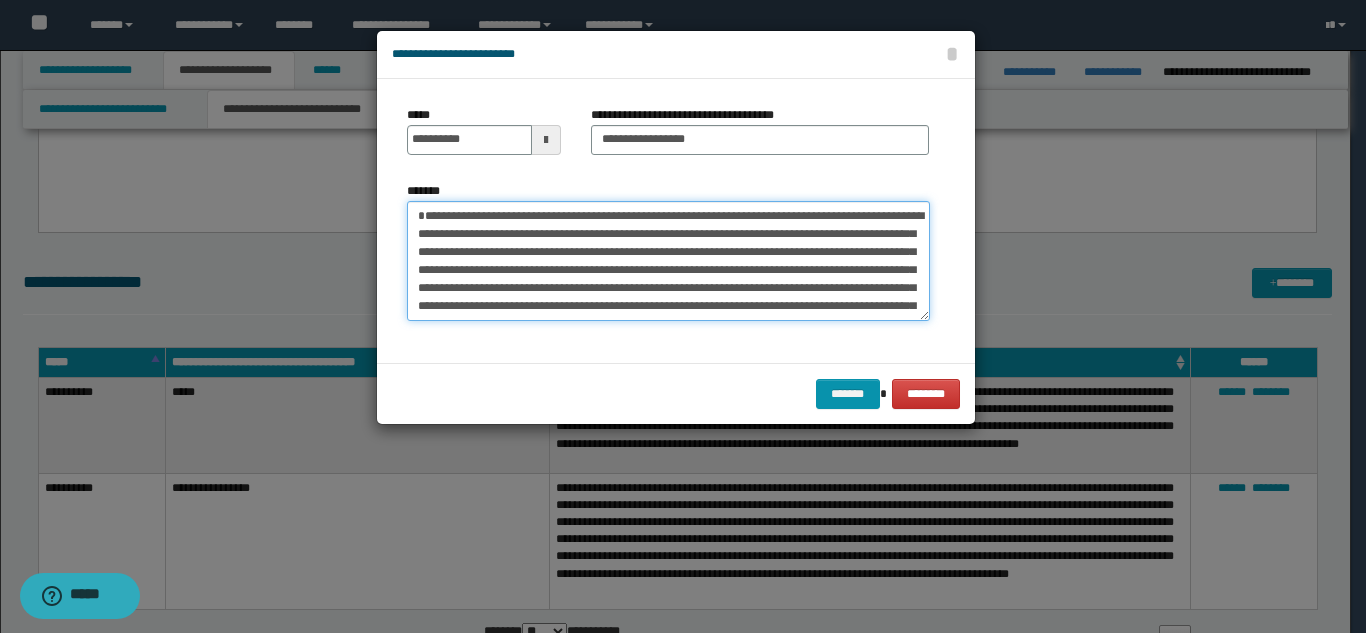 click on "**********" at bounding box center [668, 261] 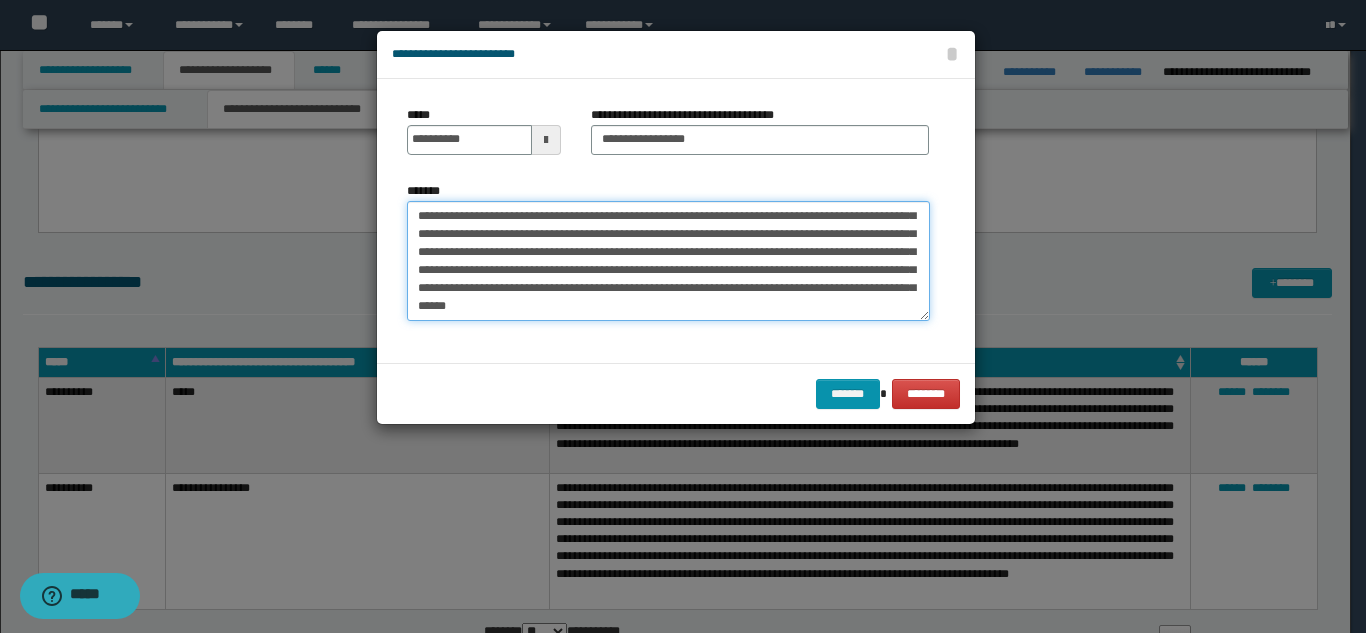 scroll, scrollTop: 54, scrollLeft: 0, axis: vertical 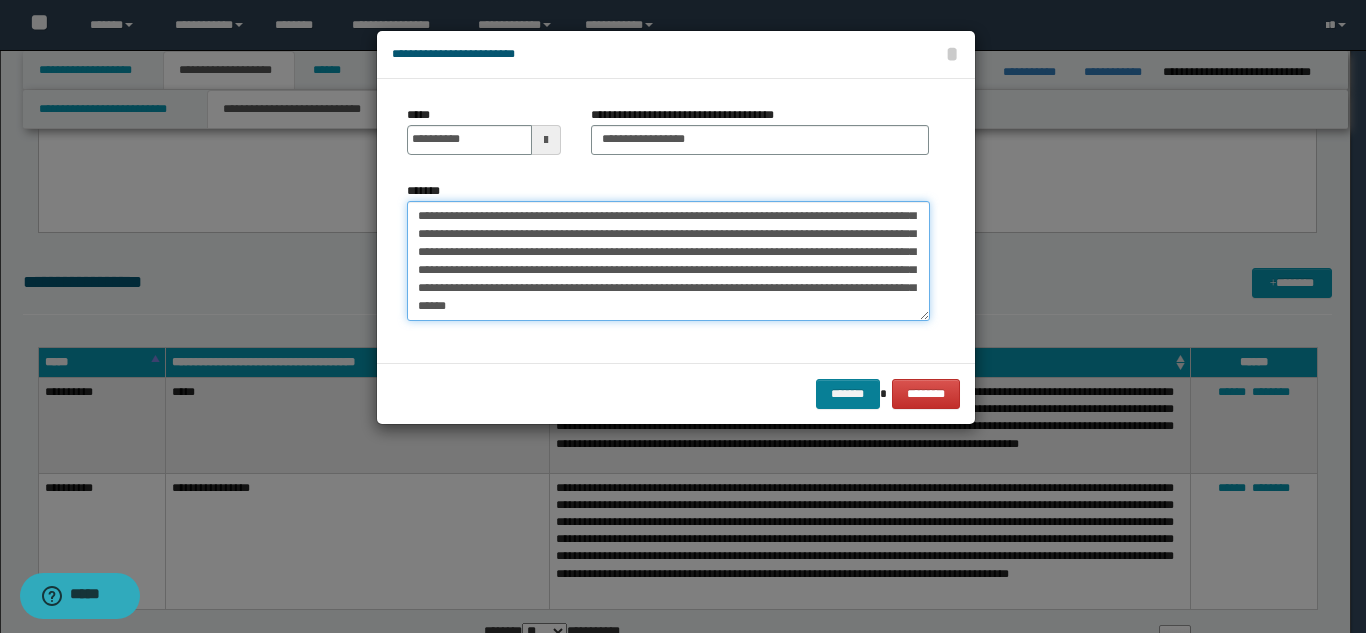 type on "**********" 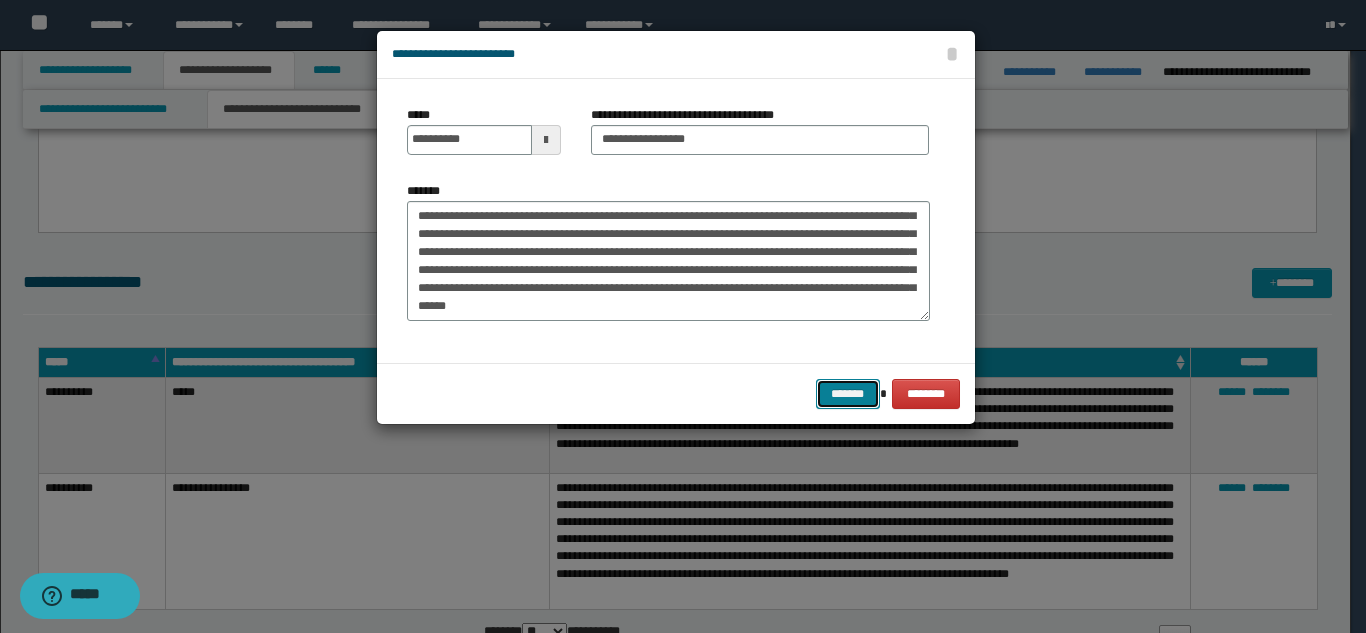 click on "*******" at bounding box center [848, 394] 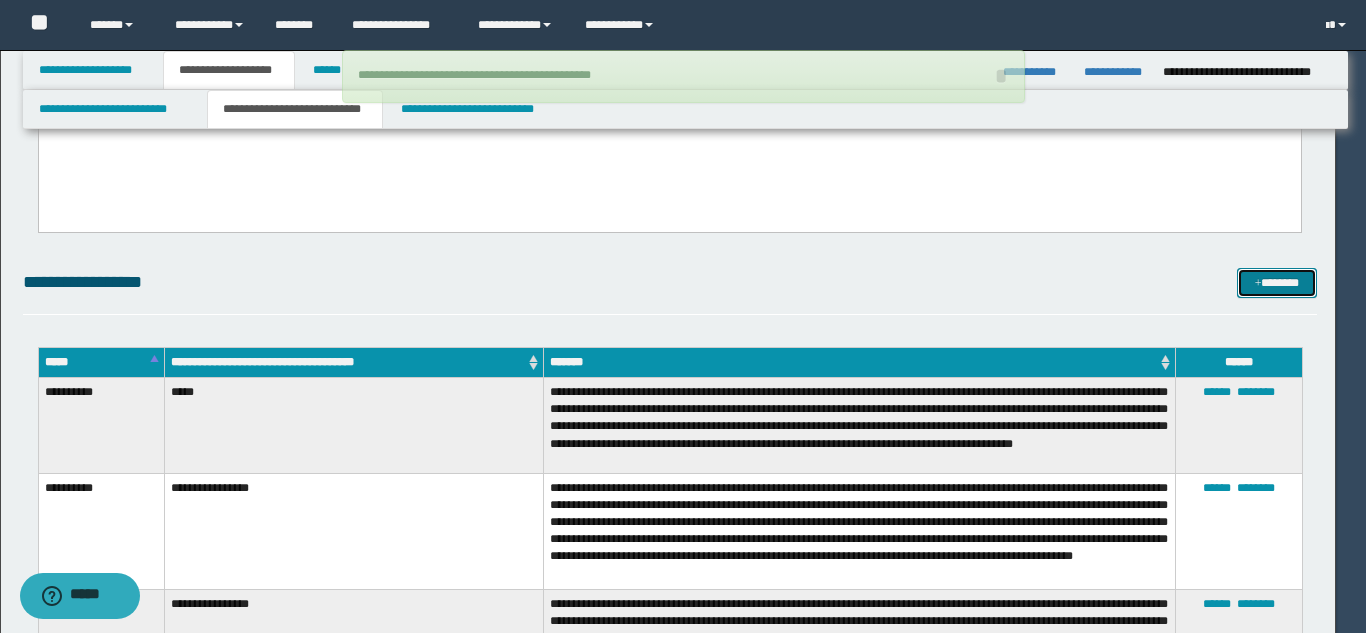 type 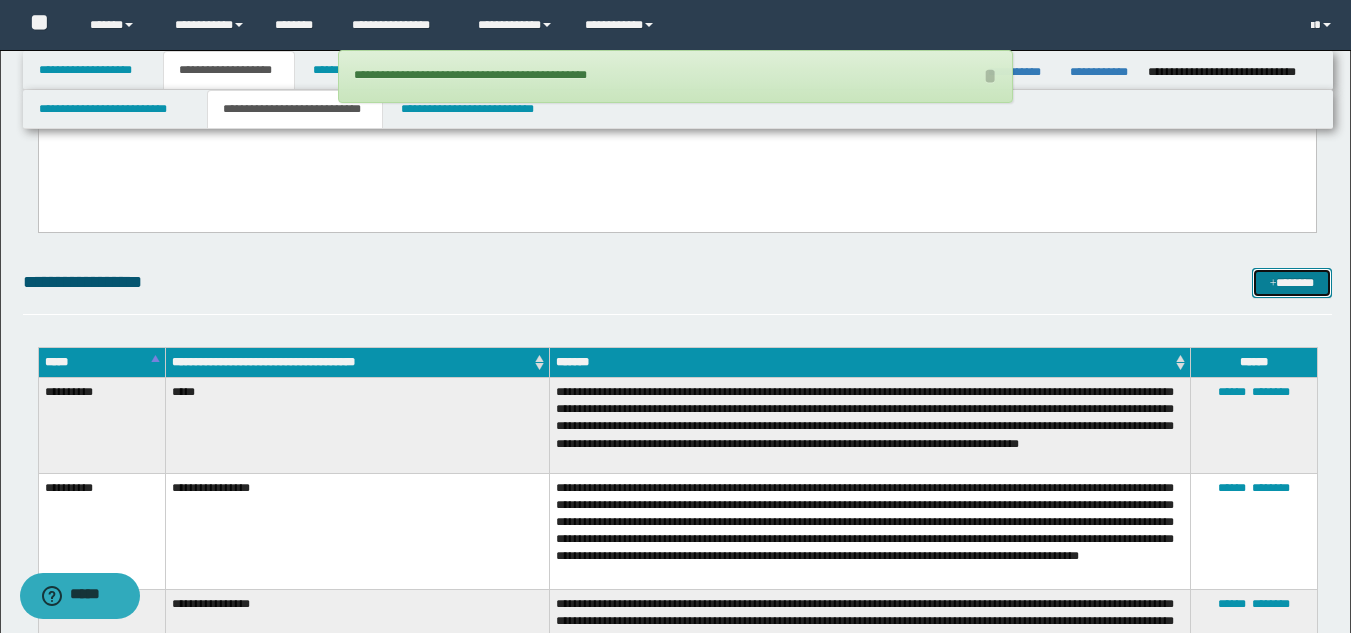 click on "*******" at bounding box center (1292, 283) 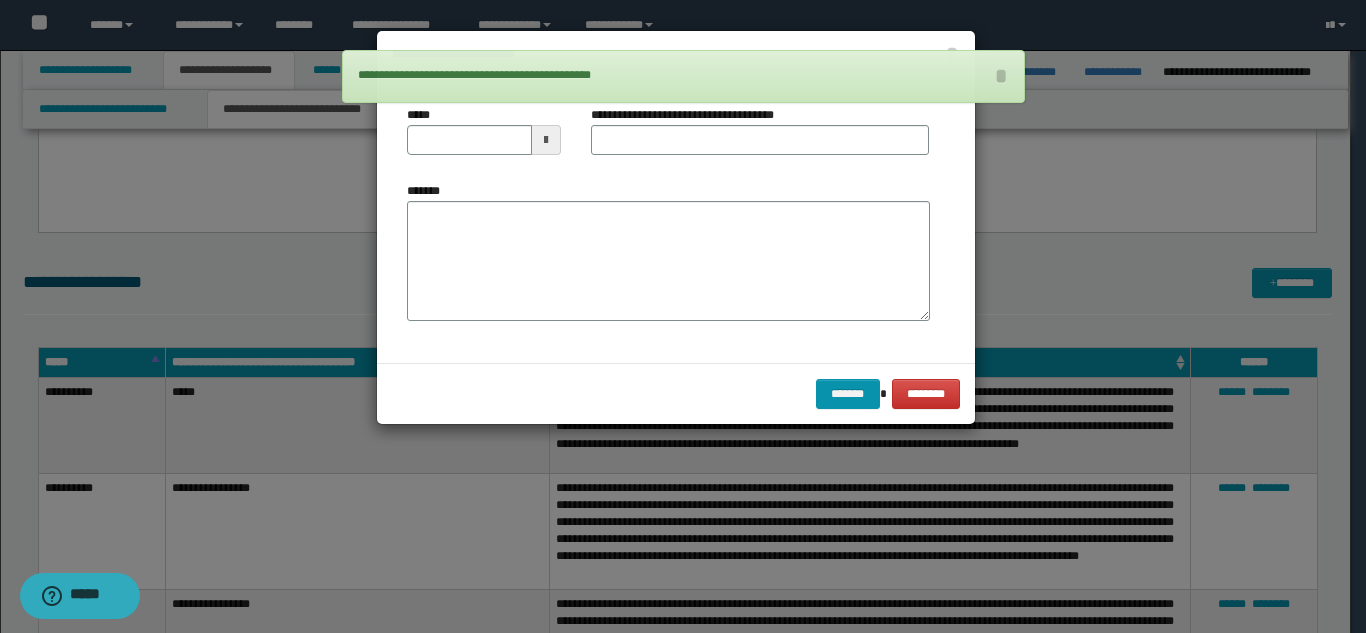 scroll, scrollTop: 0, scrollLeft: 0, axis: both 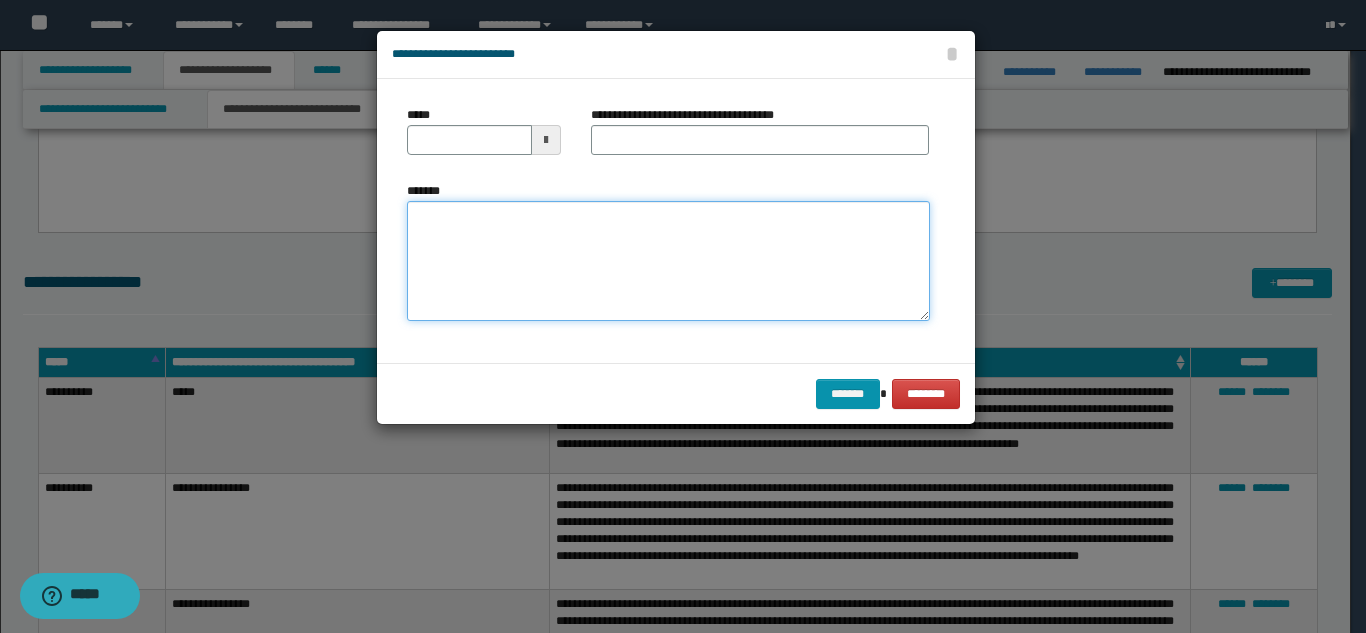 click on "*******" at bounding box center [668, 261] 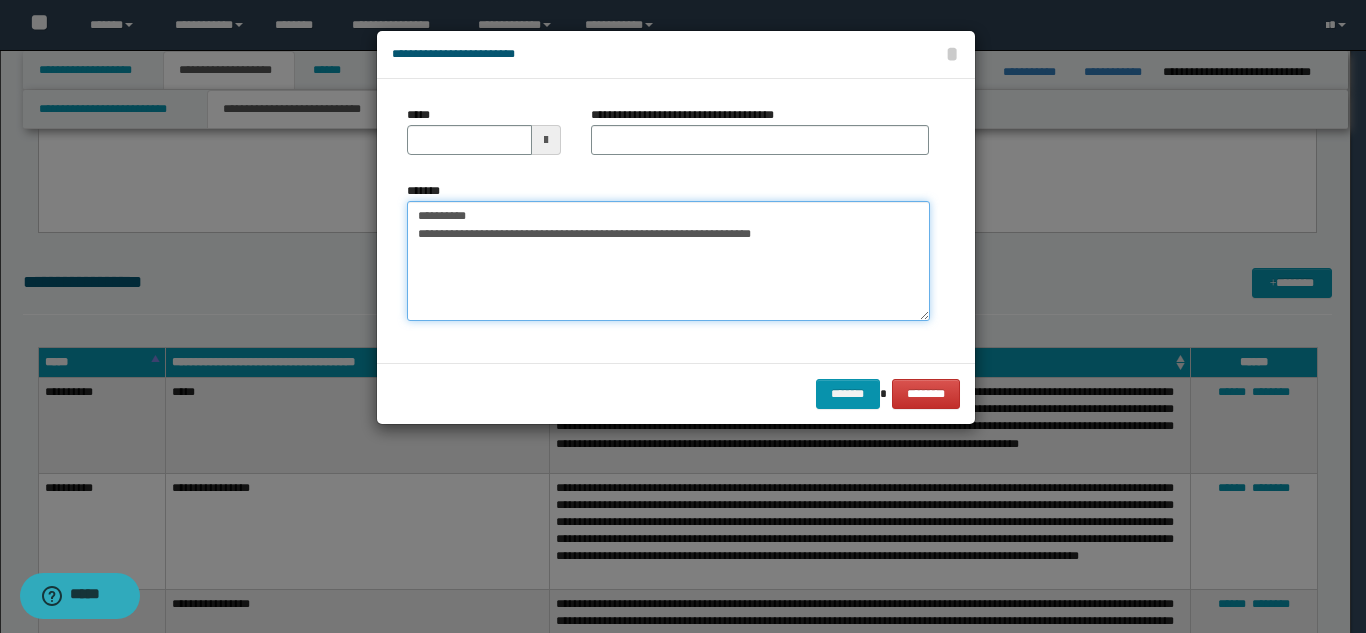 drag, startPoint x: 834, startPoint y: 214, endPoint x: 480, endPoint y: 201, distance: 354.23862 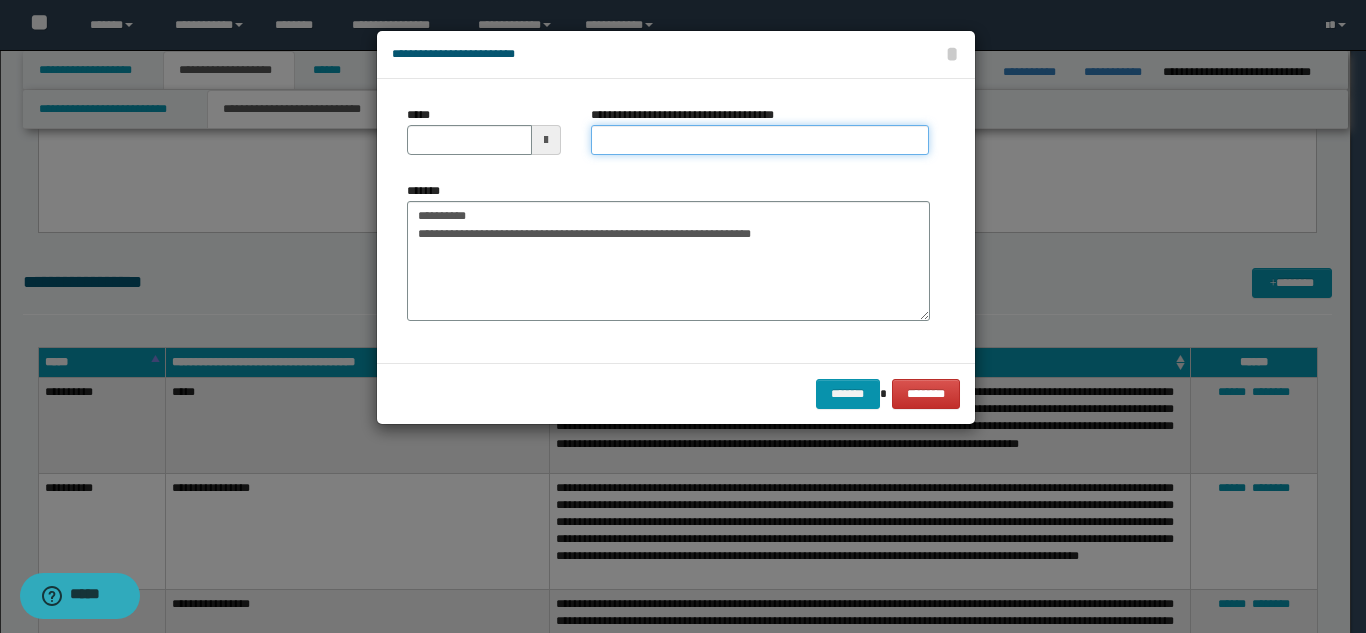 click on "**********" at bounding box center (760, 140) 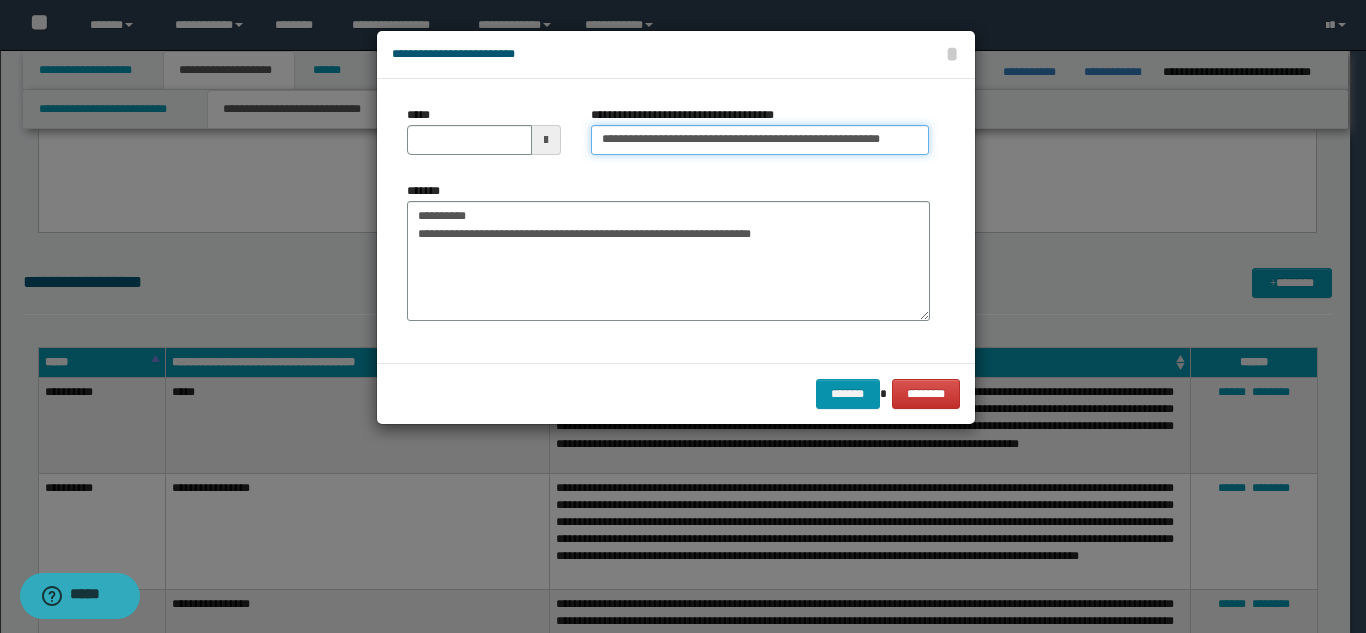 scroll, scrollTop: 0, scrollLeft: 40, axis: horizontal 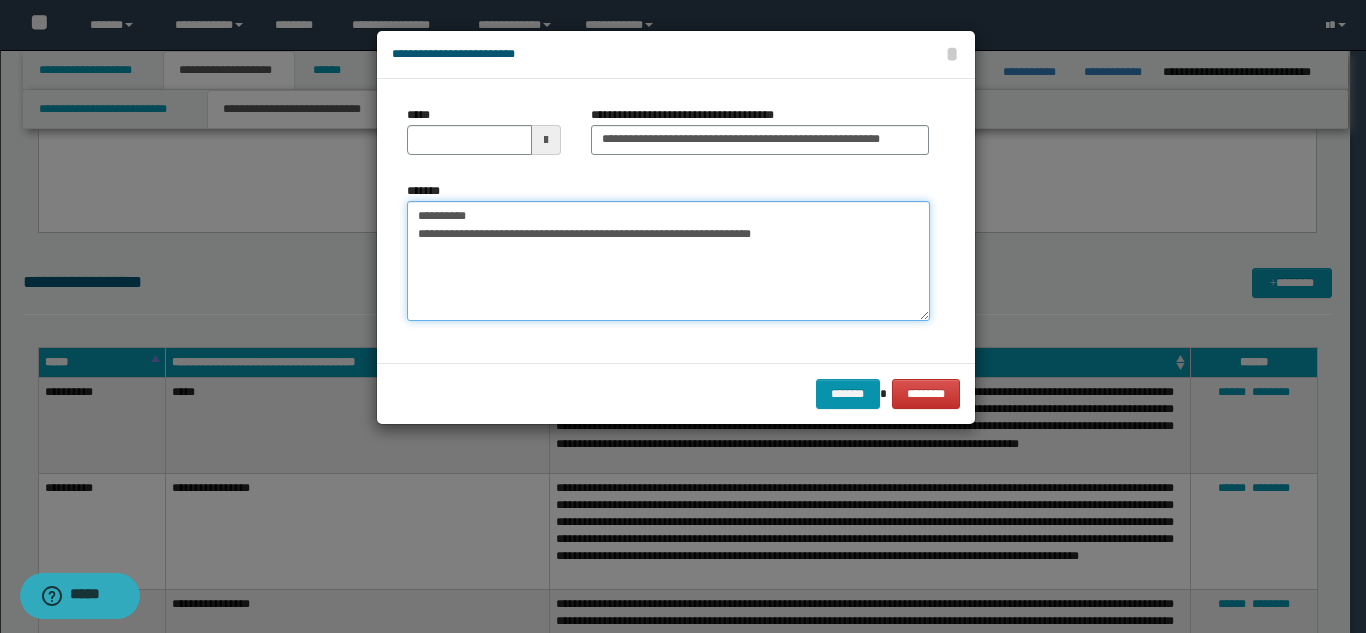 drag, startPoint x: 508, startPoint y: 208, endPoint x: 373, endPoint y: 185, distance: 136.94525 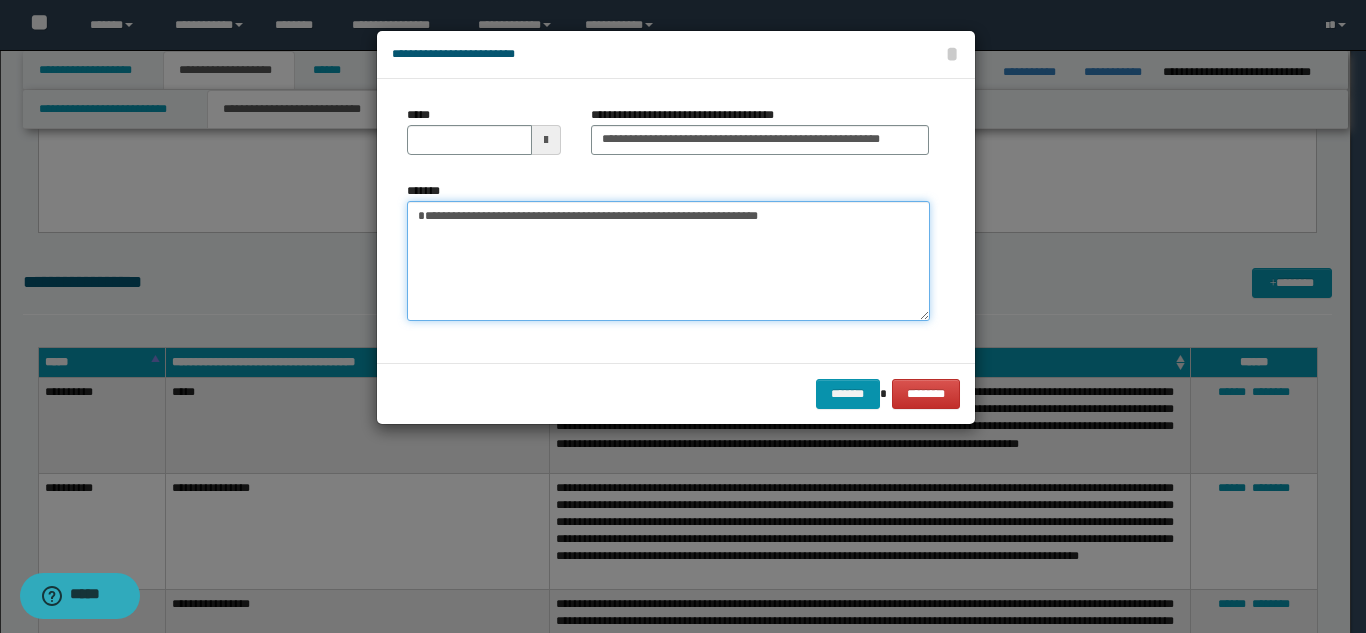 type 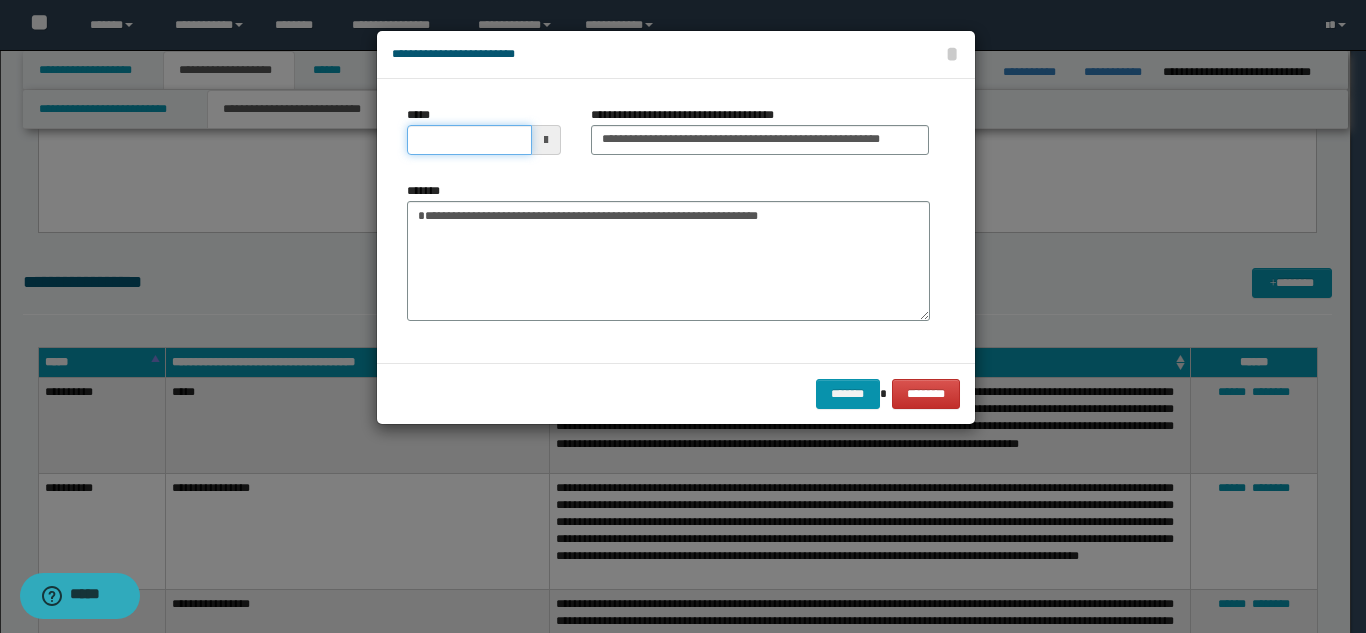 click on "*****" at bounding box center [469, 140] 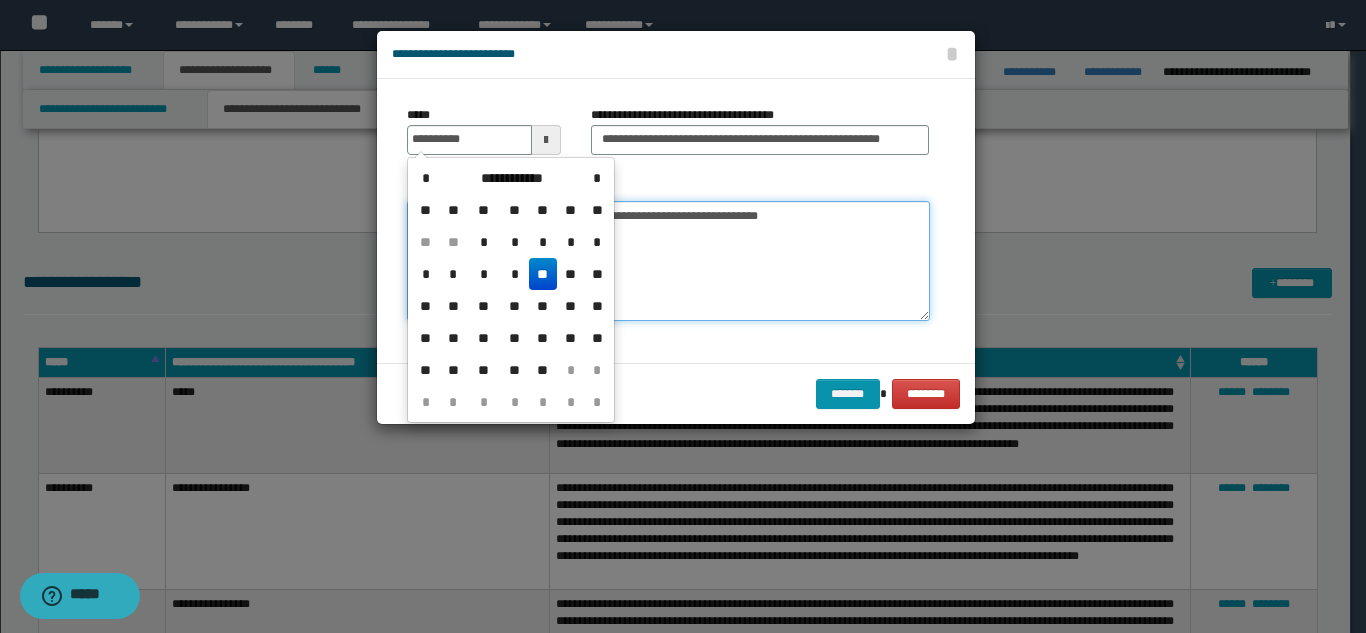 type on "**********" 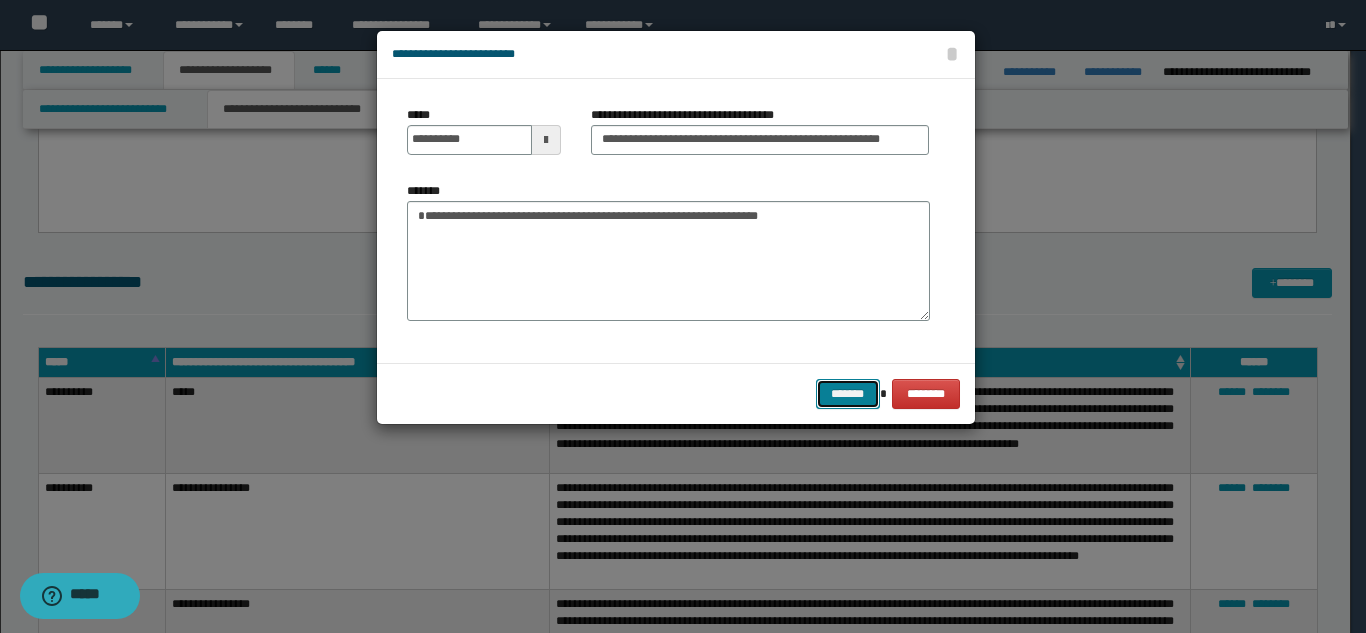click on "*******" at bounding box center [848, 394] 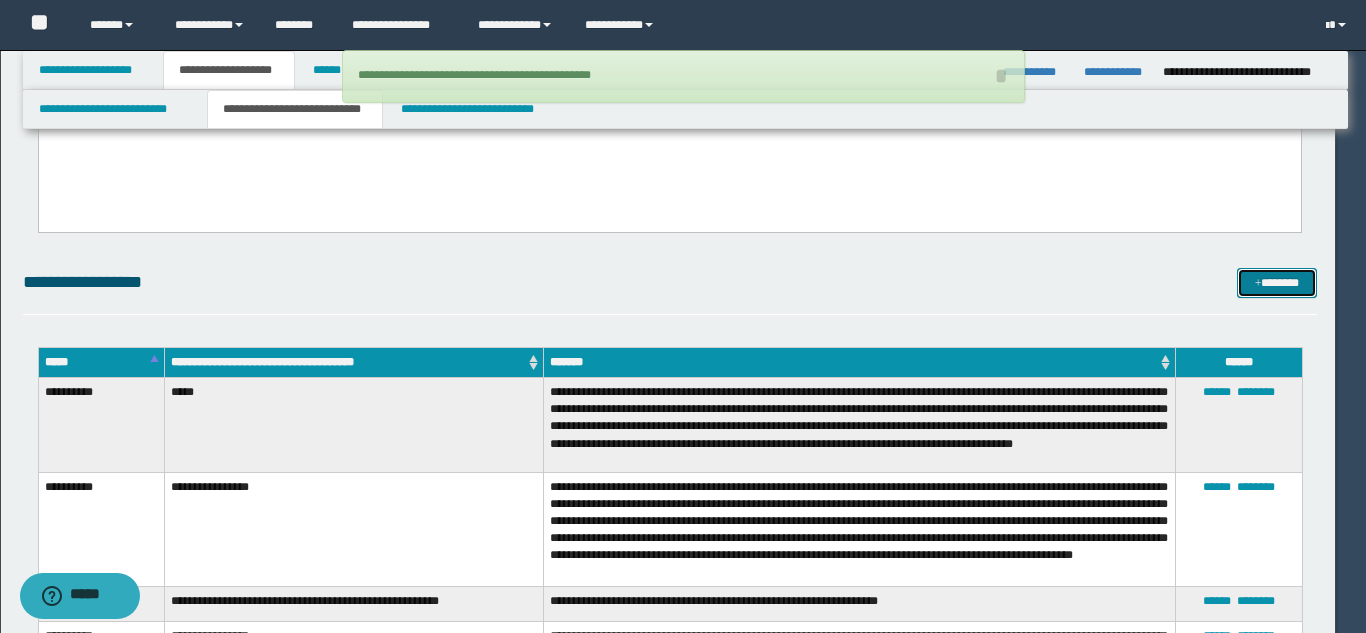 type 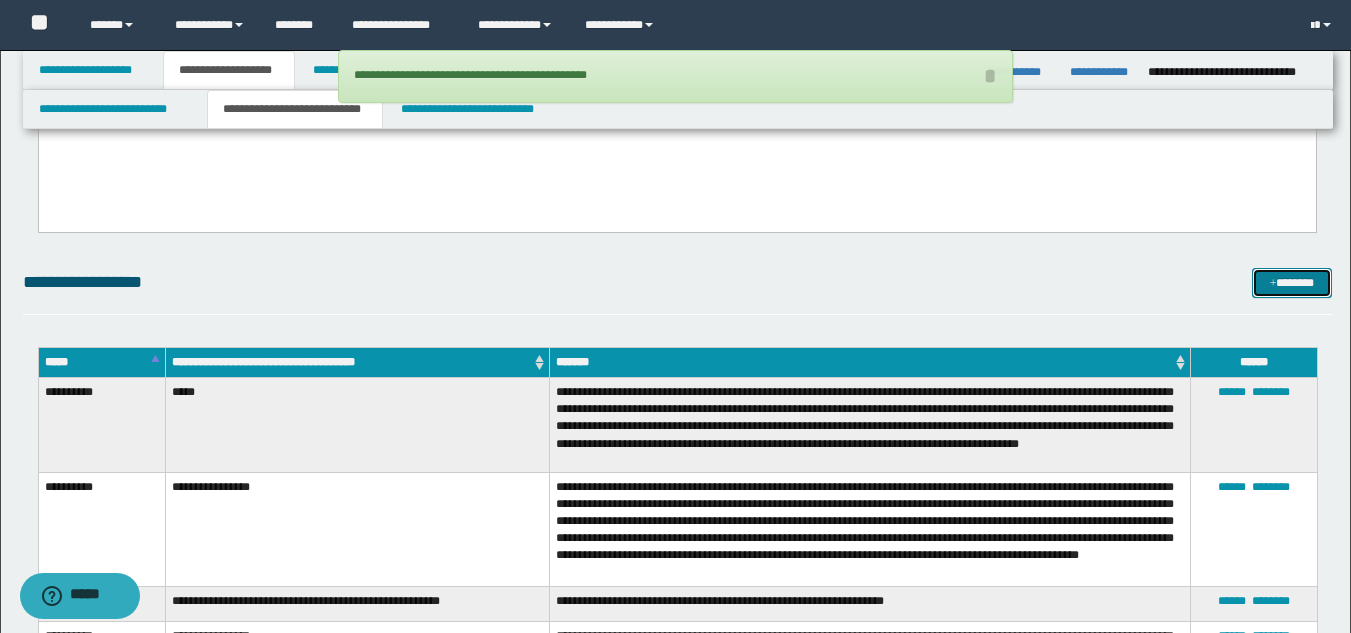 click on "*******" at bounding box center (1292, 283) 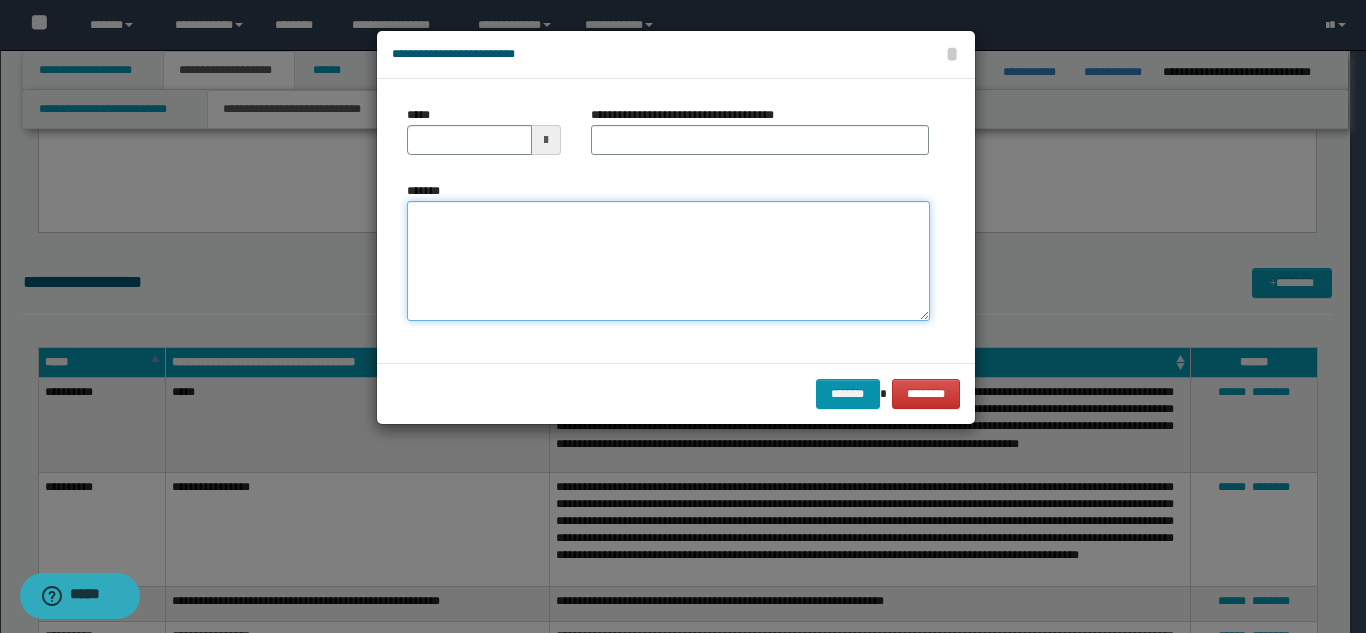 click on "*******" at bounding box center (668, 261) 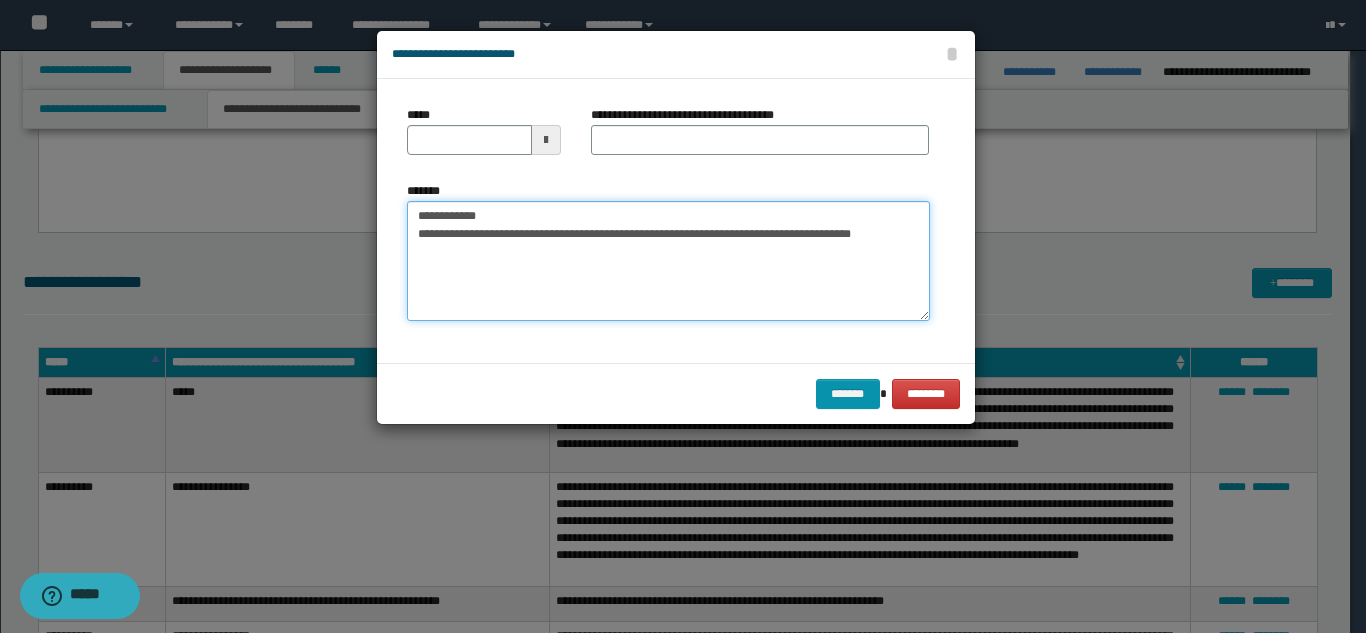drag, startPoint x: 707, startPoint y: 223, endPoint x: 487, endPoint y: 216, distance: 220.11133 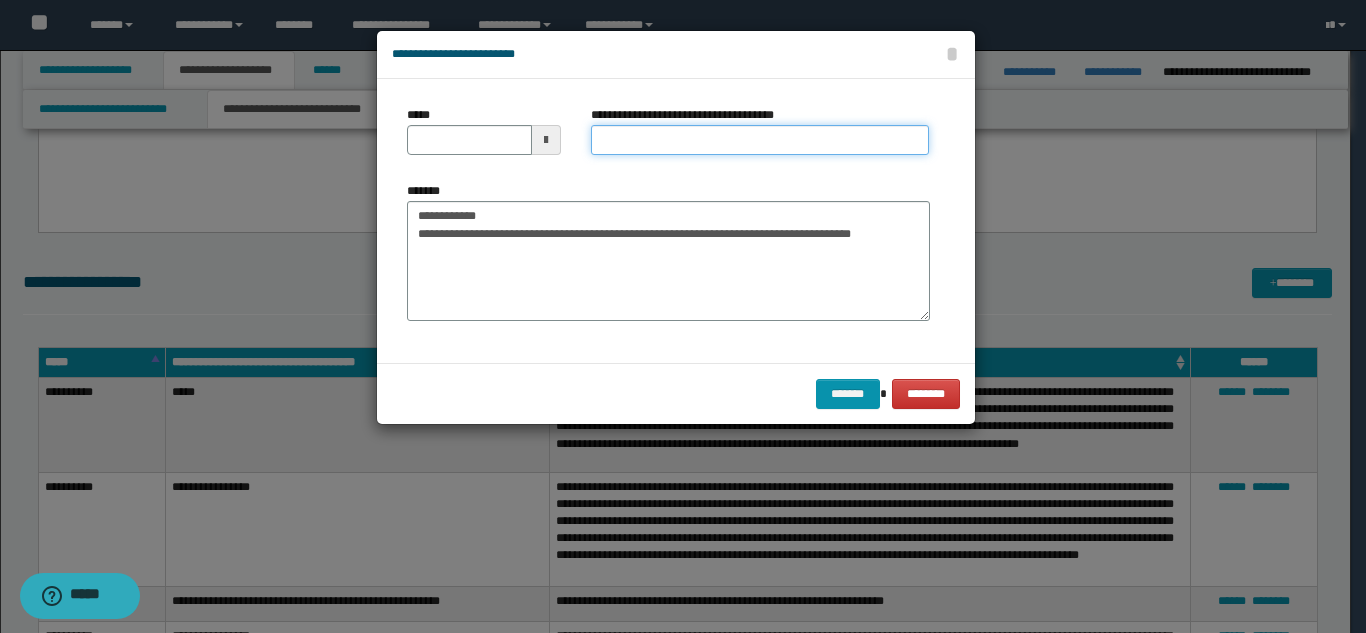 click on "**********" at bounding box center [760, 140] 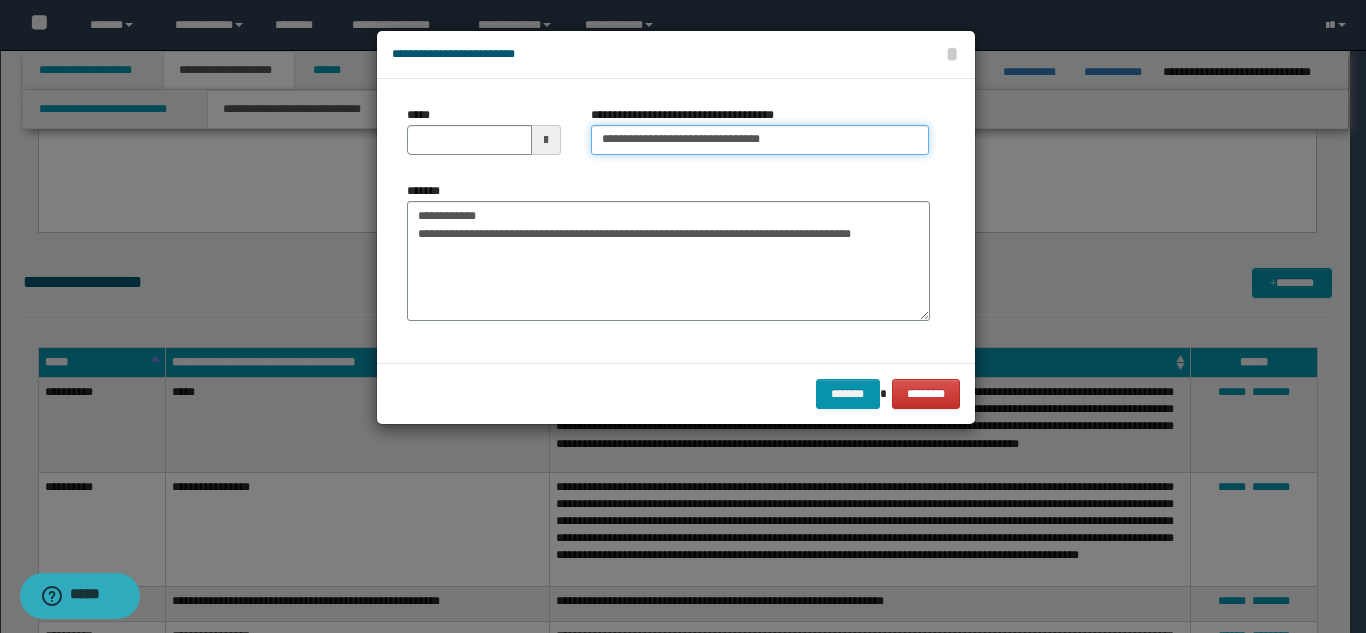 type on "**********" 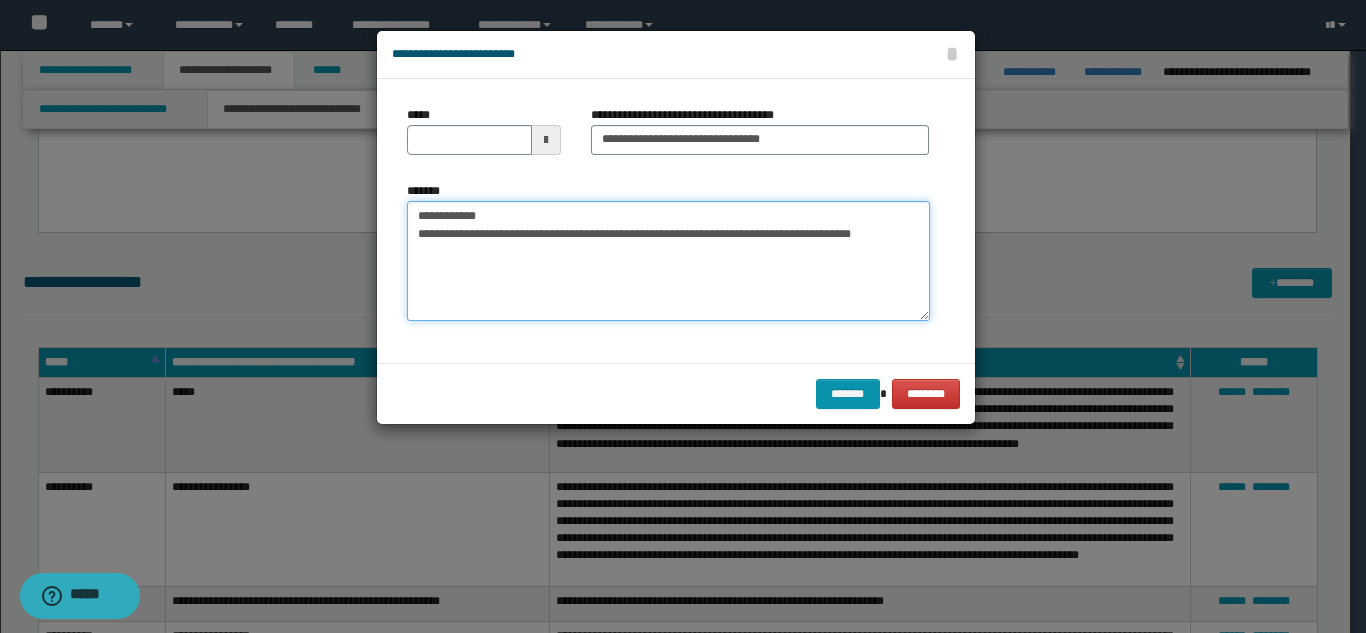drag, startPoint x: 499, startPoint y: 208, endPoint x: 389, endPoint y: 194, distance: 110.88733 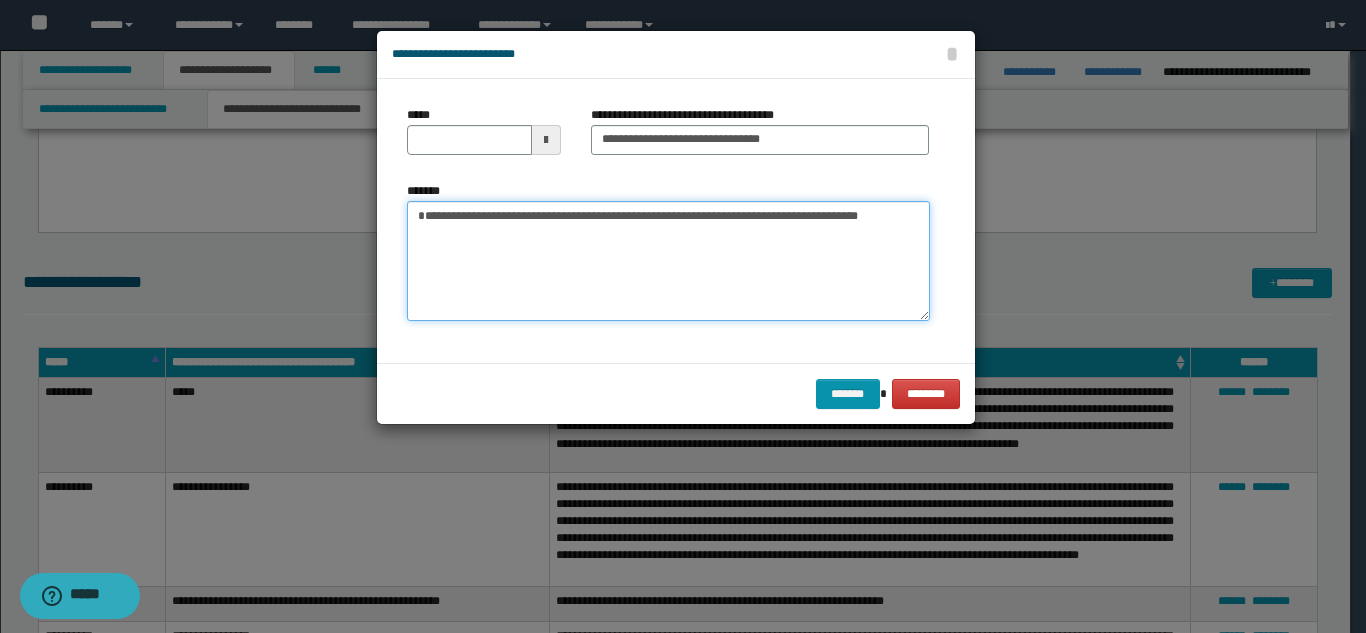 type 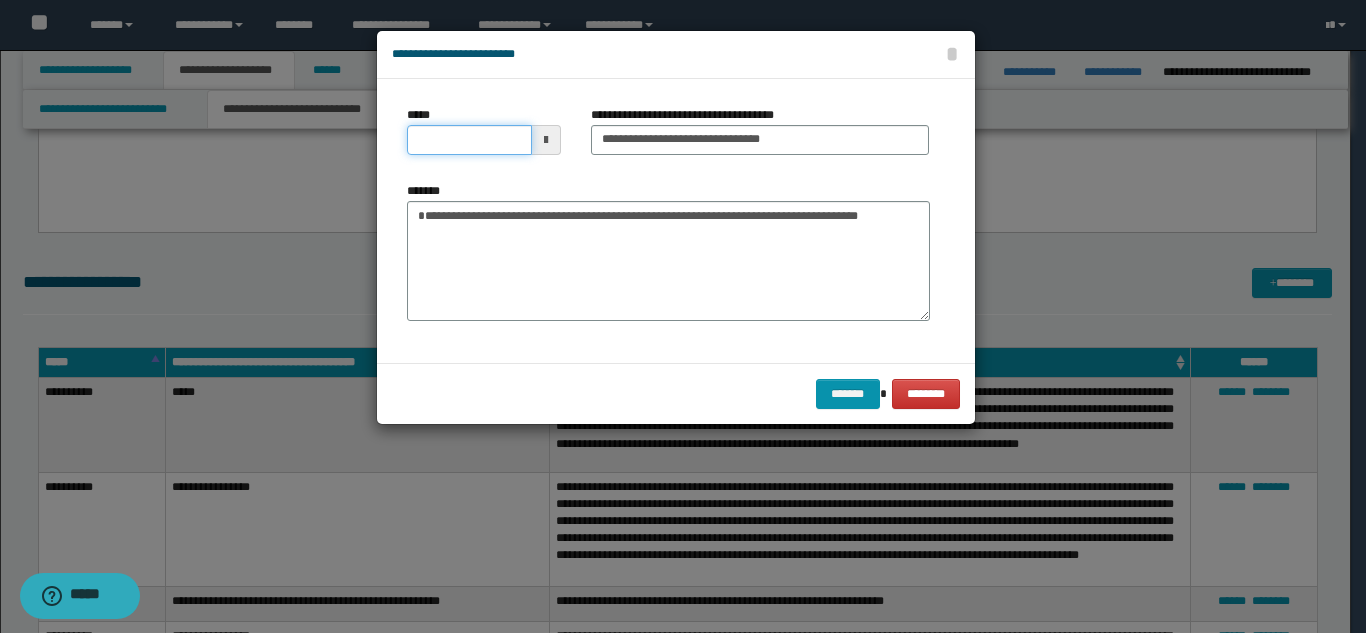 click on "*****" at bounding box center (469, 140) 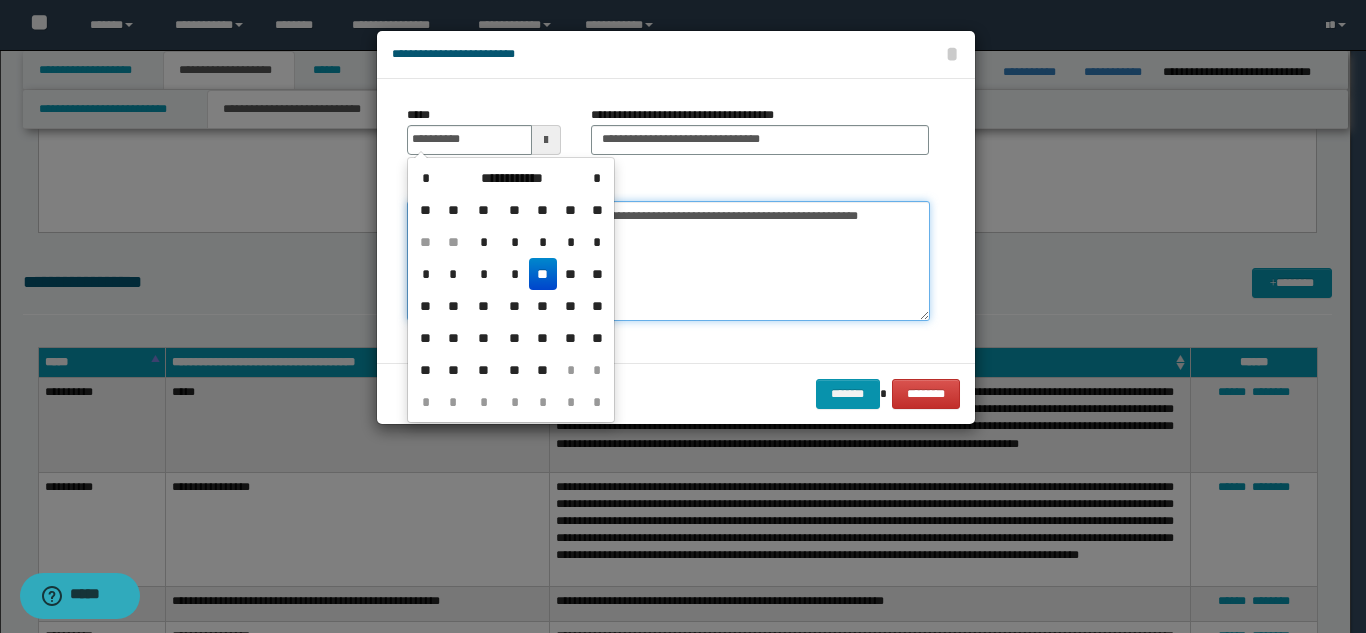 type on "**********" 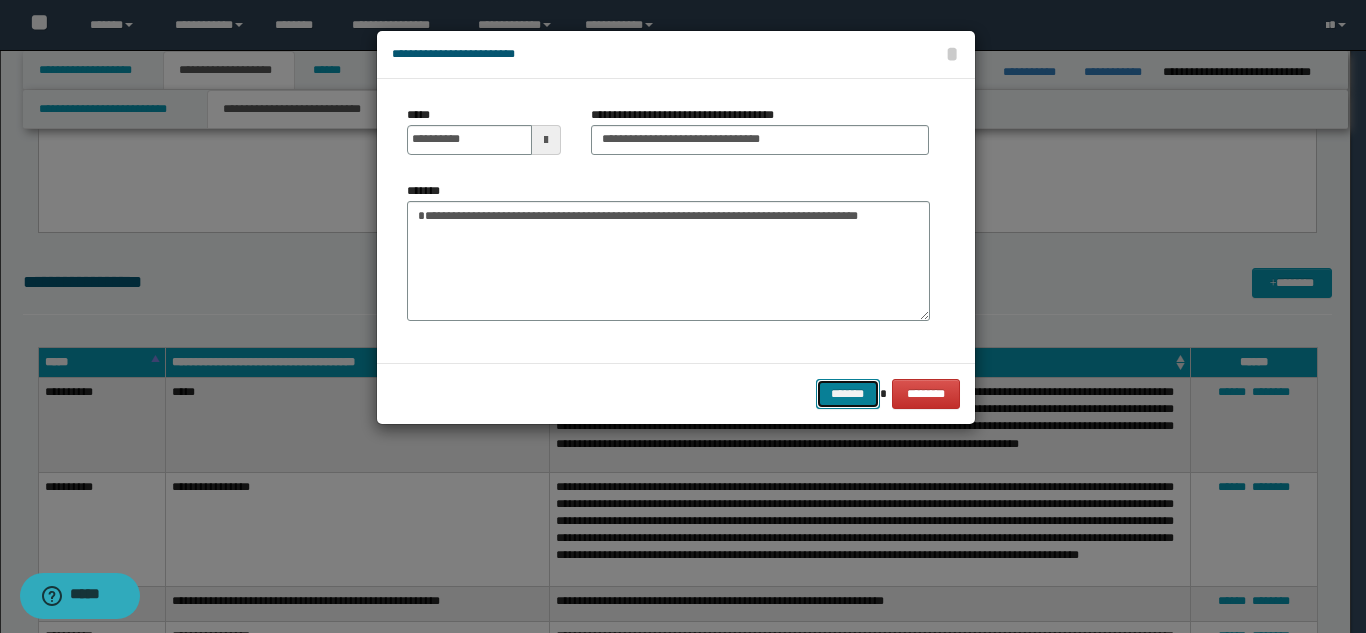 click on "*******" at bounding box center [848, 394] 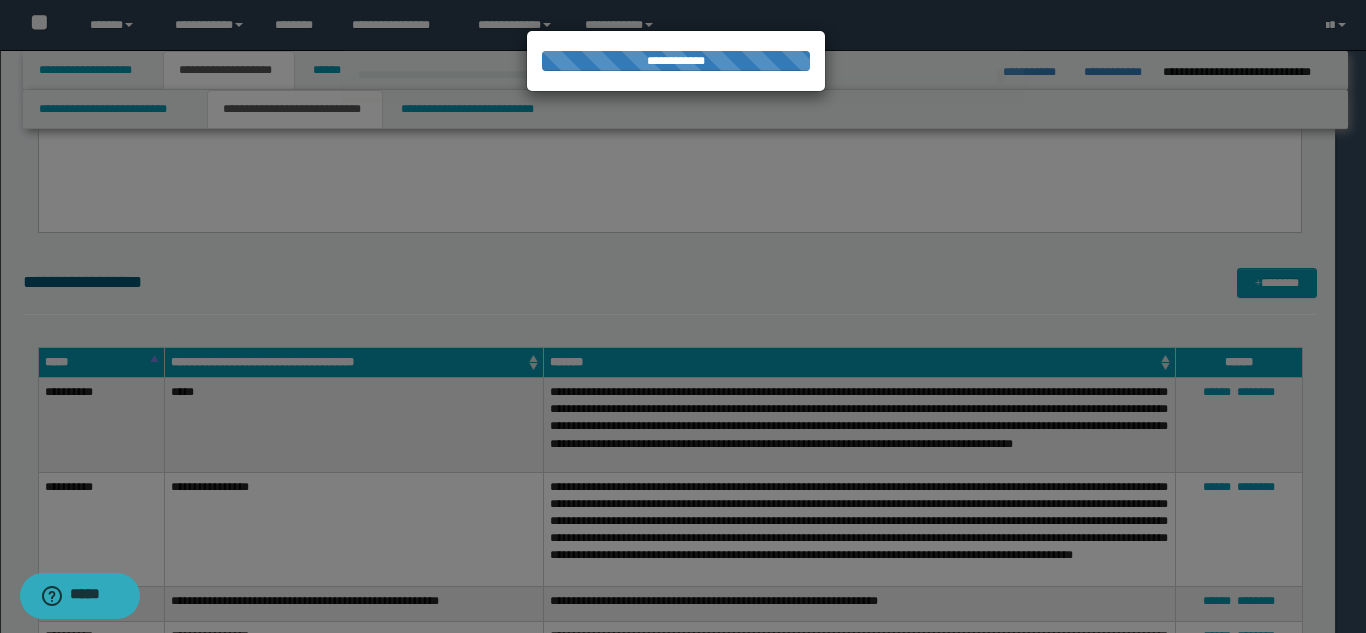 type 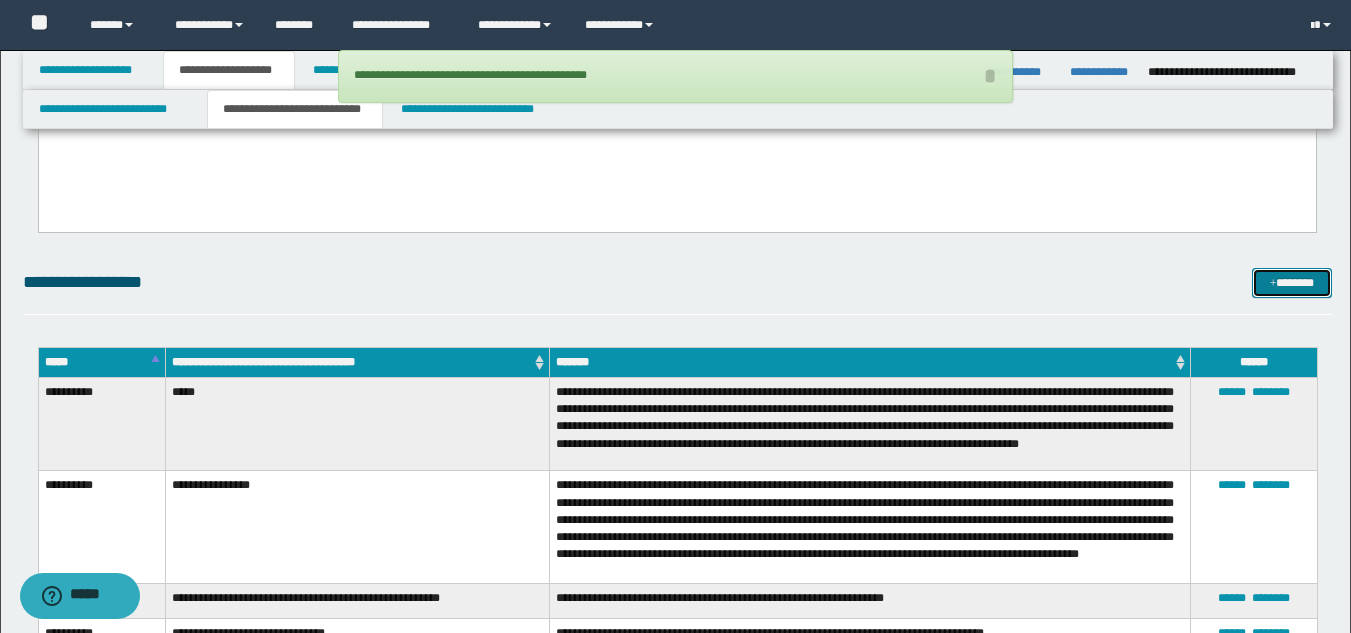 click on "*******" at bounding box center (1292, 283) 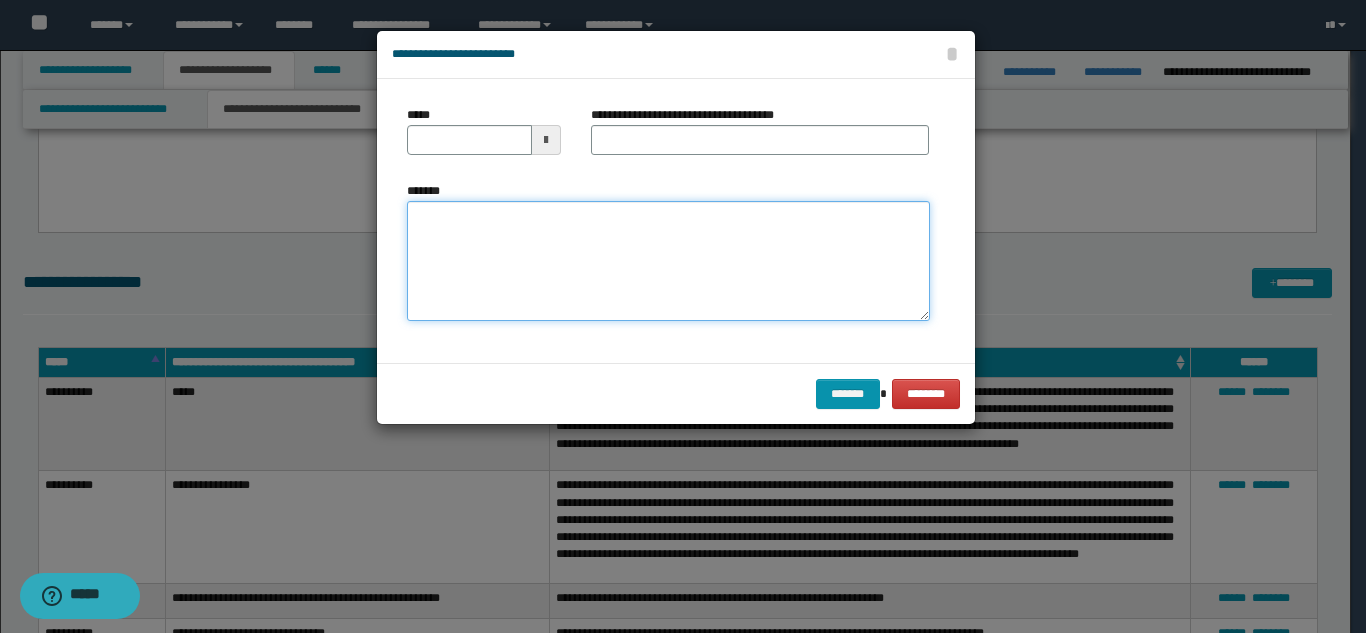 click on "*******" at bounding box center [668, 261] 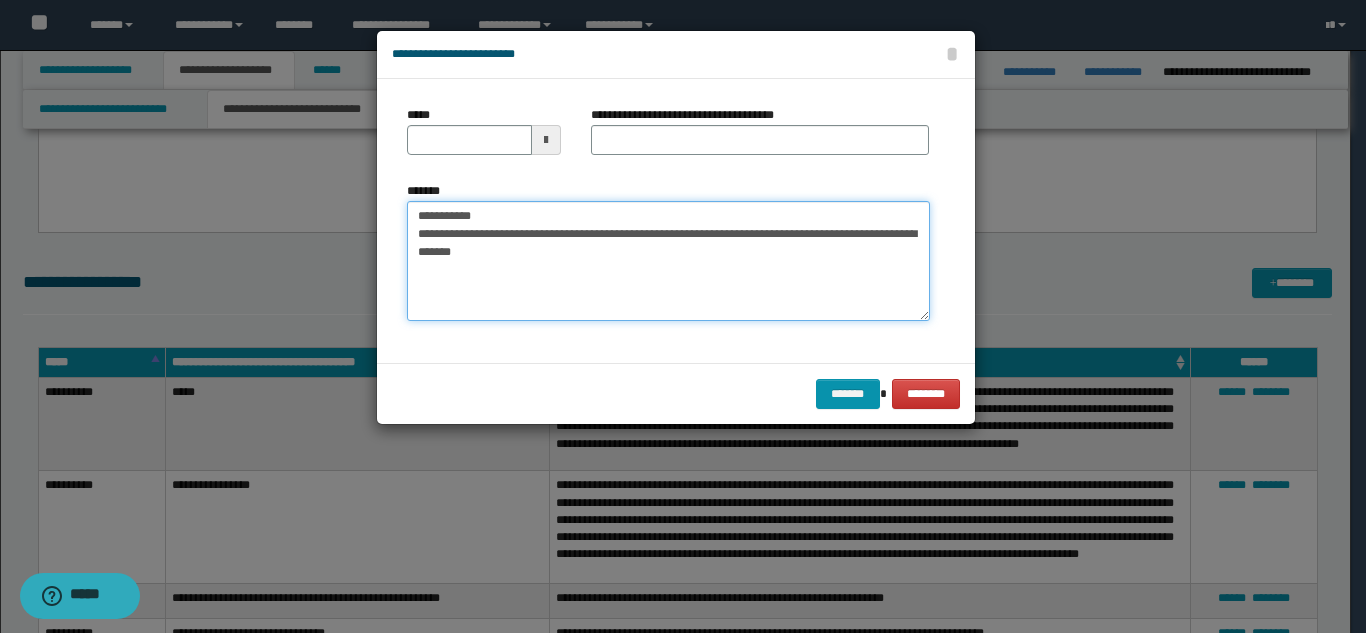 drag, startPoint x: 752, startPoint y: 214, endPoint x: 483, endPoint y: 212, distance: 269.00745 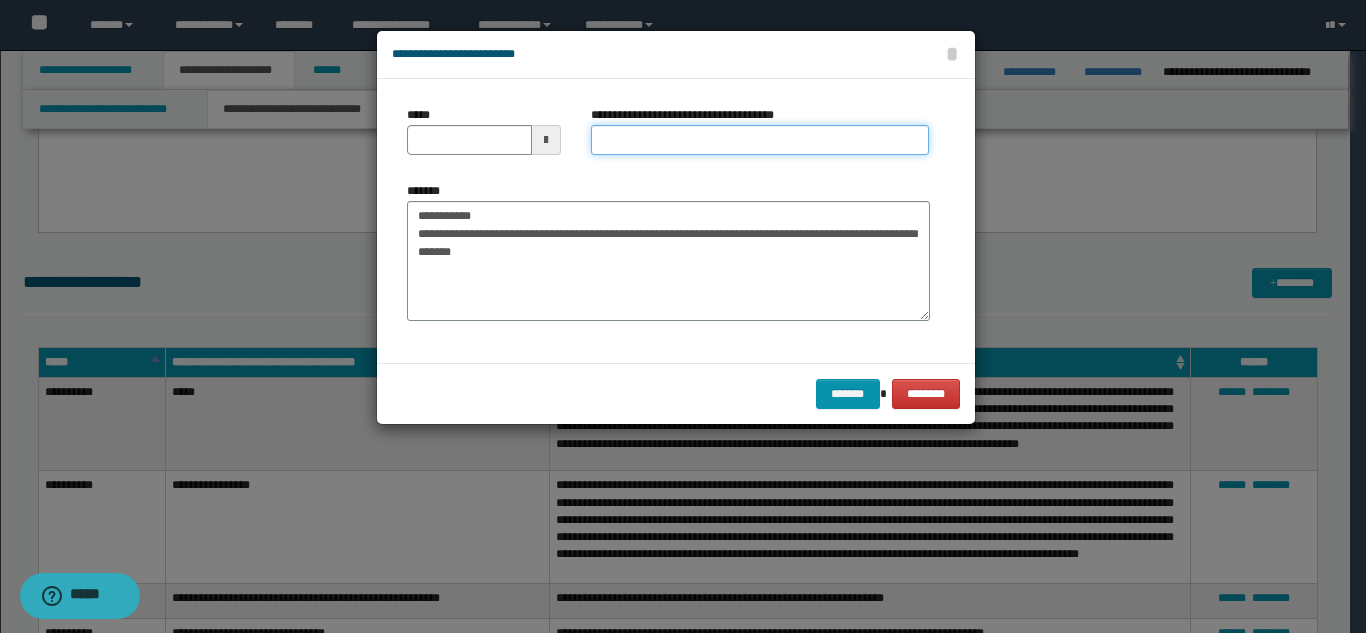 click on "**********" at bounding box center [760, 140] 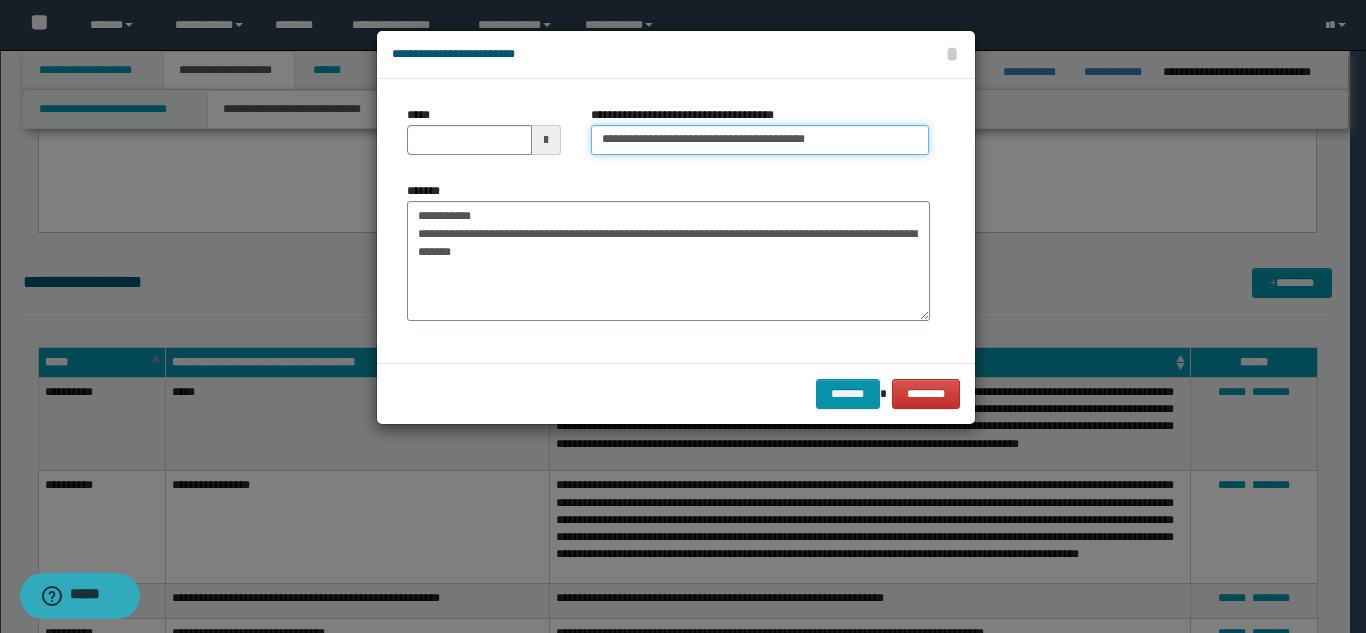 type on "**********" 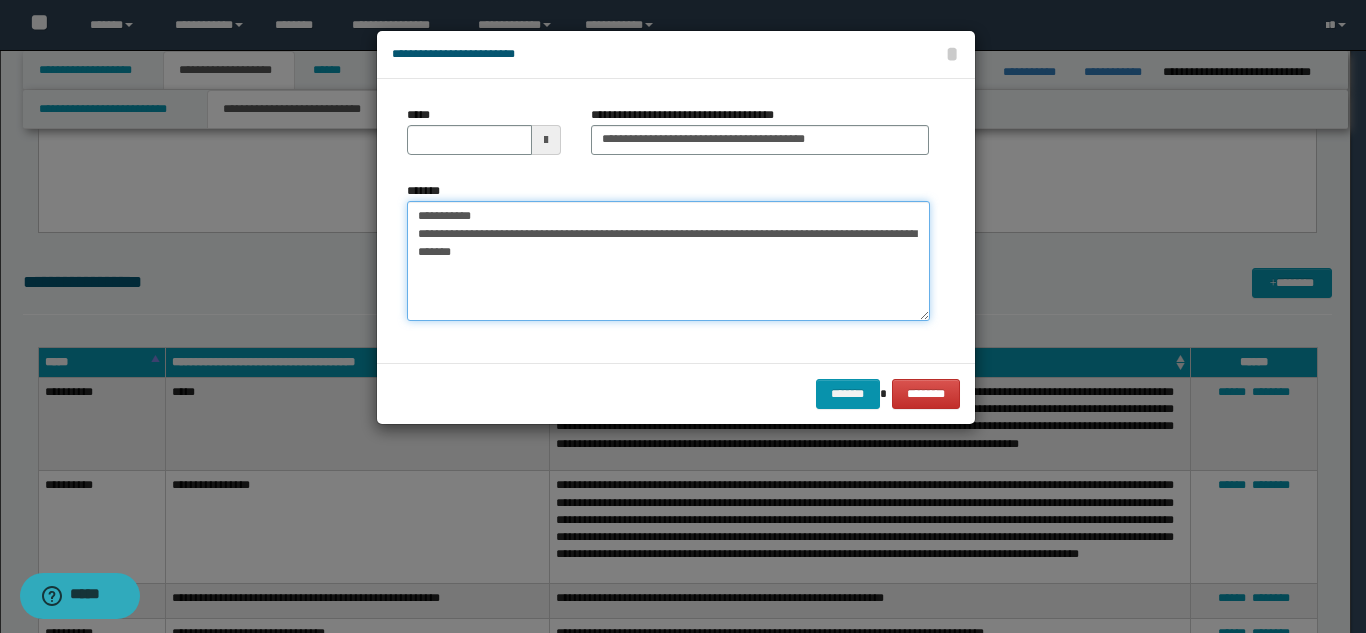 drag, startPoint x: 488, startPoint y: 212, endPoint x: 404, endPoint y: 198, distance: 85.158676 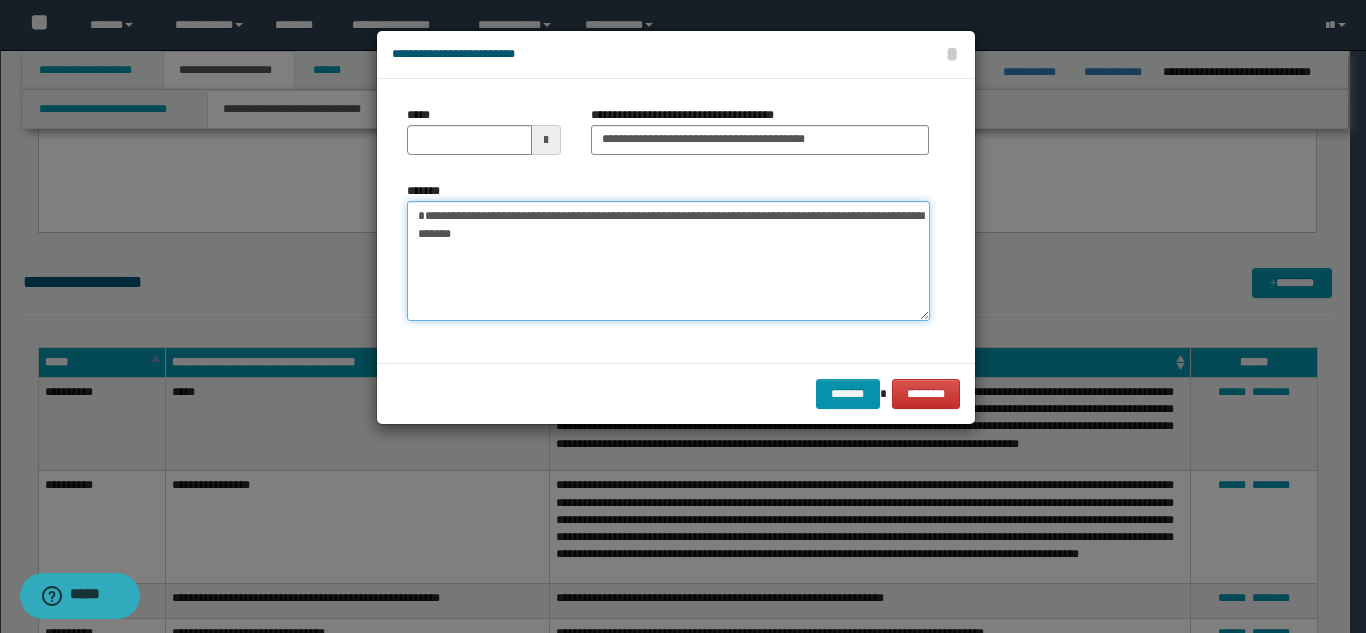type 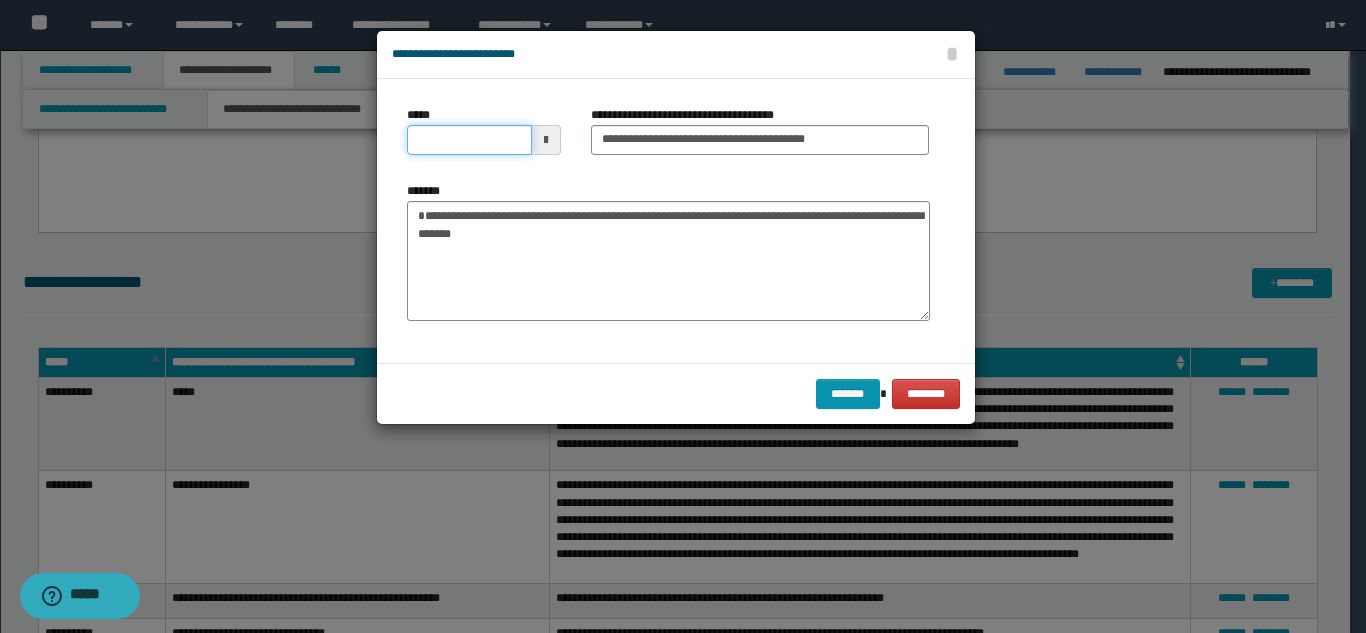 click on "*****" at bounding box center [469, 140] 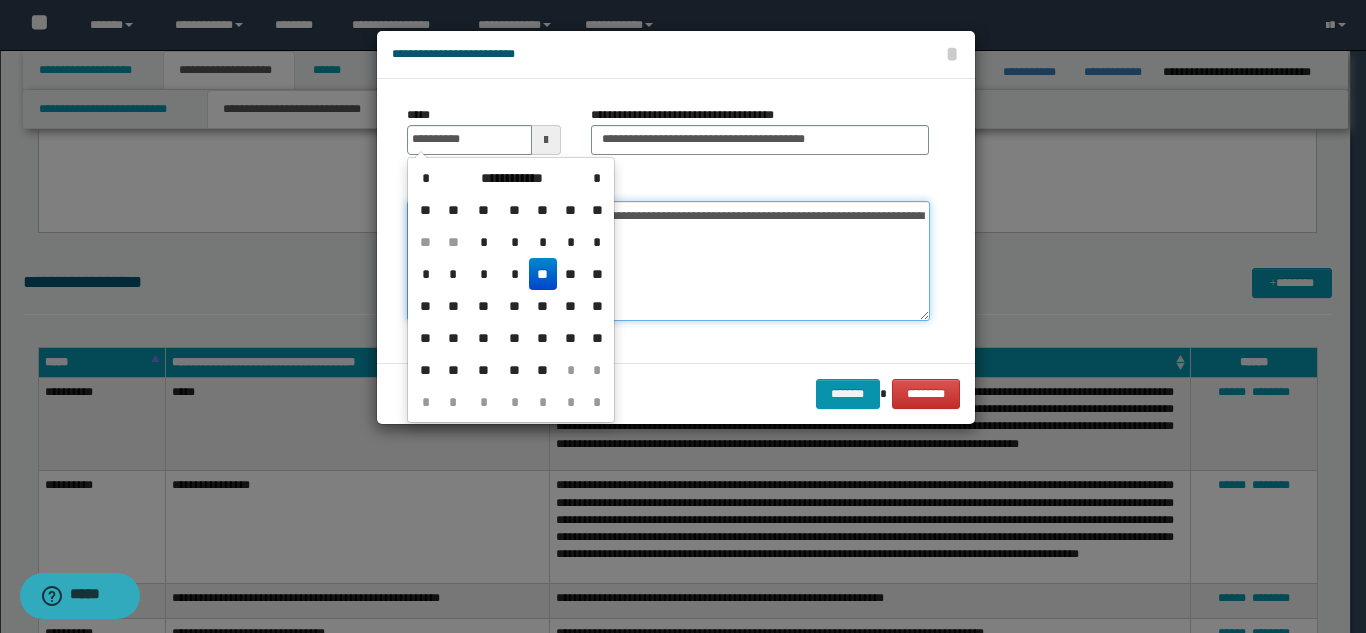 type on "**********" 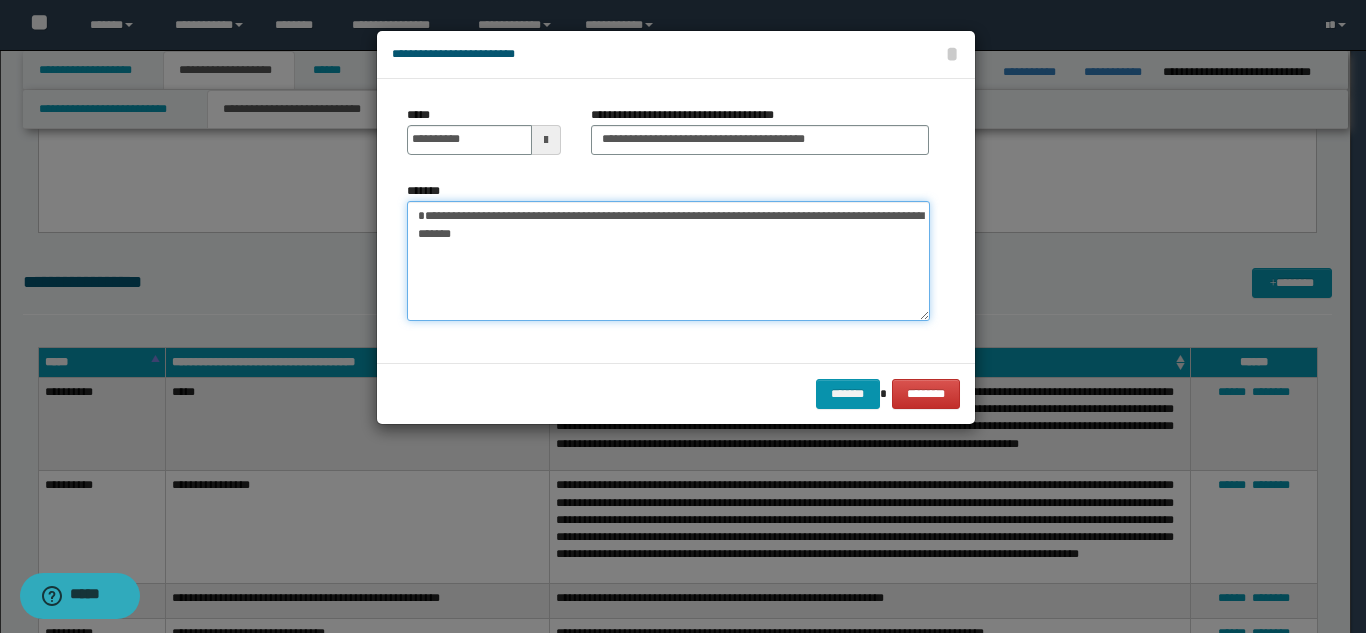 click on "**********" at bounding box center (668, 261) 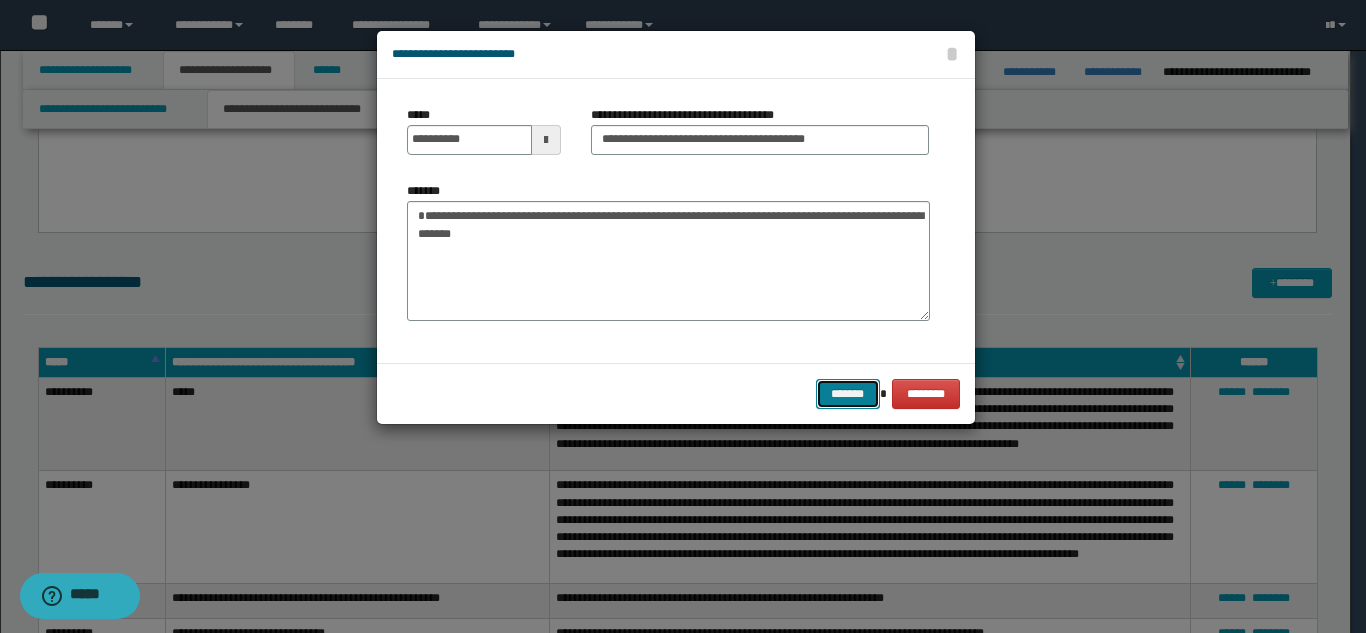 click on "*******" at bounding box center [848, 394] 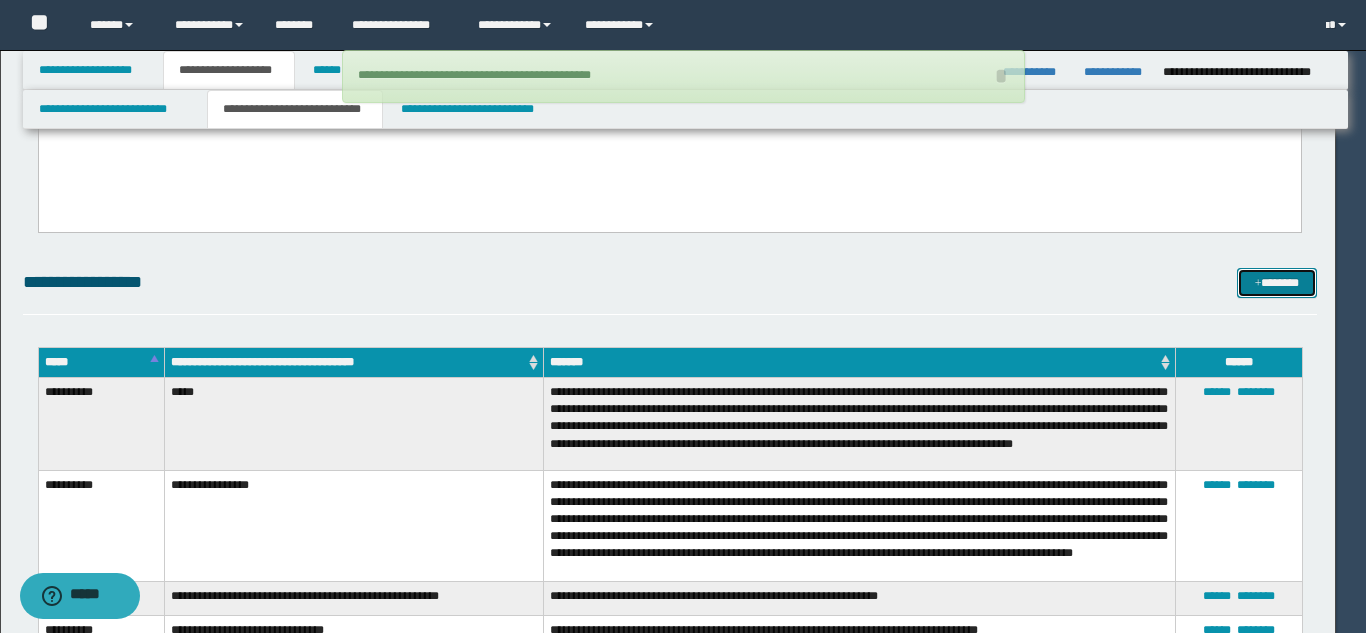 type 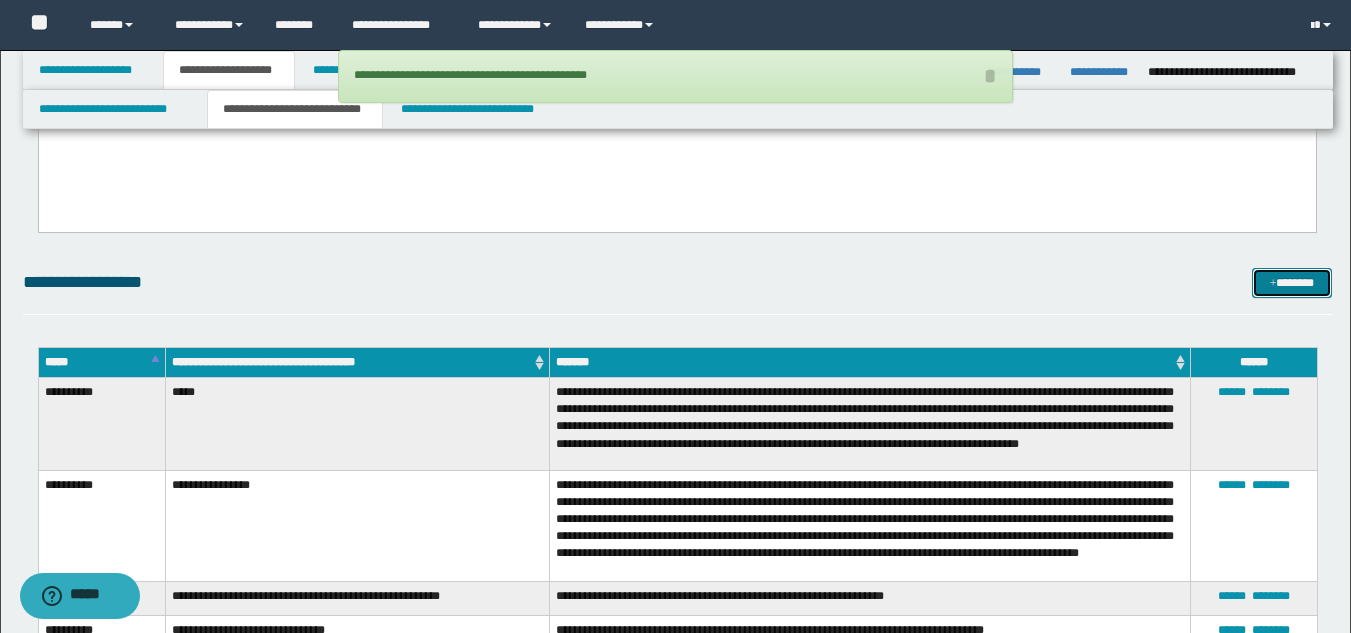 click on "*******" at bounding box center [1292, 283] 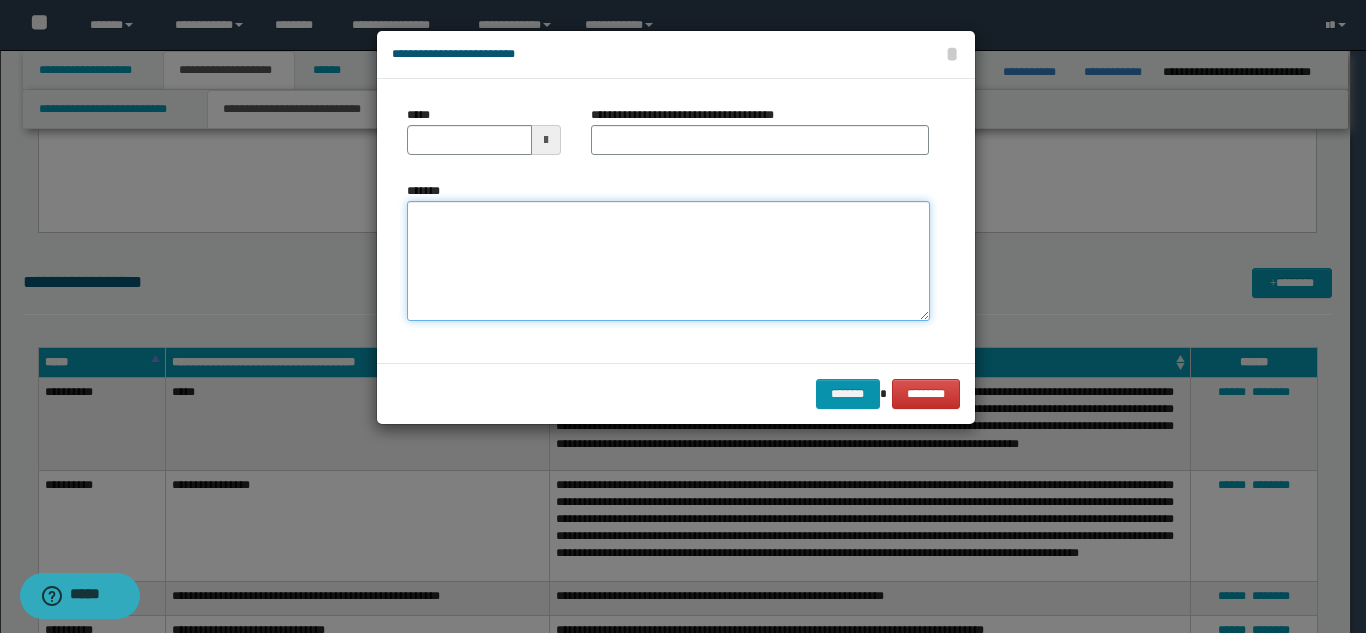 click on "*******" at bounding box center [668, 261] 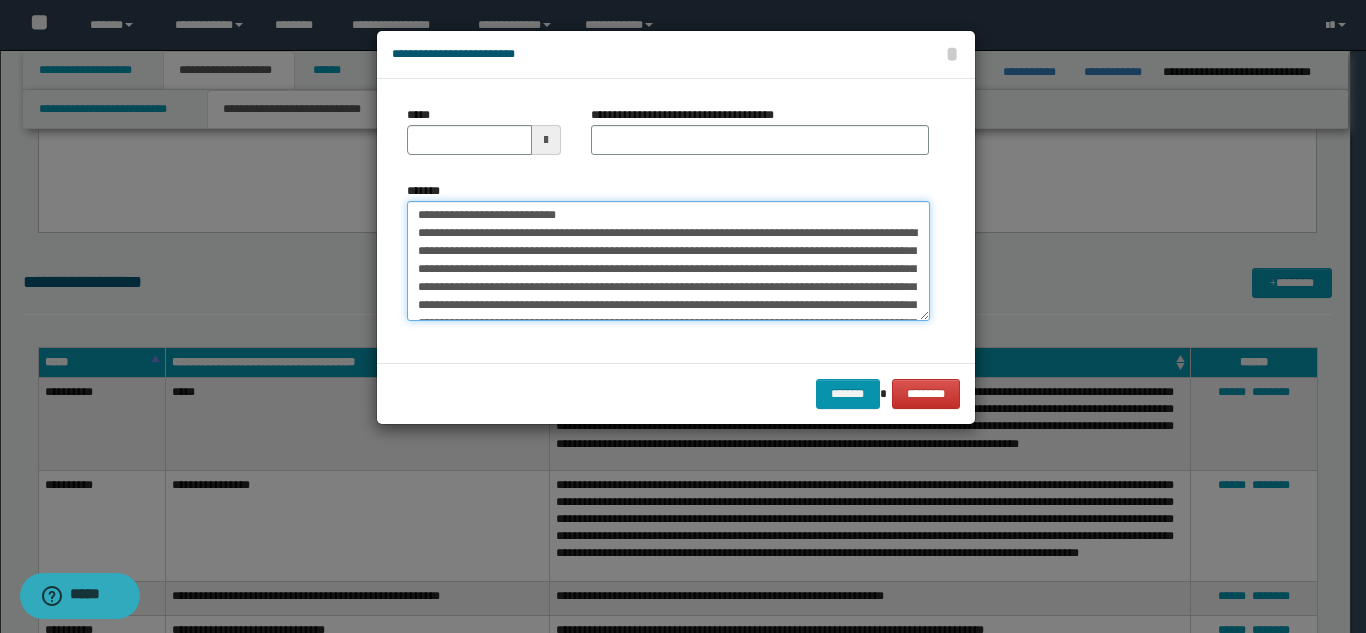 scroll, scrollTop: 0, scrollLeft: 0, axis: both 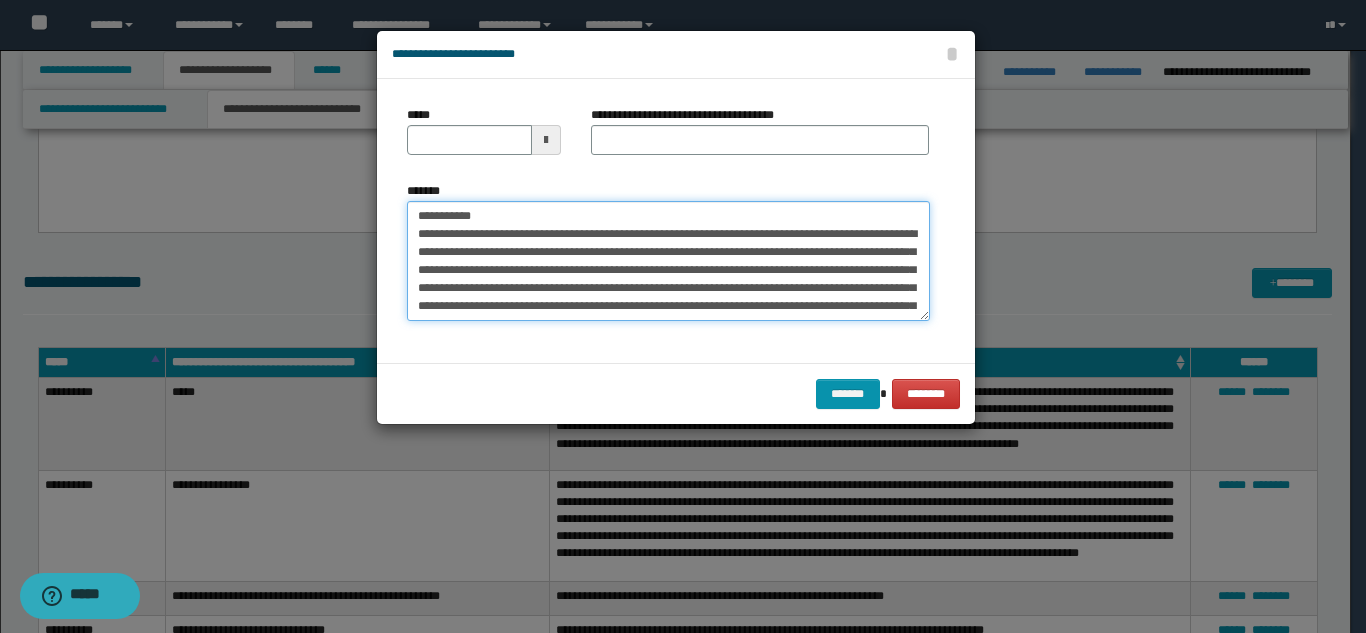 drag, startPoint x: 599, startPoint y: 216, endPoint x: 520, endPoint y: 177, distance: 88.10221 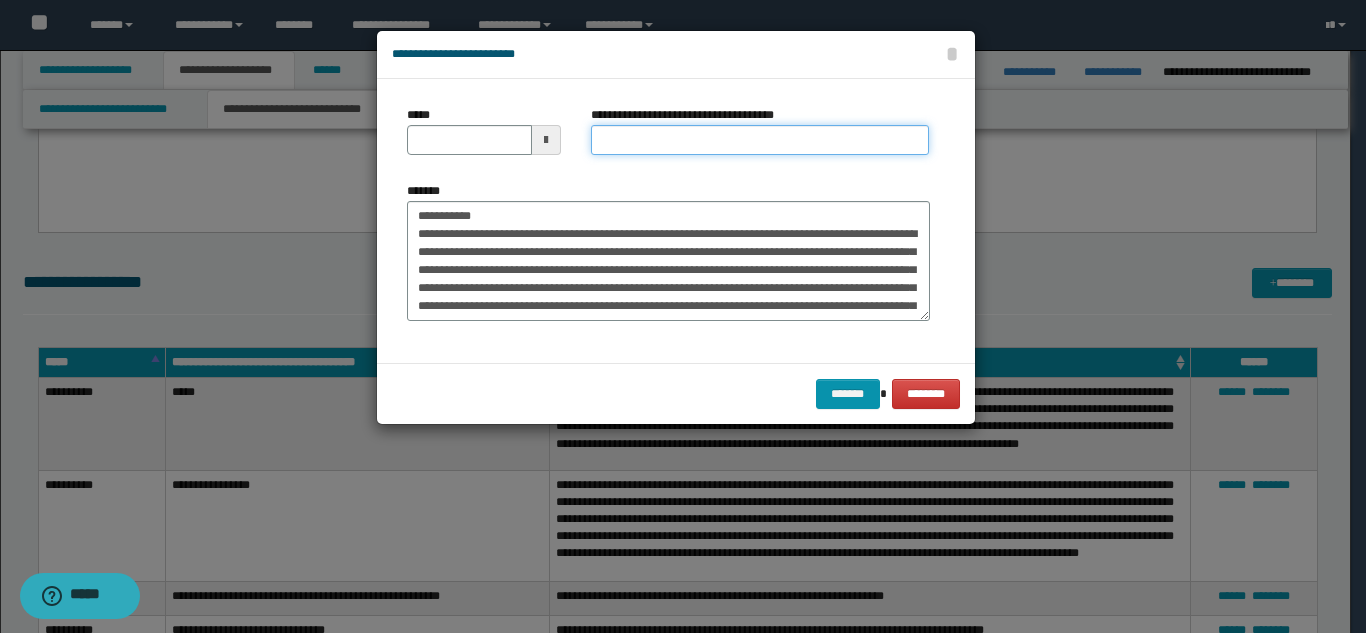 drag, startPoint x: 623, startPoint y: 140, endPoint x: 600, endPoint y: 153, distance: 26.41969 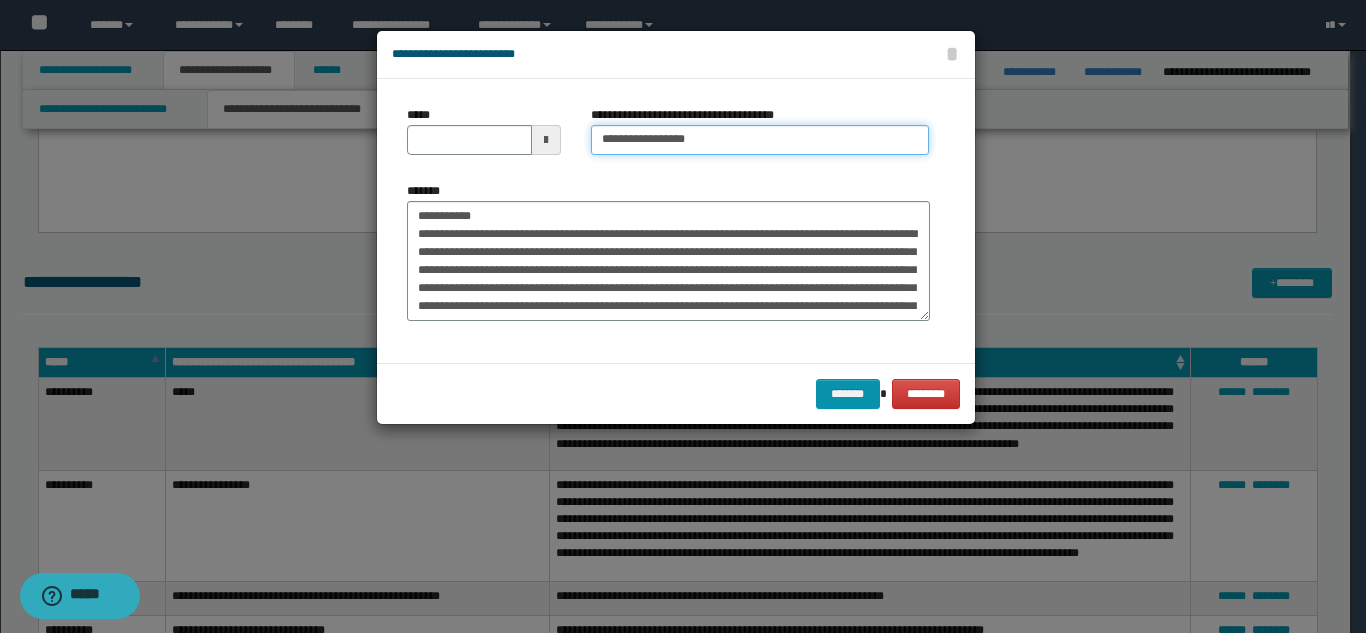 type on "**********" 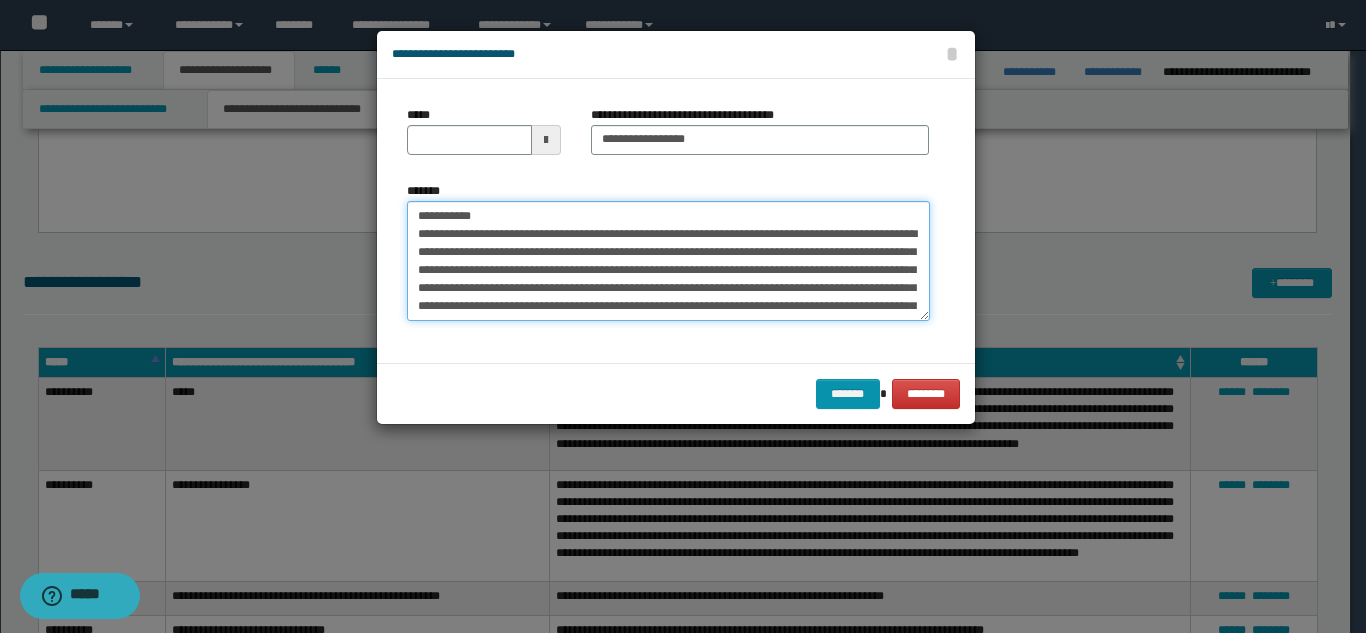 drag, startPoint x: 492, startPoint y: 211, endPoint x: 402, endPoint y: 205, distance: 90.199776 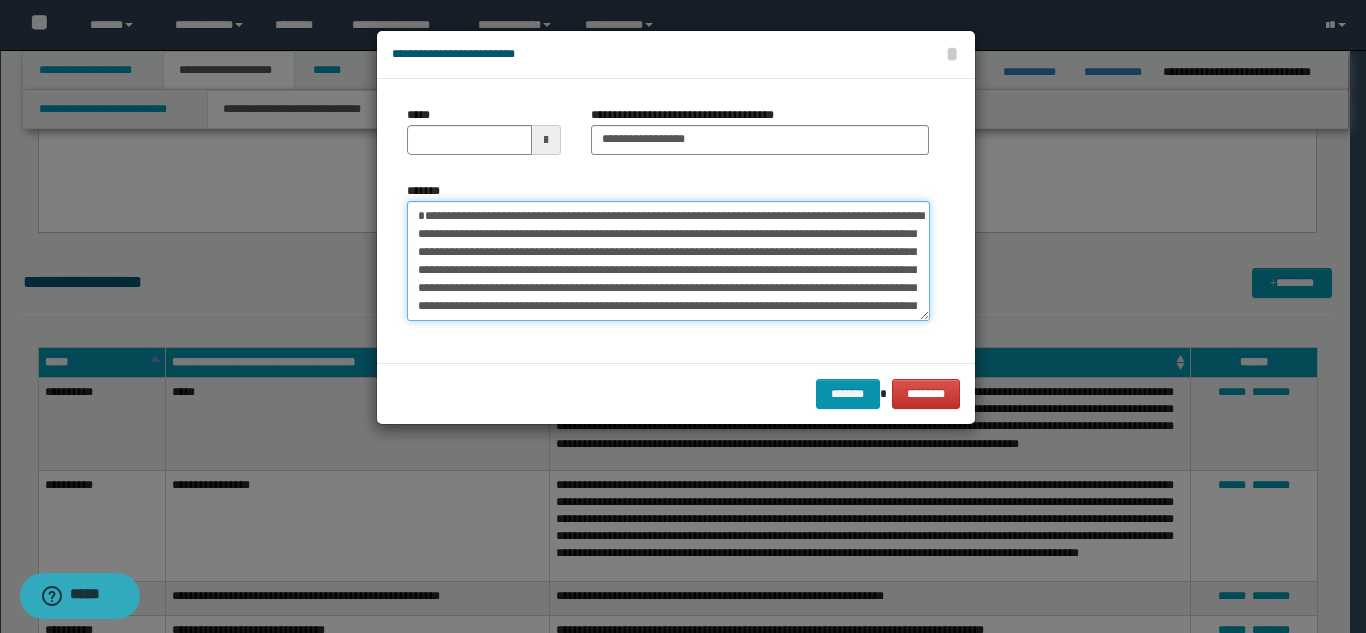 type 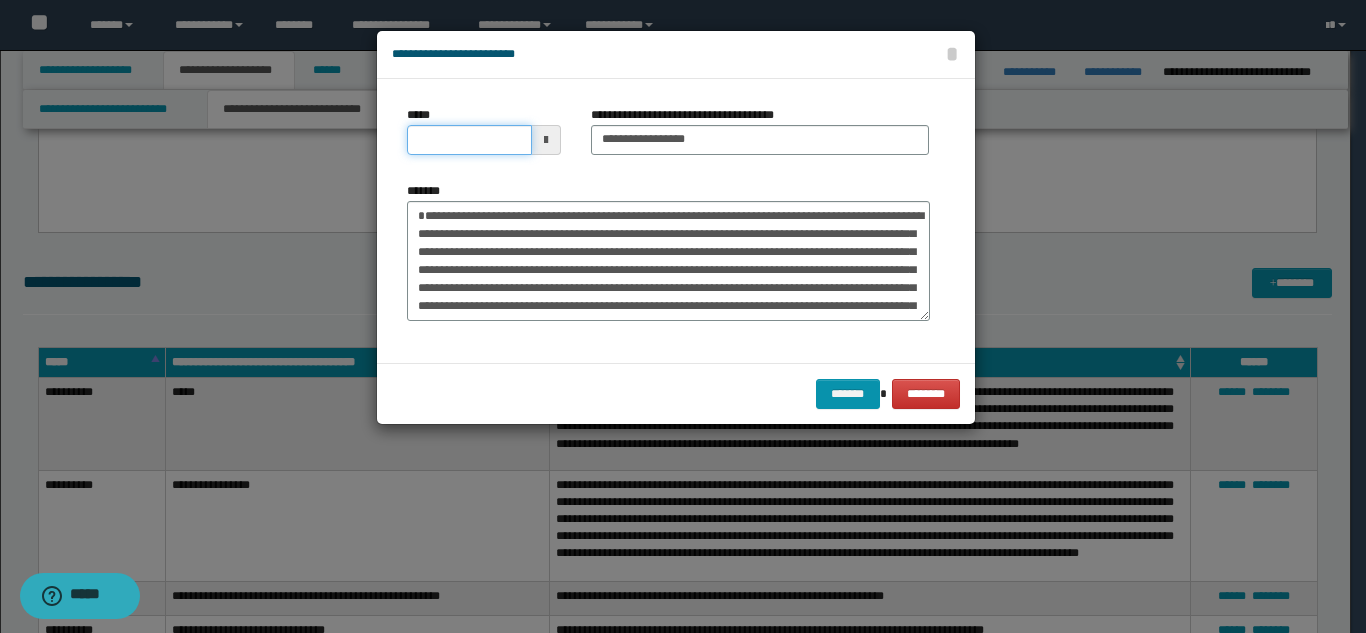 click on "*****" at bounding box center (469, 140) 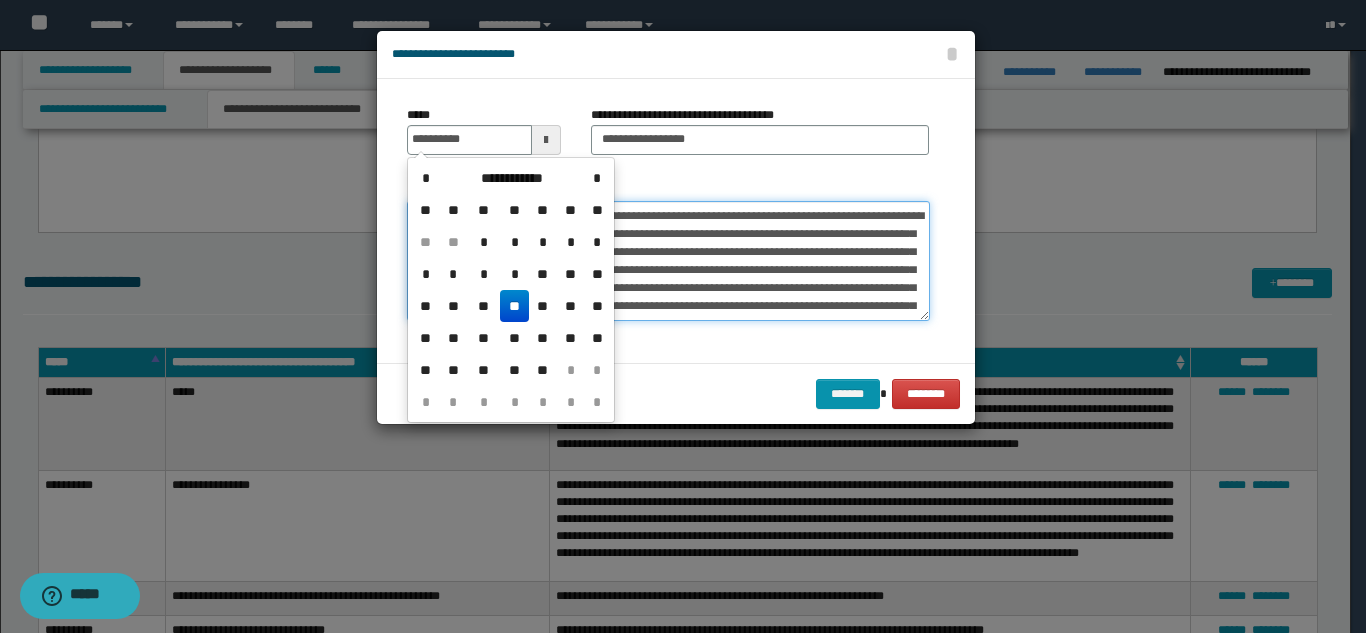 type on "**********" 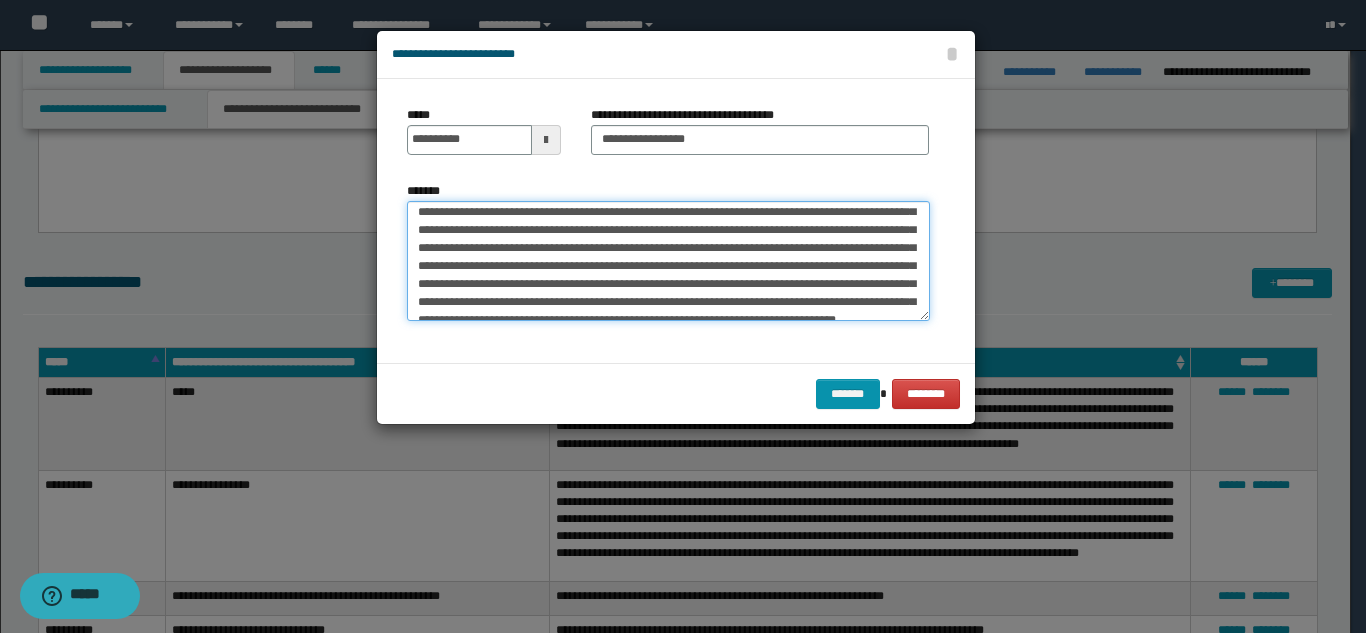 scroll, scrollTop: 342, scrollLeft: 0, axis: vertical 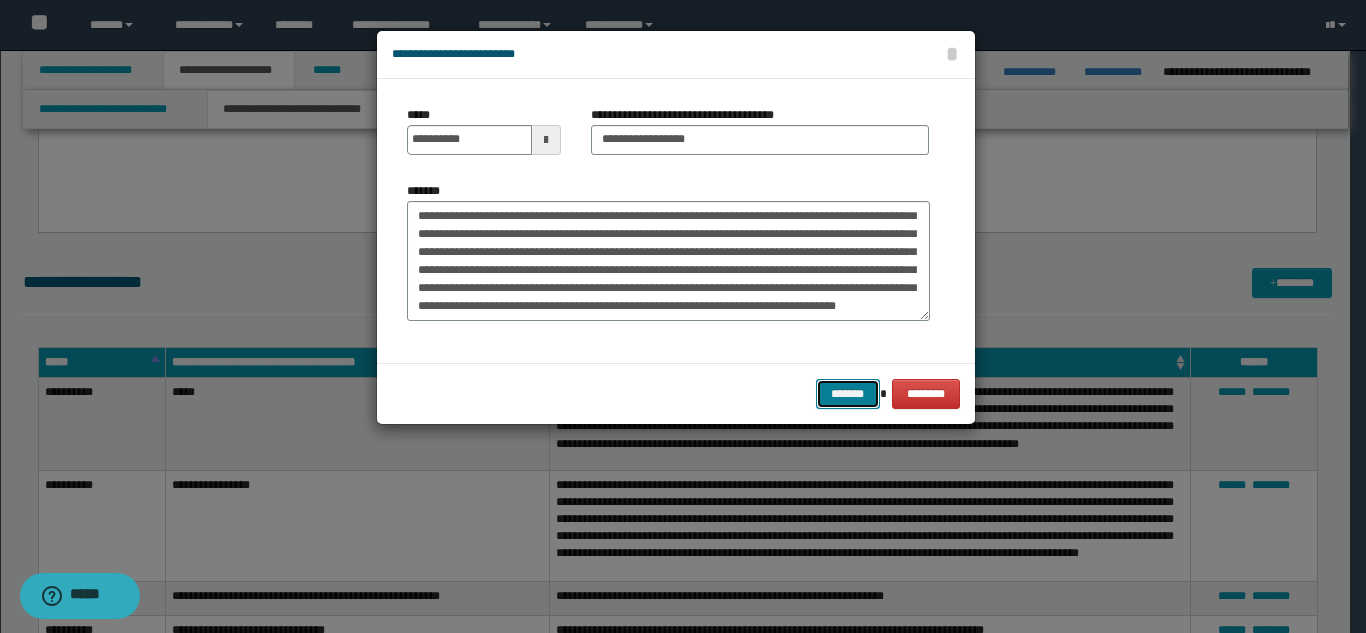 click on "*******" at bounding box center (848, 394) 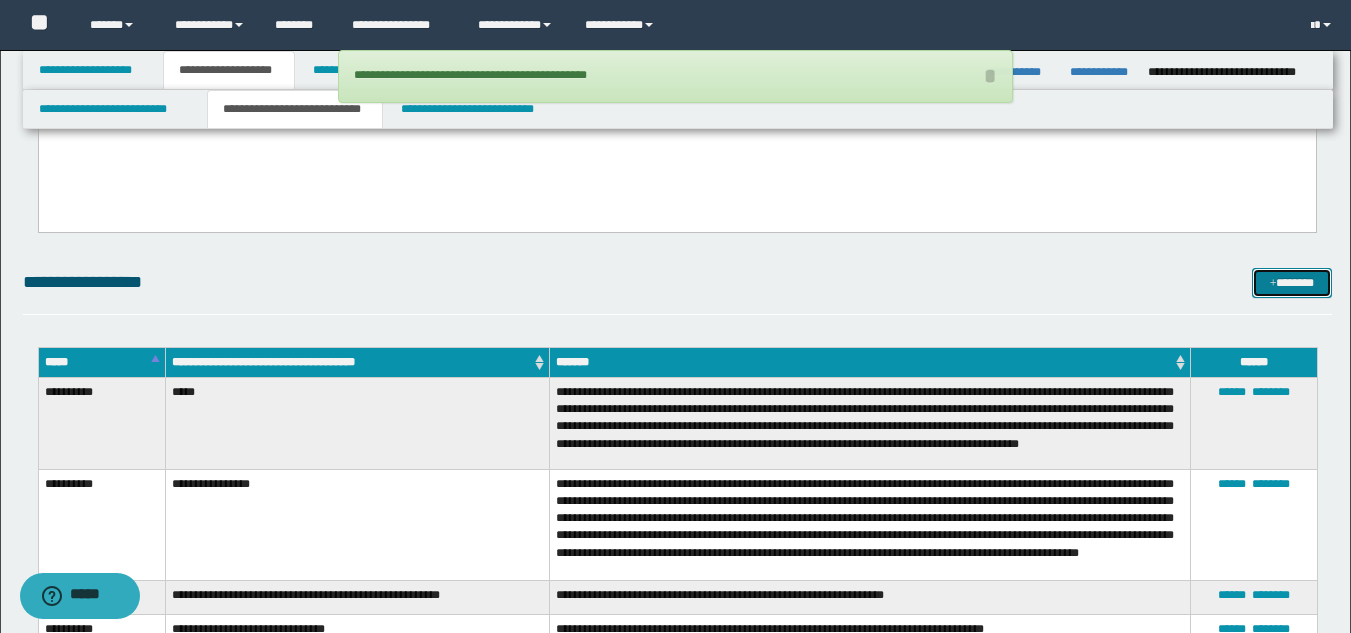 click on "*******" at bounding box center [1292, 283] 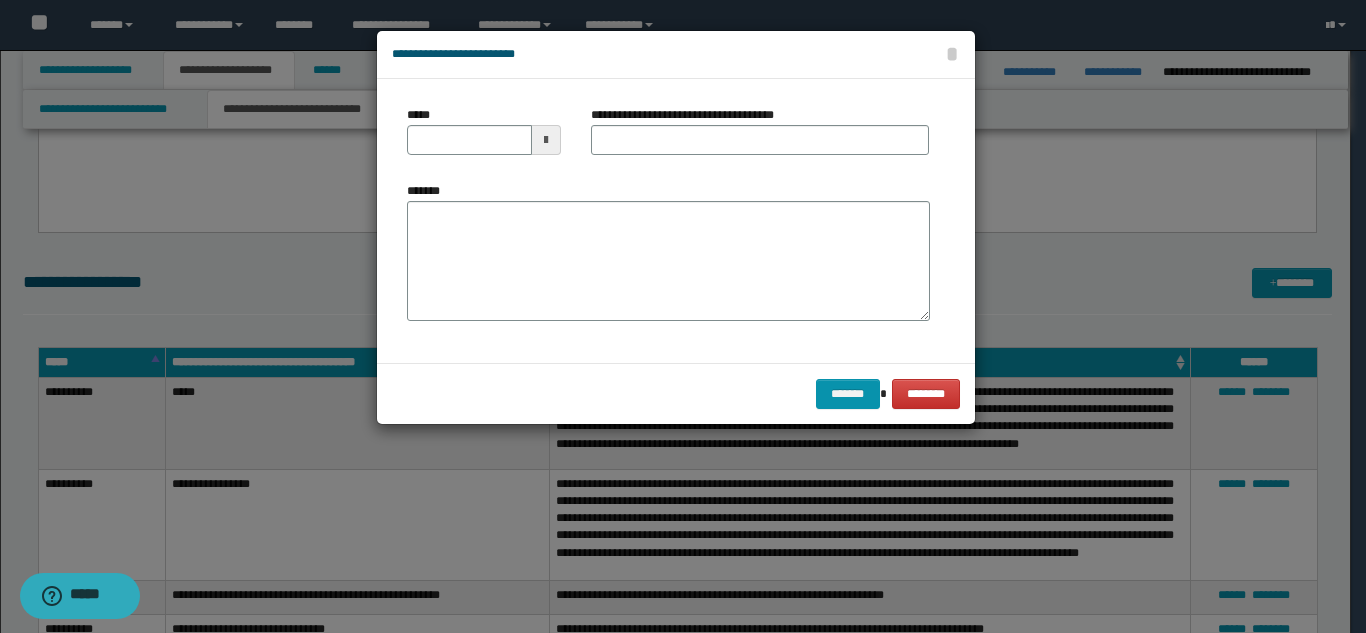 scroll, scrollTop: 0, scrollLeft: 0, axis: both 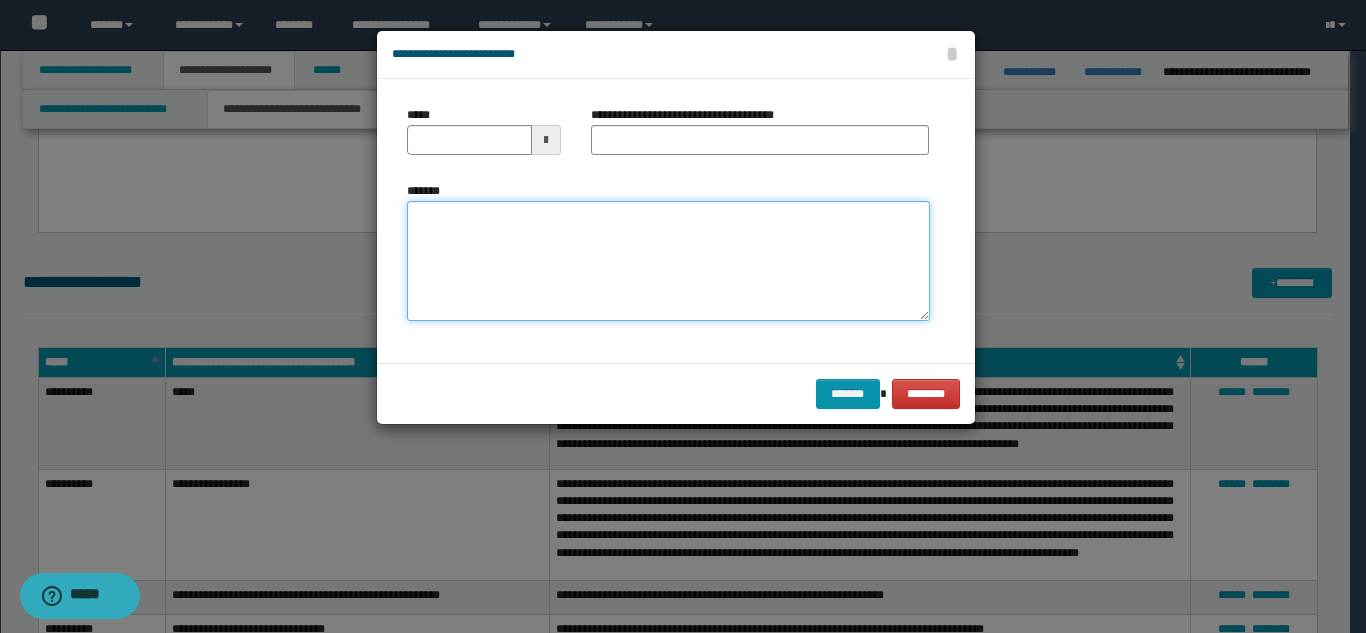 click on "*******" at bounding box center [668, 261] 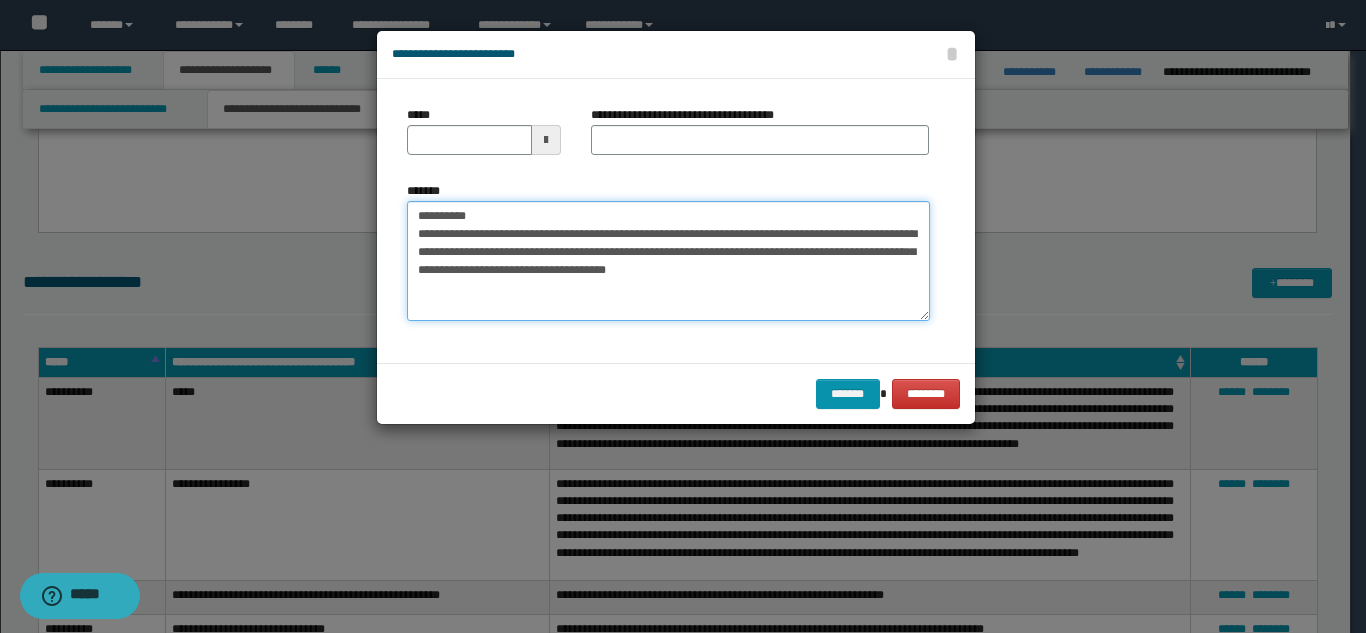 drag, startPoint x: 633, startPoint y: 212, endPoint x: 479, endPoint y: 209, distance: 154.02922 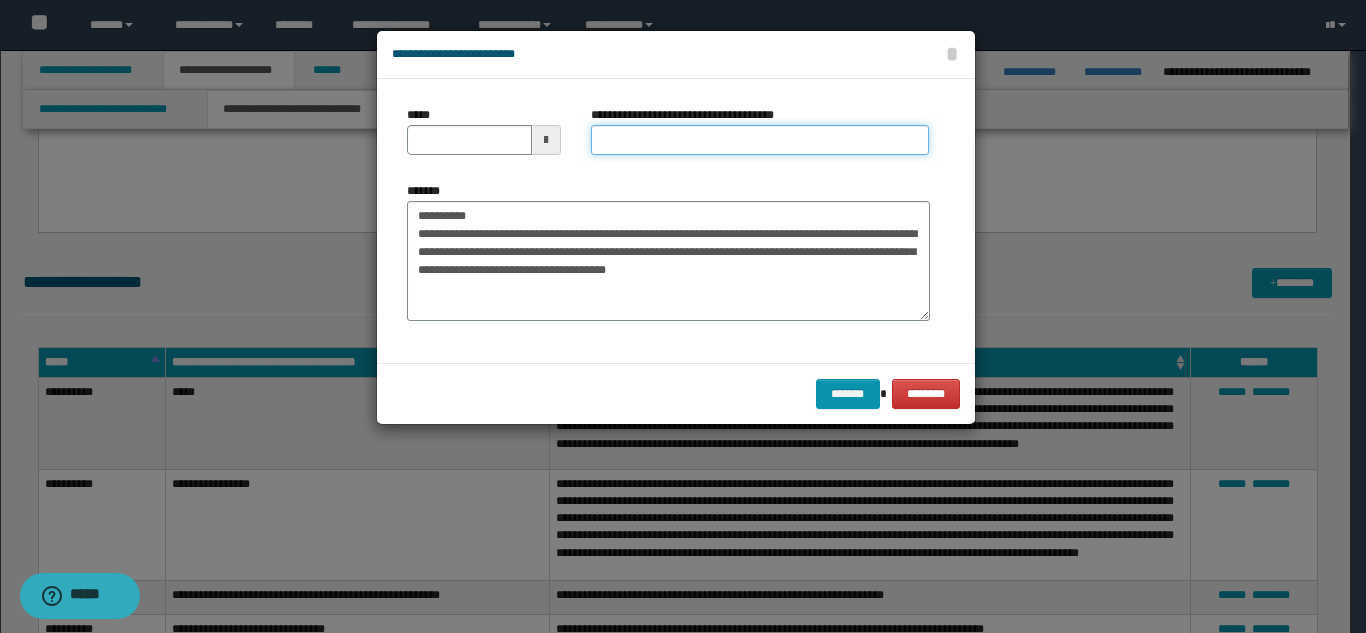 click on "**********" at bounding box center (760, 140) 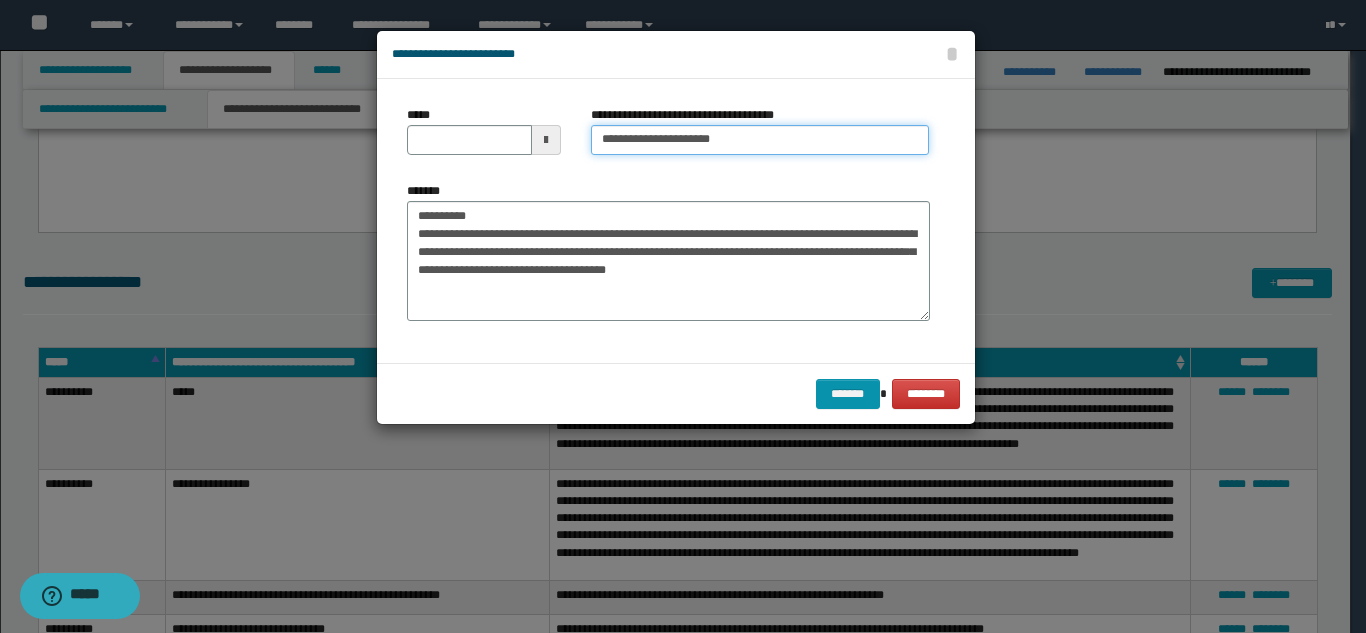 type on "**********" 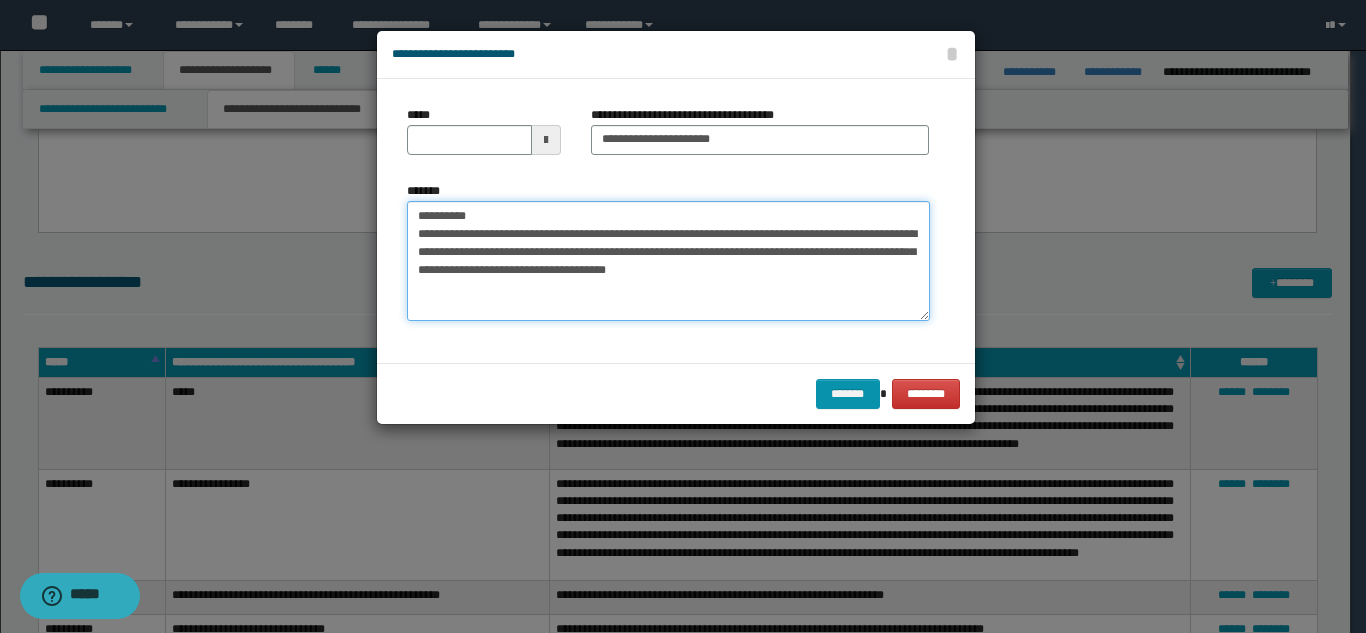 drag, startPoint x: 478, startPoint y: 217, endPoint x: 389, endPoint y: 196, distance: 91.44397 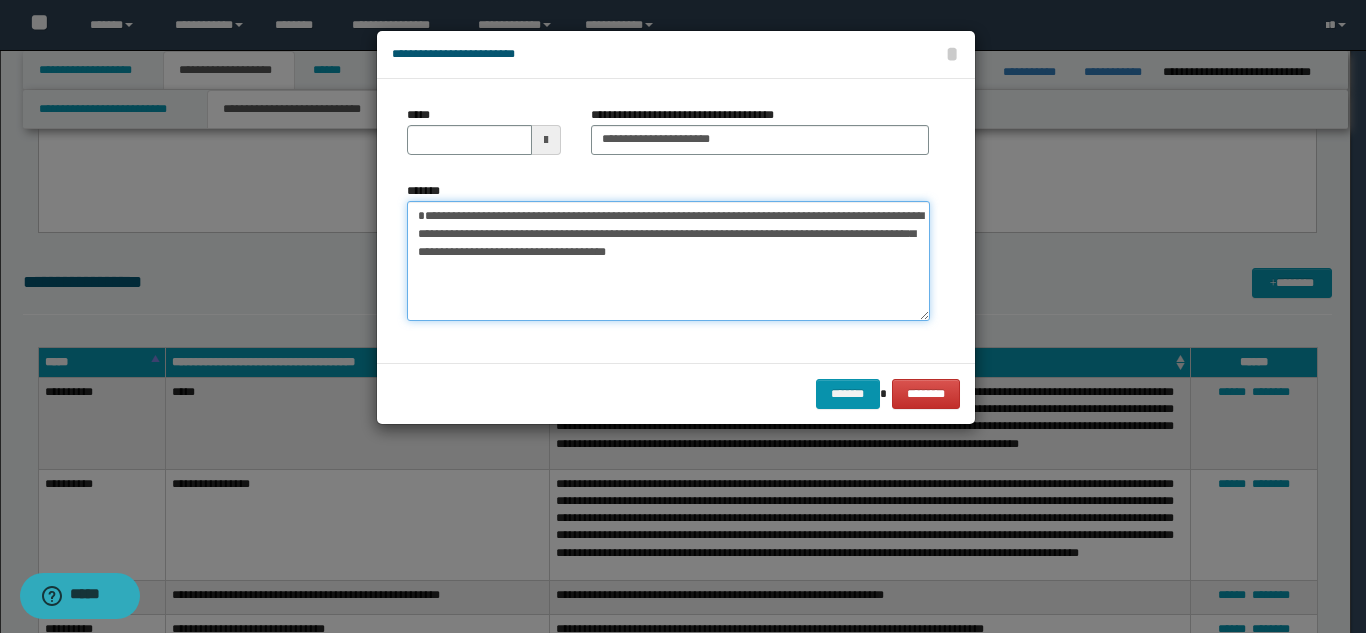 type 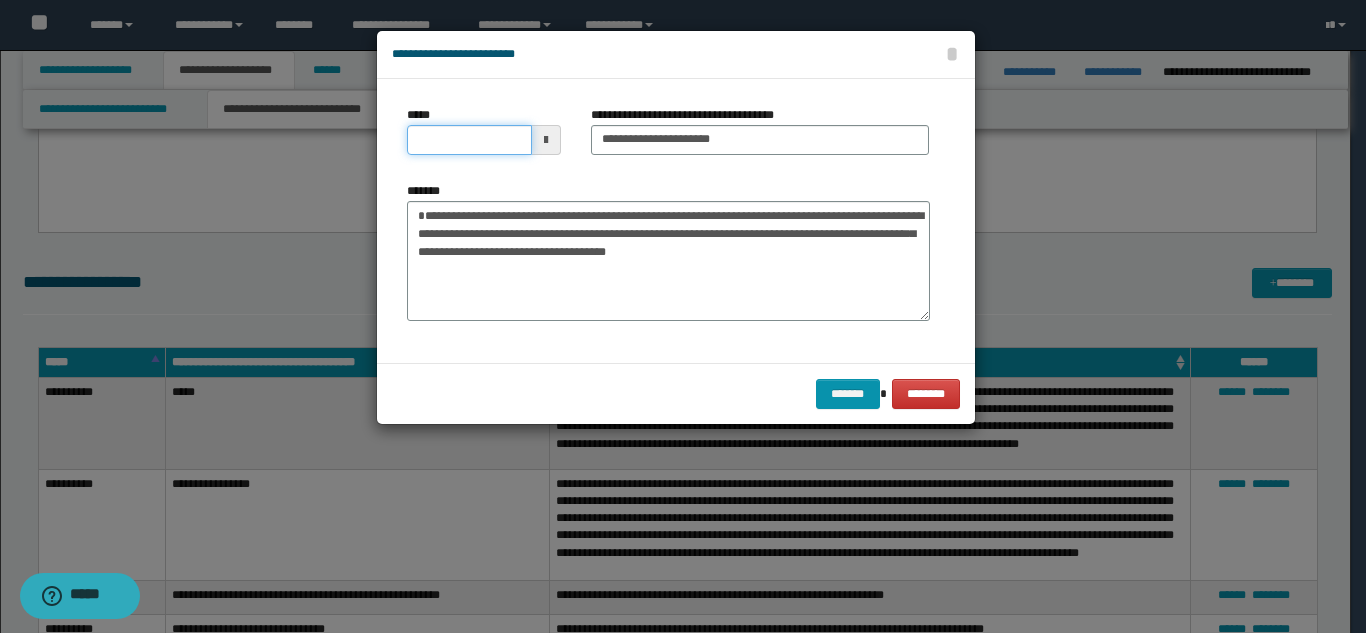 click on "*****" at bounding box center [469, 140] 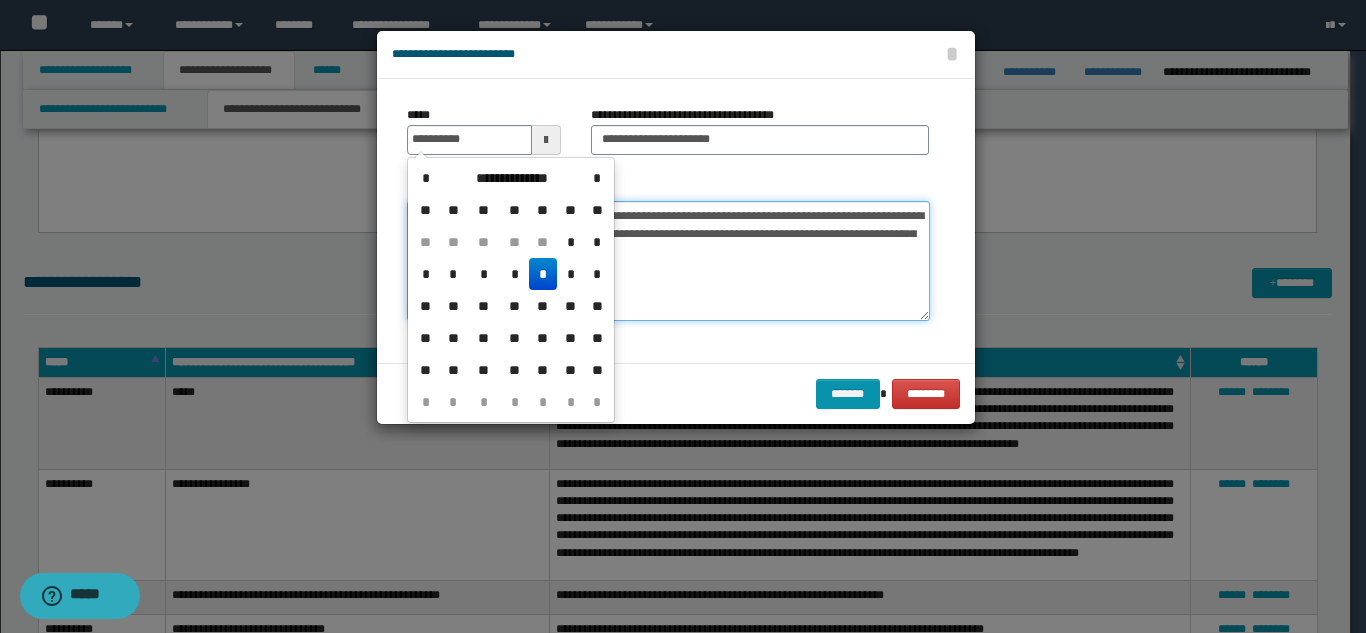 type on "**********" 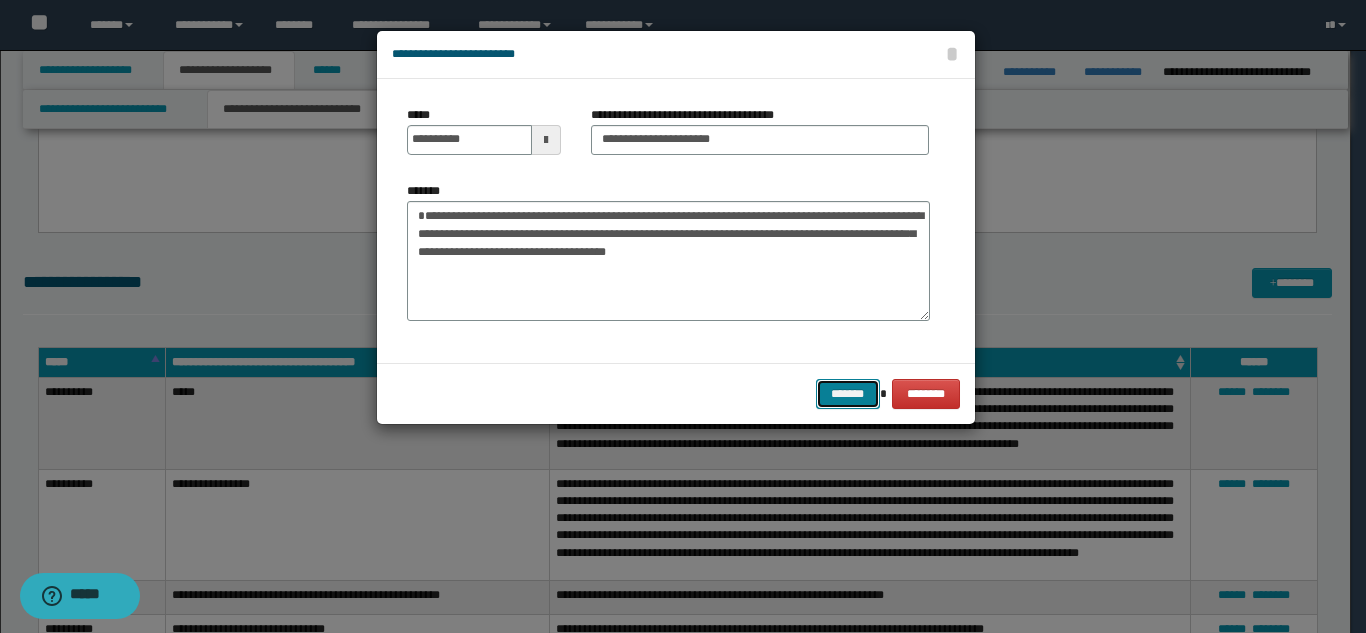 click on "*******" at bounding box center (848, 394) 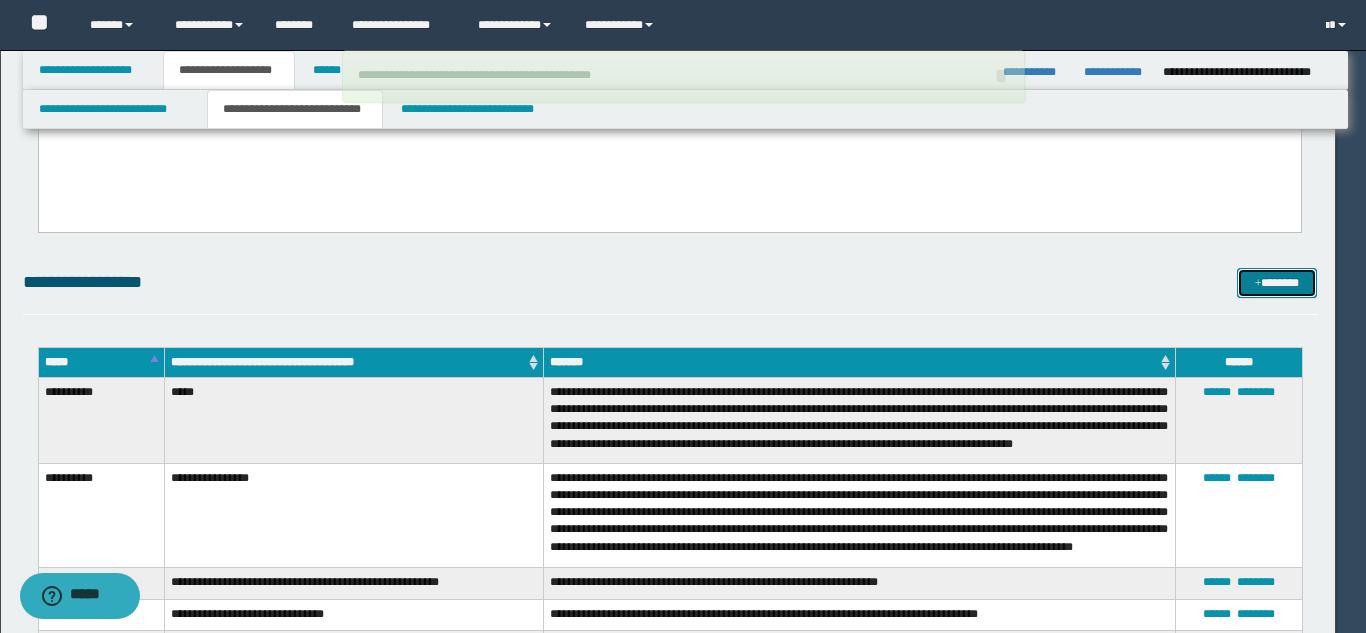 type 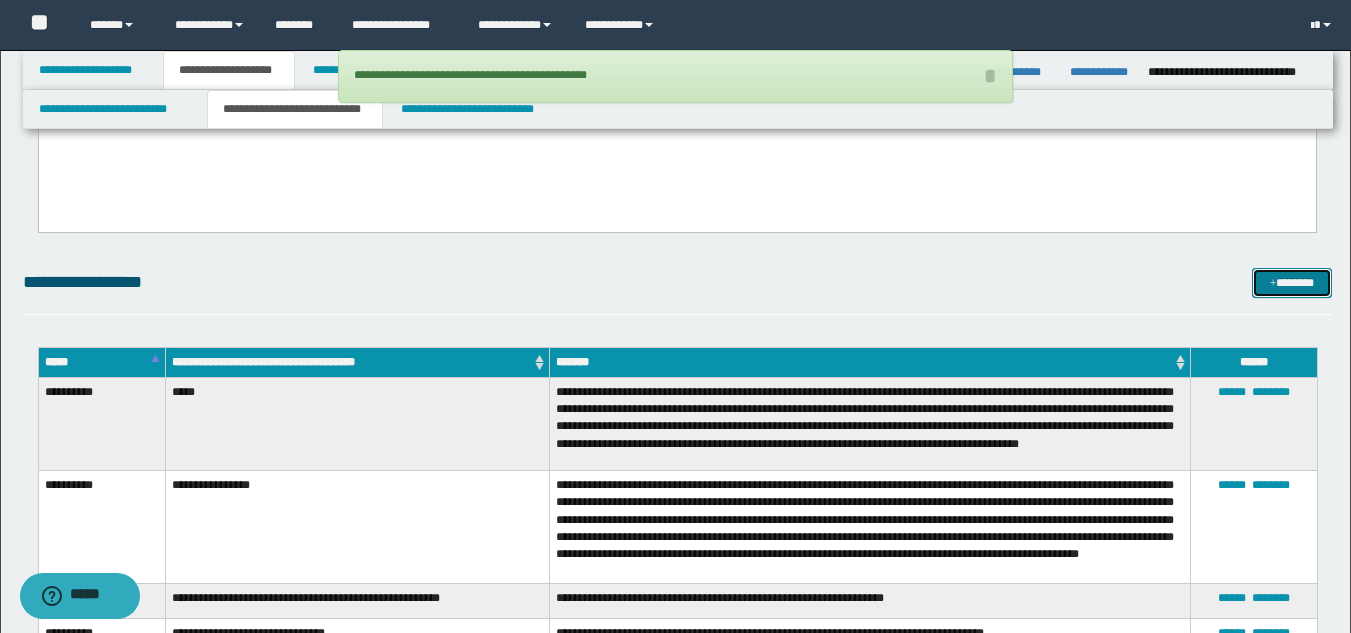 click on "*******" at bounding box center (1292, 283) 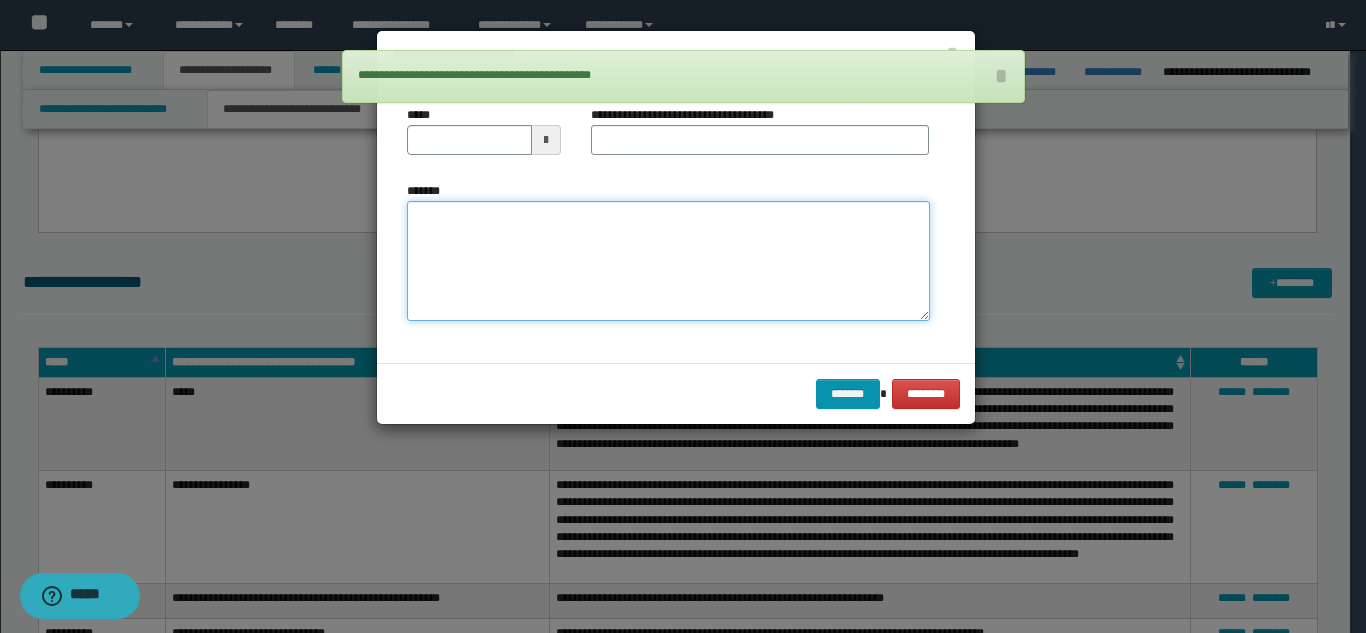 click on "*******" at bounding box center (668, 261) 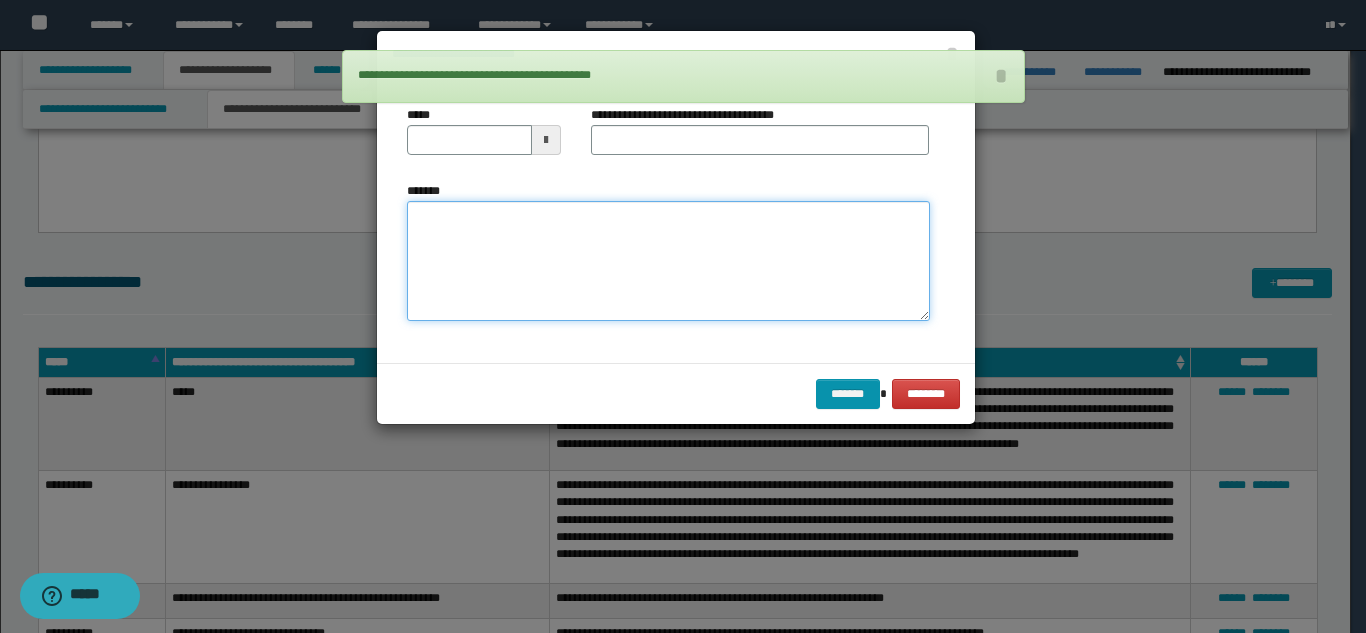 paste on "**********" 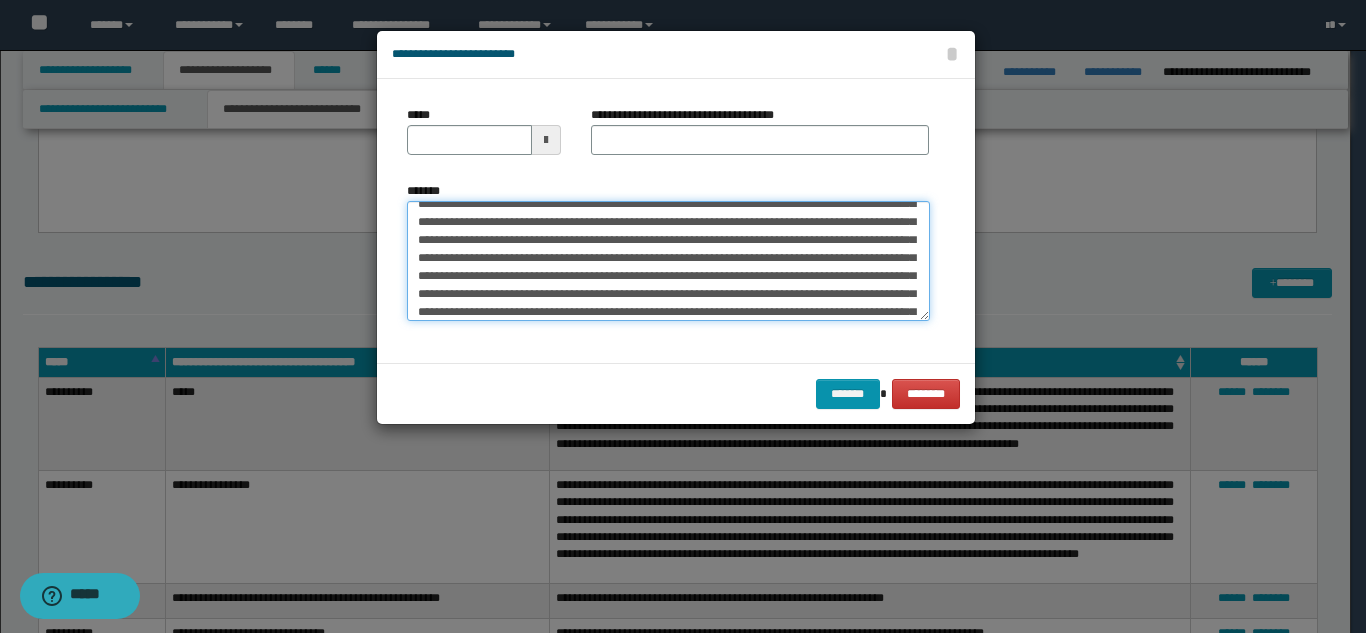 scroll, scrollTop: 0, scrollLeft: 0, axis: both 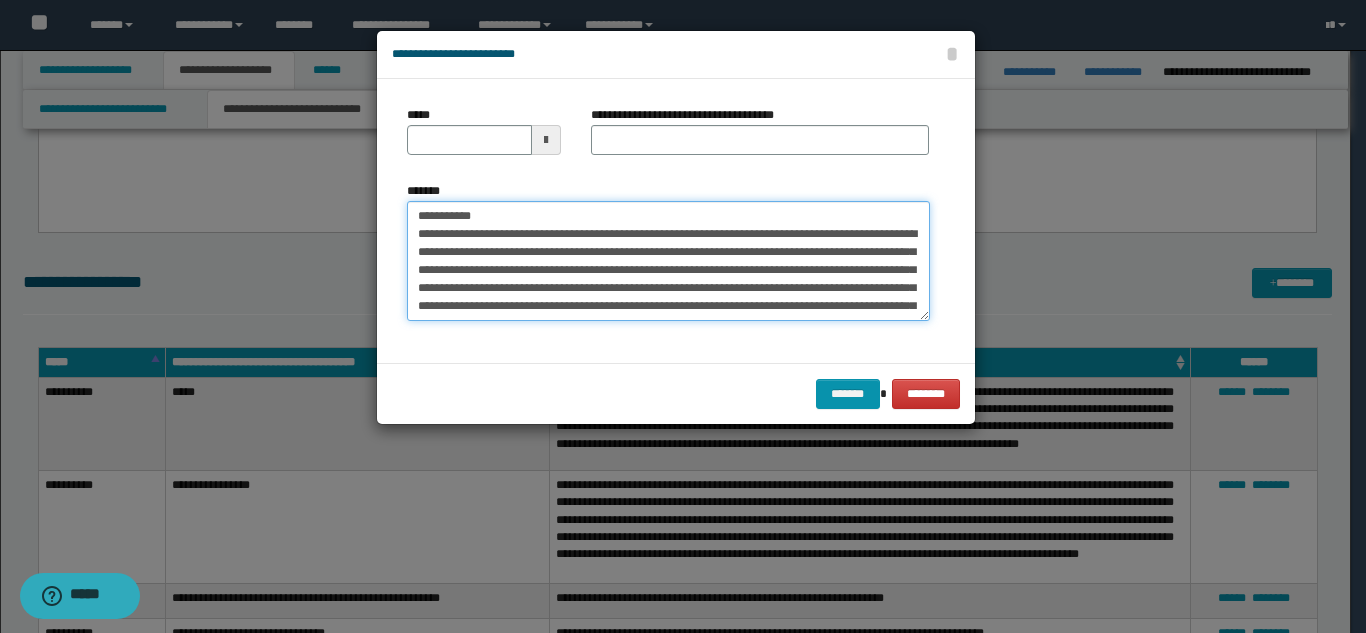 drag, startPoint x: 563, startPoint y: 214, endPoint x: 482, endPoint y: 213, distance: 81.00617 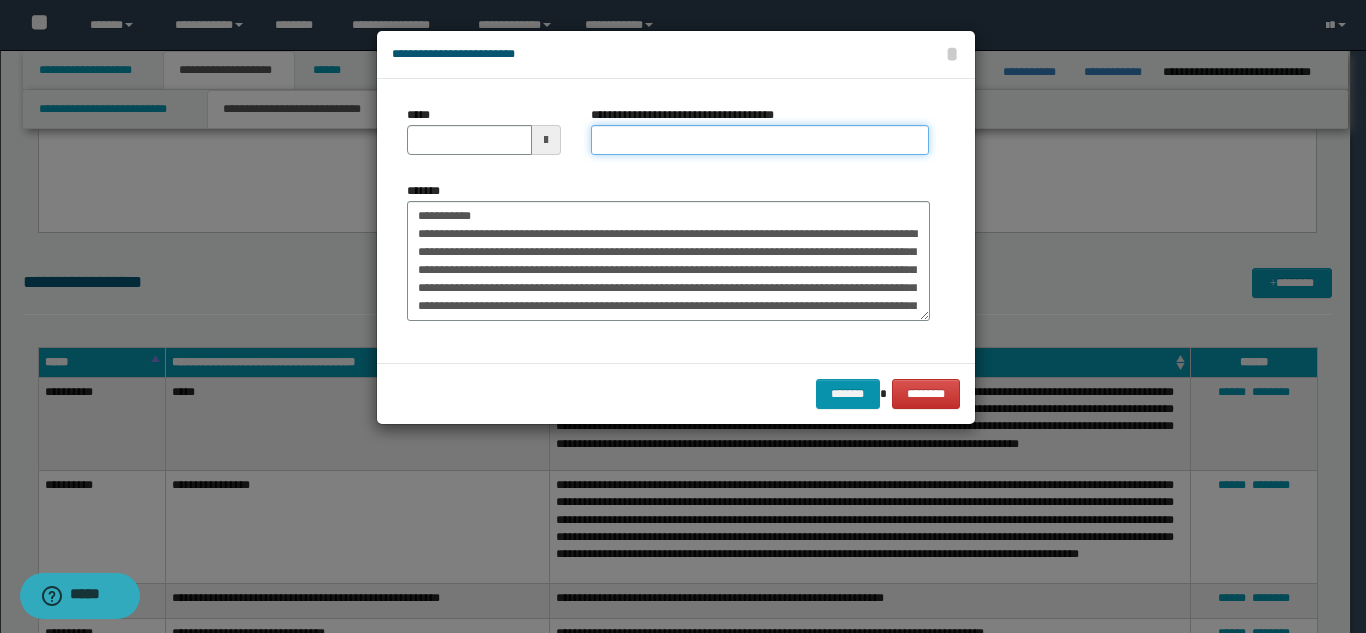 drag, startPoint x: 651, startPoint y: 140, endPoint x: 599, endPoint y: 153, distance: 53.600372 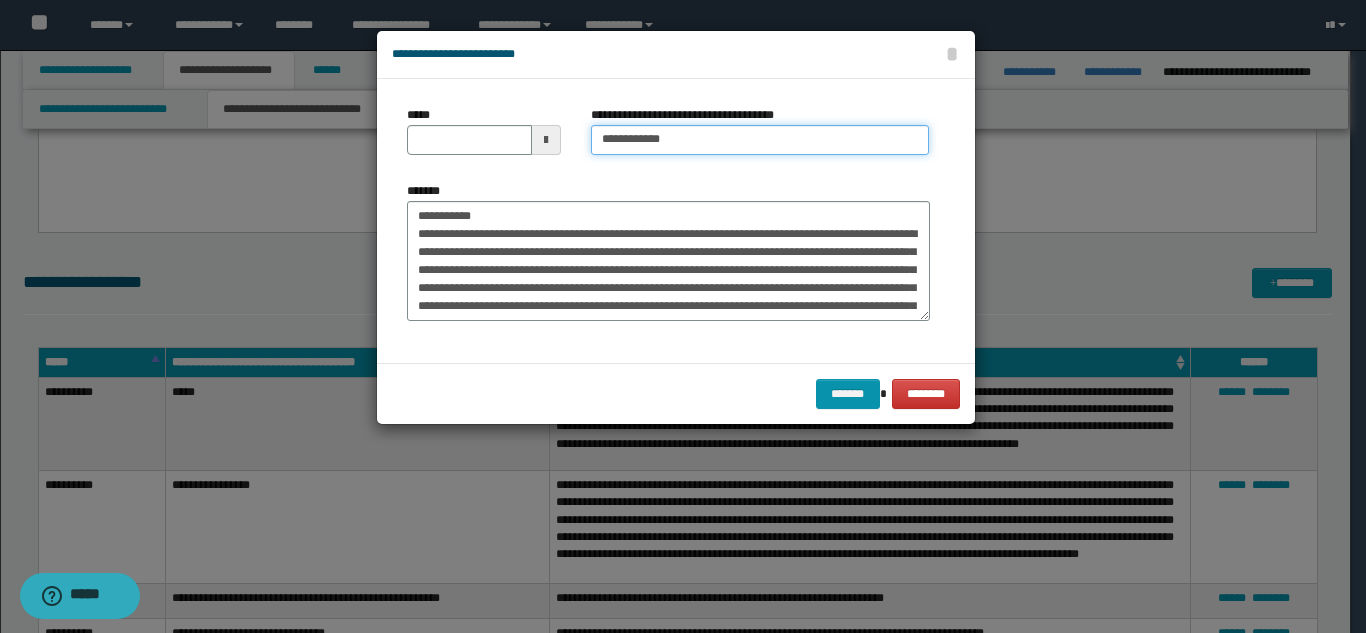 type on "**********" 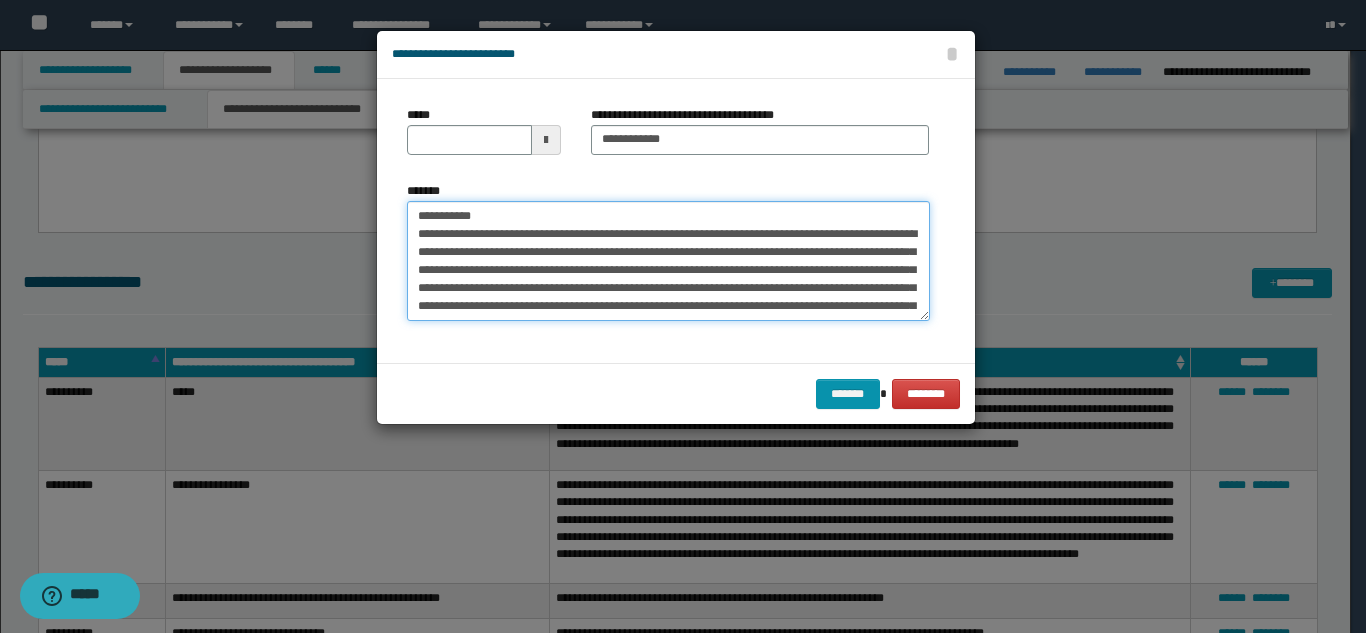 drag, startPoint x: 513, startPoint y: 203, endPoint x: 400, endPoint y: 183, distance: 114.75626 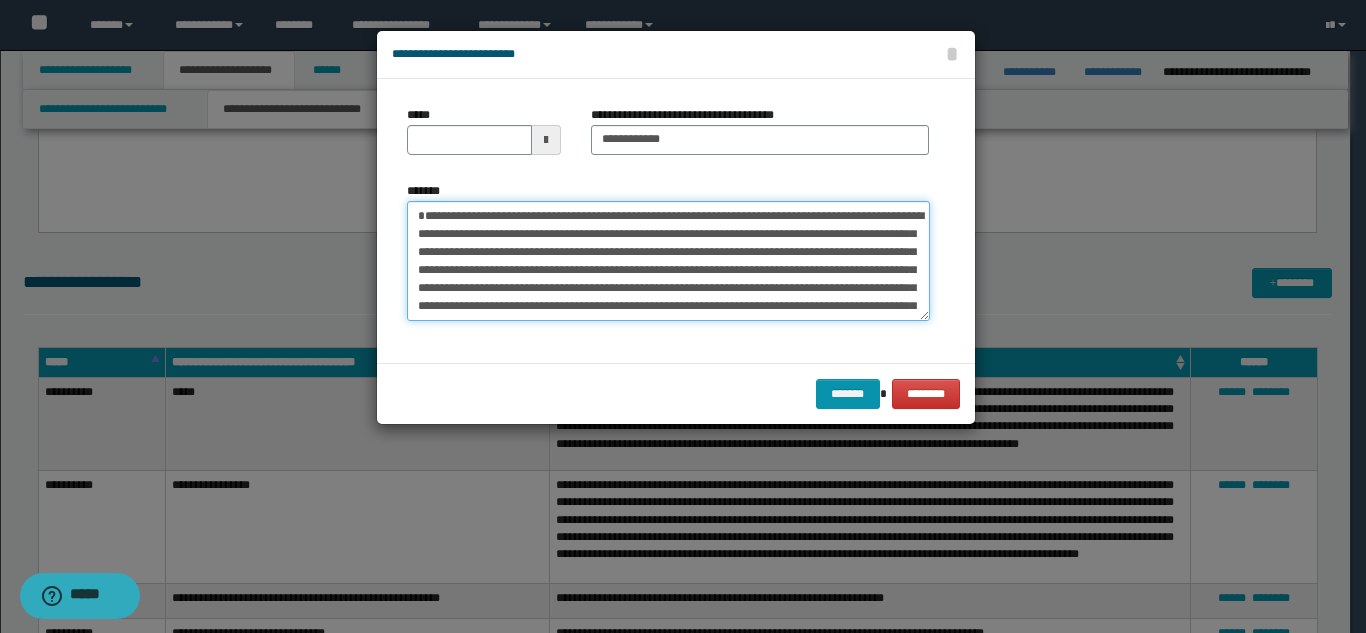 type 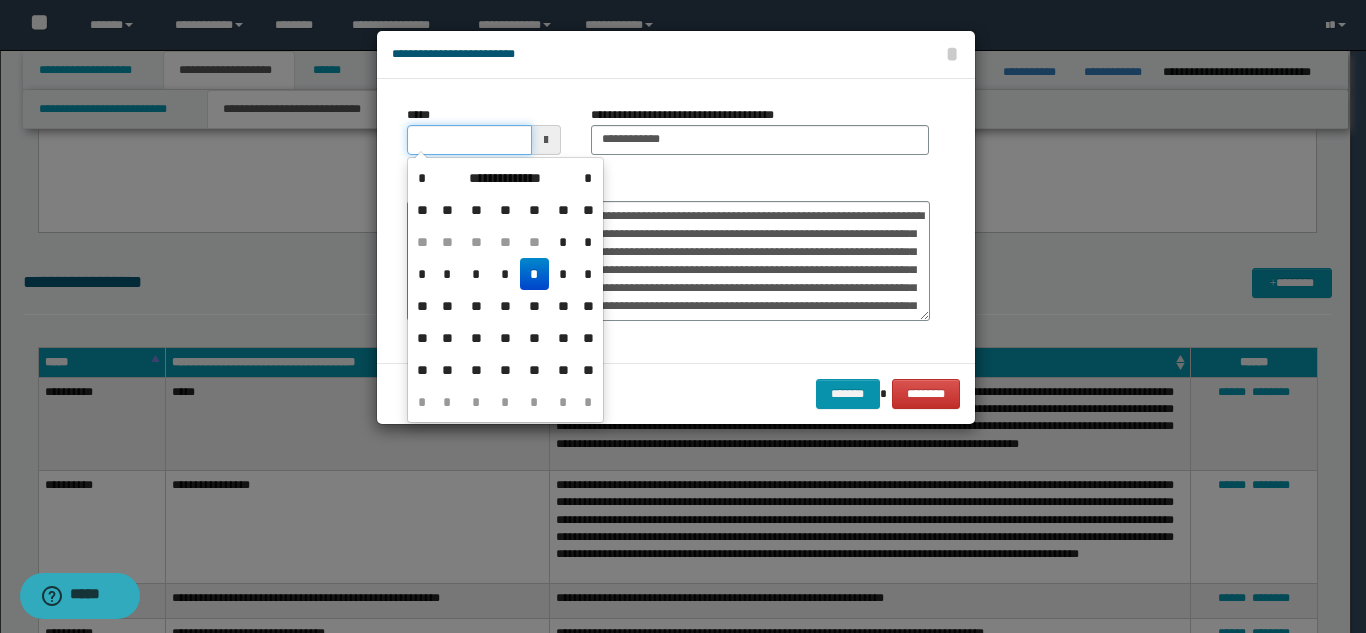 click on "**********" at bounding box center (675, -1084) 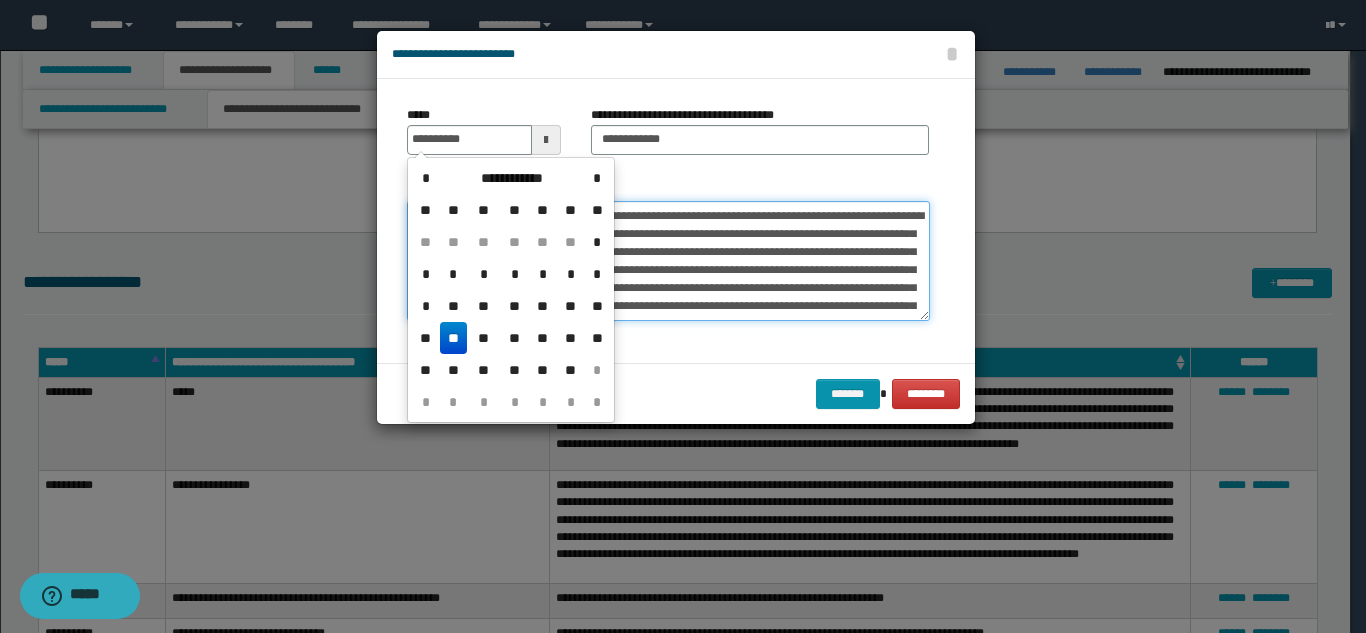 type on "**********" 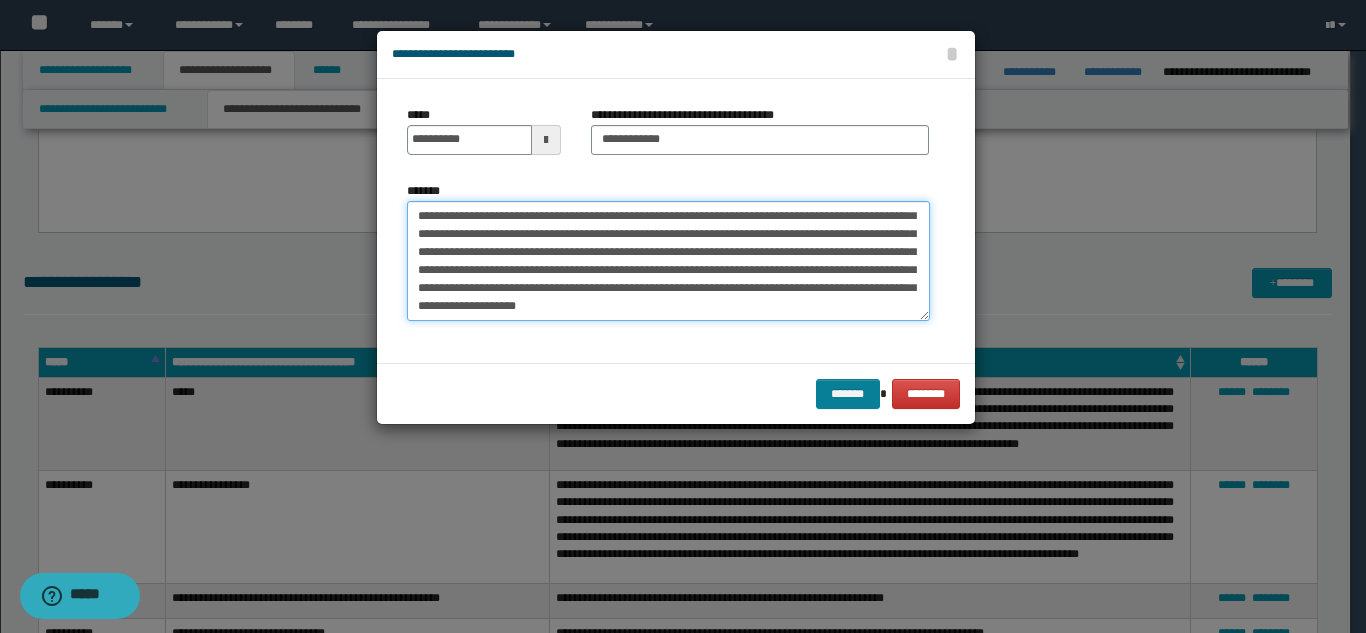 scroll, scrollTop: 108, scrollLeft: 0, axis: vertical 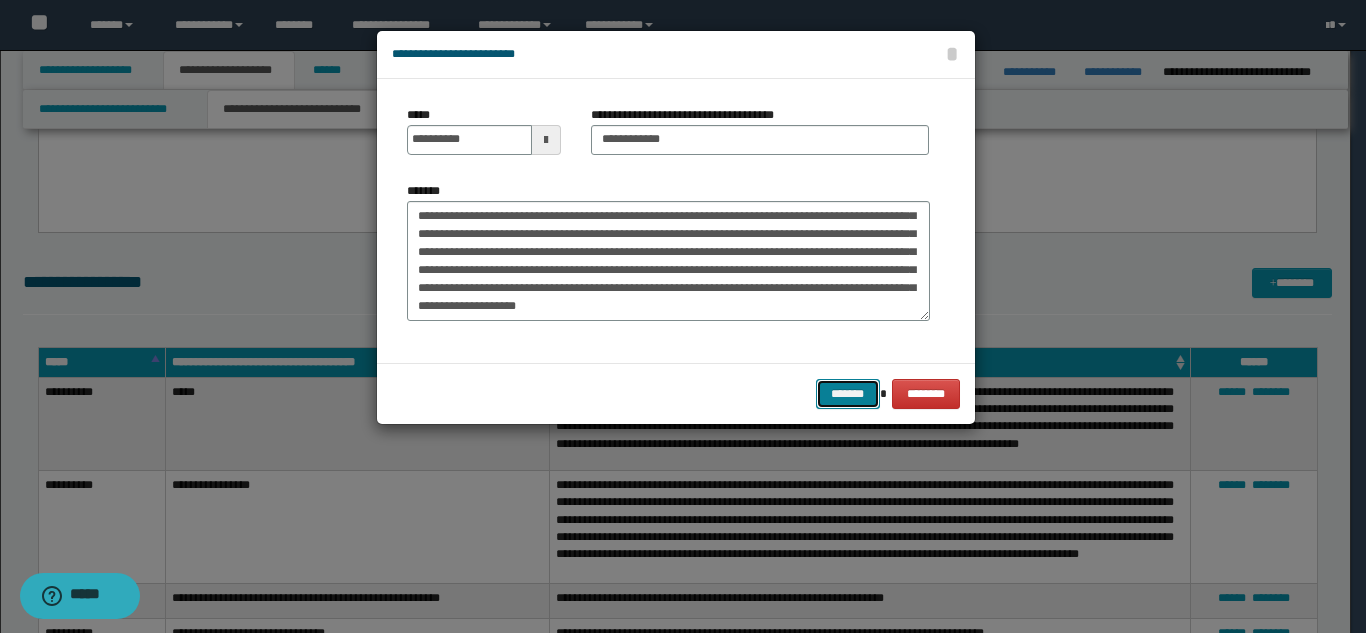 click on "*******" at bounding box center [848, 394] 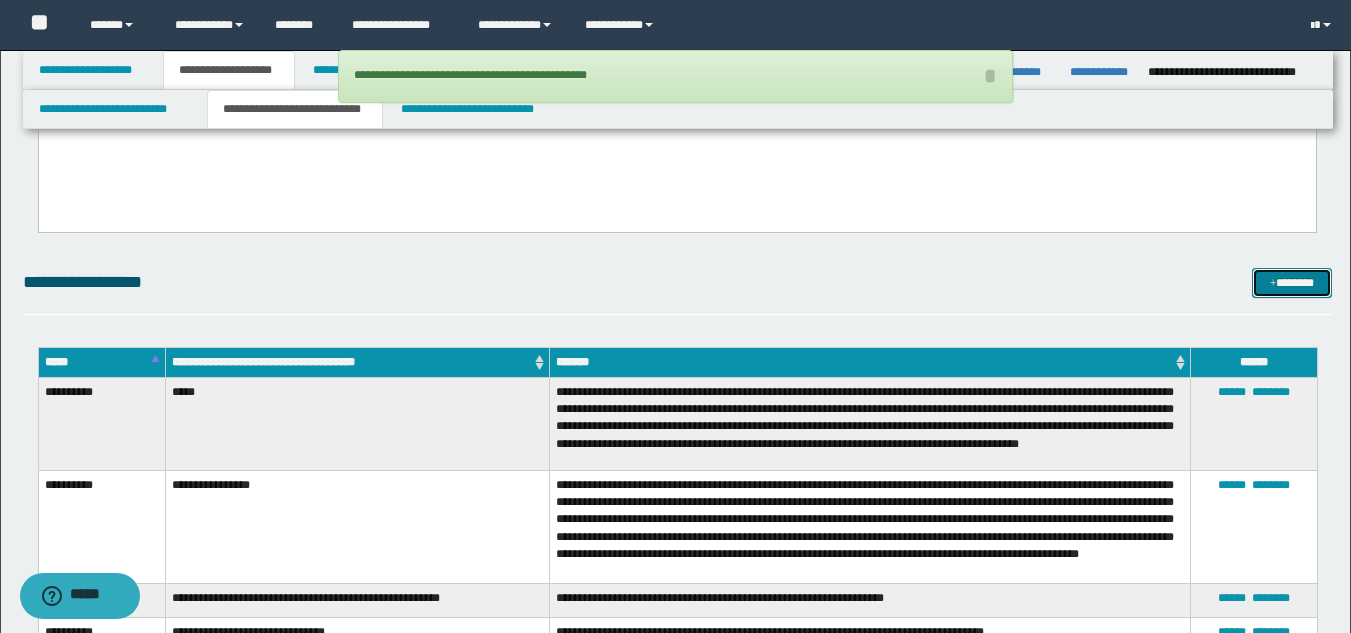 click on "*******" at bounding box center (1292, 283) 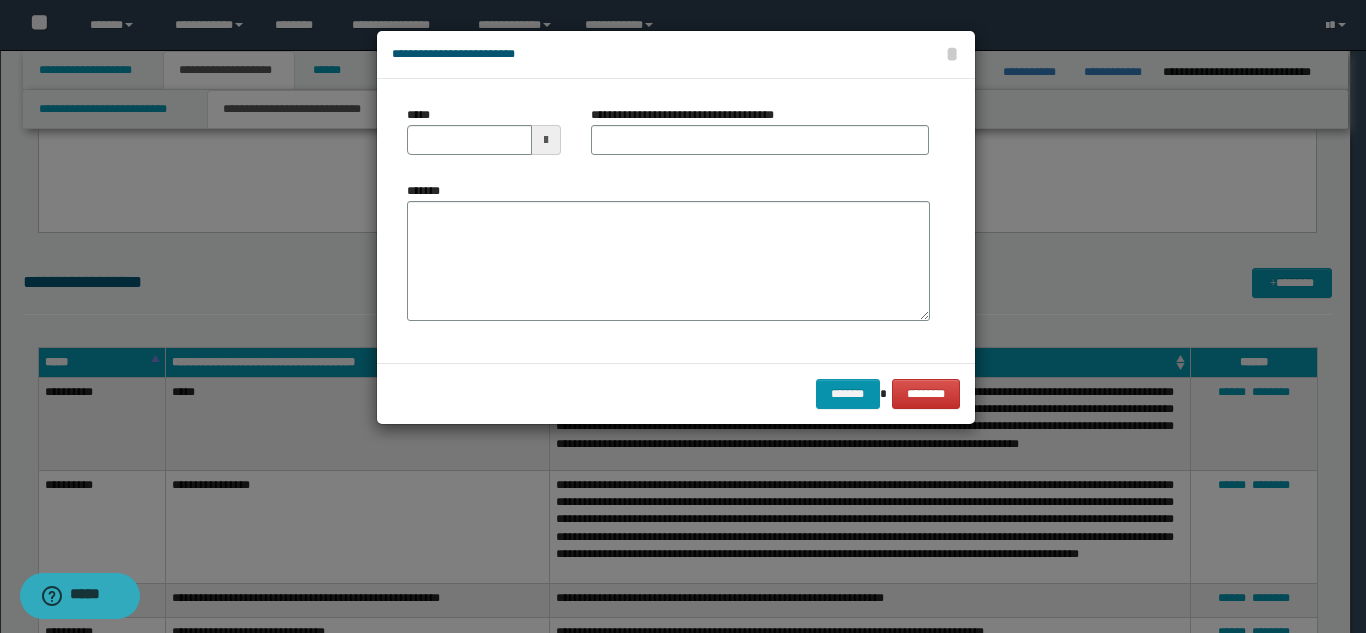 scroll, scrollTop: 0, scrollLeft: 0, axis: both 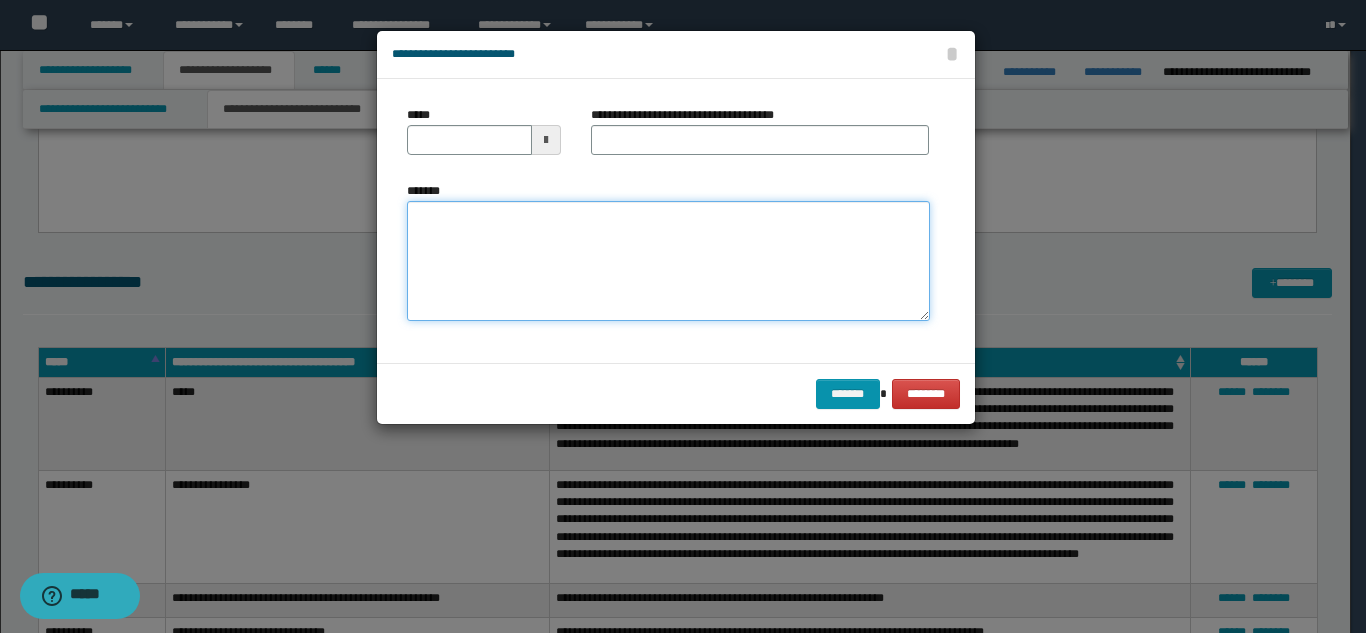 click on "*******" at bounding box center (668, 261) 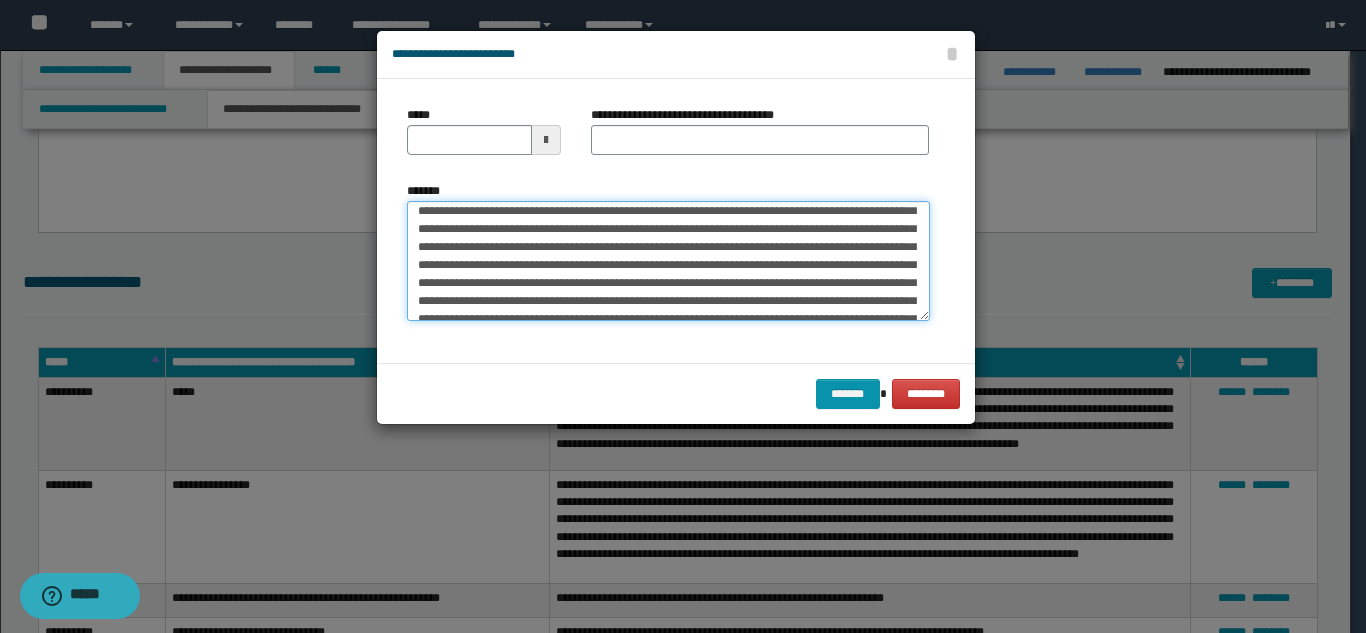 scroll, scrollTop: 0, scrollLeft: 0, axis: both 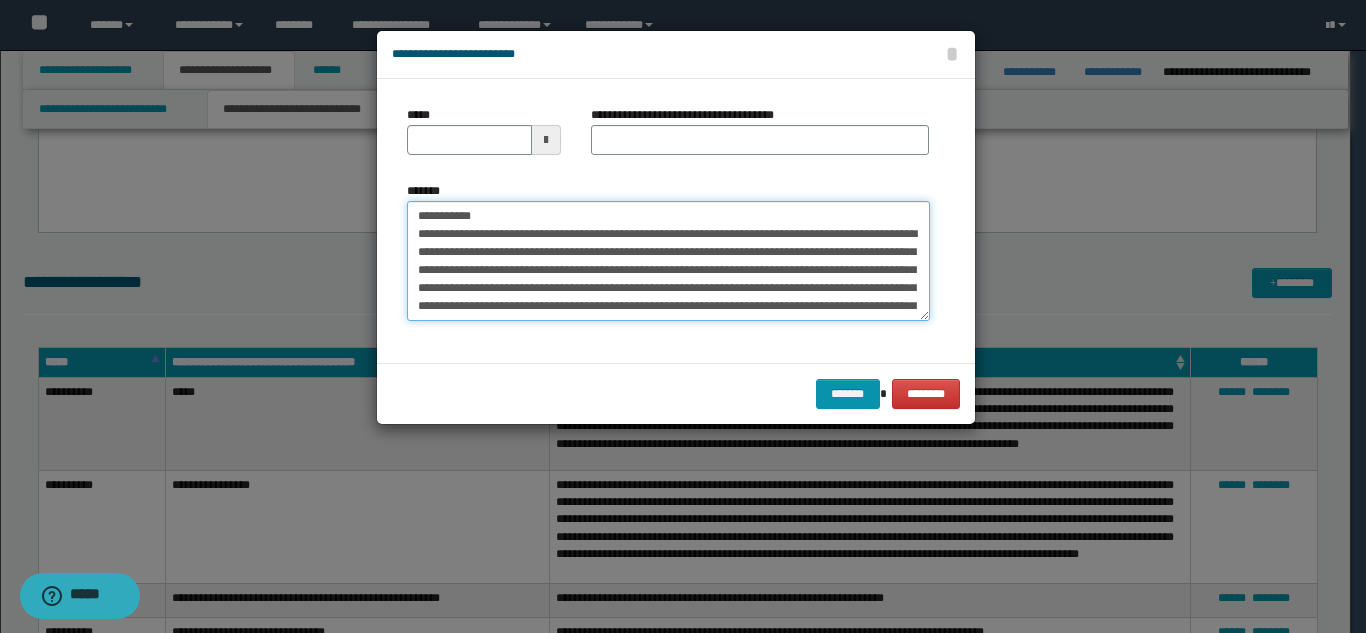 drag, startPoint x: 604, startPoint y: 217, endPoint x: 543, endPoint y: 174, distance: 74.63243 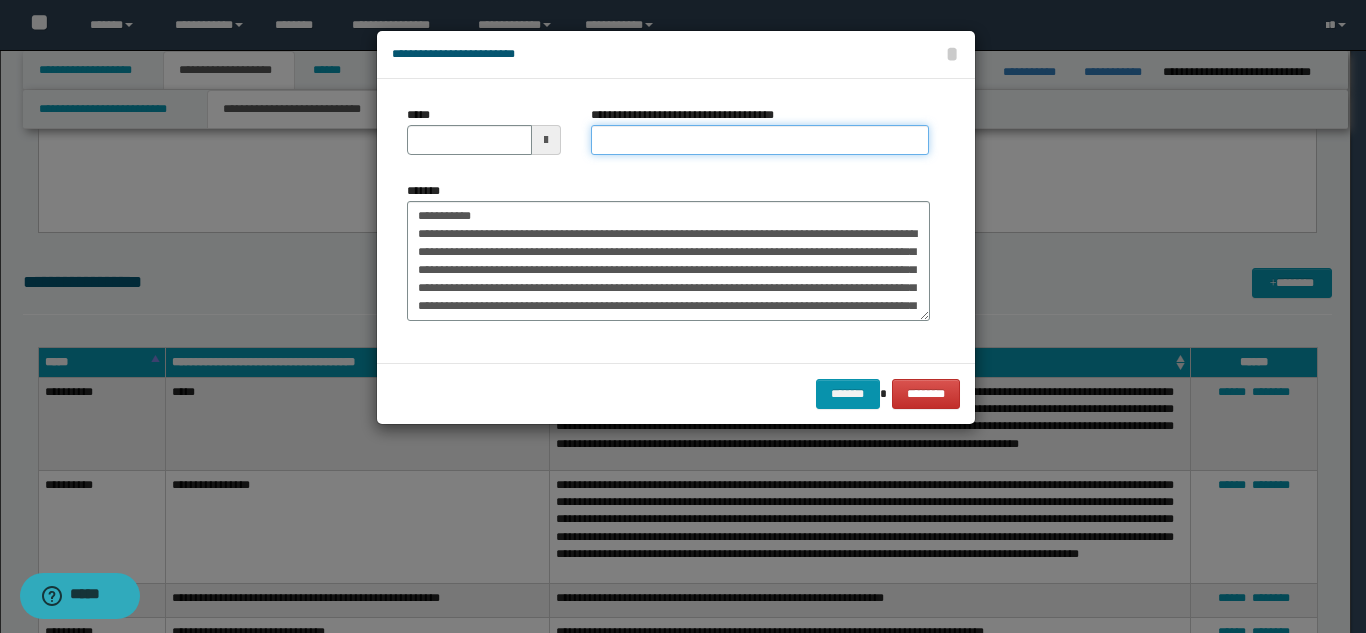drag, startPoint x: 626, startPoint y: 145, endPoint x: 608, endPoint y: 156, distance: 21.095022 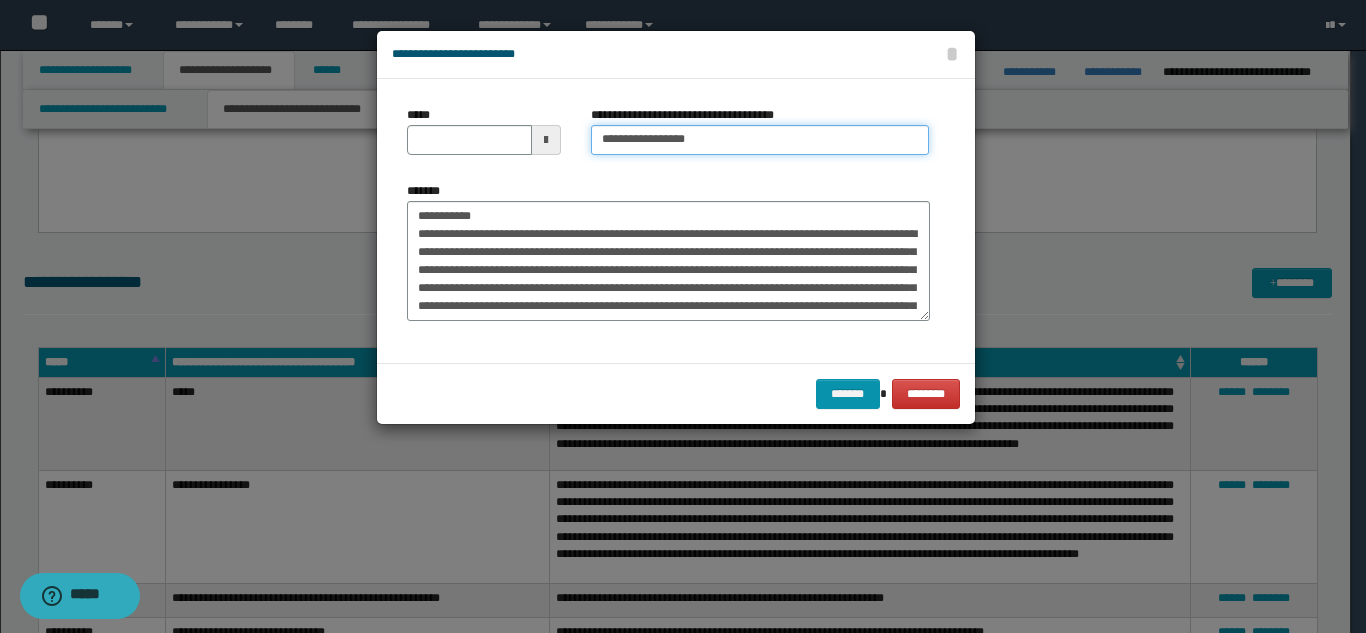 type on "**********" 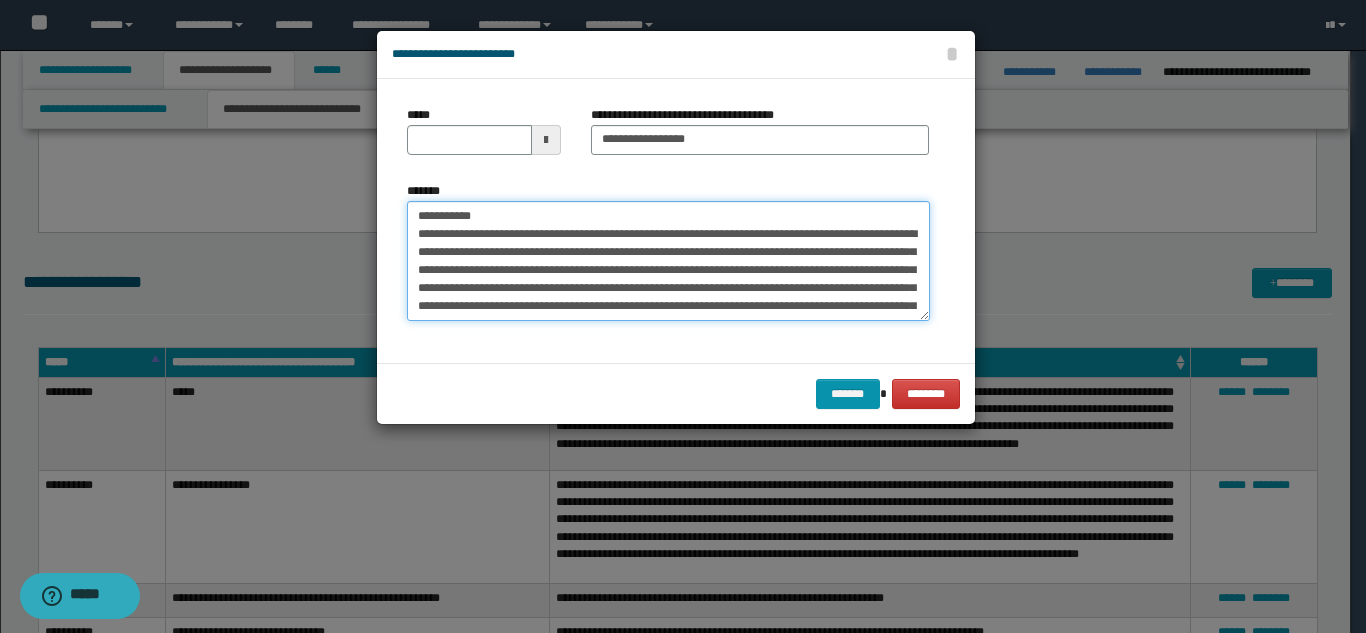 drag, startPoint x: 492, startPoint y: 210, endPoint x: 393, endPoint y: 196, distance: 99.985 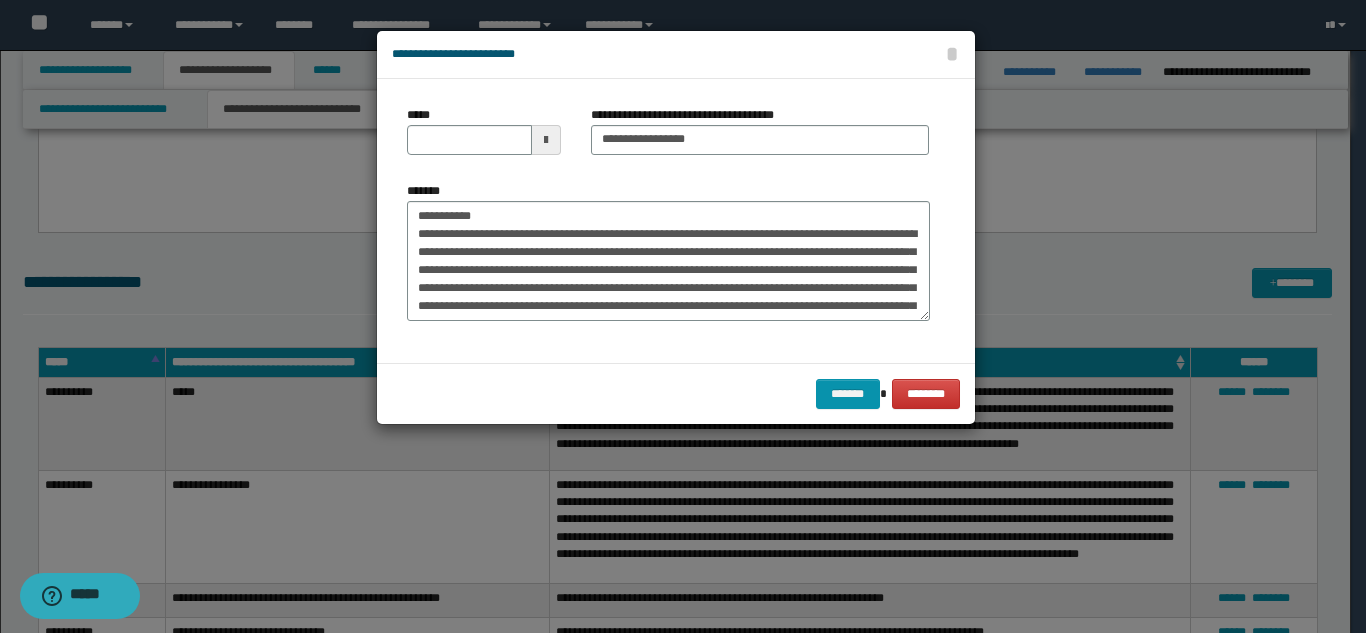 click on "*******" at bounding box center (668, 259) 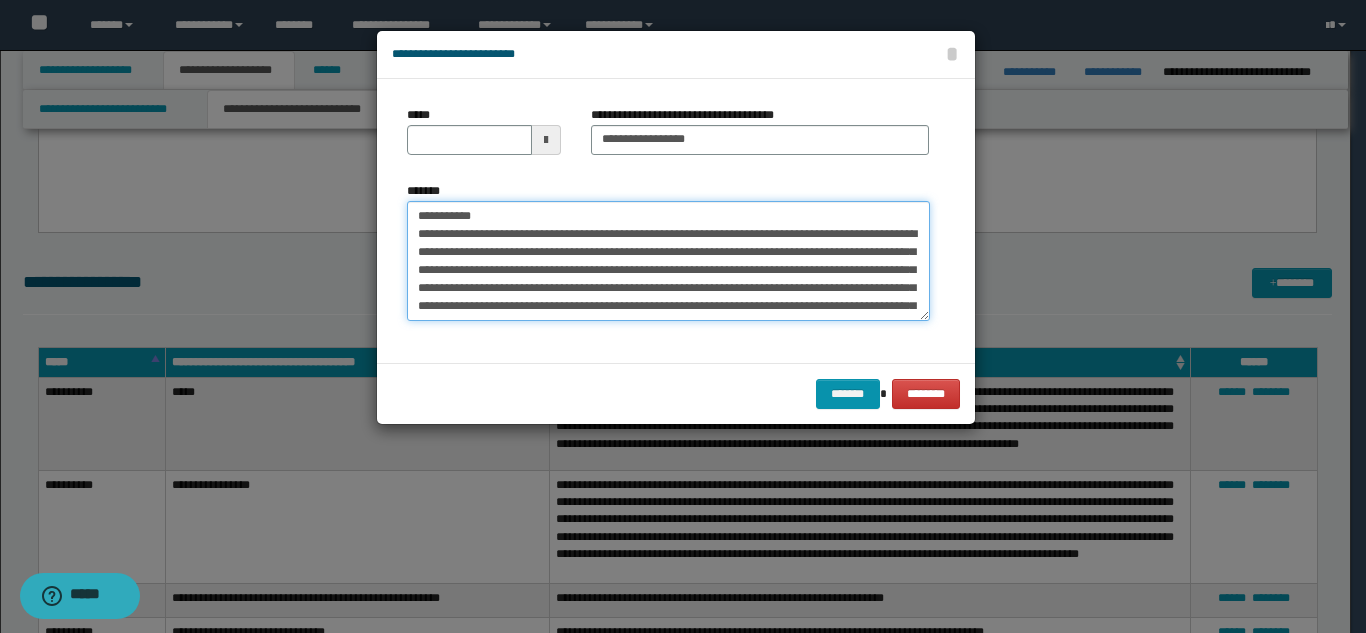 drag, startPoint x: 485, startPoint y: 217, endPoint x: 405, endPoint y: 199, distance: 82 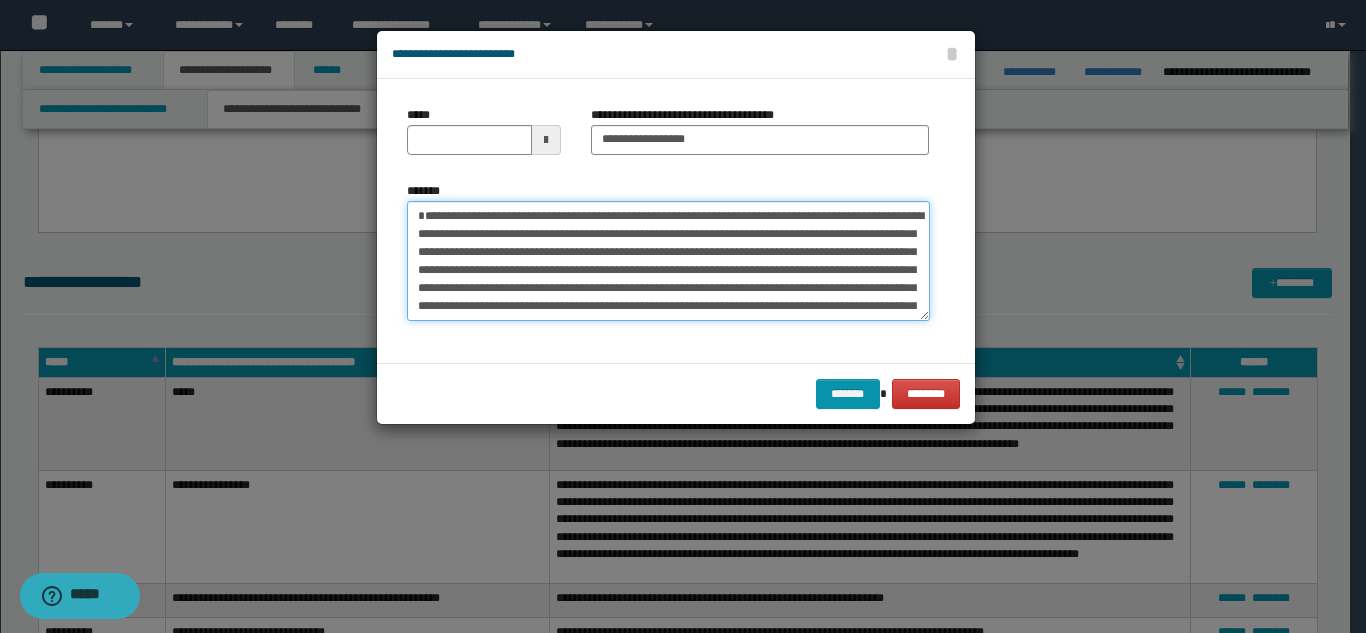type 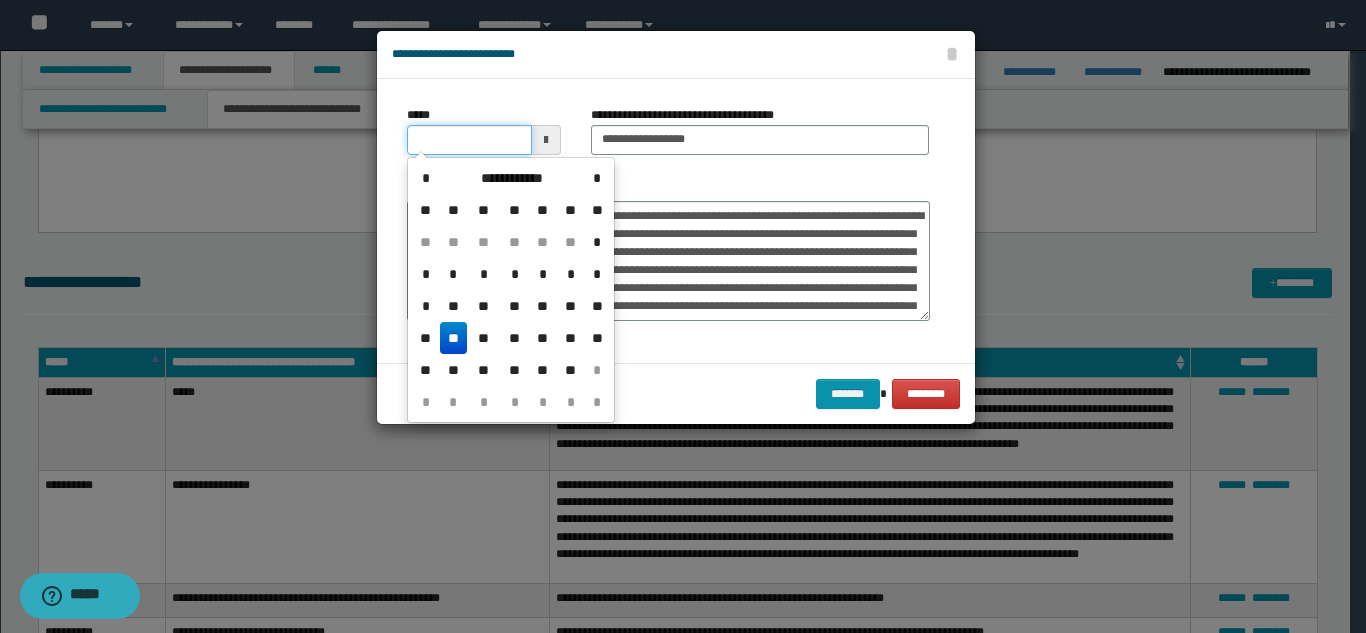 click on "*****" at bounding box center [469, 140] 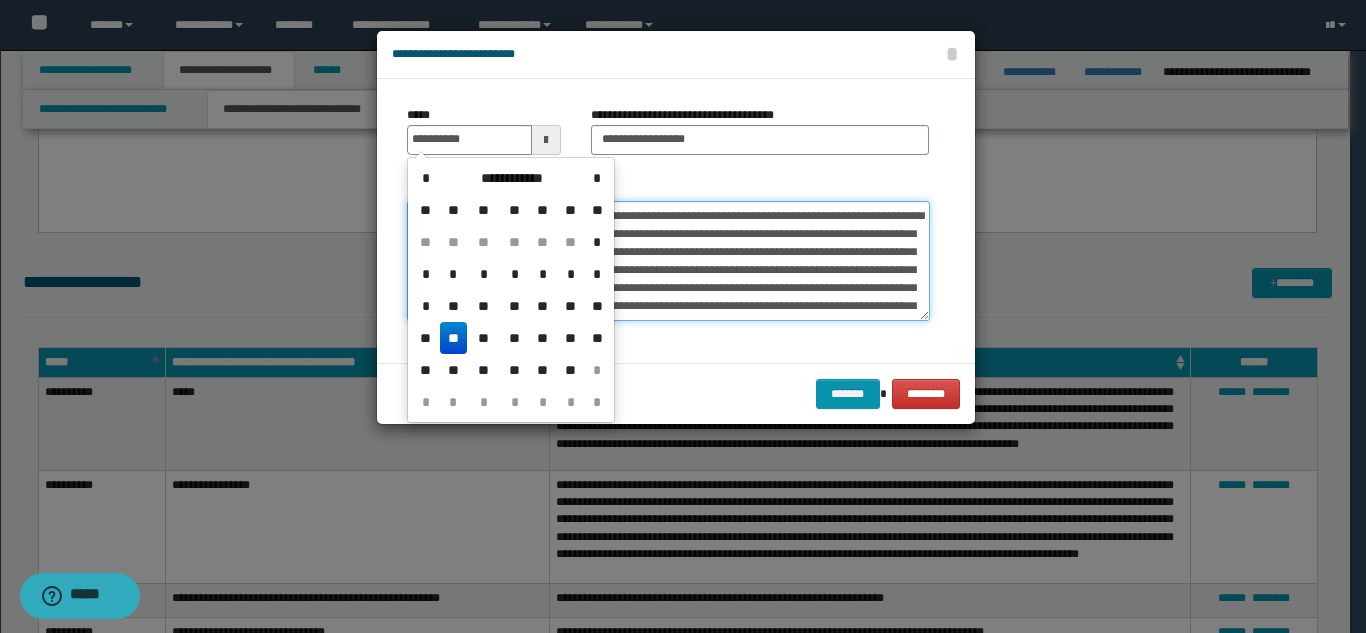 type on "**********" 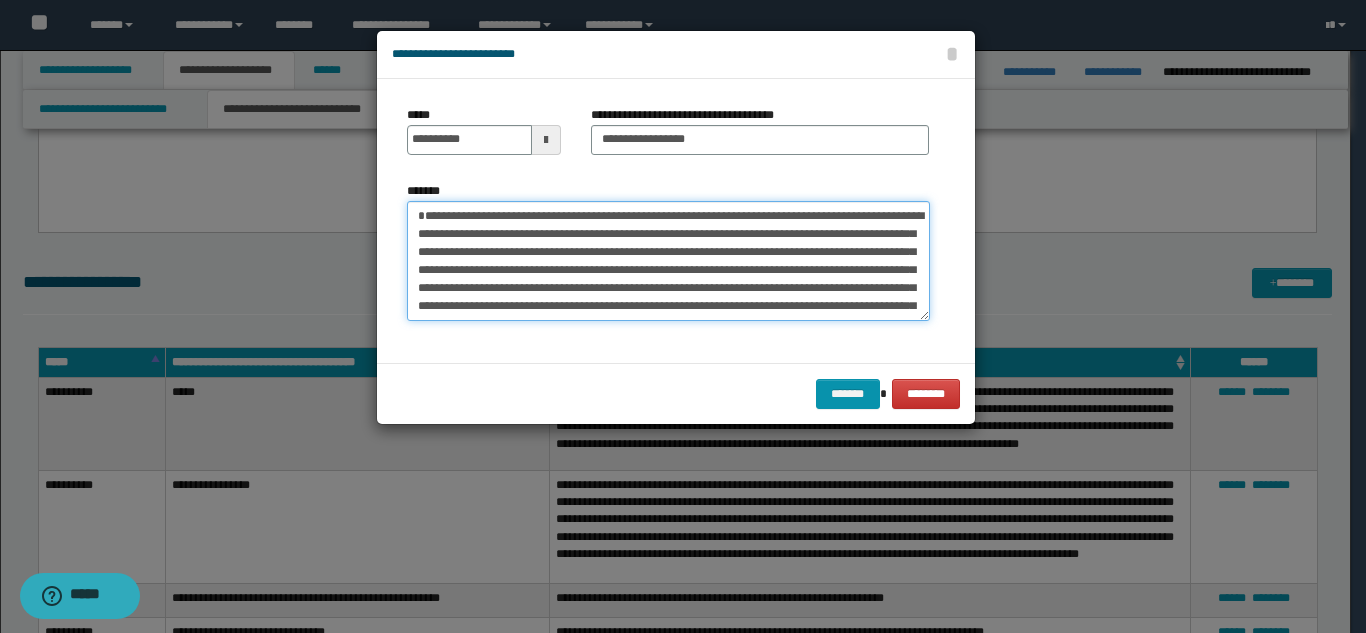 click on "*******" at bounding box center [668, 261] 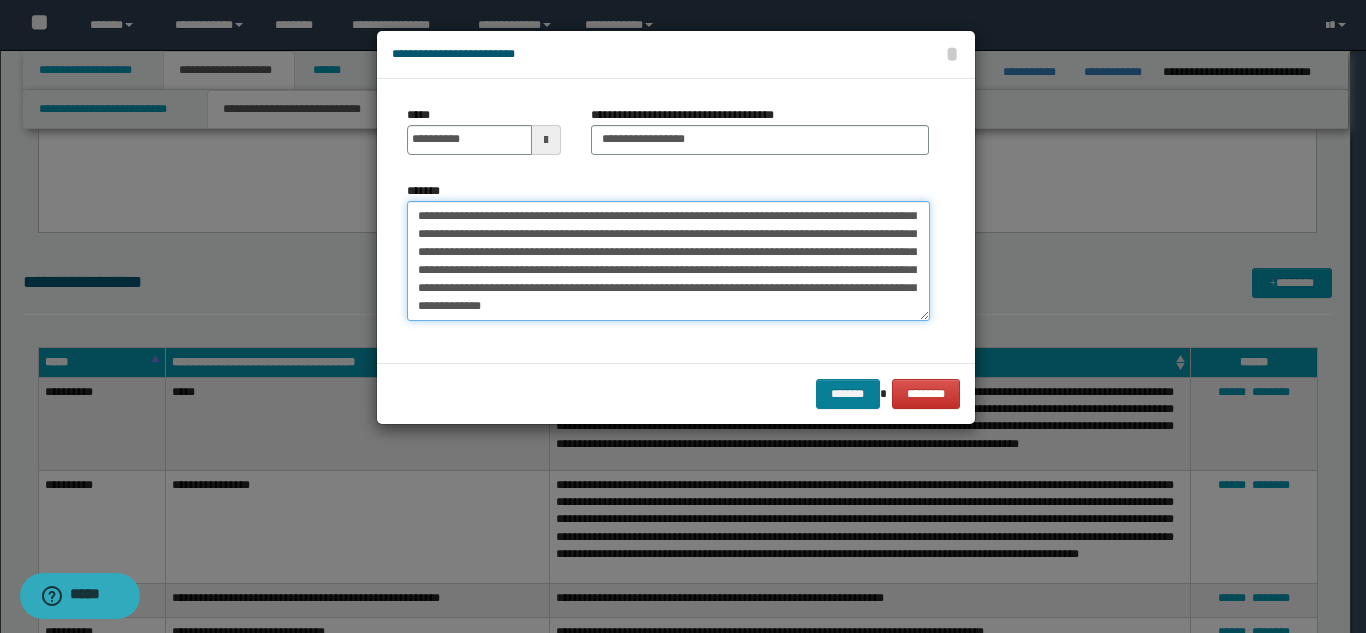 scroll, scrollTop: 200, scrollLeft: 0, axis: vertical 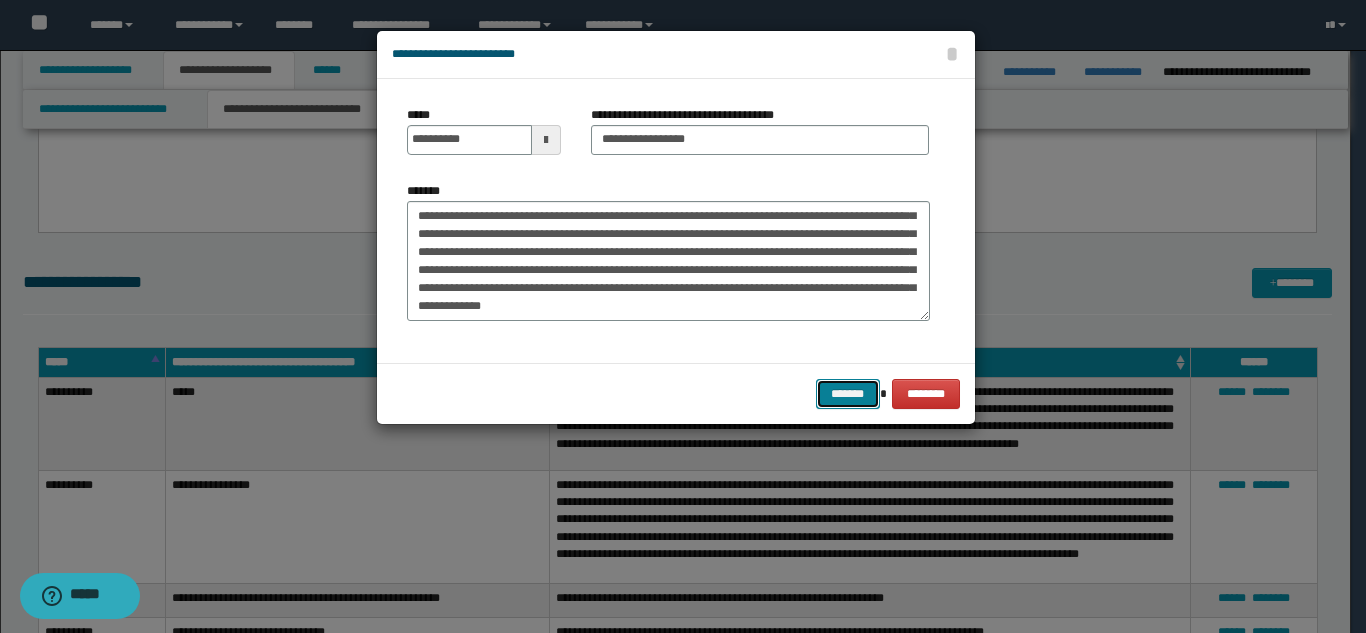 click on "*******" at bounding box center [848, 394] 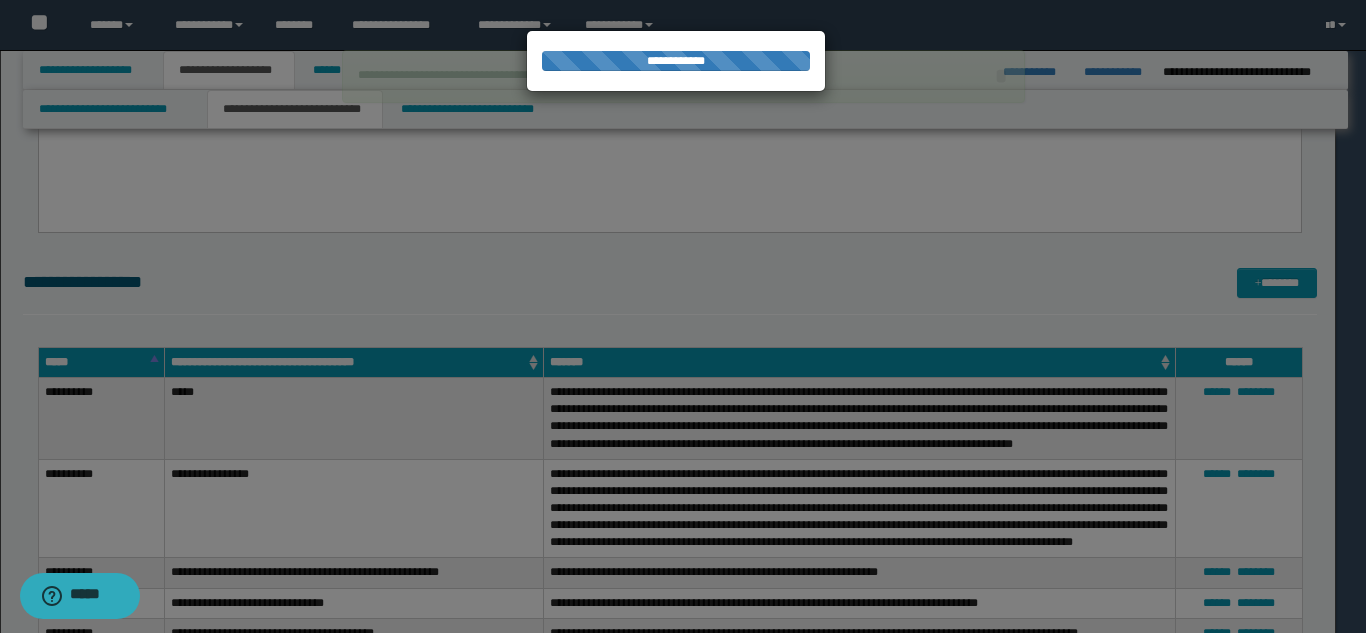 type 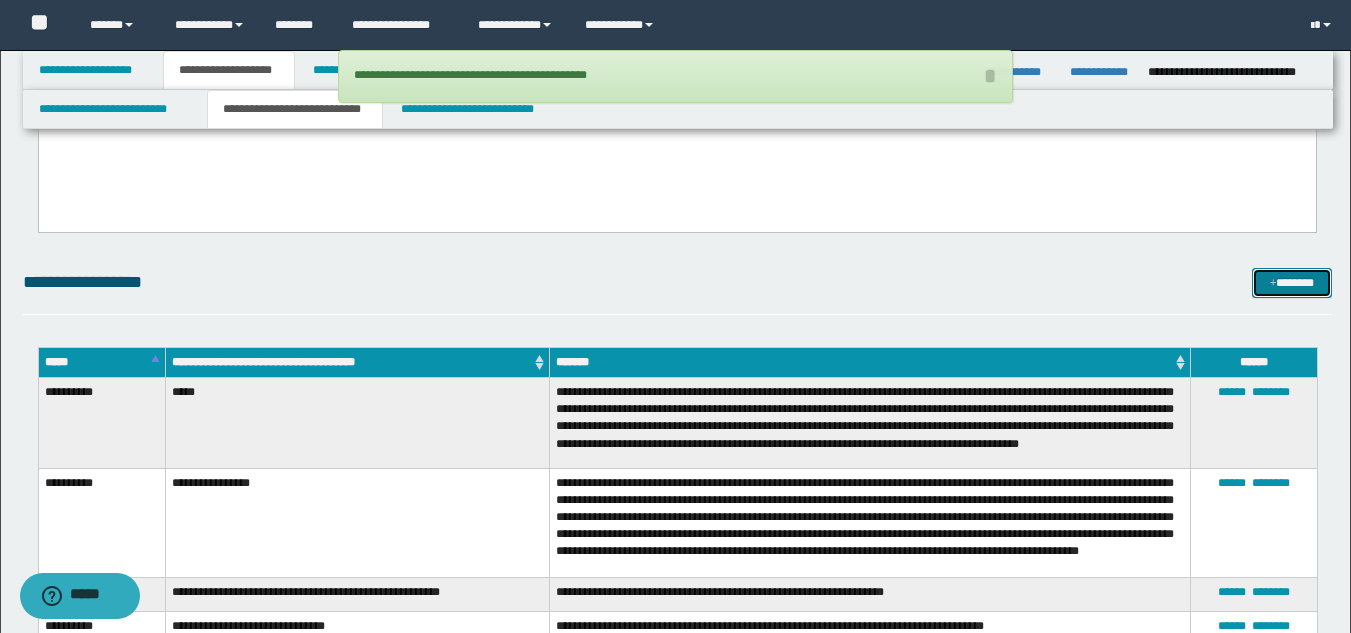 click on "*******" at bounding box center (1292, 283) 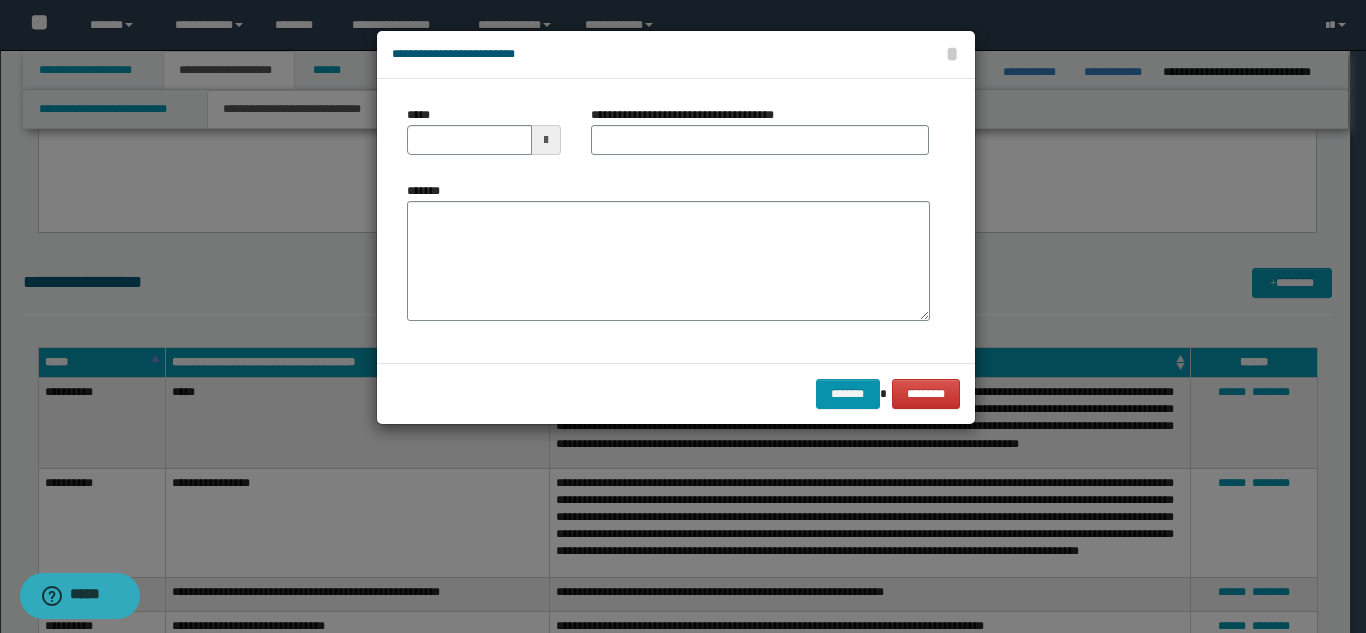 scroll, scrollTop: 0, scrollLeft: 0, axis: both 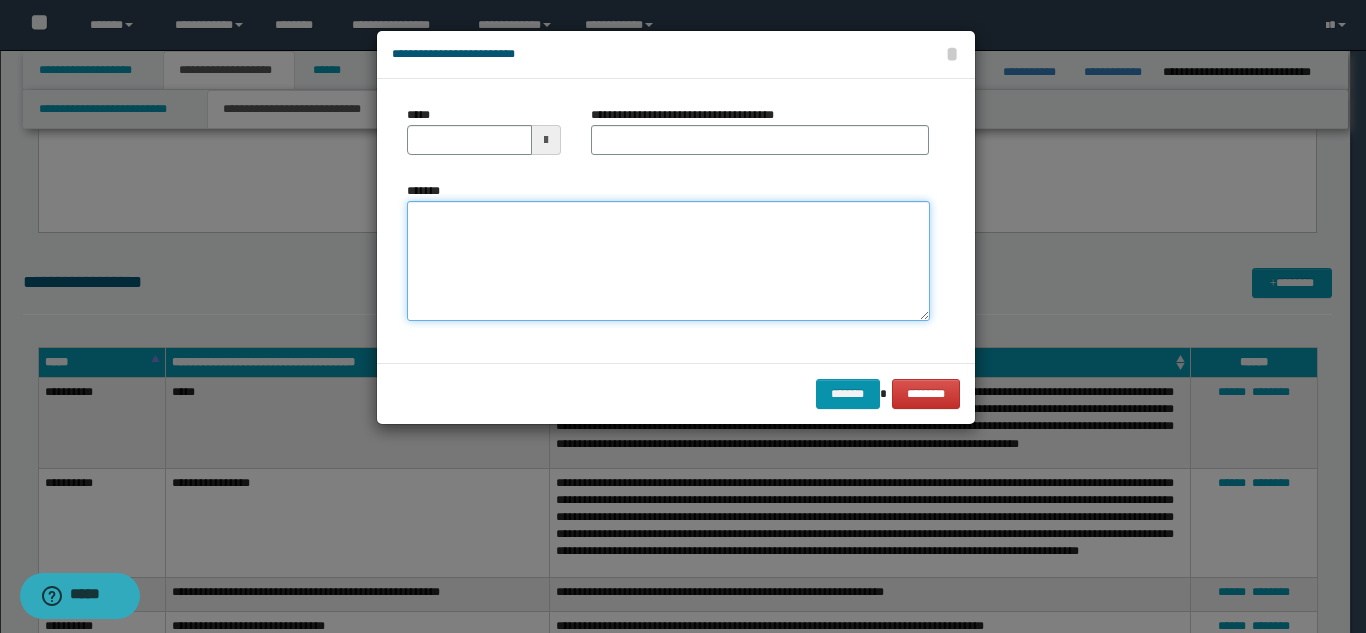 click on "*******" at bounding box center (668, 261) 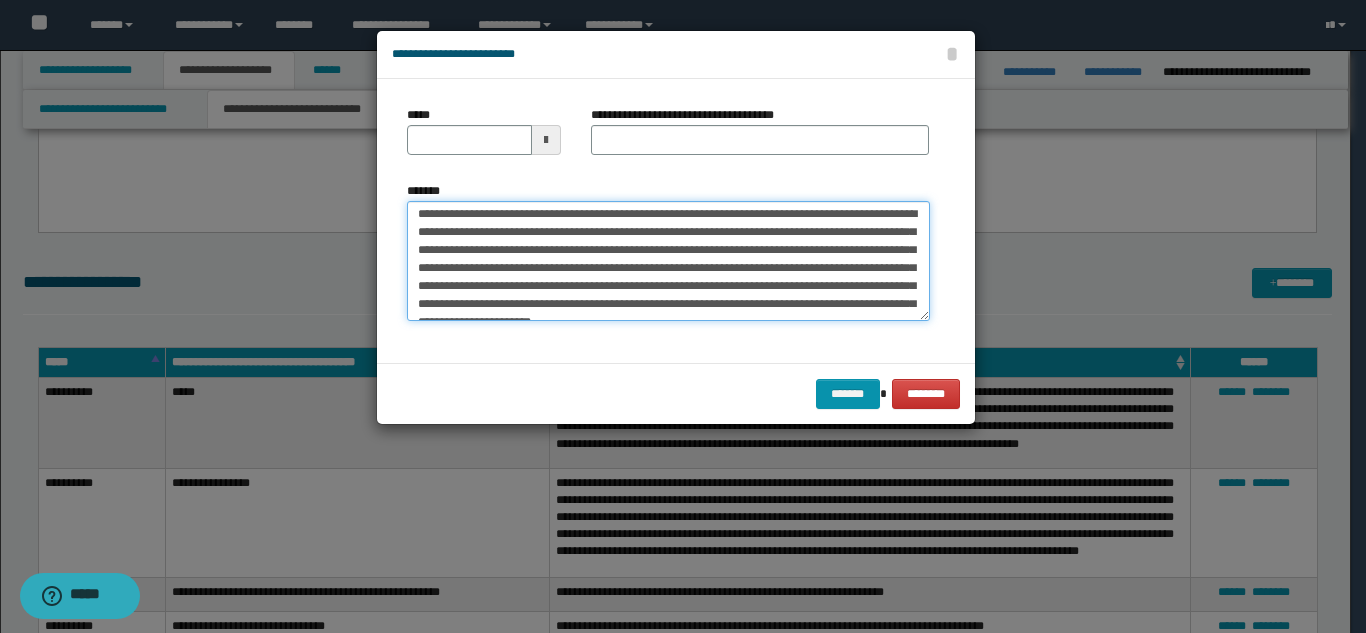 scroll, scrollTop: 0, scrollLeft: 0, axis: both 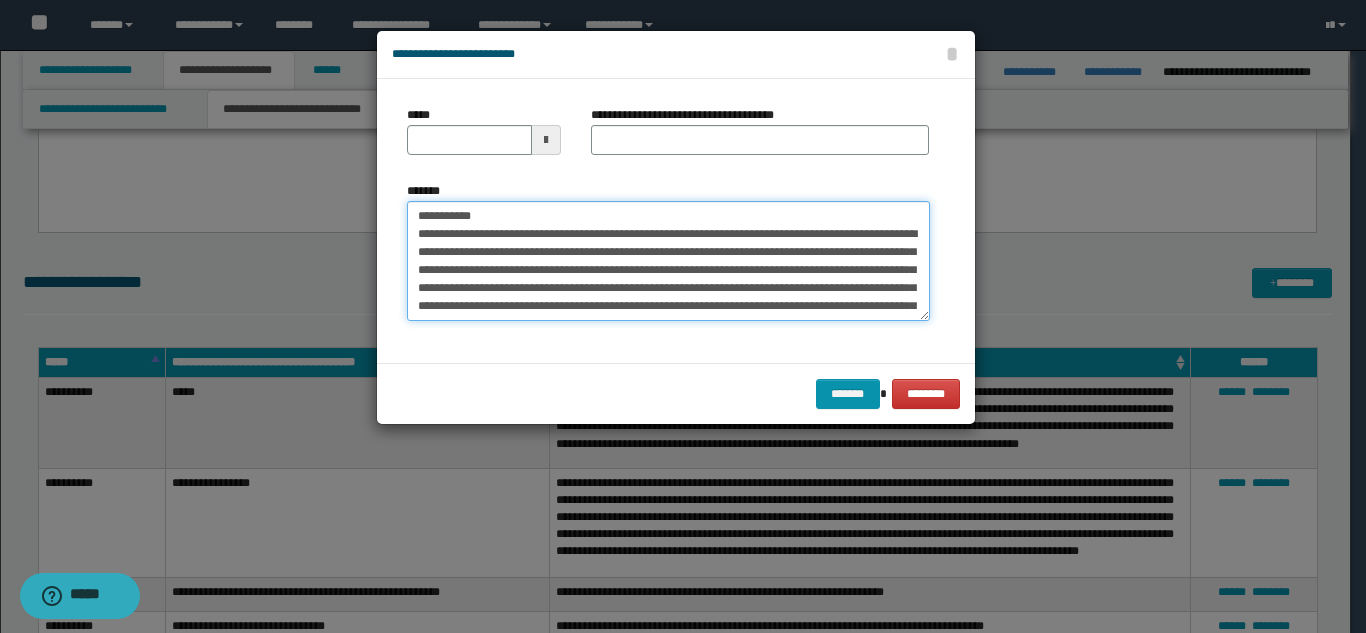 drag, startPoint x: 595, startPoint y: 220, endPoint x: 482, endPoint y: 208, distance: 113.63538 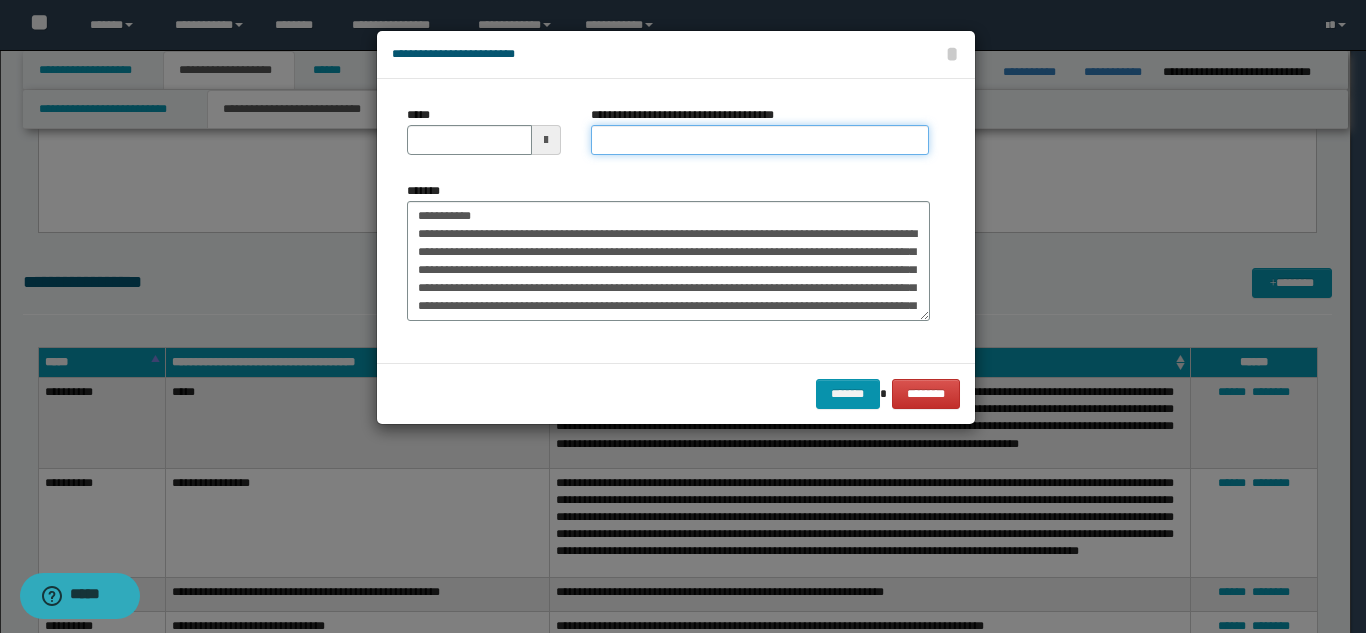 click on "**********" at bounding box center (760, 140) 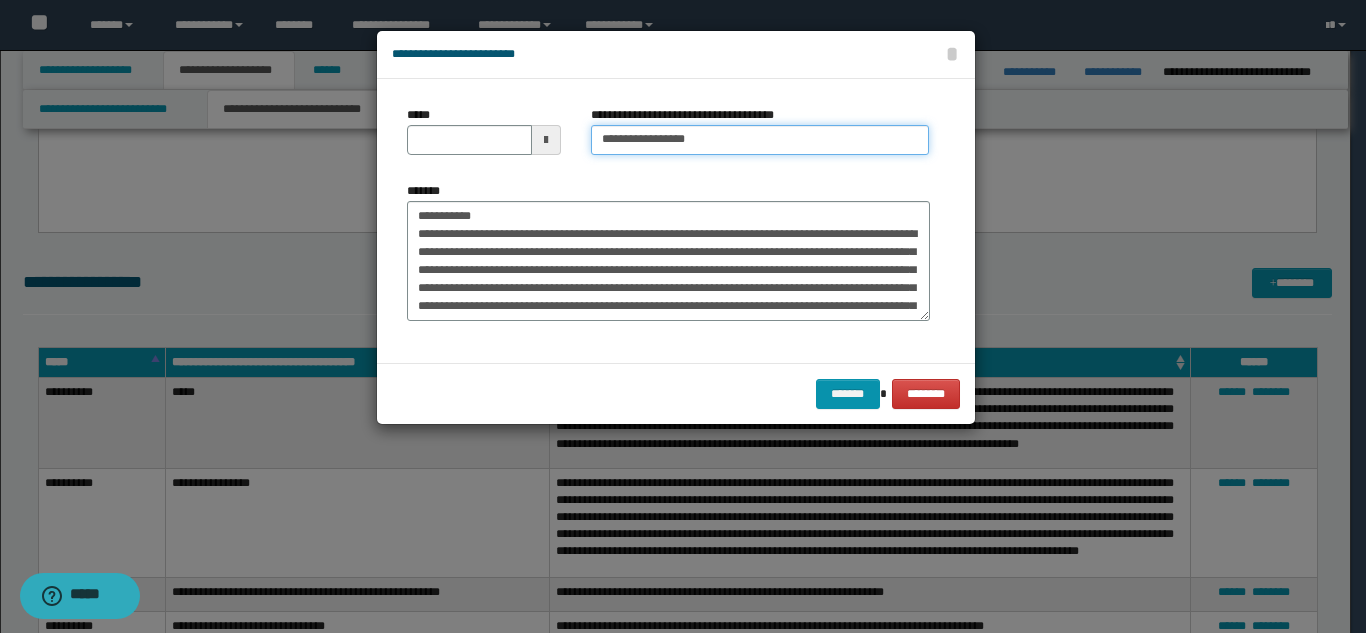 type on "**********" 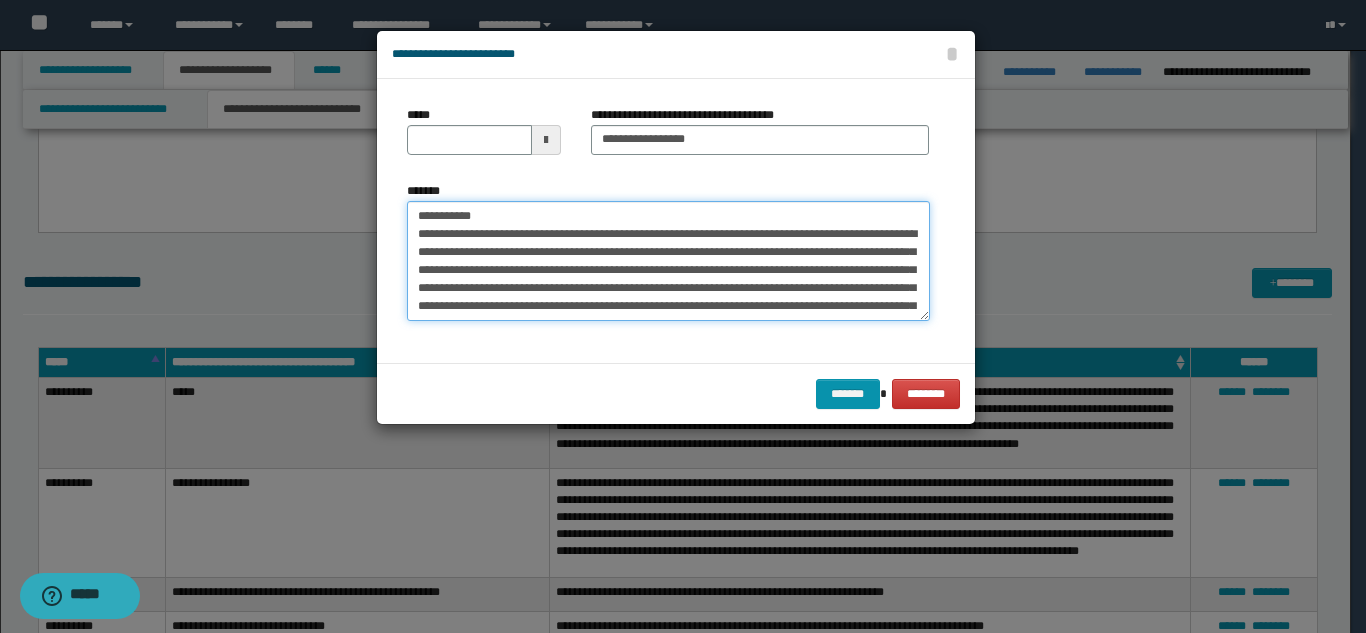 drag, startPoint x: 491, startPoint y: 213, endPoint x: 392, endPoint y: 203, distance: 99.50377 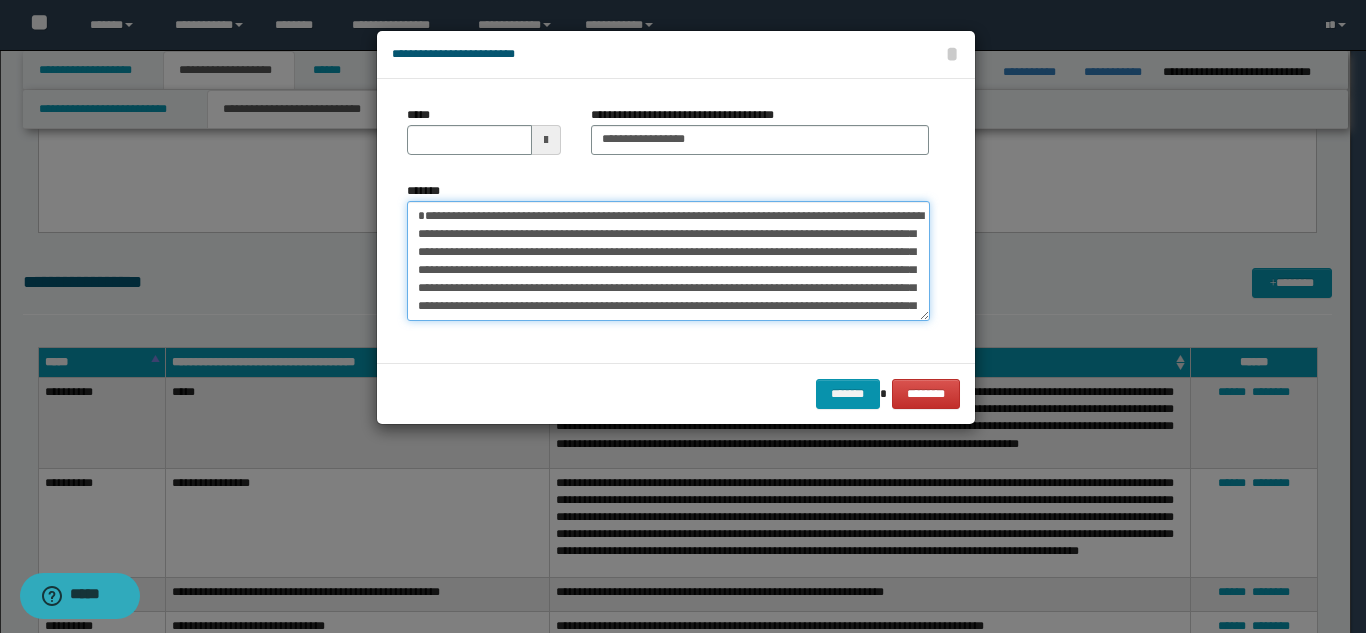 type 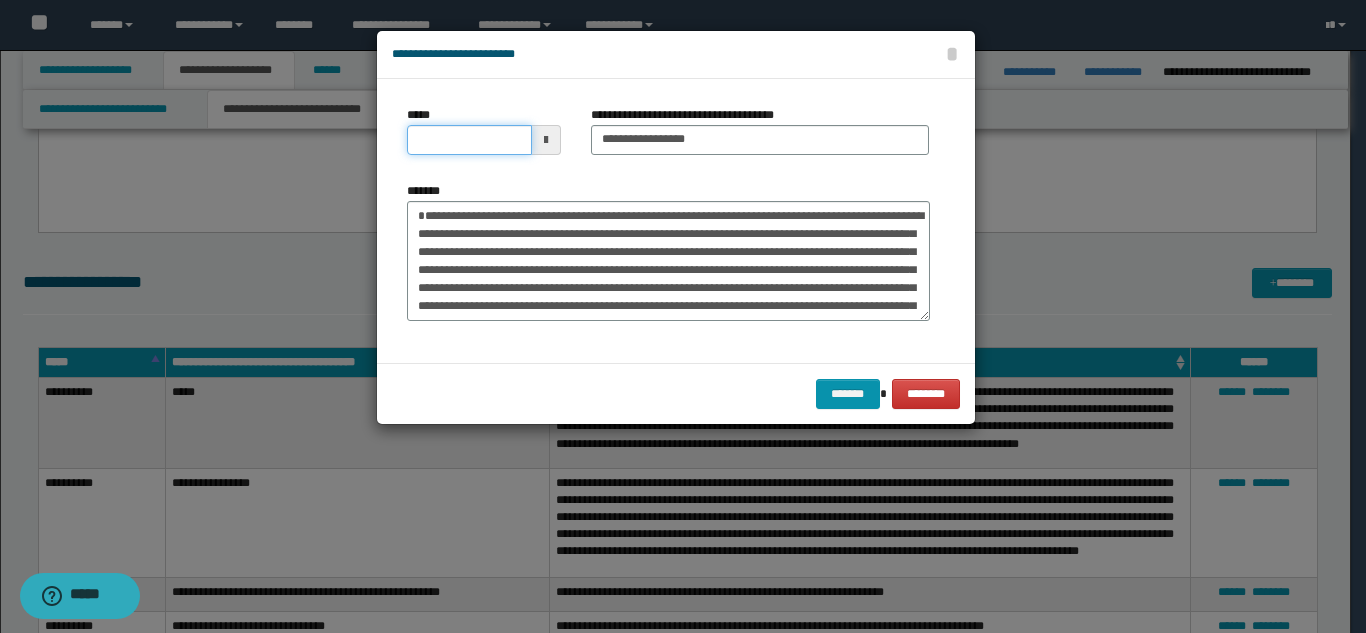 click on "*****" at bounding box center (469, 140) 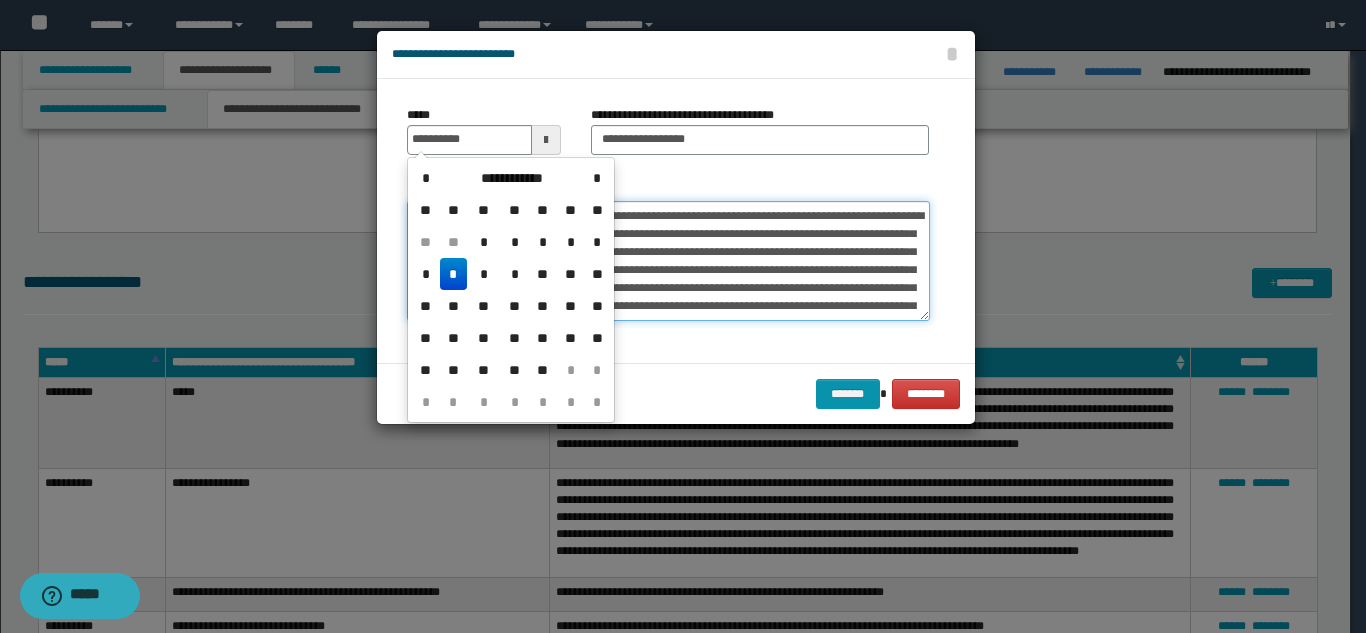 type on "**********" 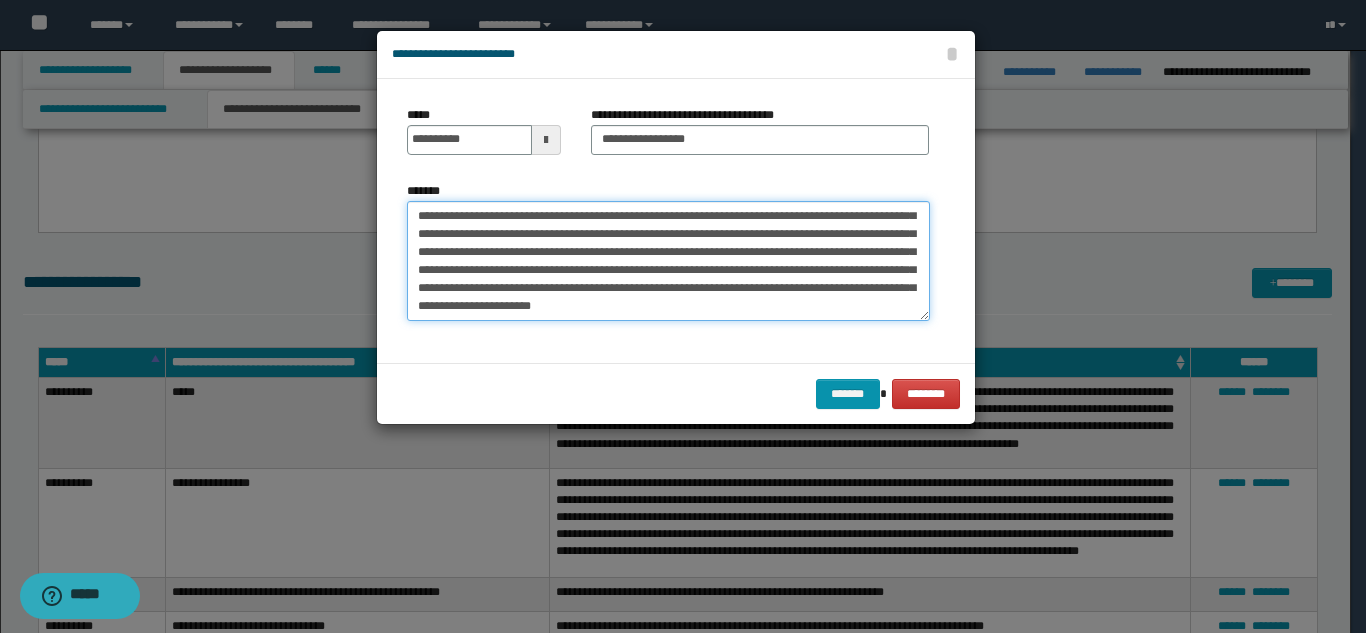 scroll, scrollTop: 72, scrollLeft: 0, axis: vertical 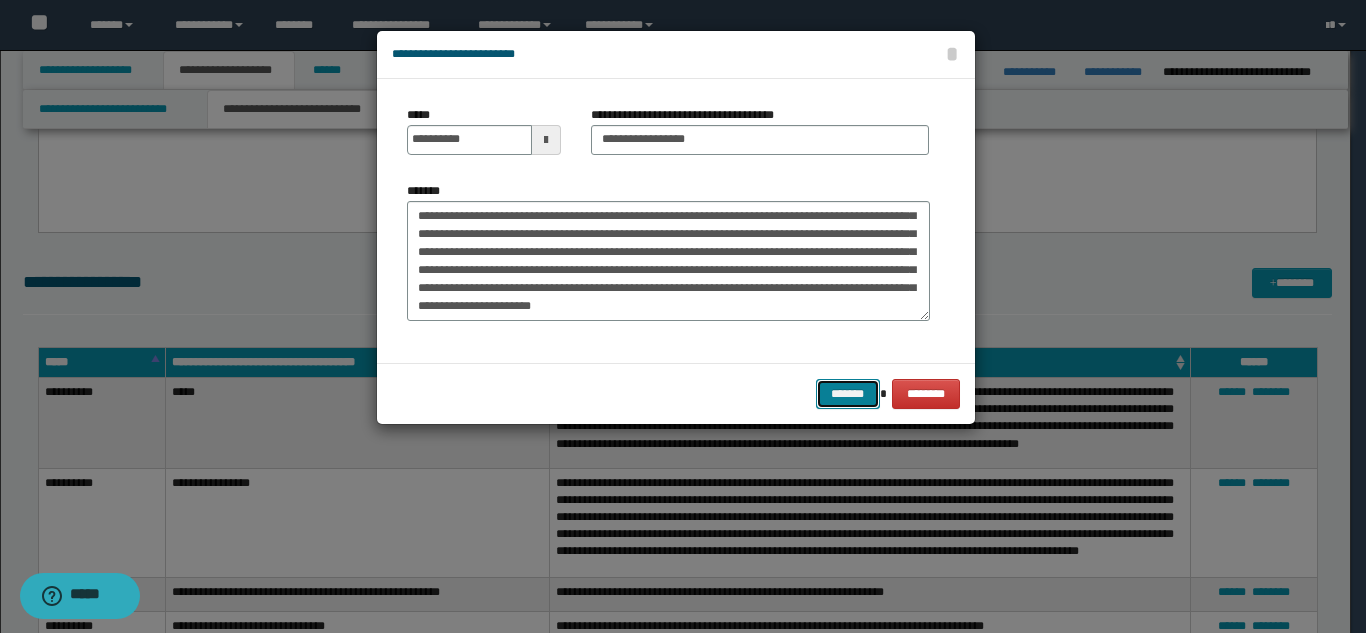 click on "*******" at bounding box center (848, 394) 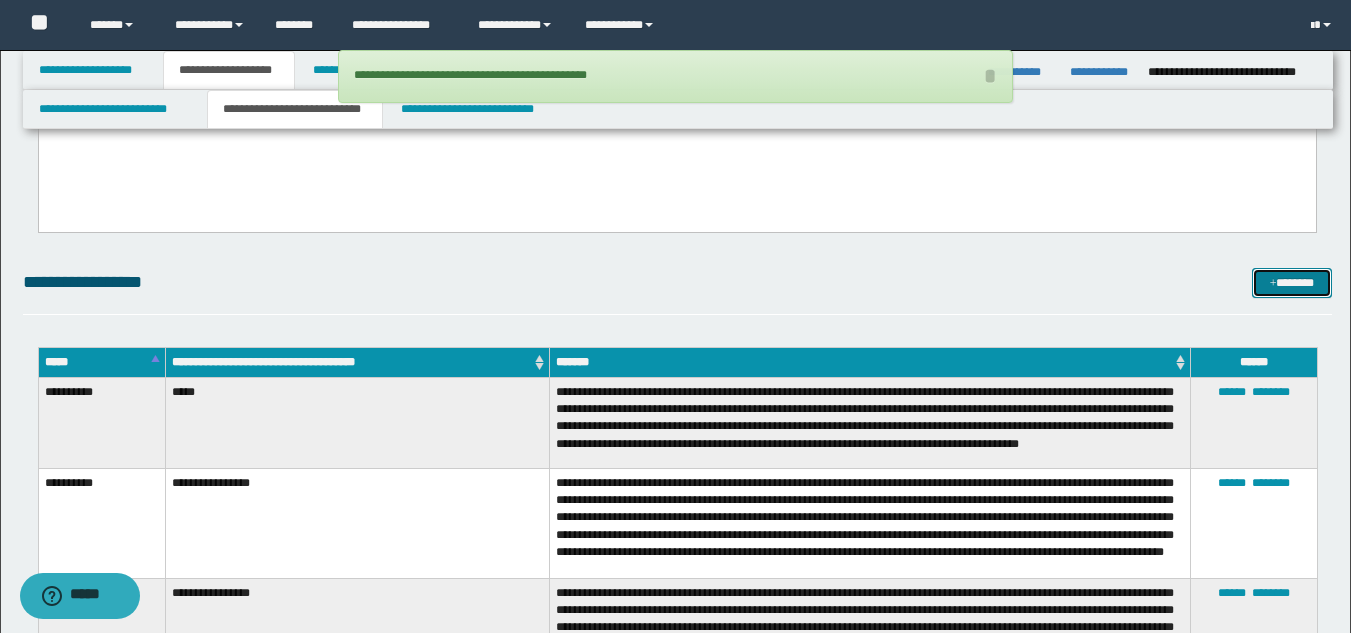 click on "*******" at bounding box center [1292, 283] 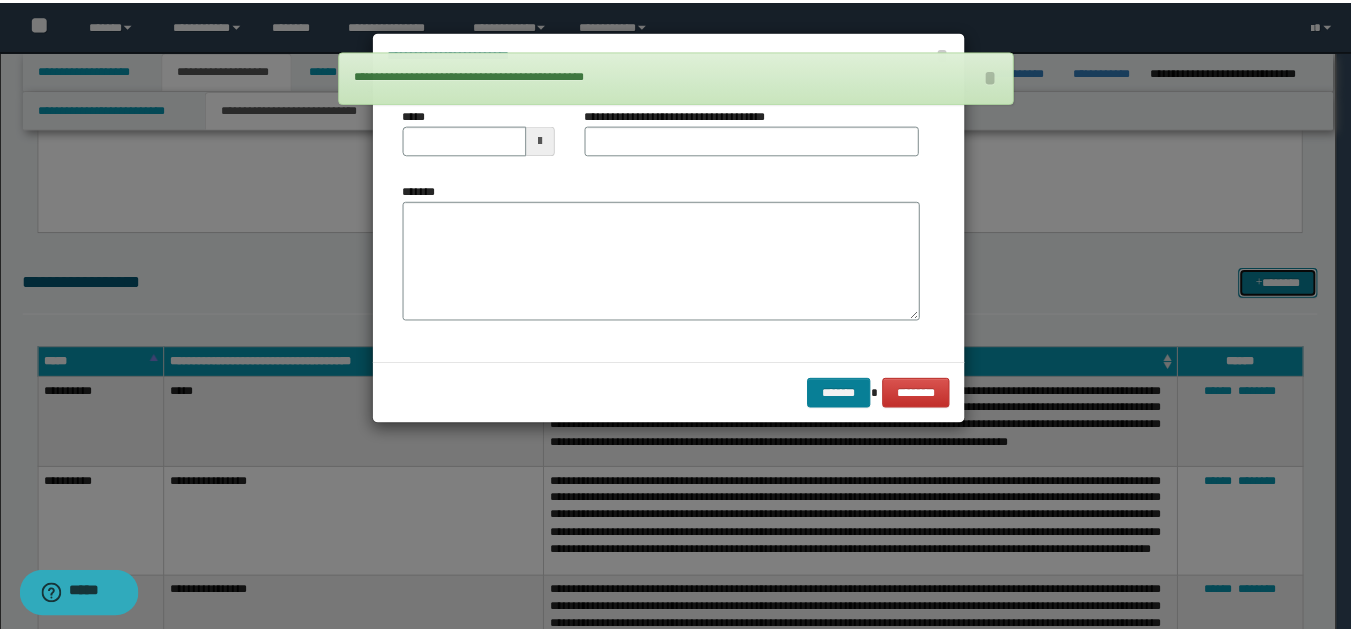 scroll, scrollTop: 0, scrollLeft: 0, axis: both 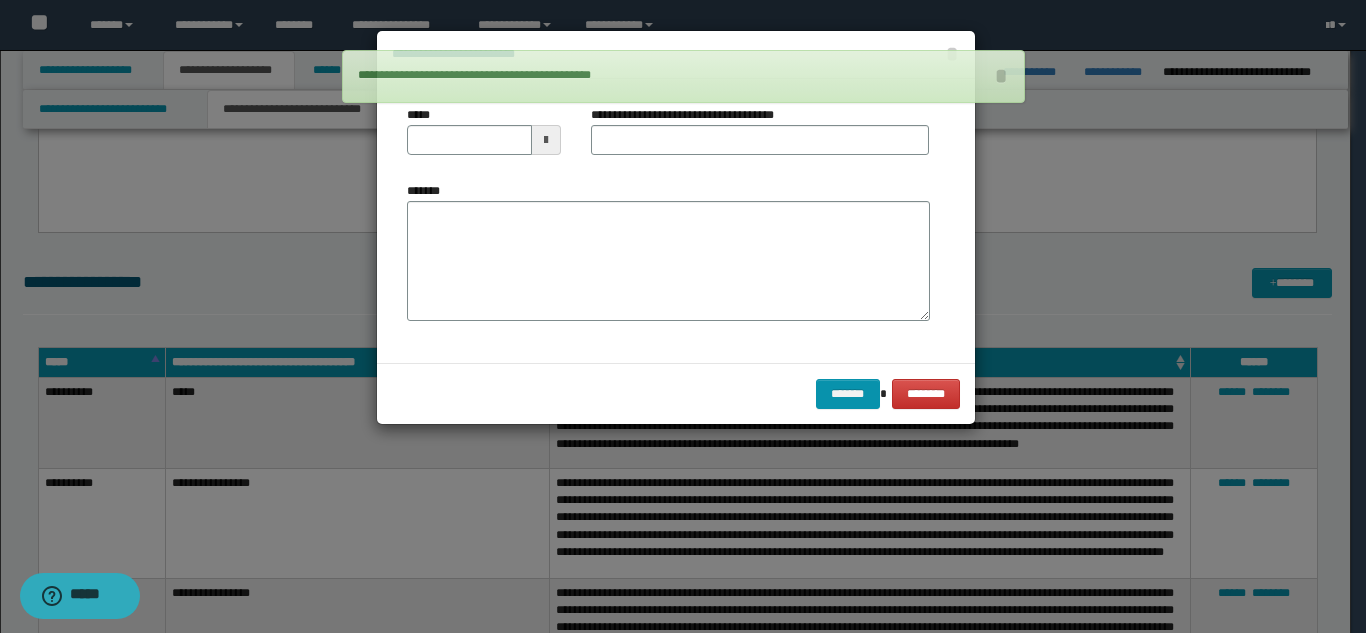 click on "*******
********" at bounding box center [676, 393] 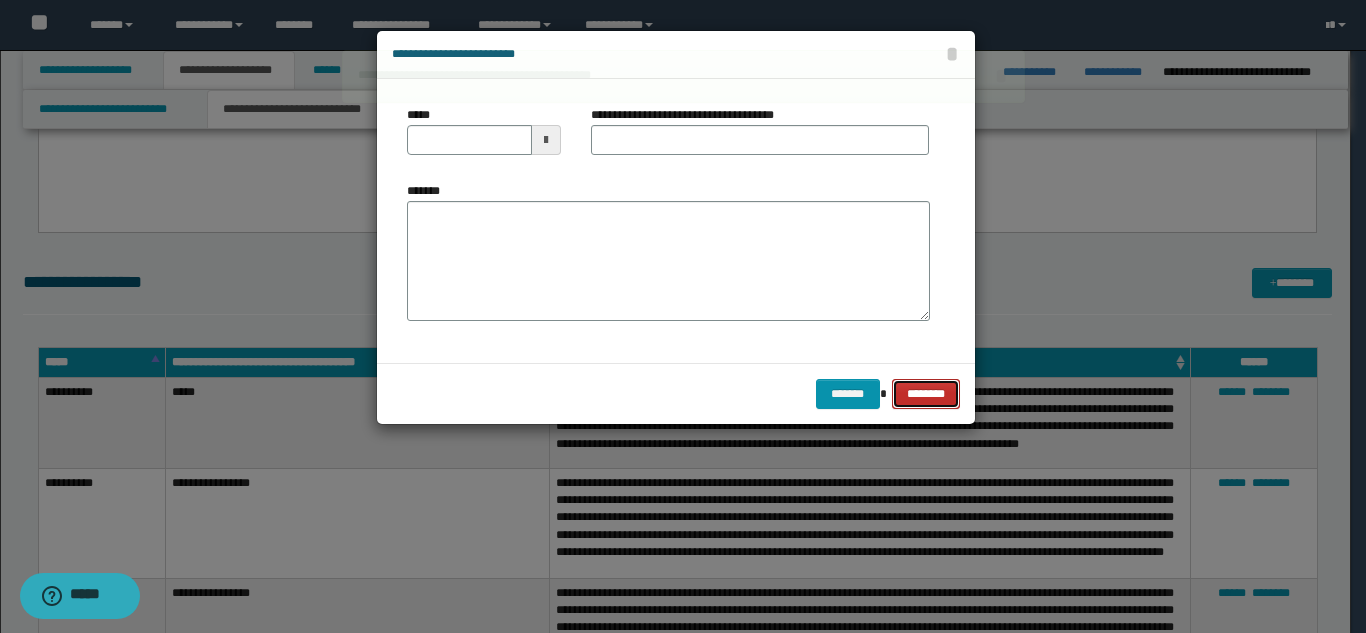 click on "********" at bounding box center [925, 394] 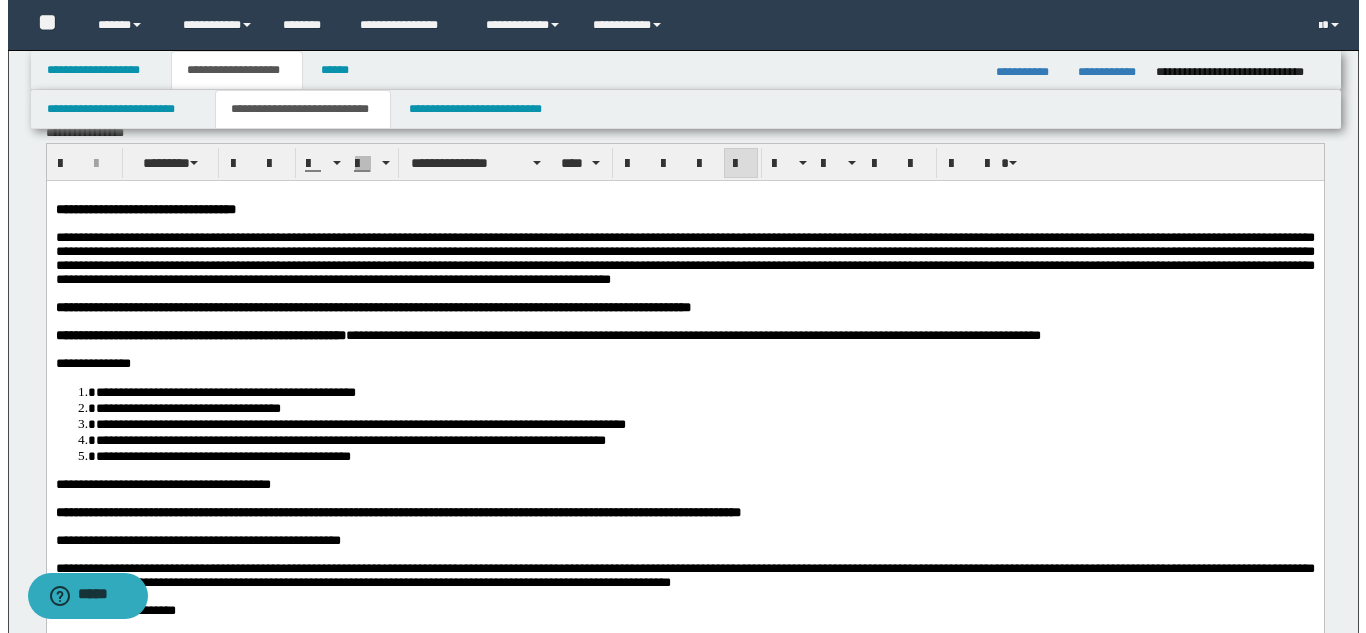 scroll, scrollTop: 0, scrollLeft: 0, axis: both 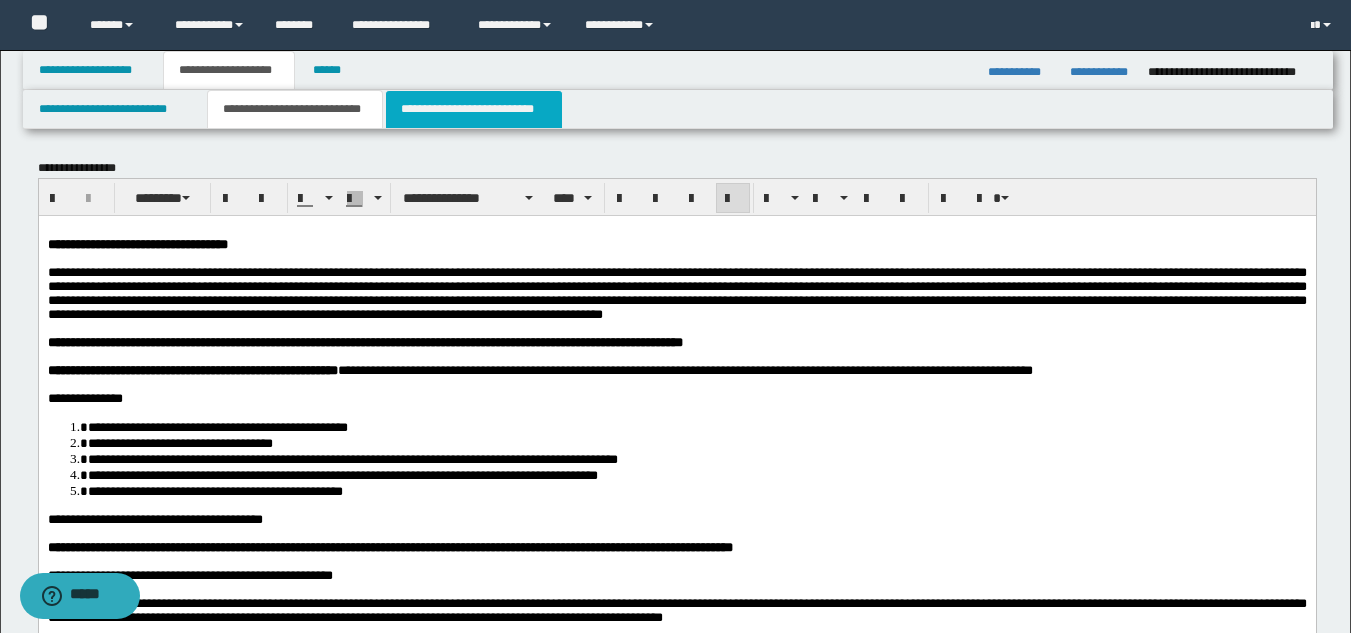 click on "**********" at bounding box center (474, 109) 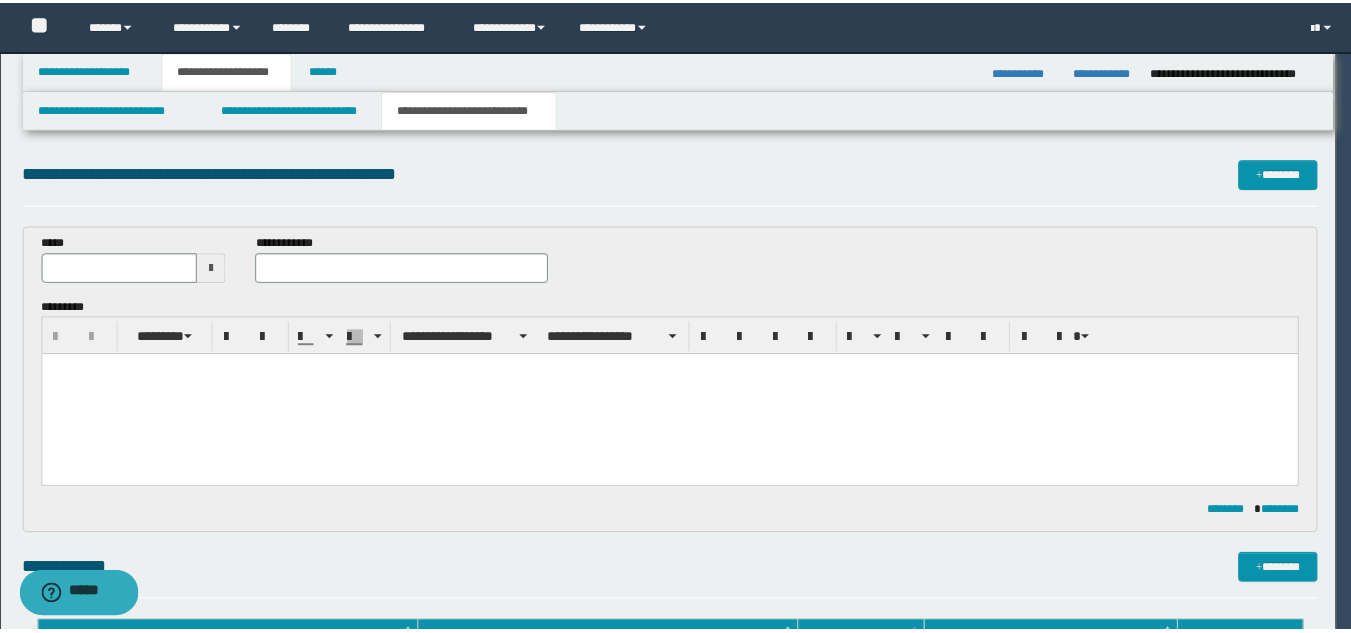 scroll, scrollTop: 0, scrollLeft: 0, axis: both 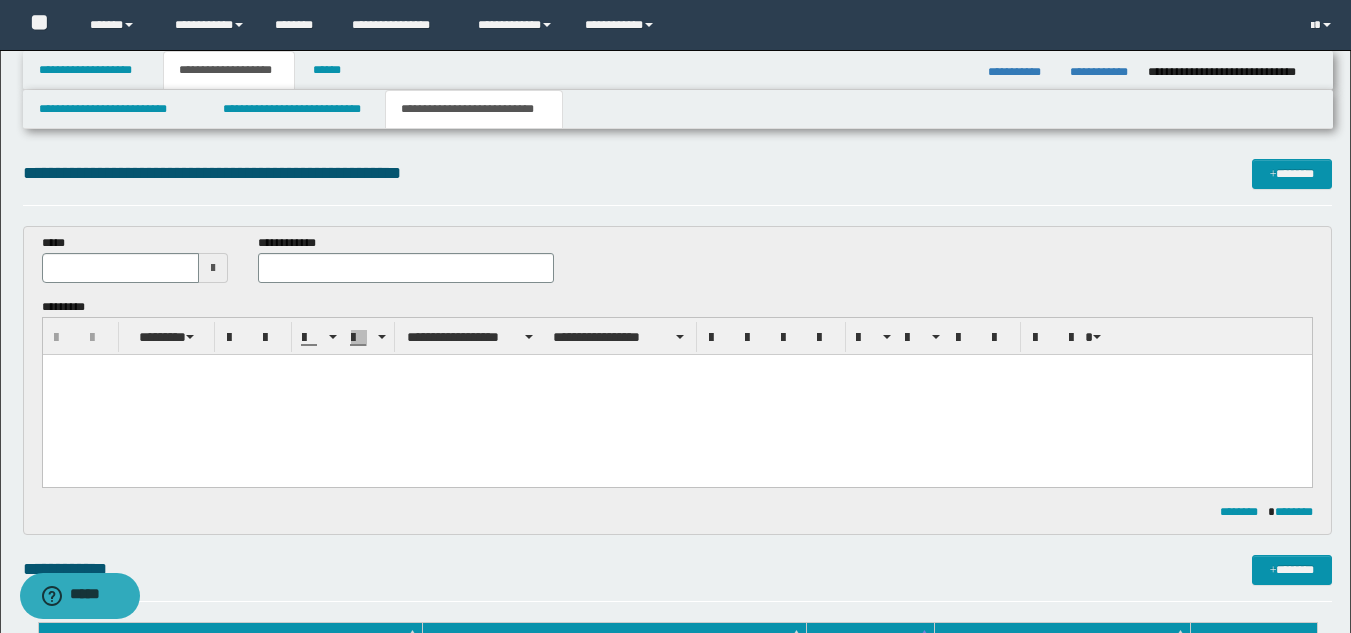 click at bounding box center (213, 268) 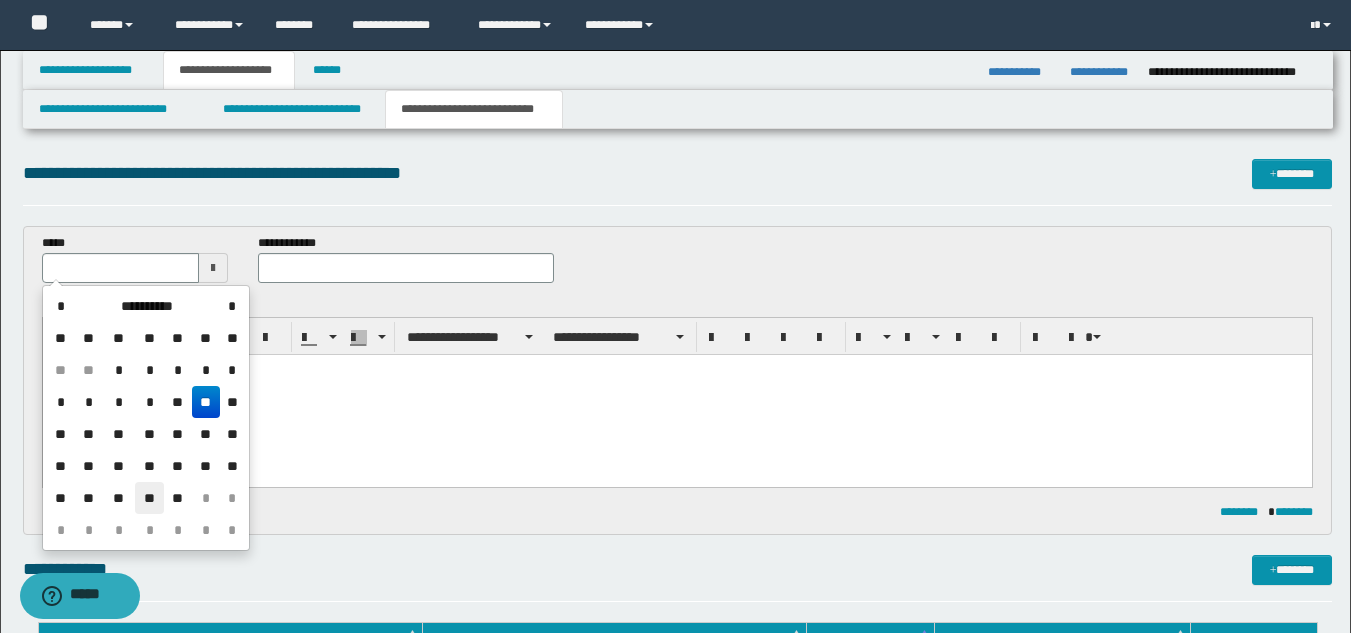 click on "**" at bounding box center [149, 498] 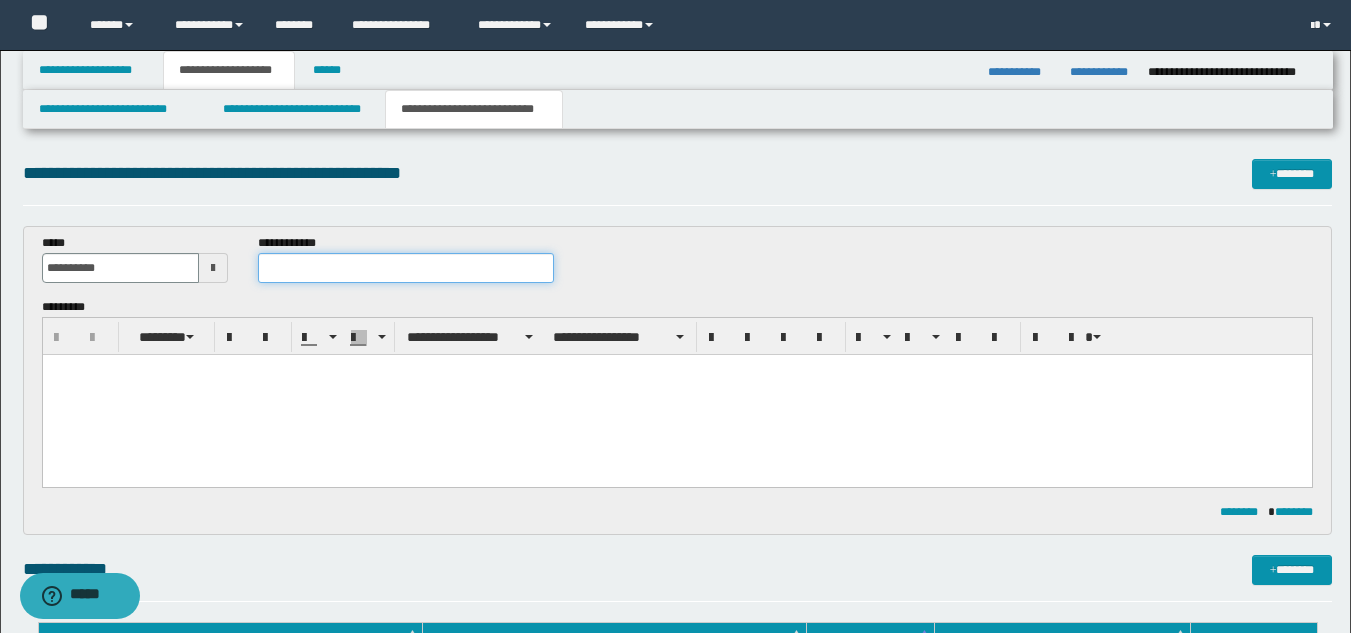 click at bounding box center (405, 268) 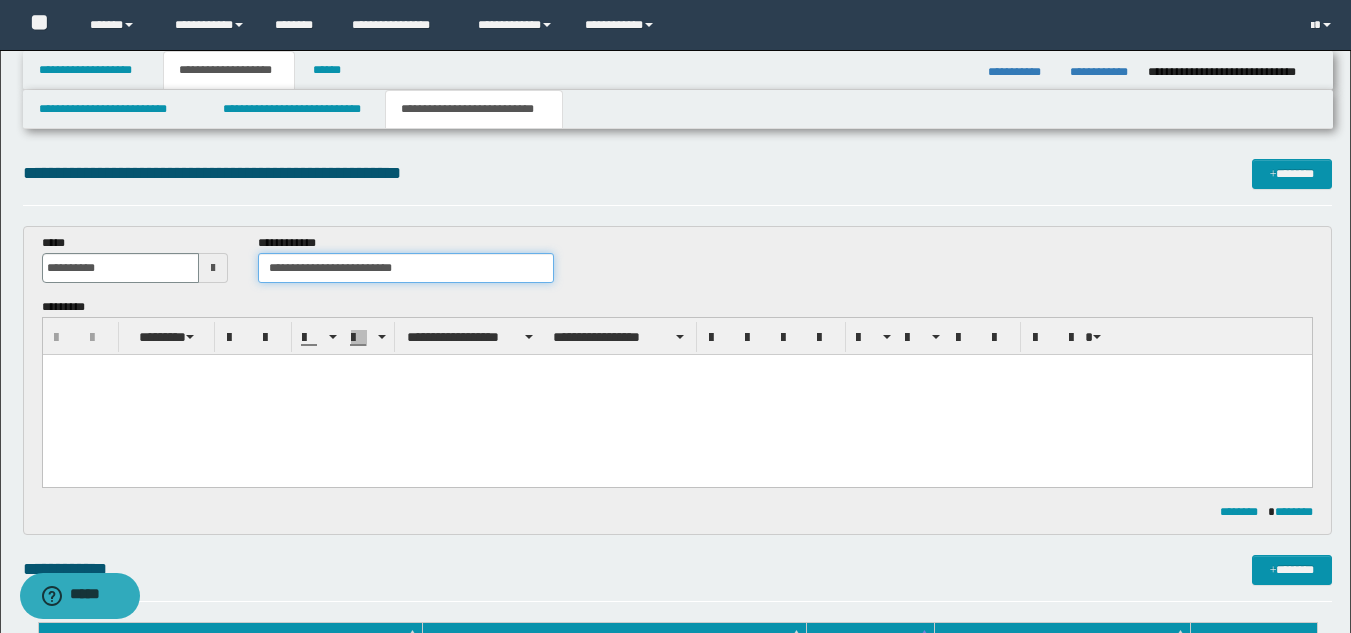 type on "**********" 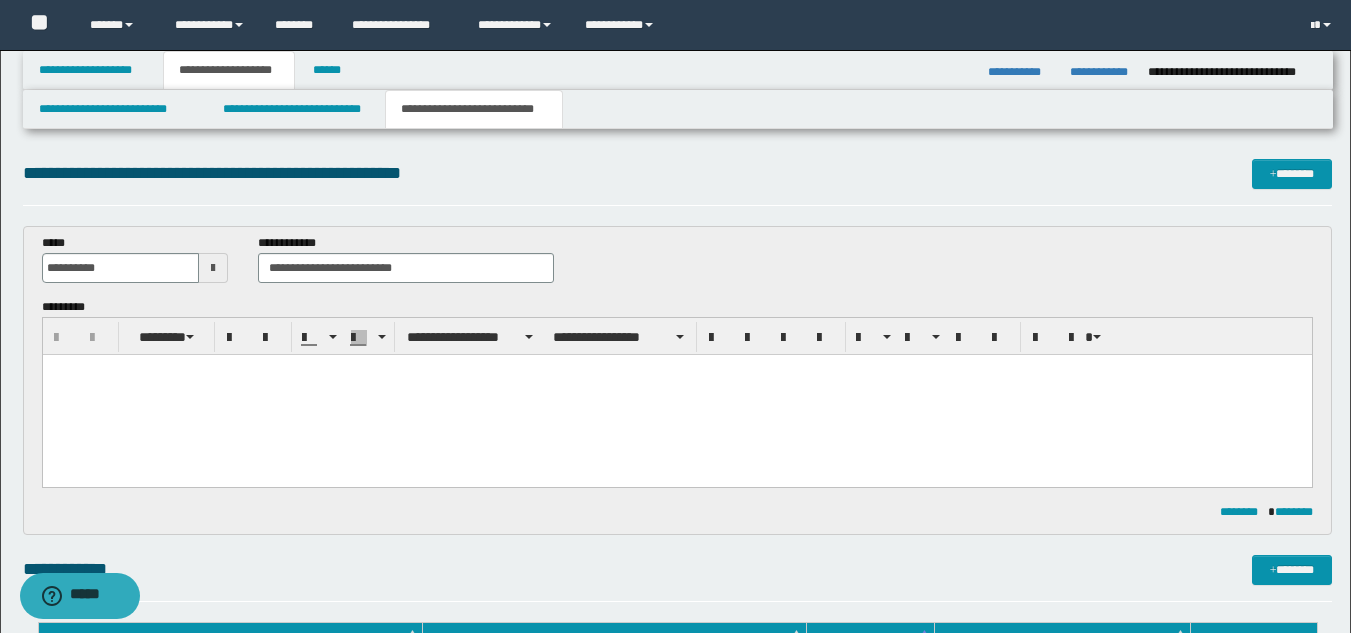 click at bounding box center [676, 395] 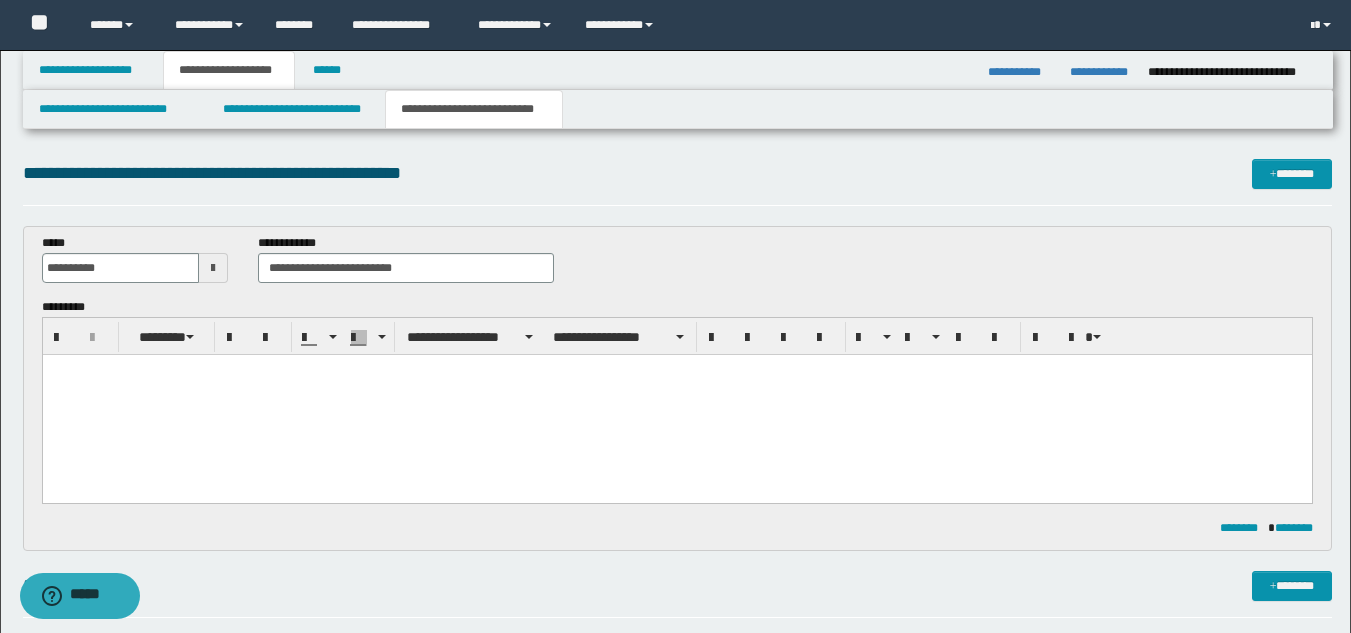 paste 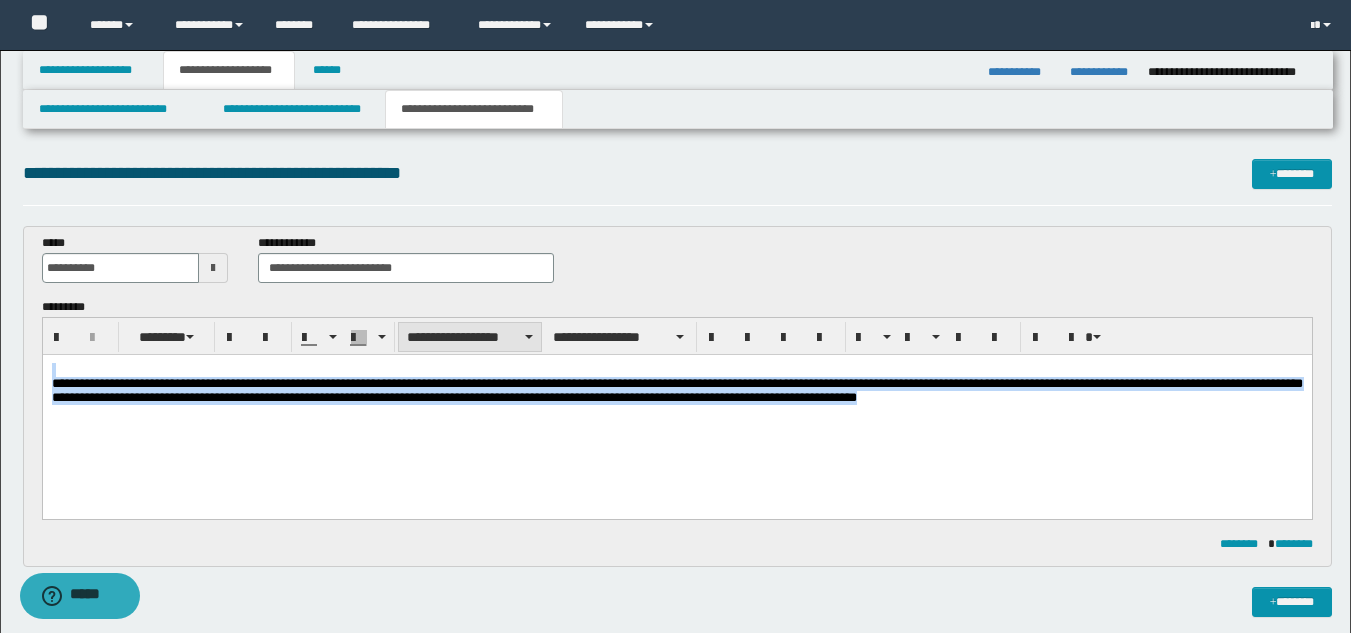 click on "**********" at bounding box center (470, 337) 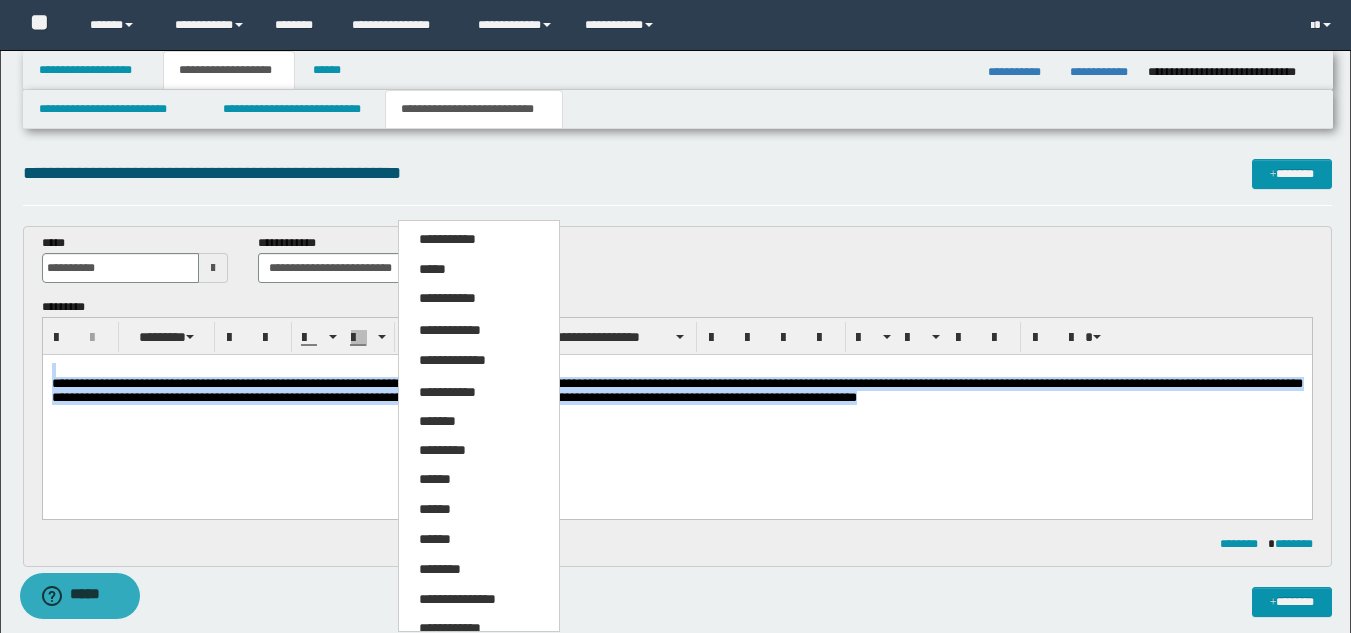 click on "**********" at bounding box center [457, 599] 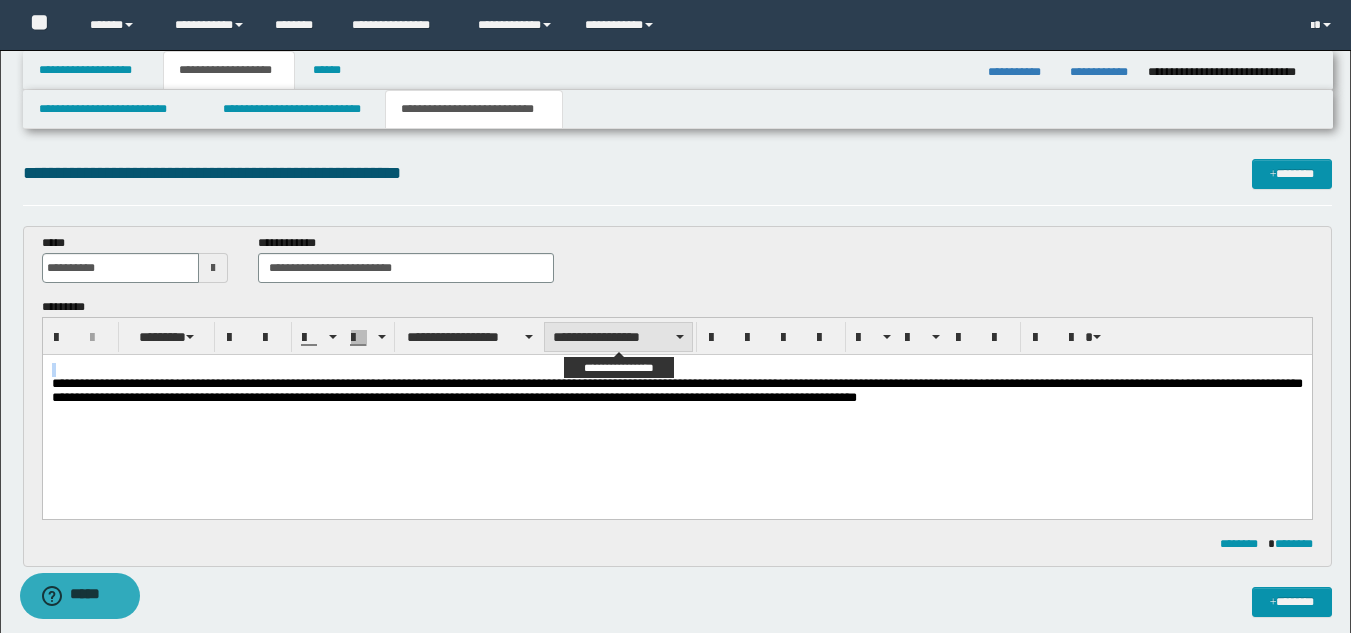 click on "**********" at bounding box center [618, 337] 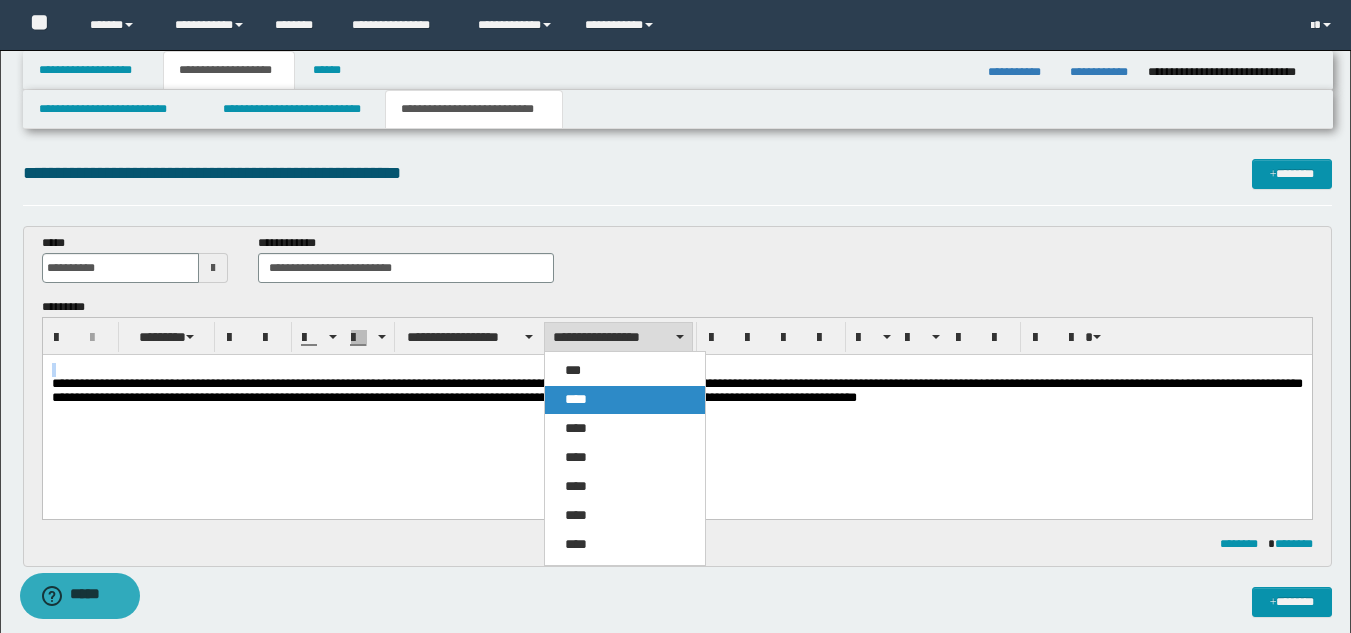 click on "****" at bounding box center [625, 400] 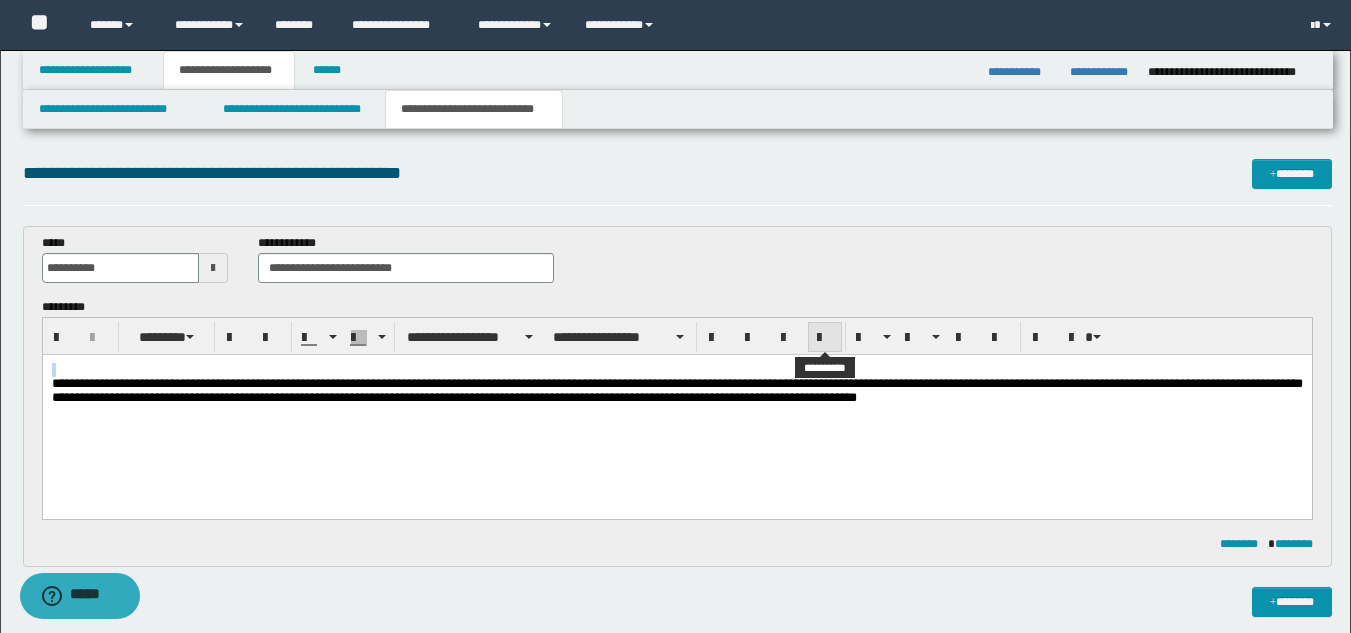 click at bounding box center (825, 338) 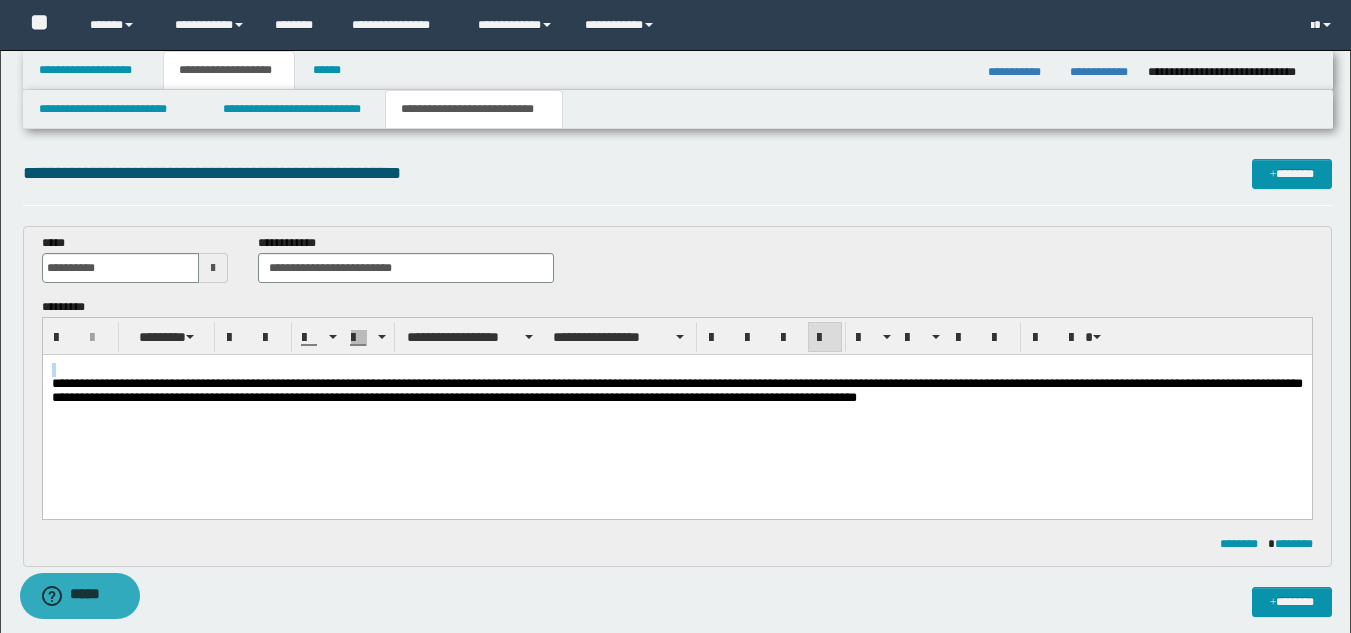 drag, startPoint x: 1027, startPoint y: 438, endPoint x: 1034, endPoint y: 418, distance: 21.189621 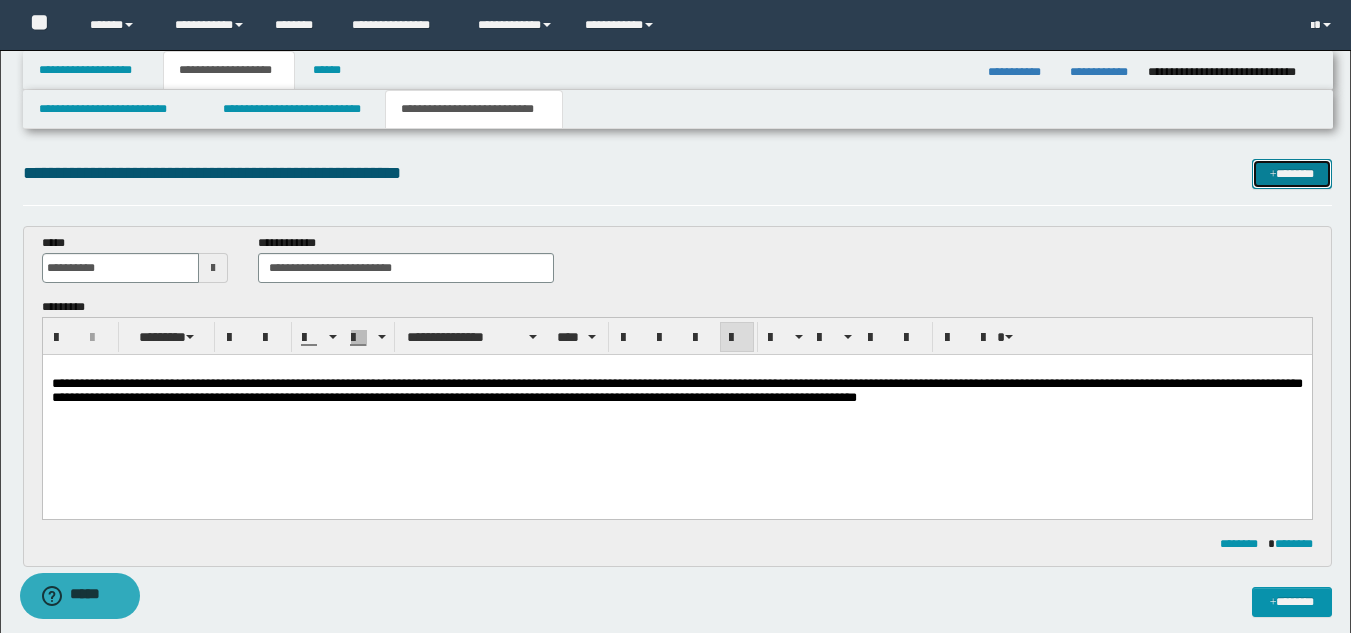 click on "*******" at bounding box center (1292, 174) 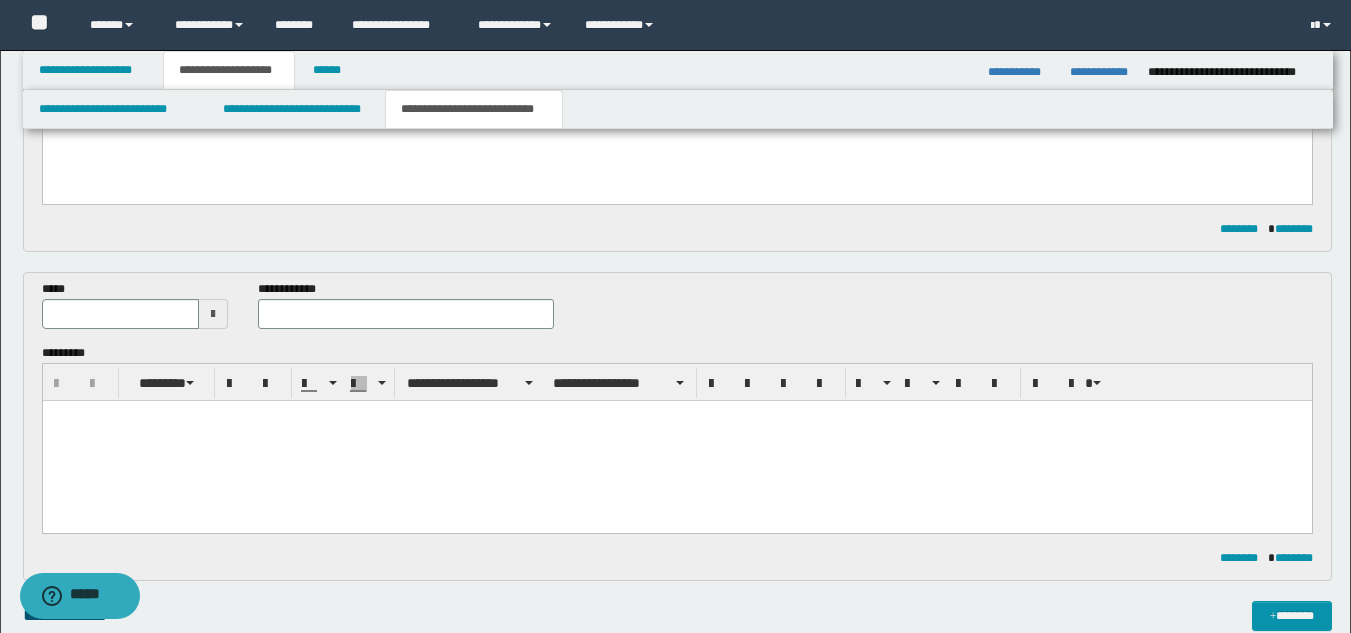 scroll, scrollTop: 314, scrollLeft: 0, axis: vertical 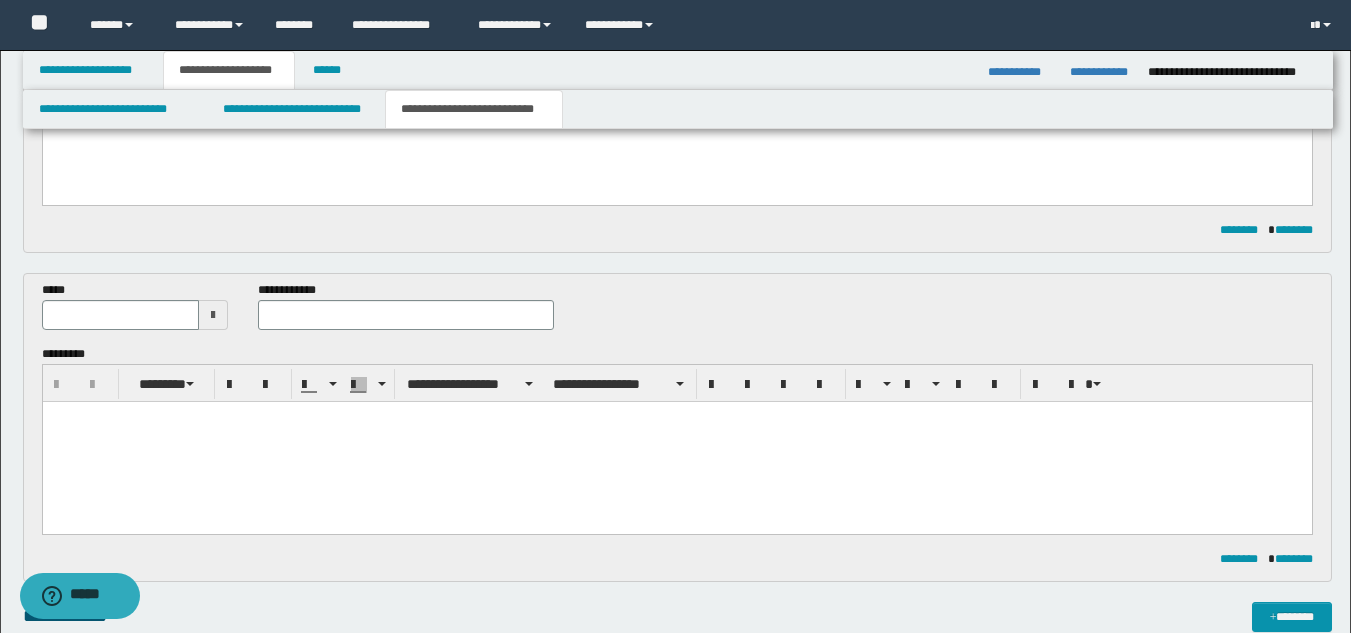 click at bounding box center (213, 315) 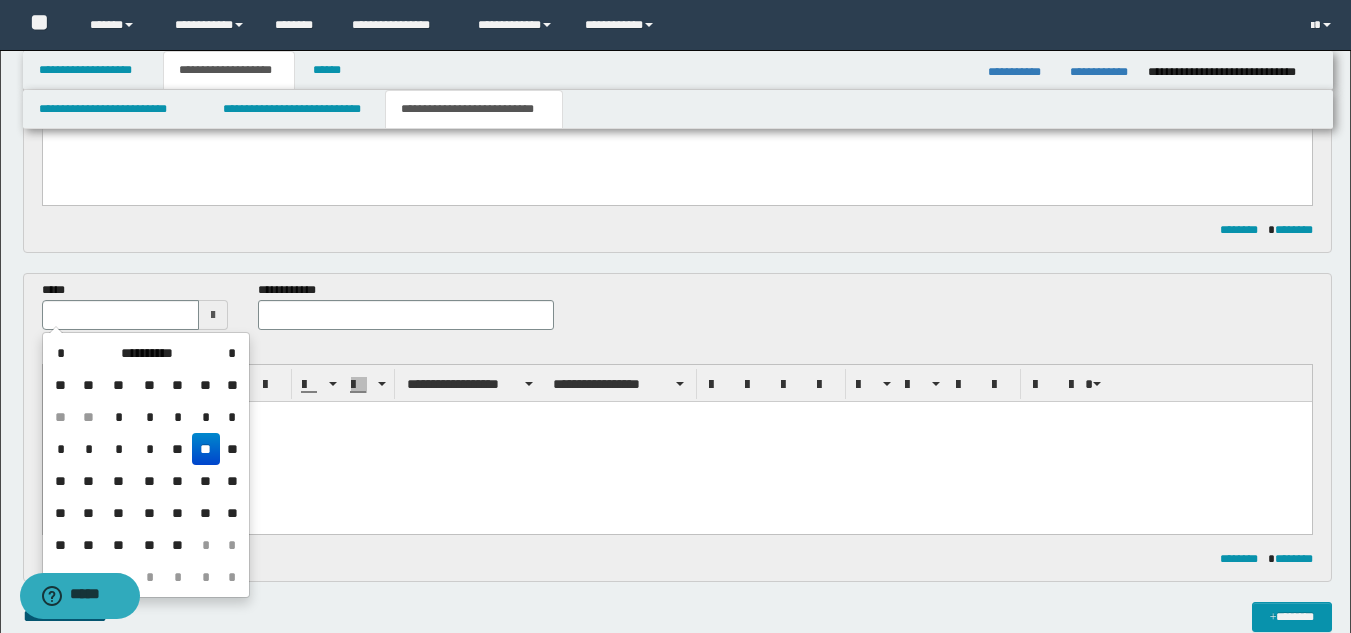 click on "**" at bounding box center (149, 545) 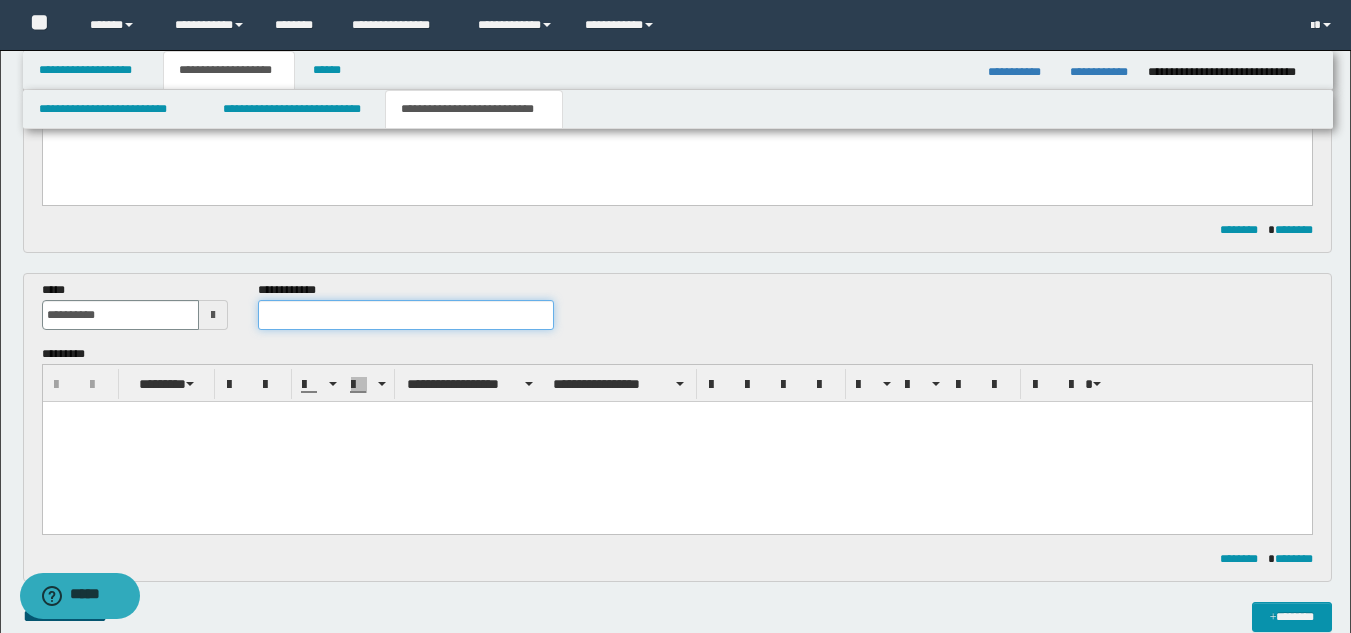 click at bounding box center (405, 315) 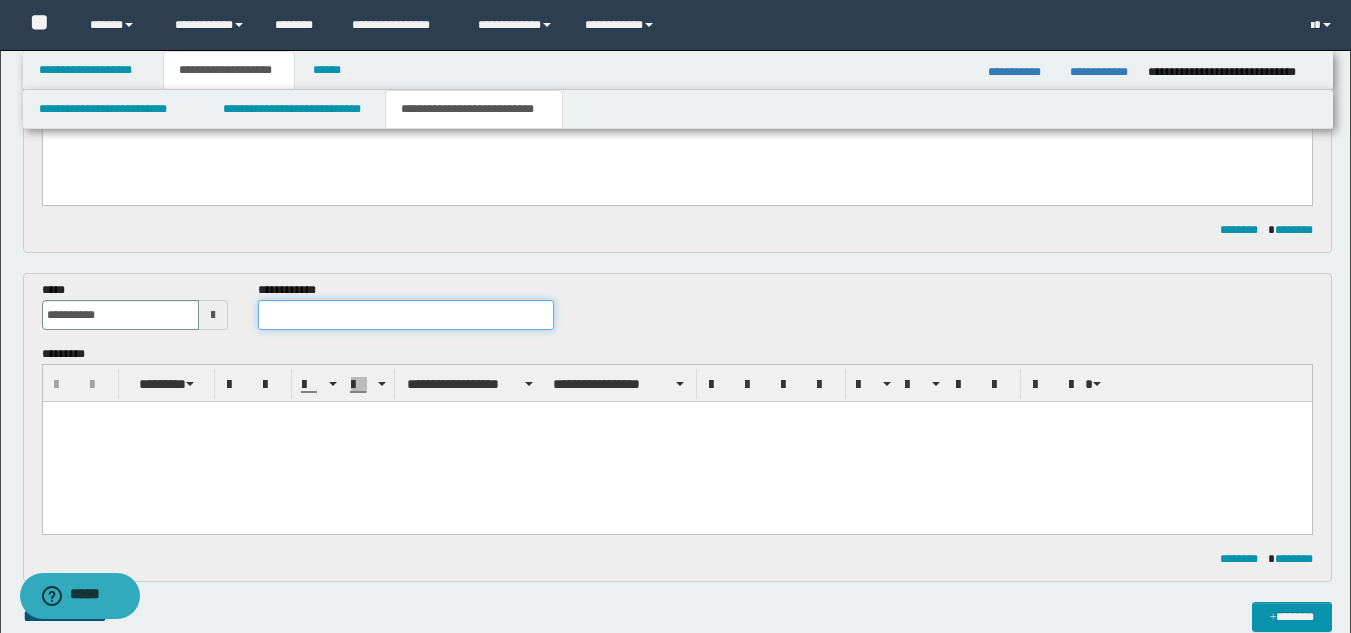 paste on "**********" 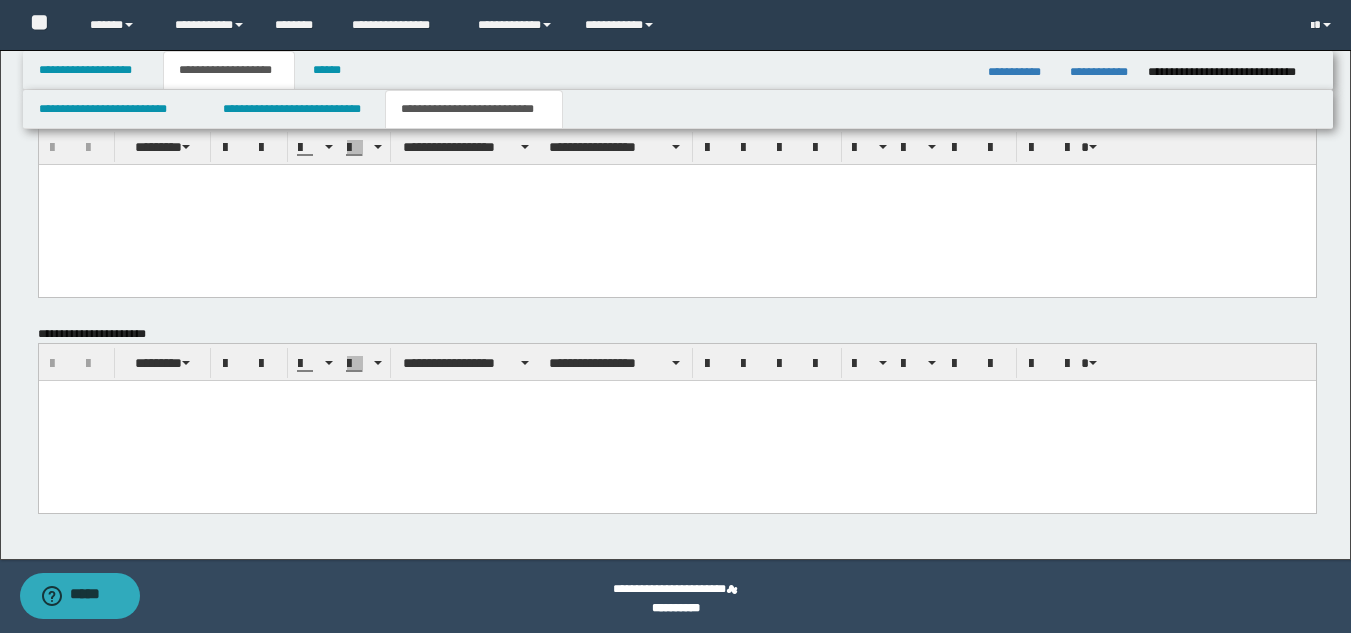 scroll, scrollTop: 1246, scrollLeft: 0, axis: vertical 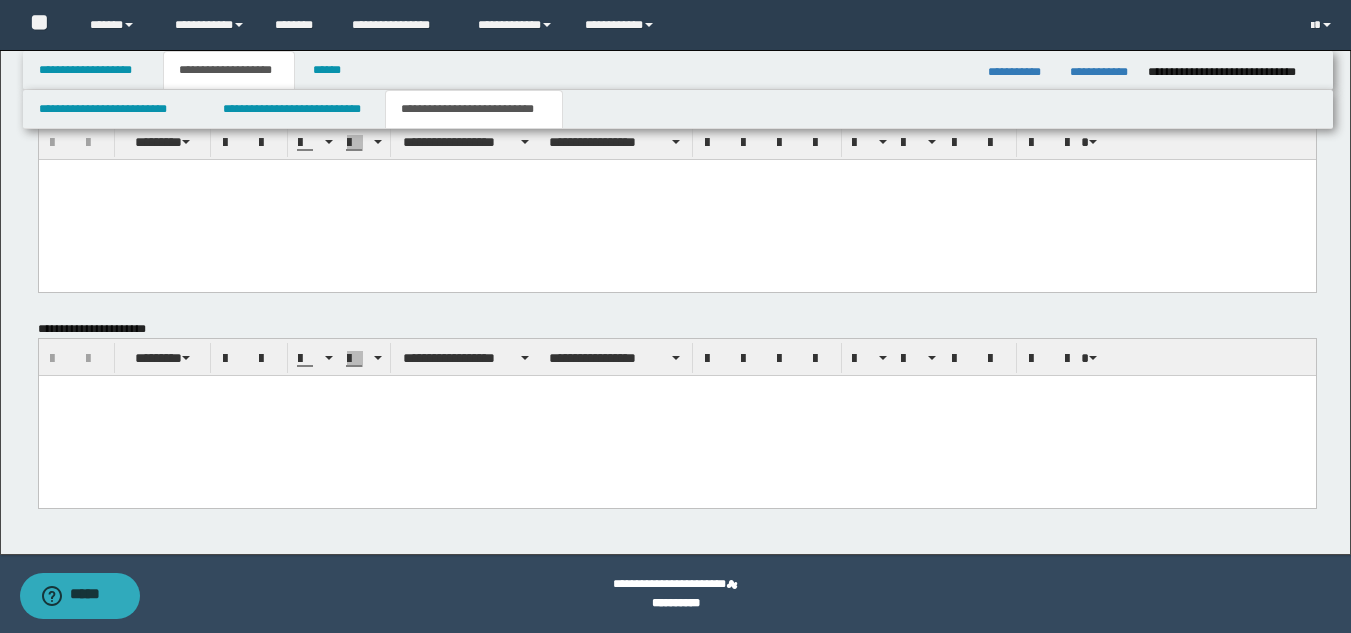 type on "**********" 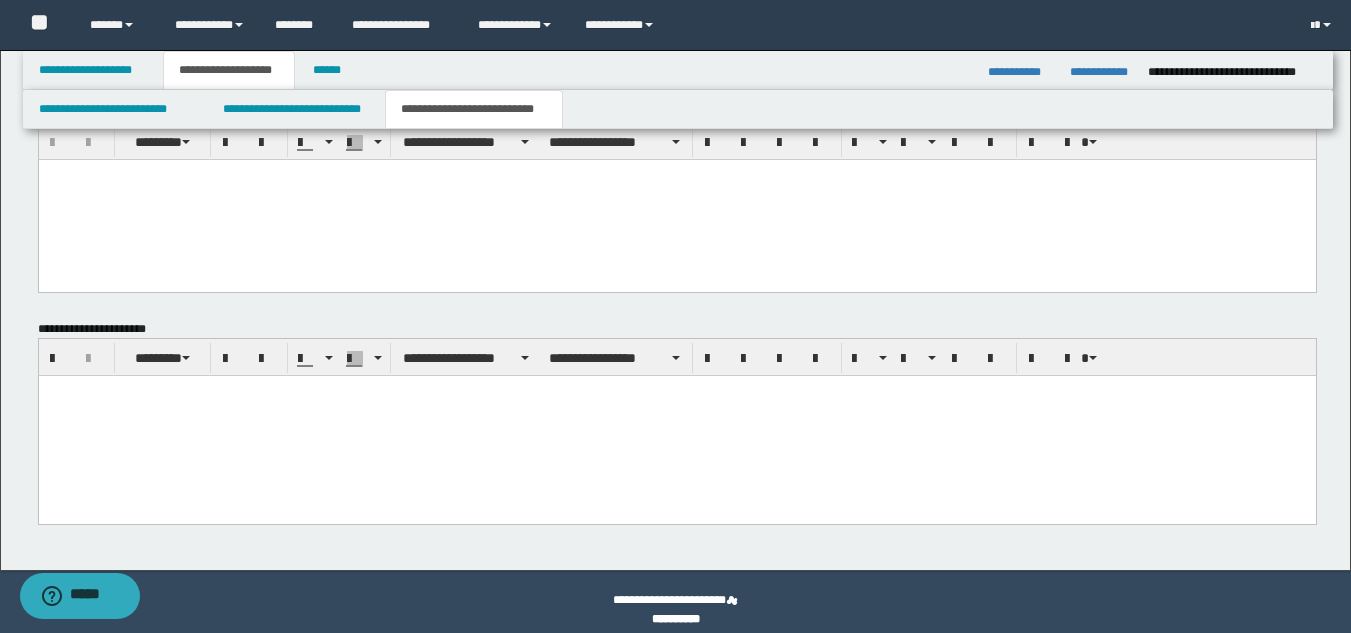 paste 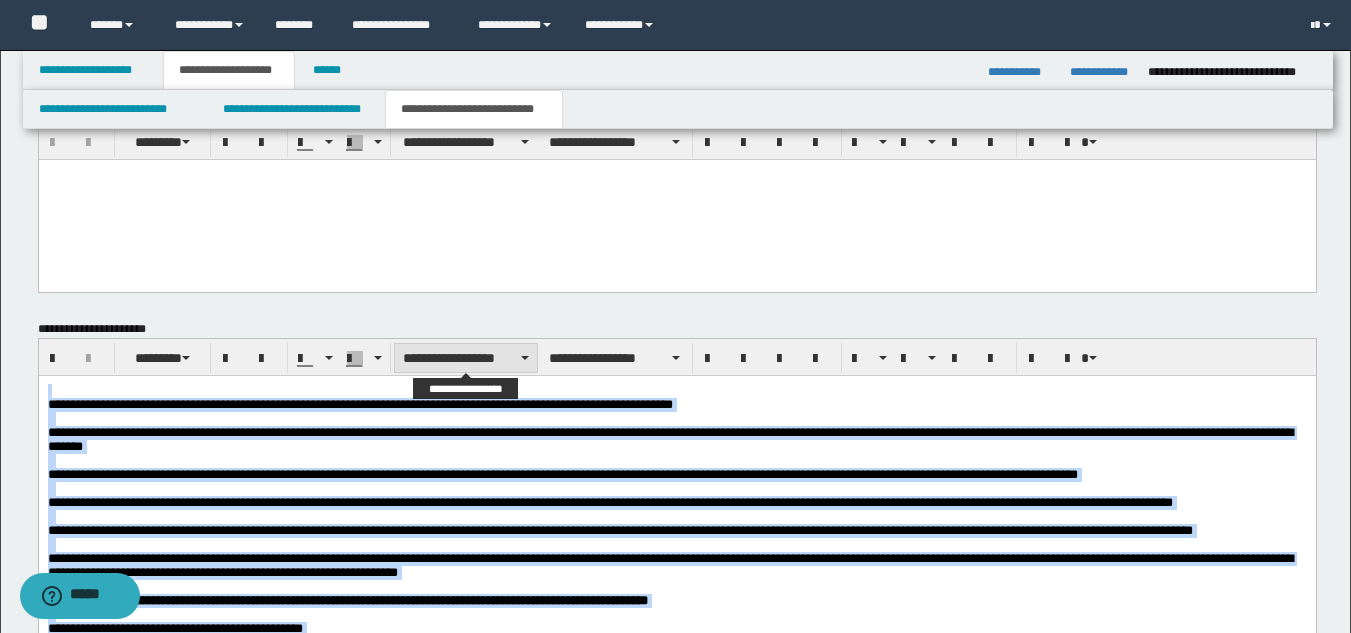 click on "**********" at bounding box center [466, 358] 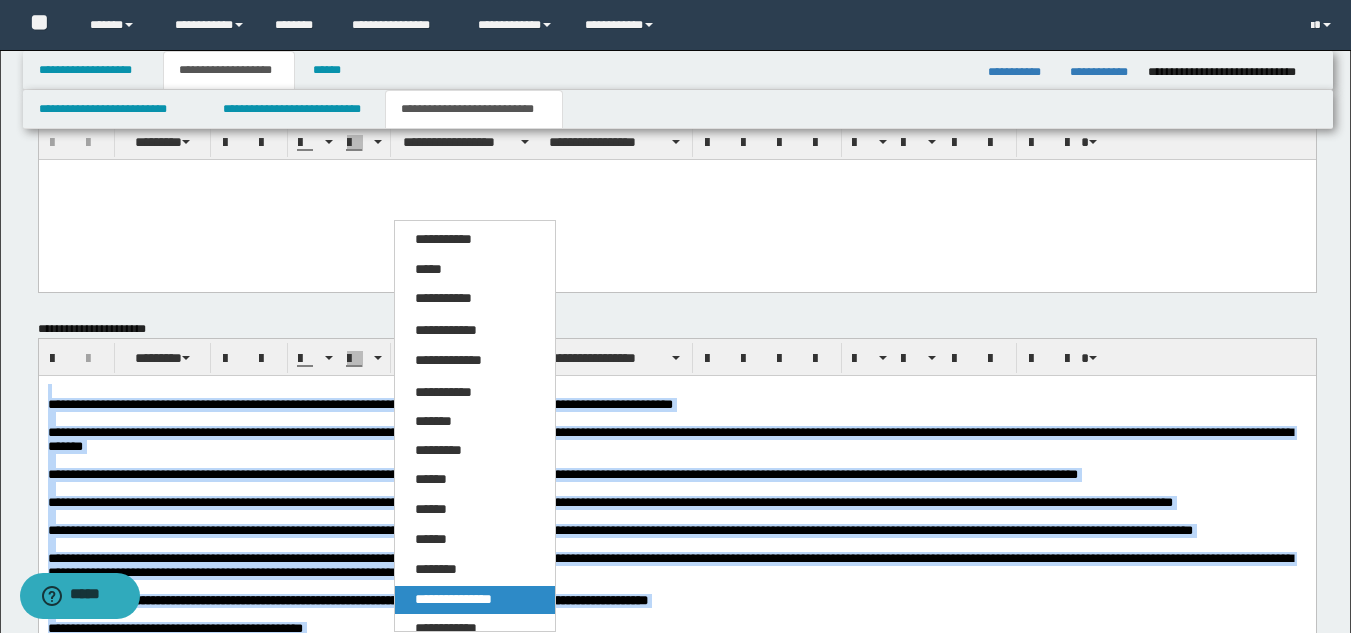 click on "**********" at bounding box center [453, 599] 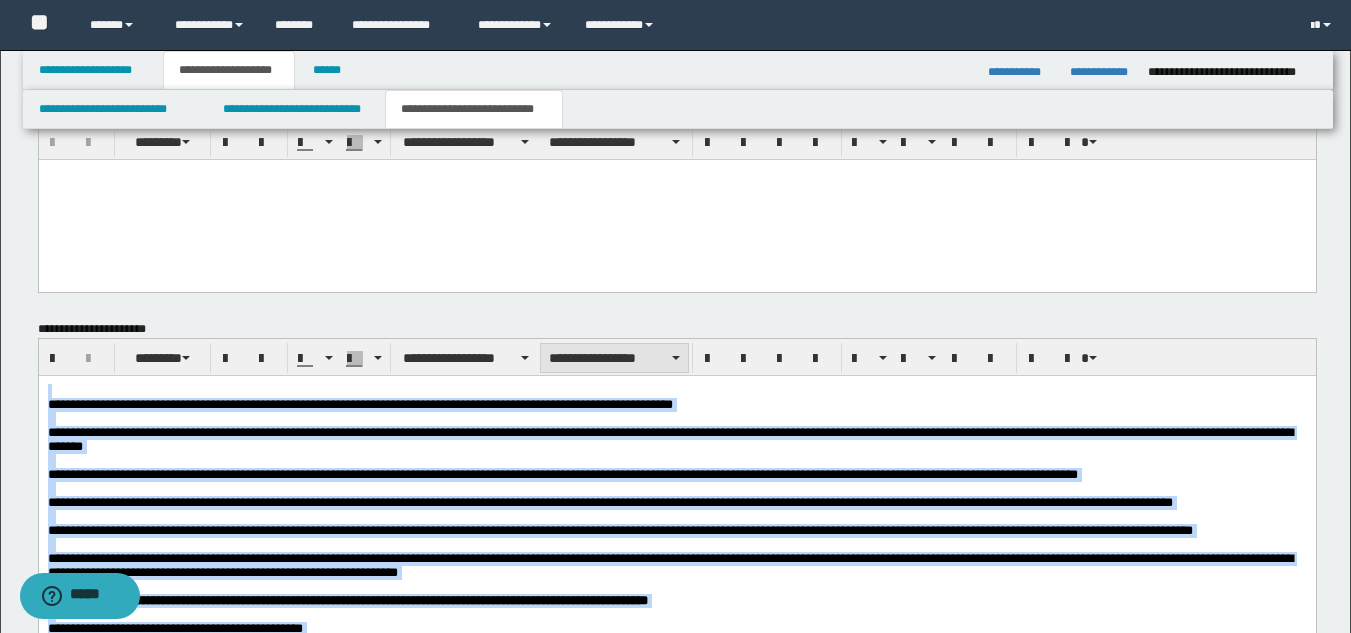 click on "**********" at bounding box center (614, 358) 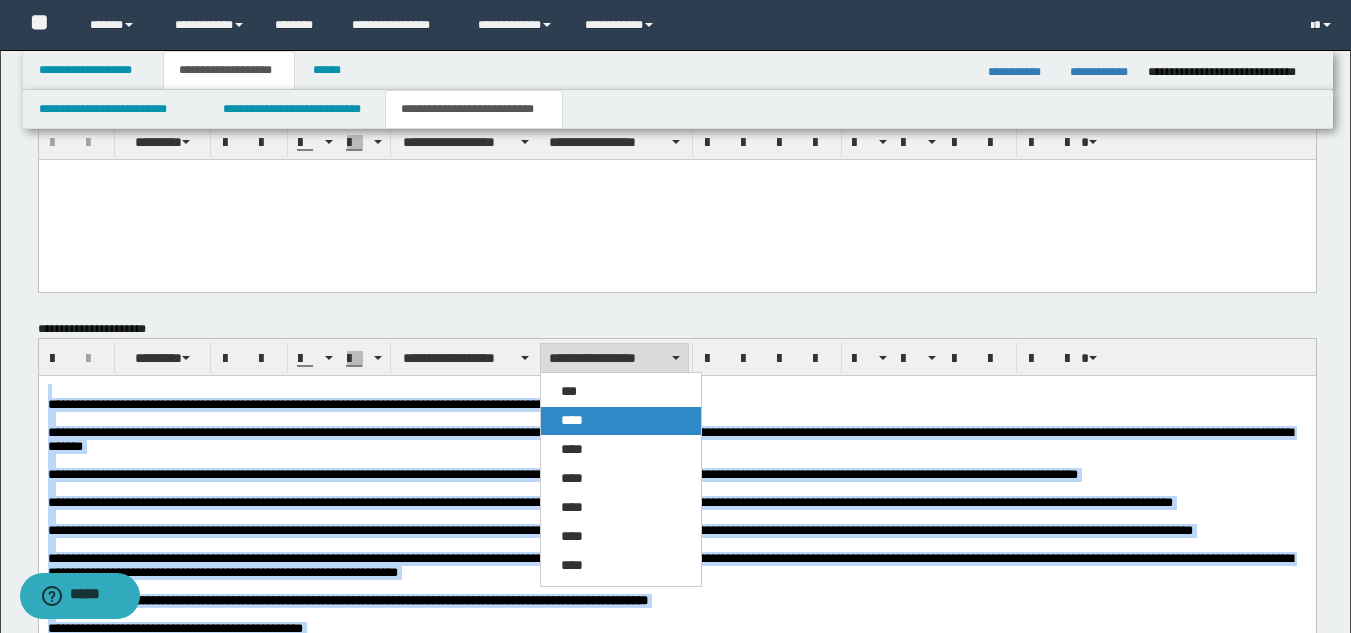 drag, startPoint x: 589, startPoint y: 414, endPoint x: 620, endPoint y: 3, distance: 412.16745 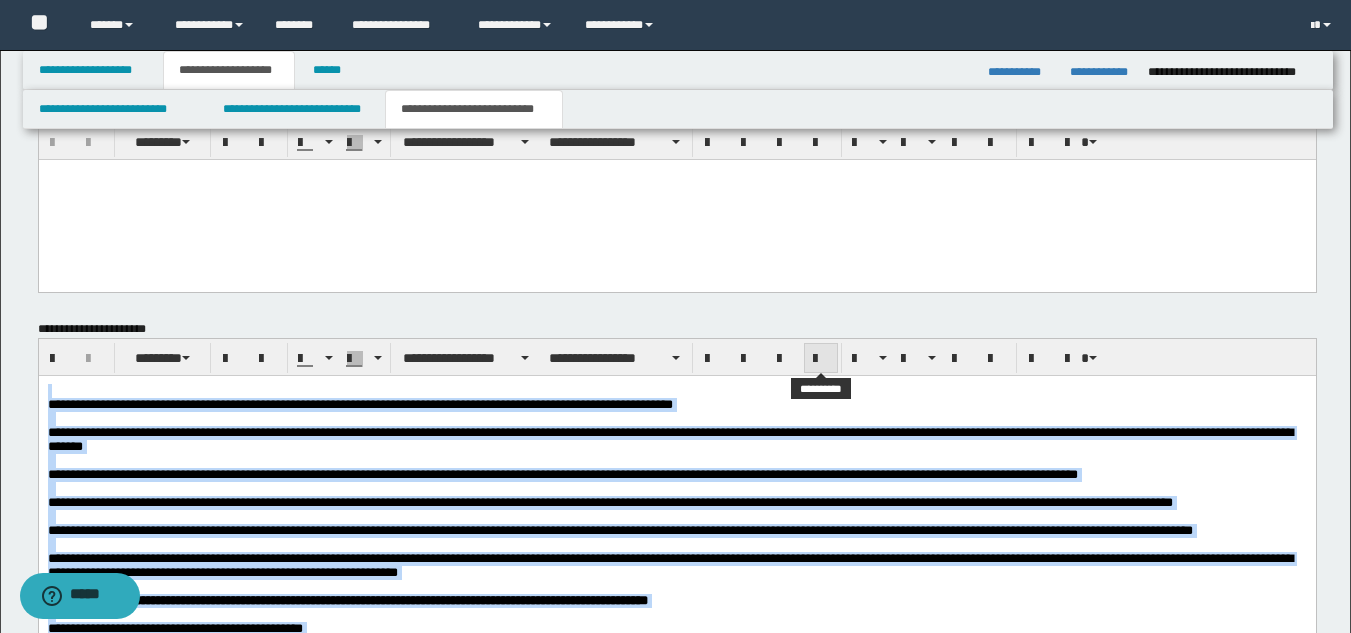 click at bounding box center [821, 359] 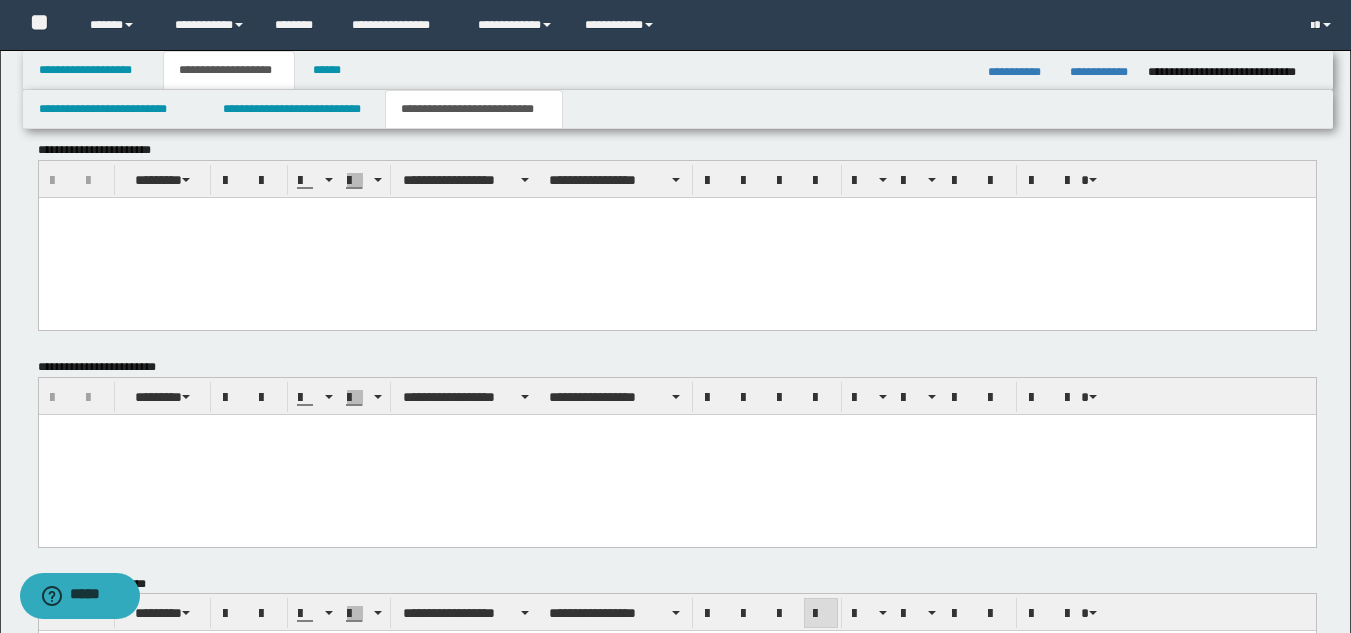 scroll, scrollTop: 946, scrollLeft: 0, axis: vertical 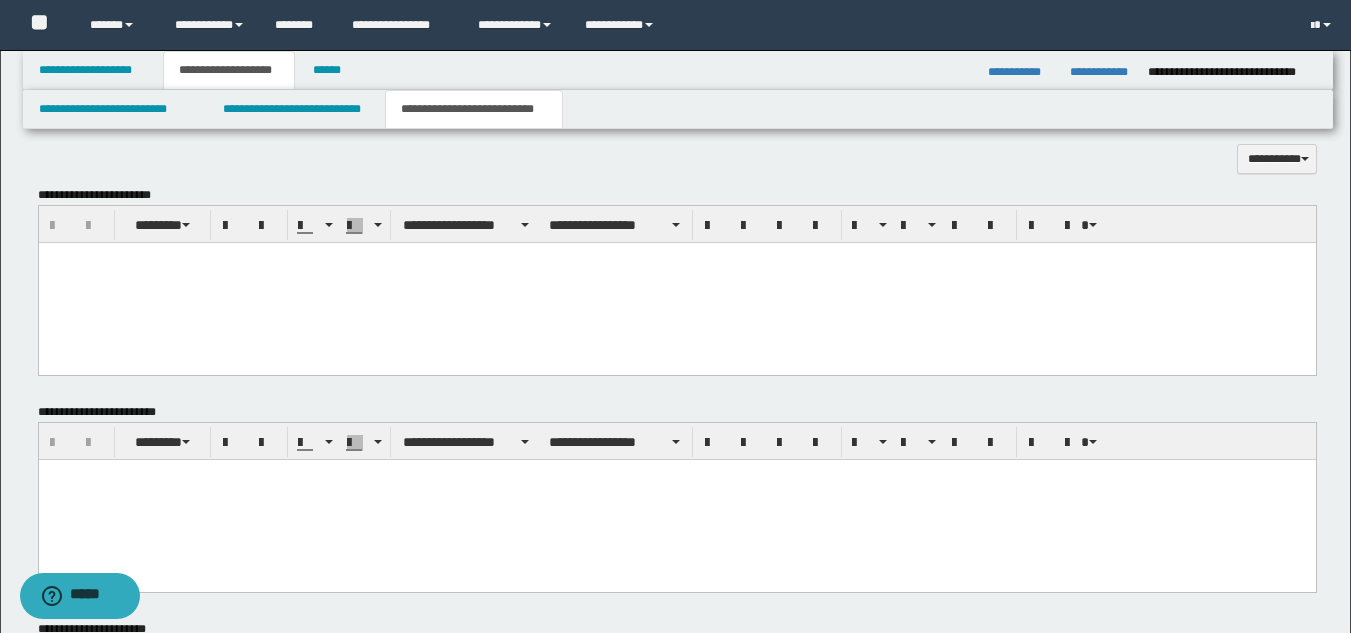 click at bounding box center [676, 282] 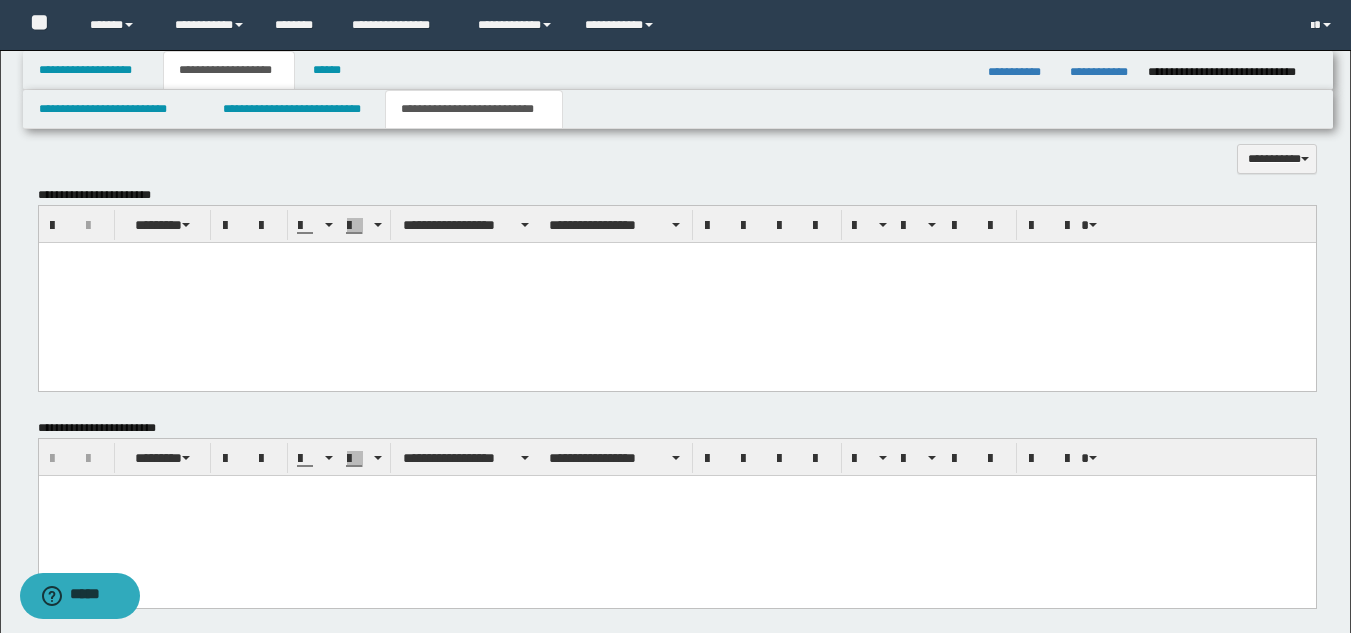 paste 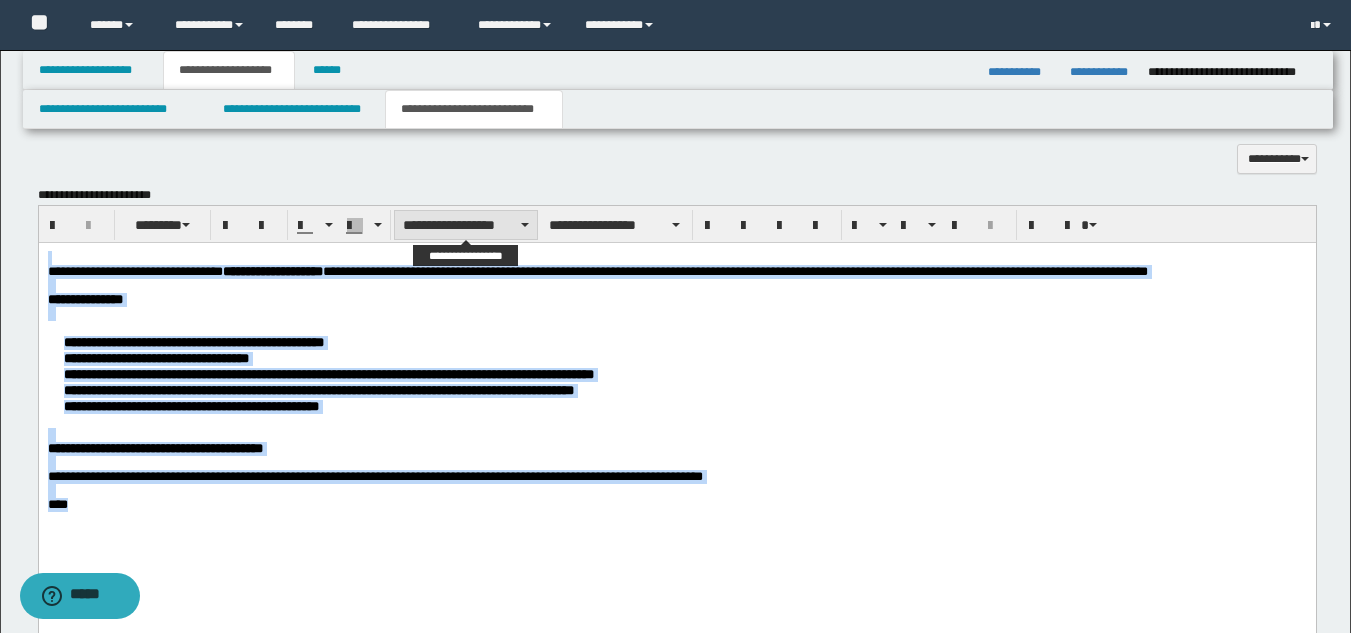 click on "**********" at bounding box center [466, 225] 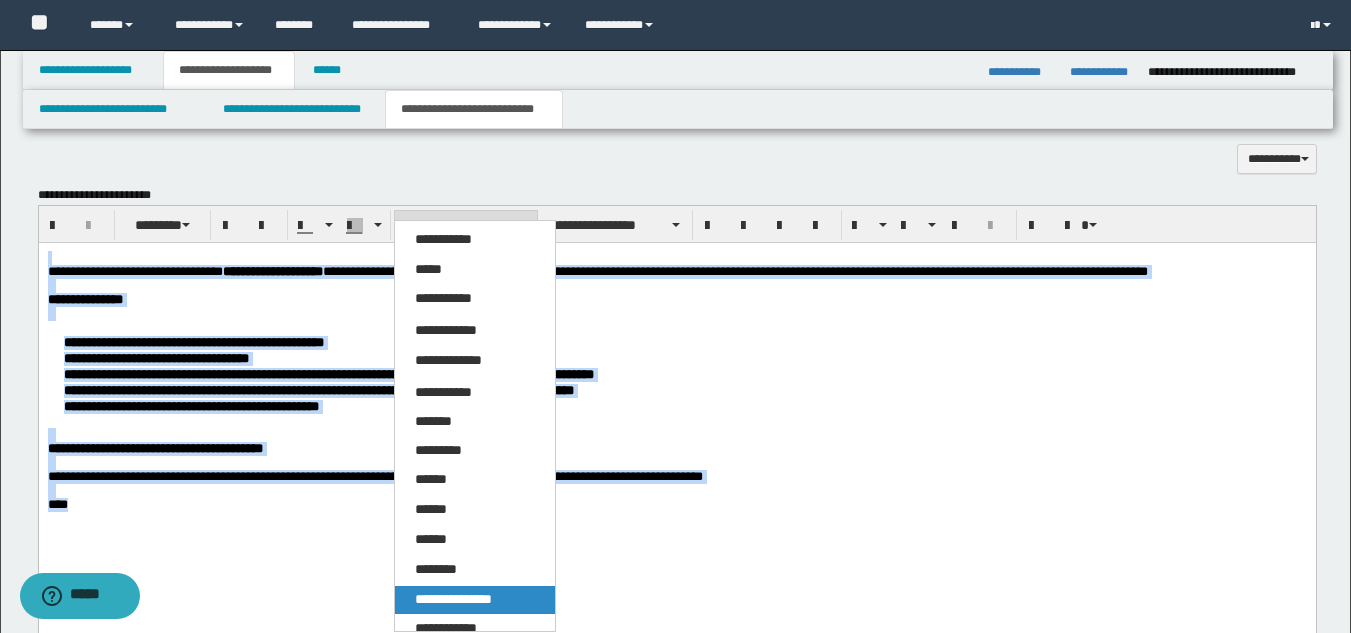 drag, startPoint x: 451, startPoint y: 604, endPoint x: 444, endPoint y: 213, distance: 391.06265 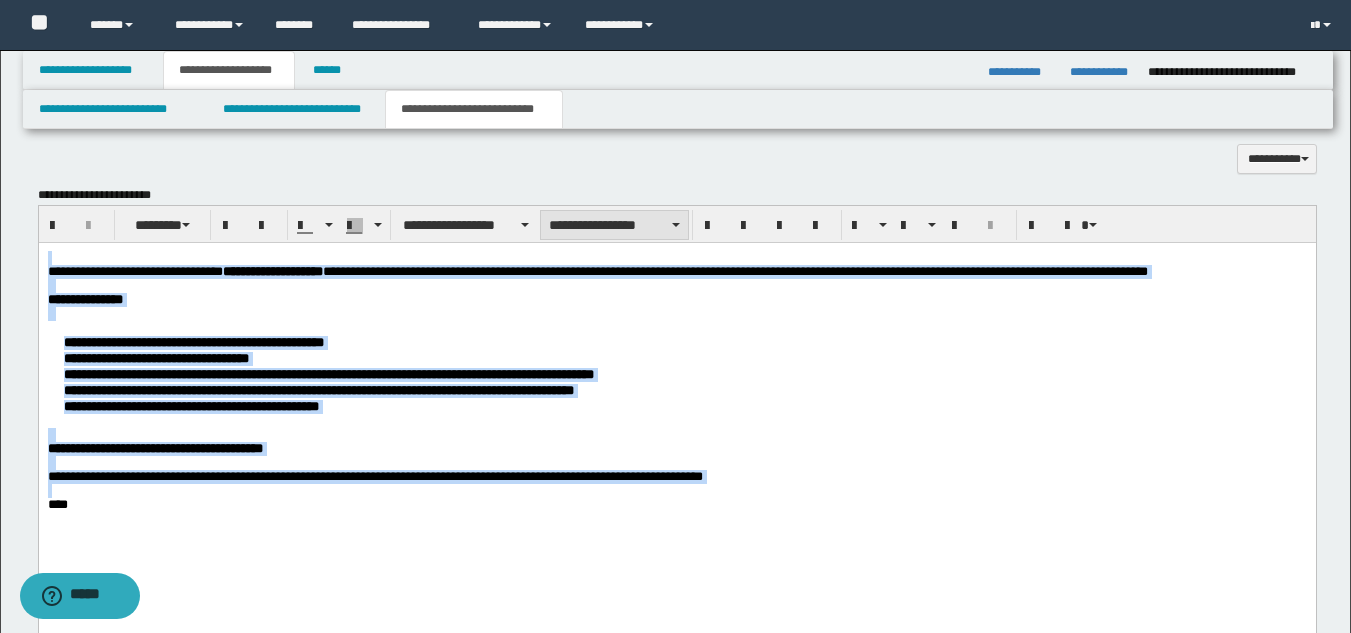 click on "**********" at bounding box center (614, 225) 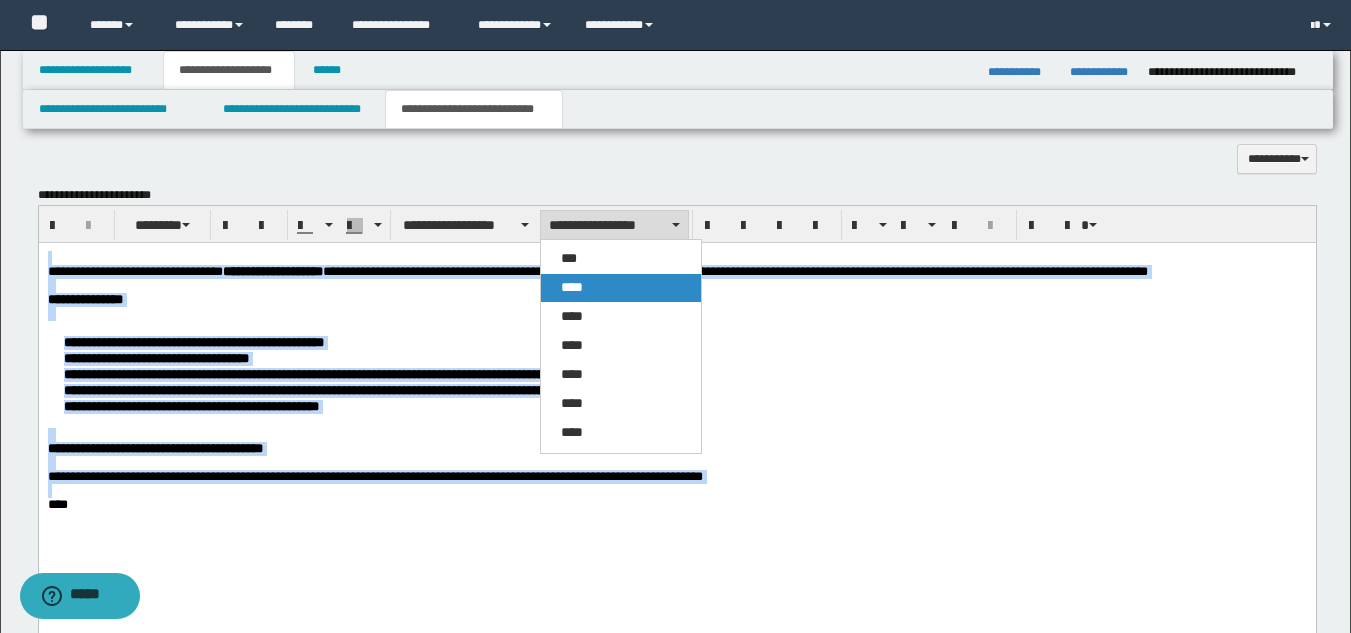 click on "****" at bounding box center (572, 287) 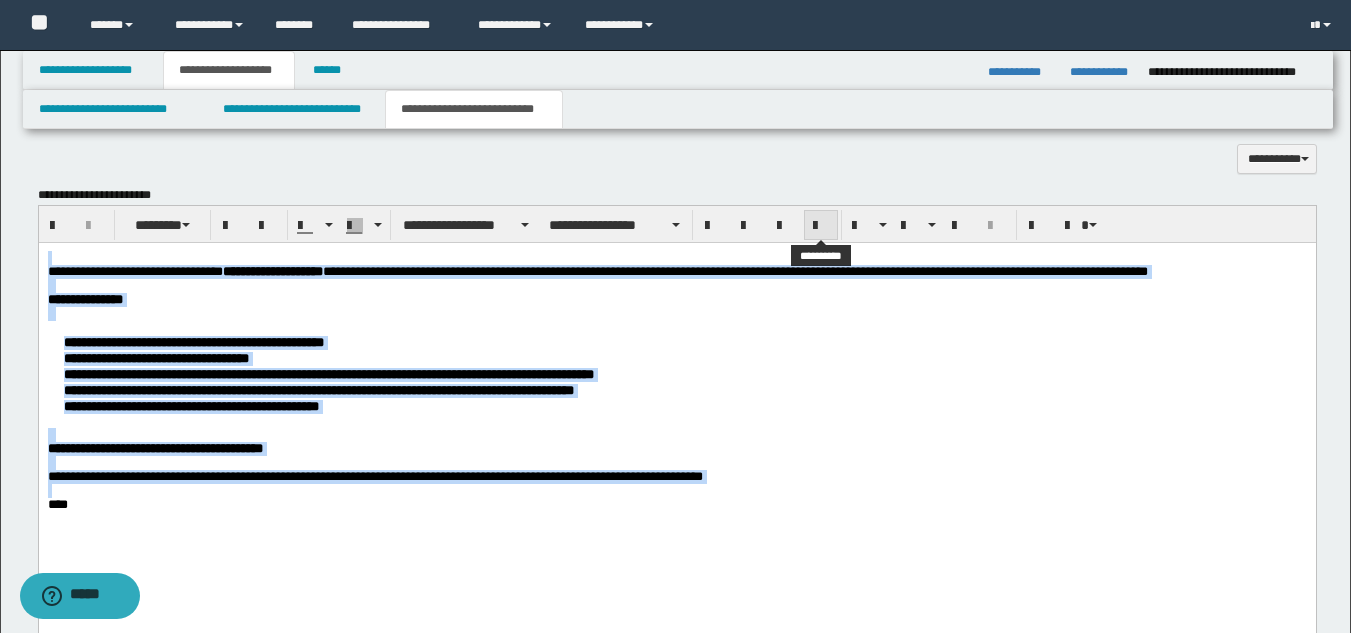 click at bounding box center (821, 226) 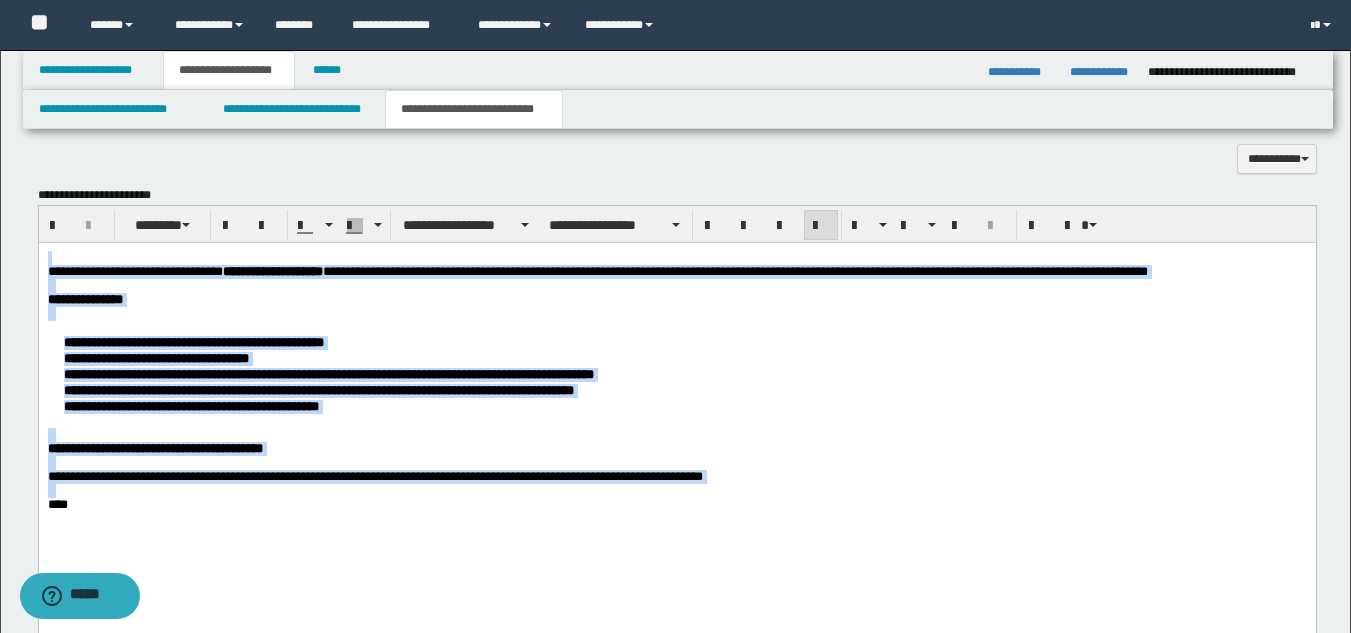click on "**********" at bounding box center (676, 405) 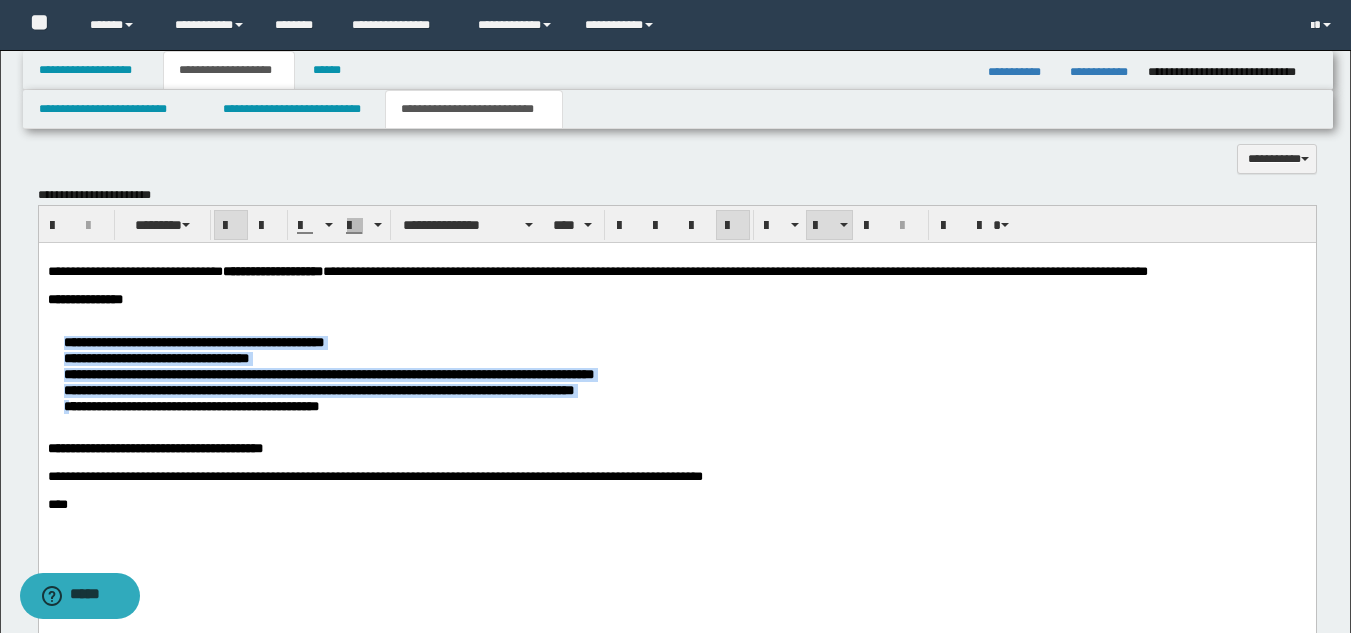 drag, startPoint x: 60, startPoint y: 359, endPoint x: 67, endPoint y: 425, distance: 66.37017 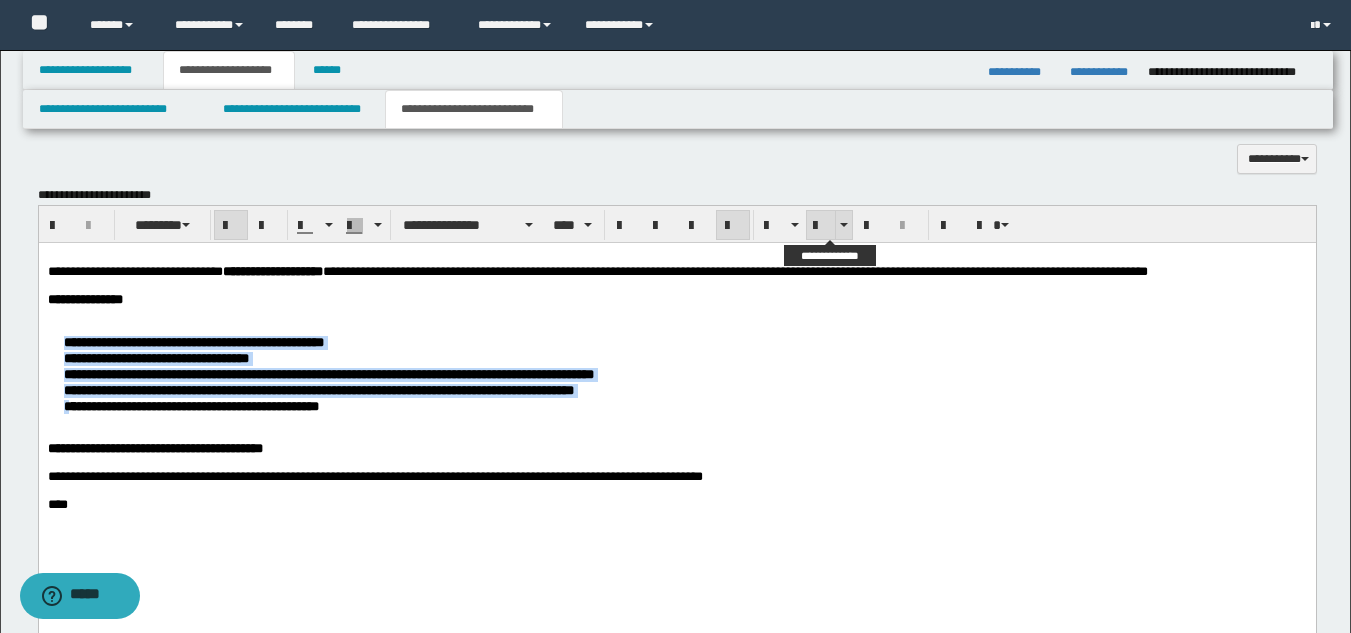 click at bounding box center (821, 226) 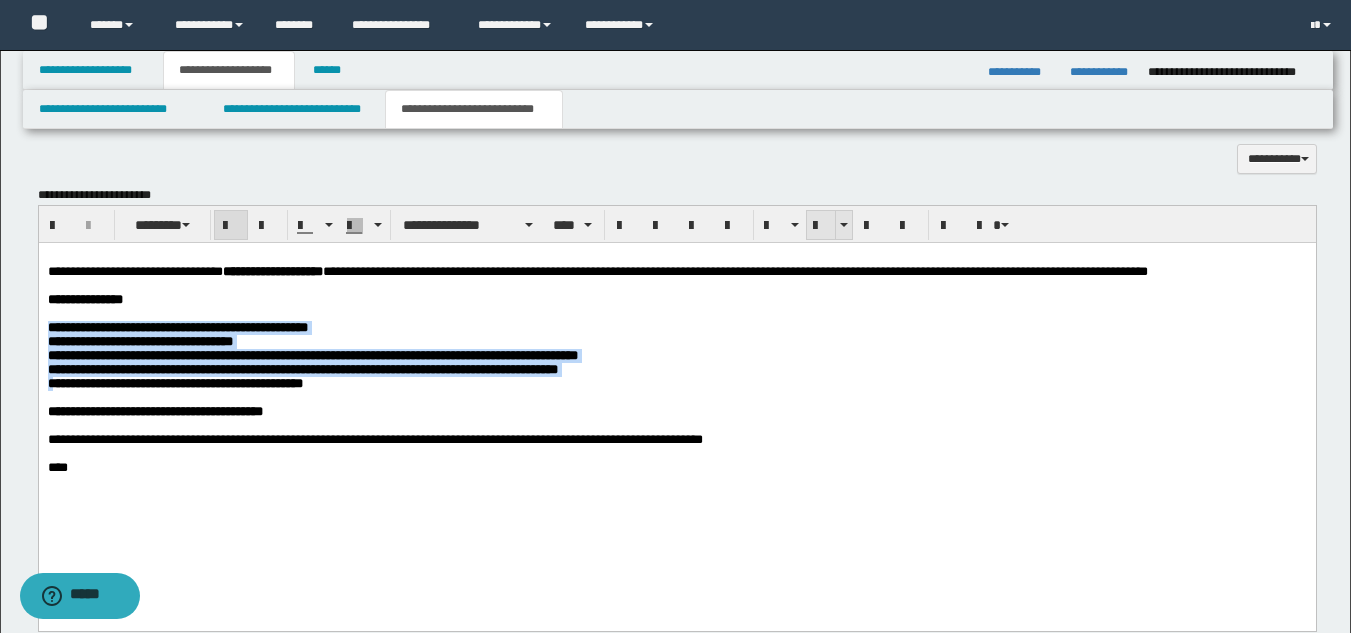 drag, startPoint x: 815, startPoint y: 225, endPoint x: 706, endPoint y: 8, distance: 242.83739 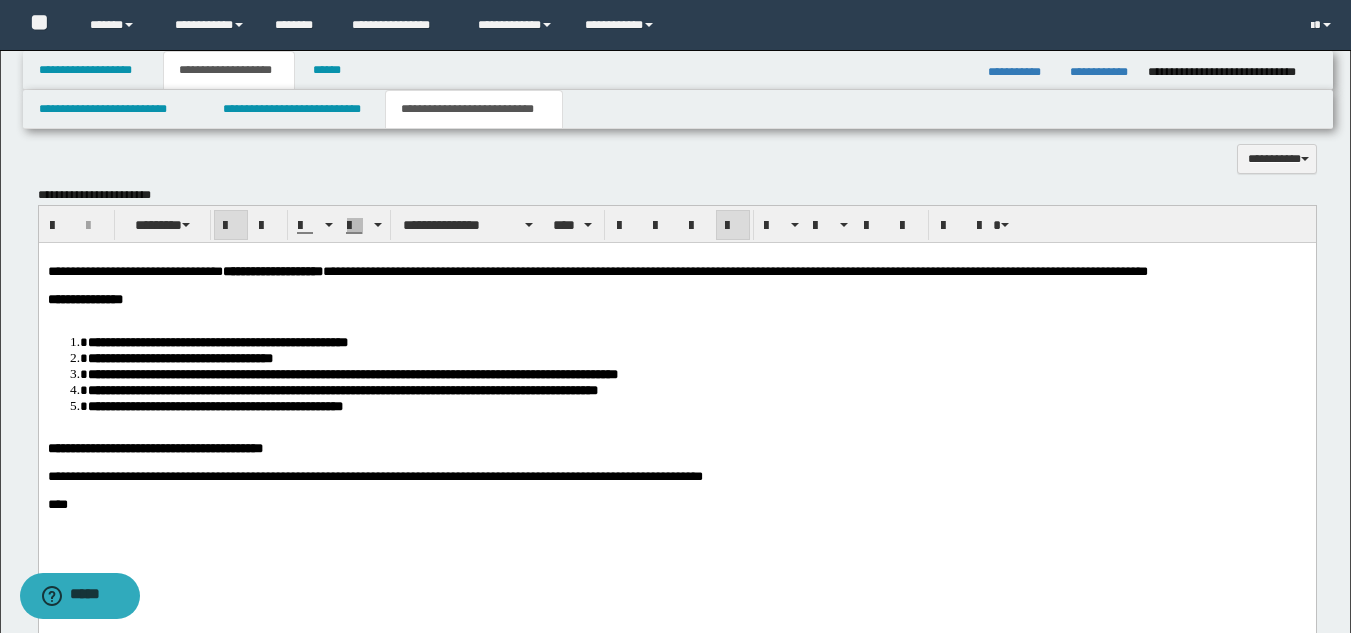 click at bounding box center (676, 313) 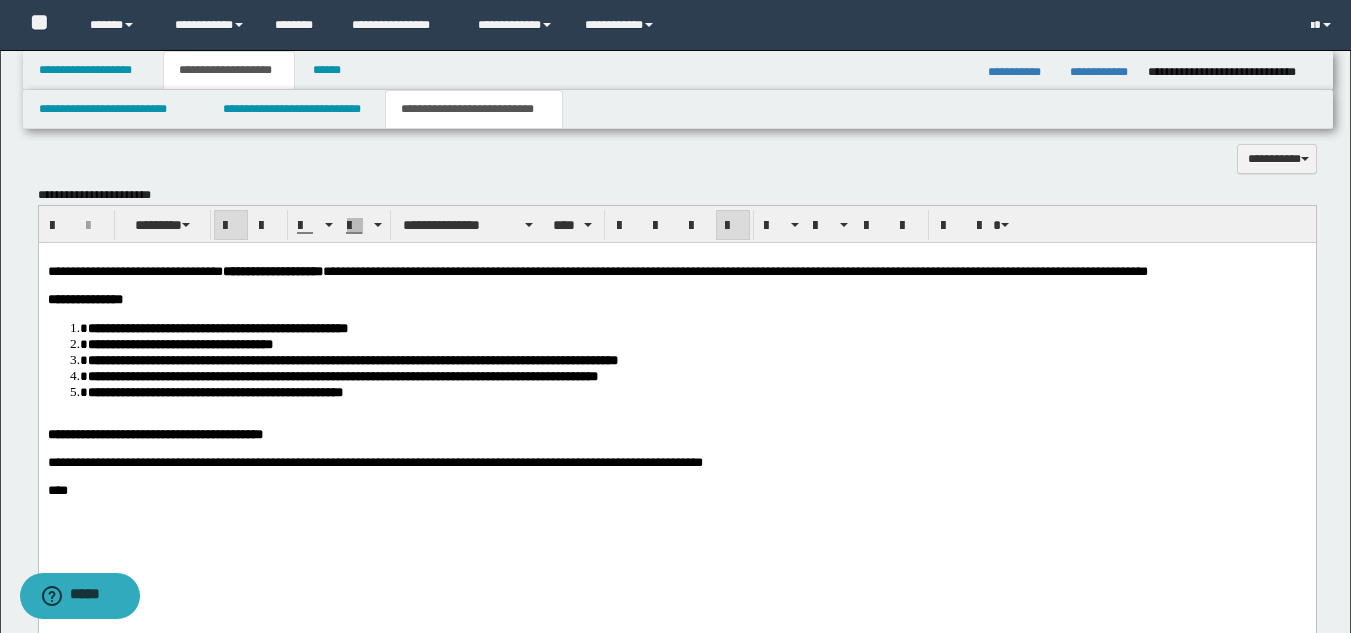 click at bounding box center (676, 420) 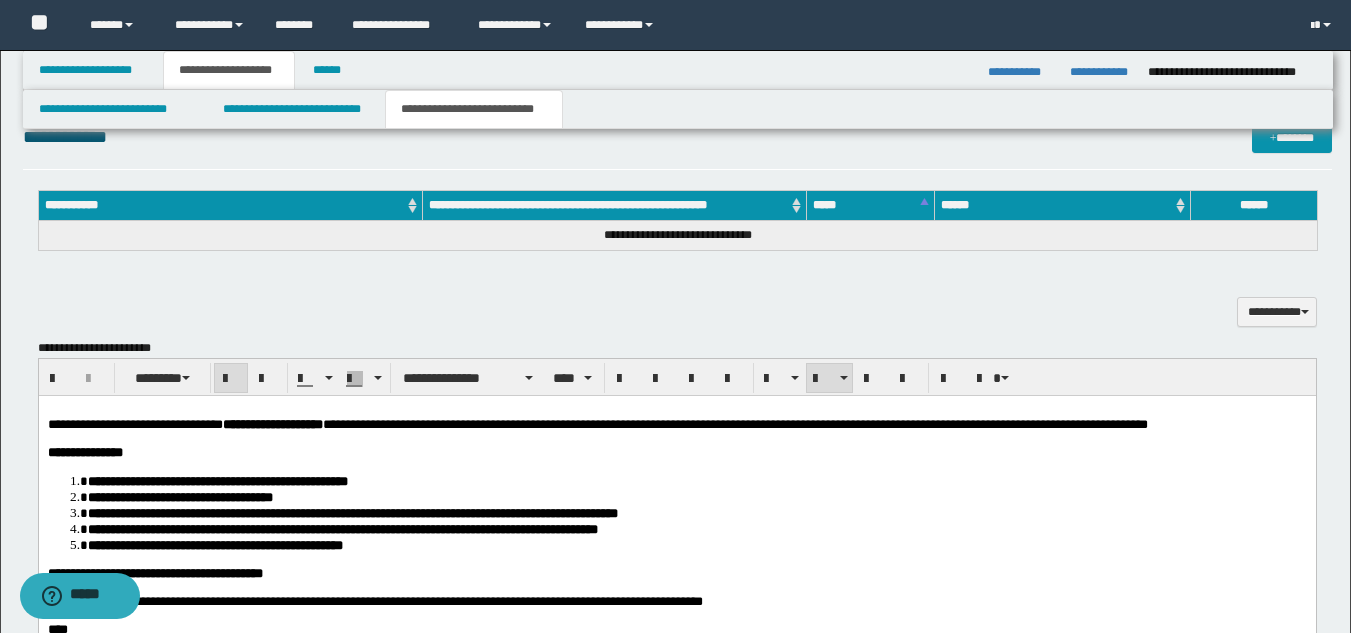 scroll, scrollTop: 746, scrollLeft: 0, axis: vertical 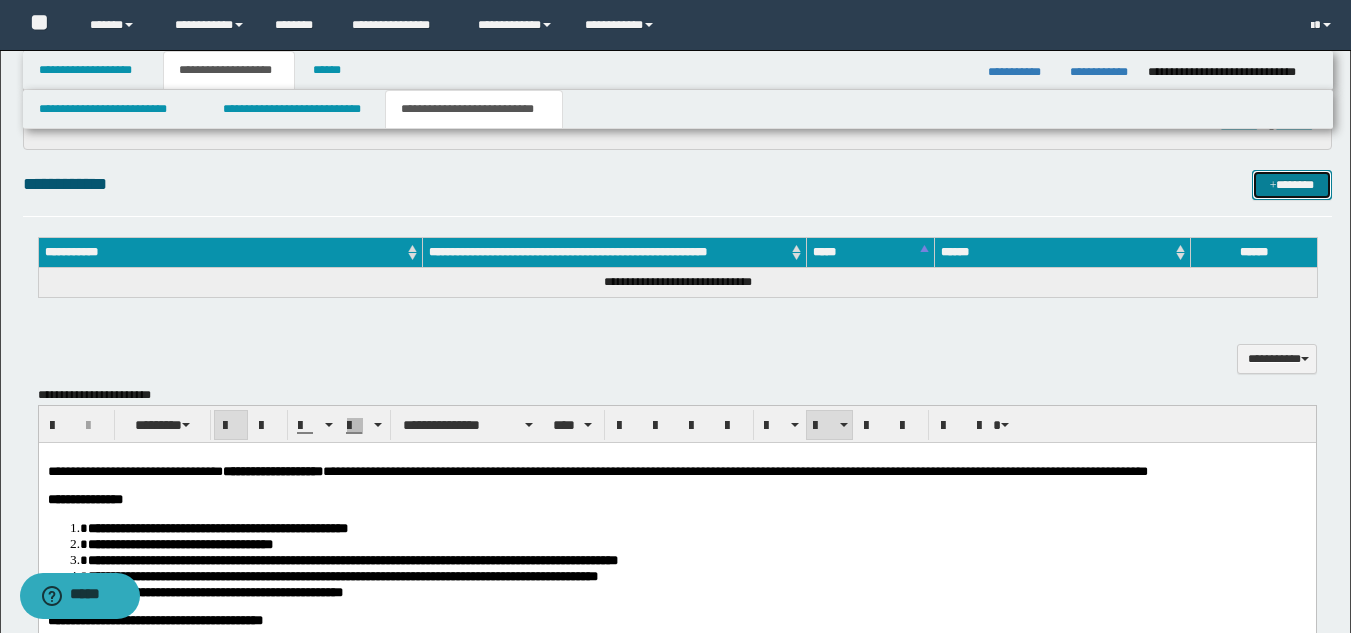click on "*******" at bounding box center [1292, 185] 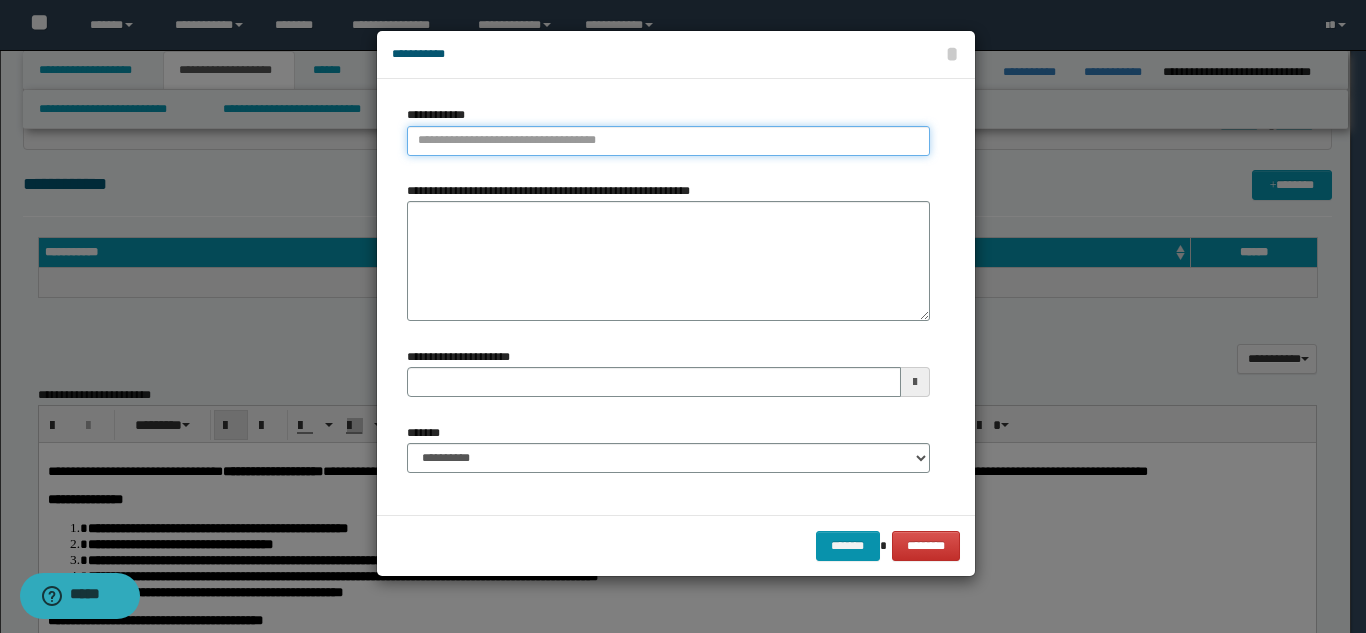 click on "**********" at bounding box center (668, 141) 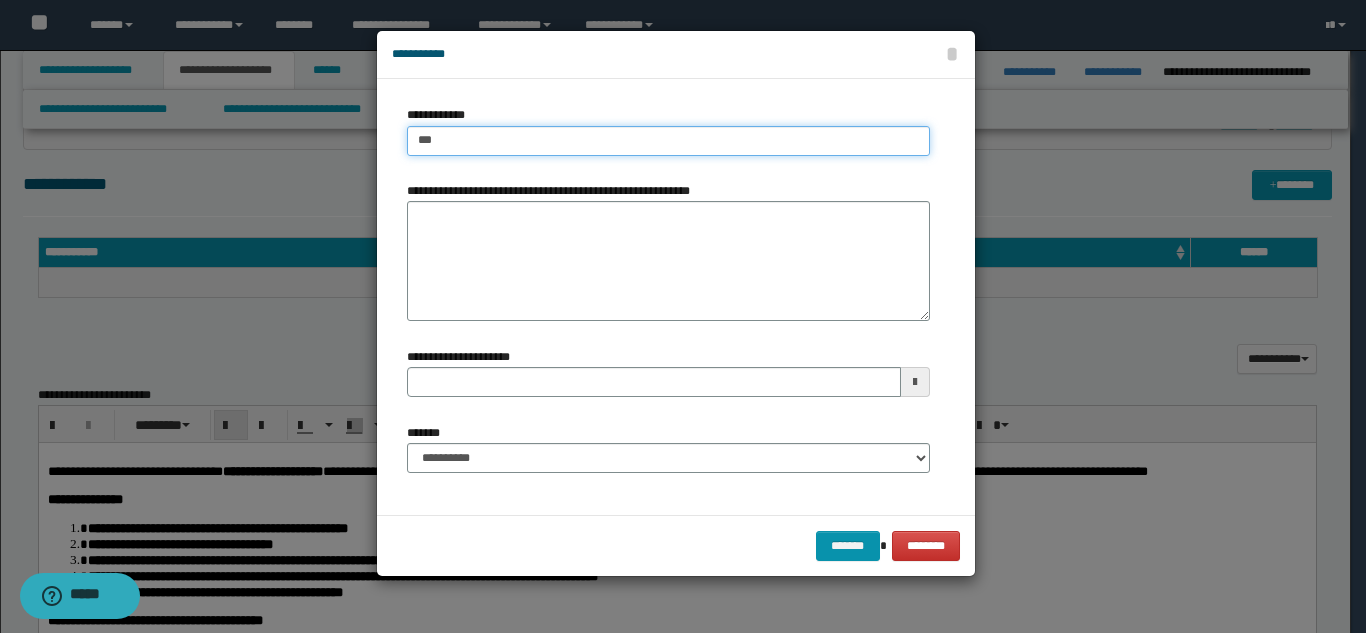type on "****" 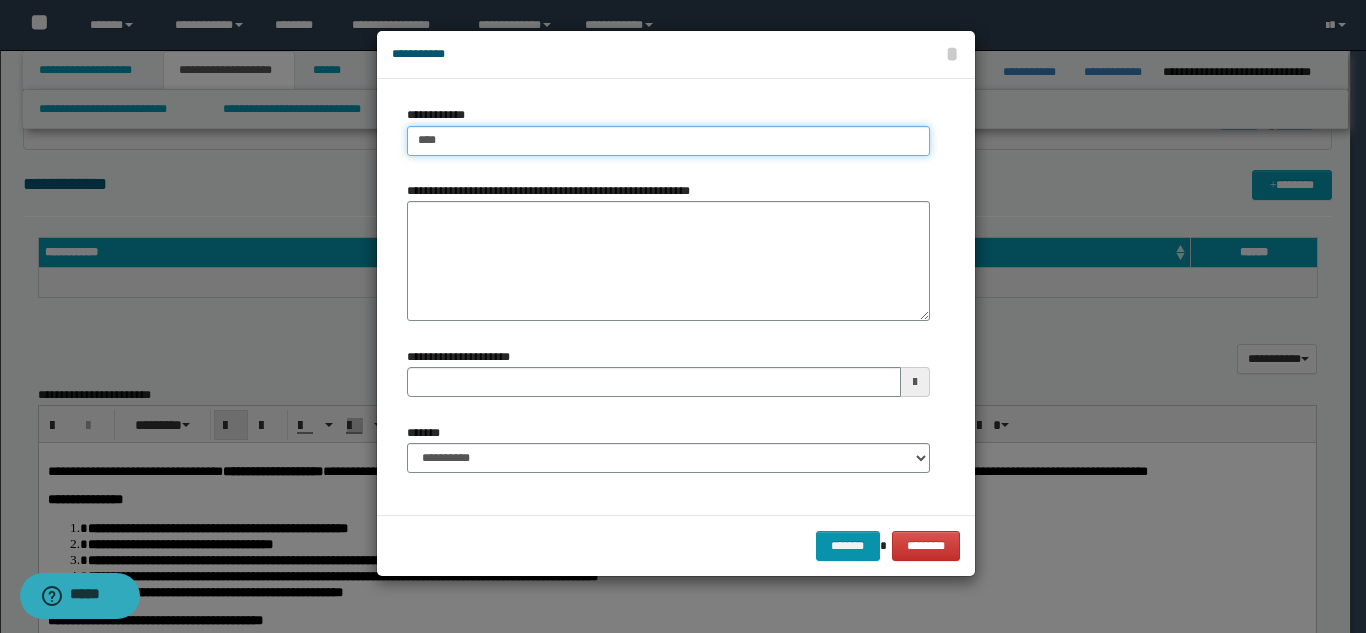 type on "****" 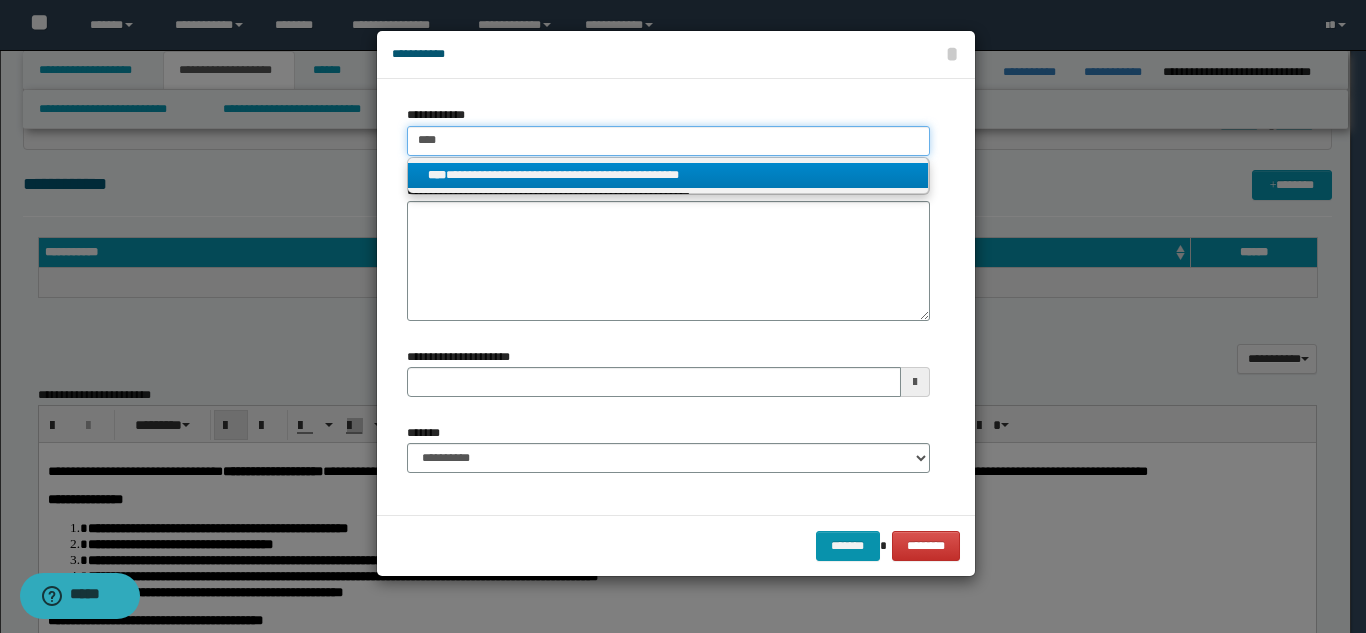 type on "****" 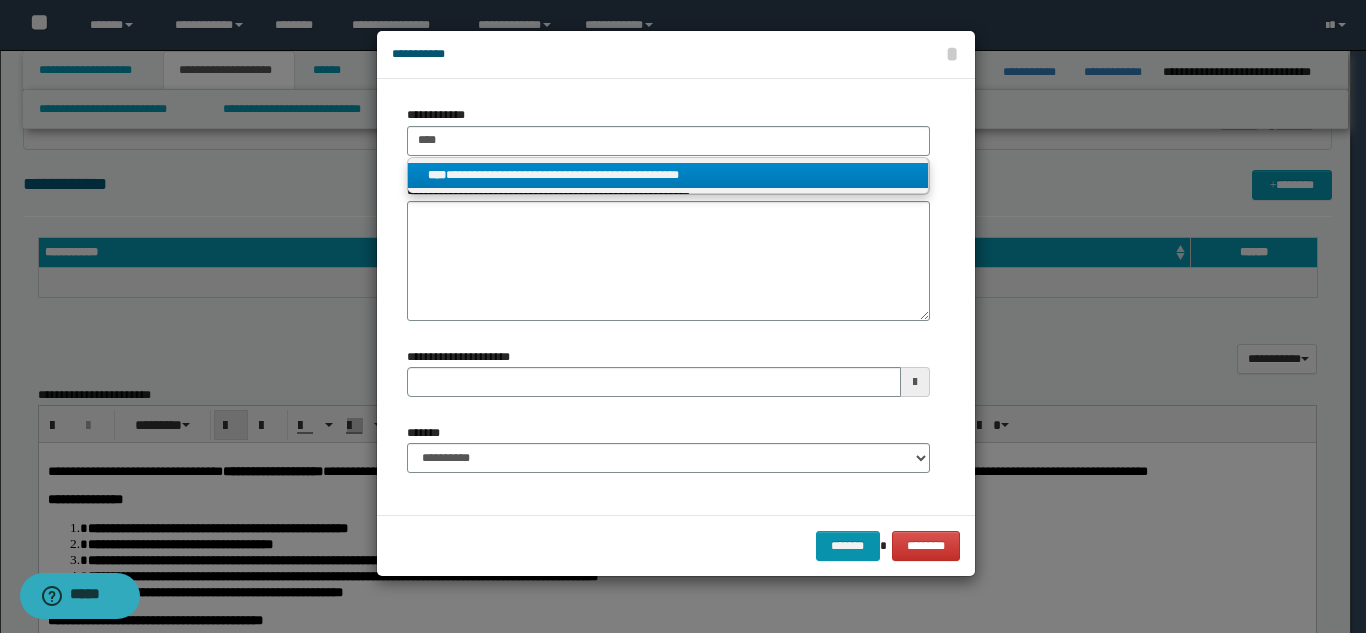 click on "**********" at bounding box center (668, 175) 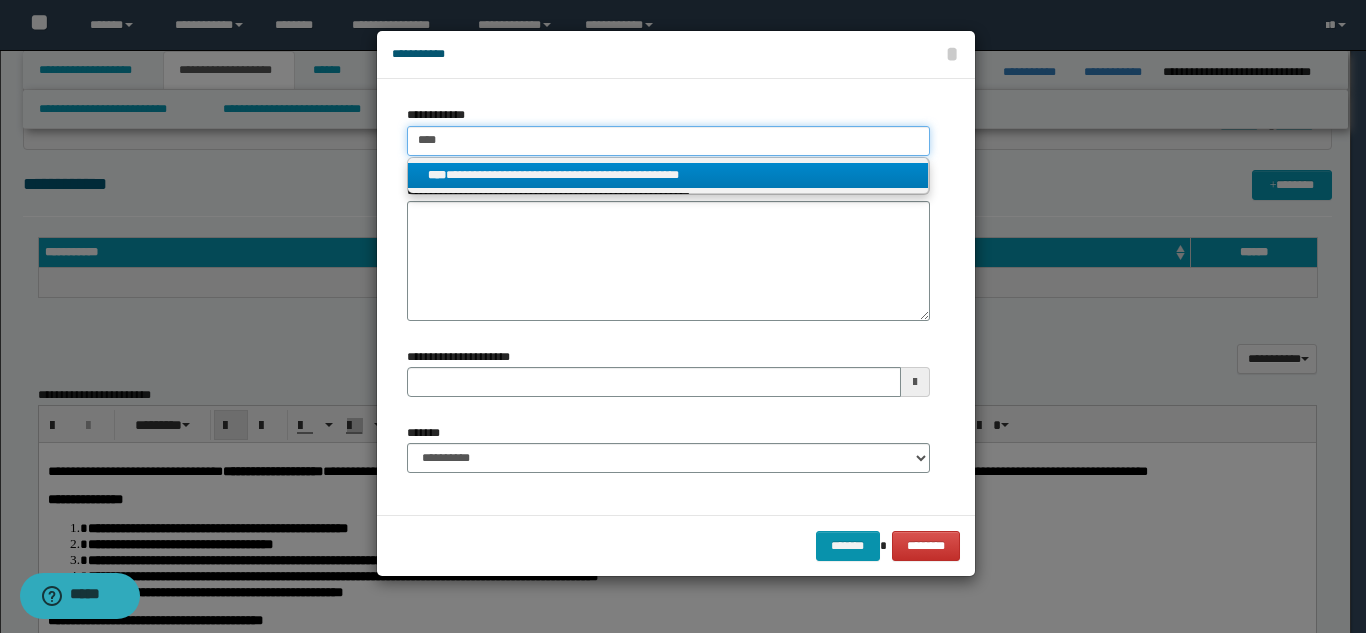 type 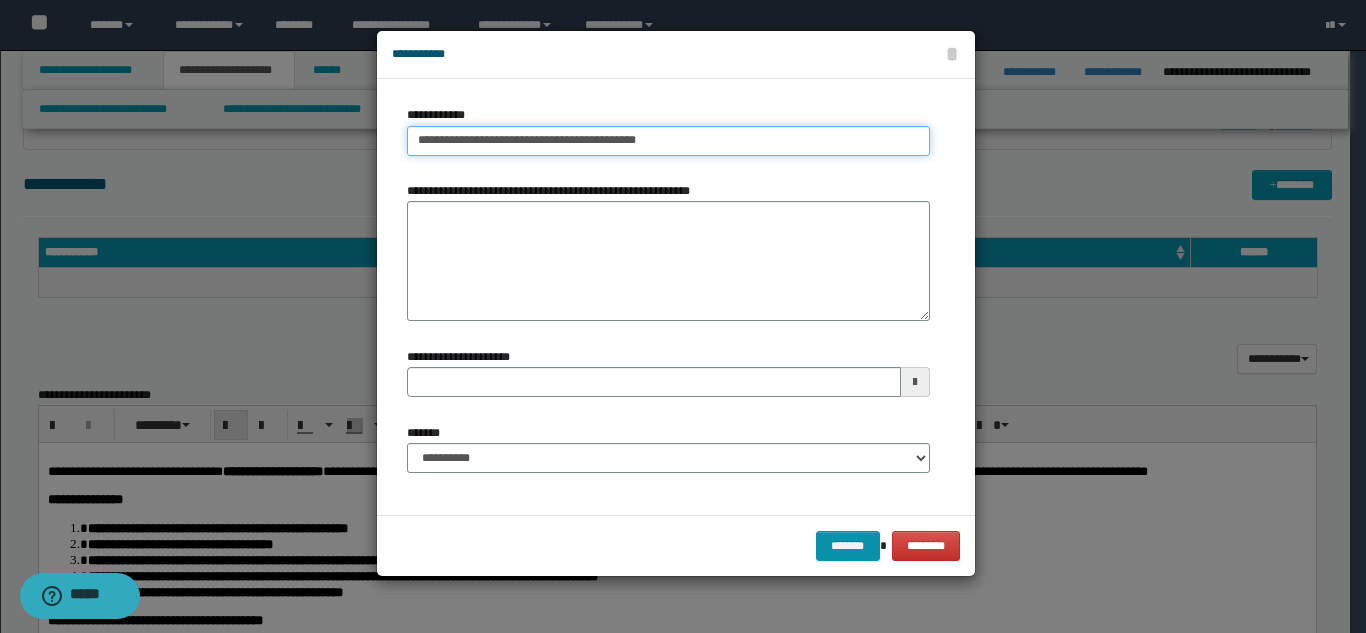 type 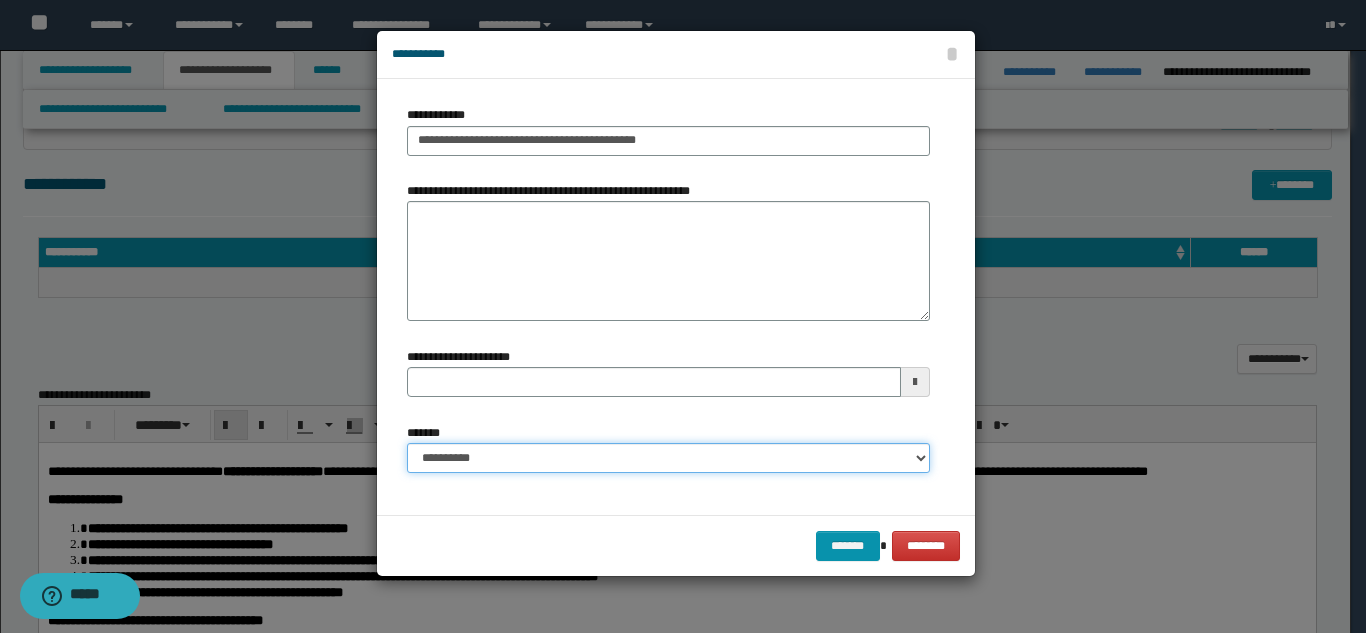 click on "**********" at bounding box center [668, 458] 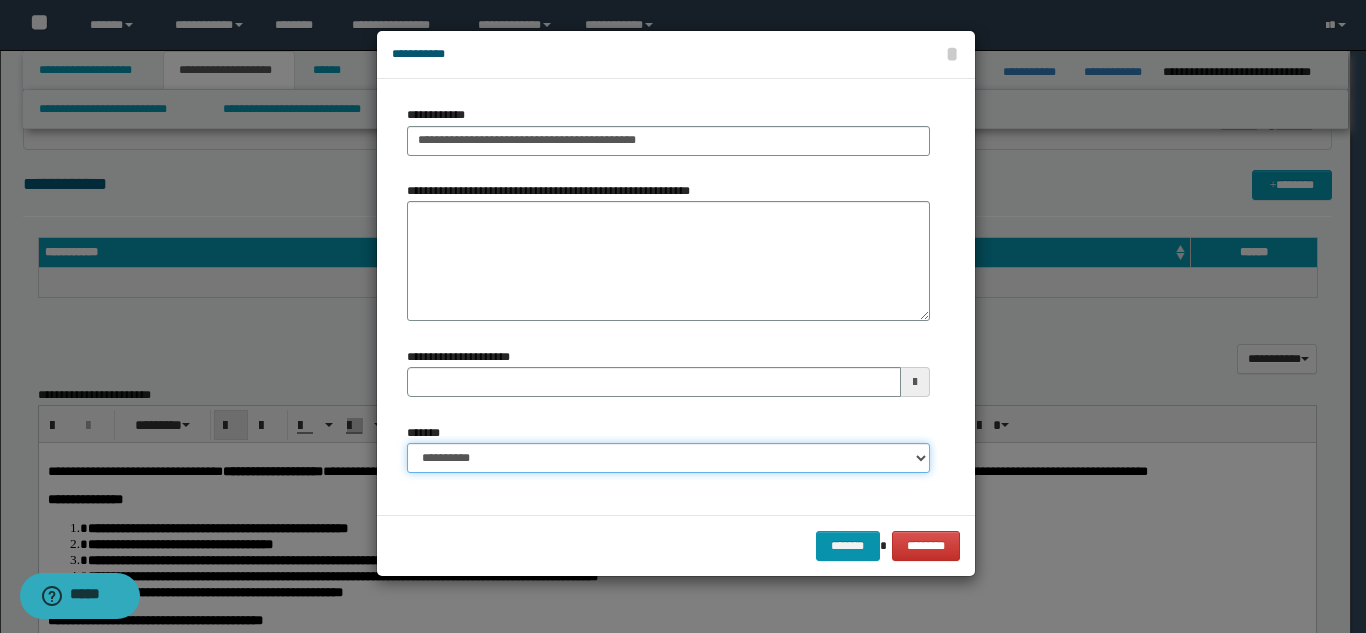 select on "*" 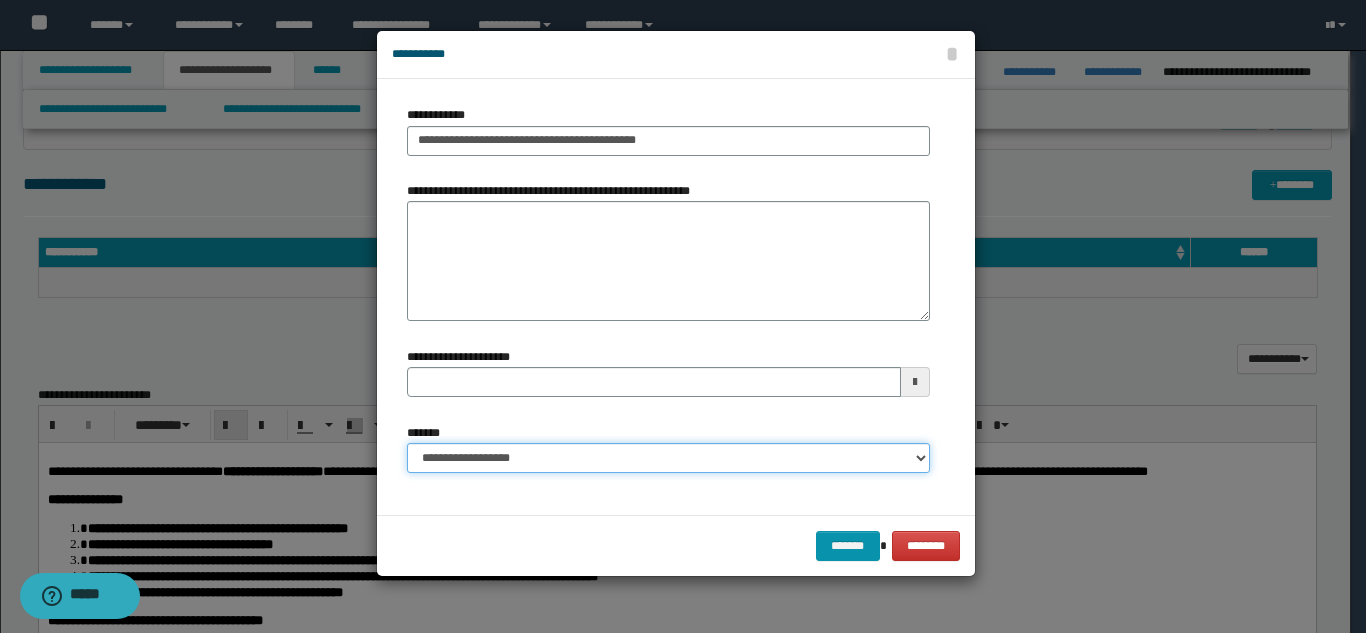 type 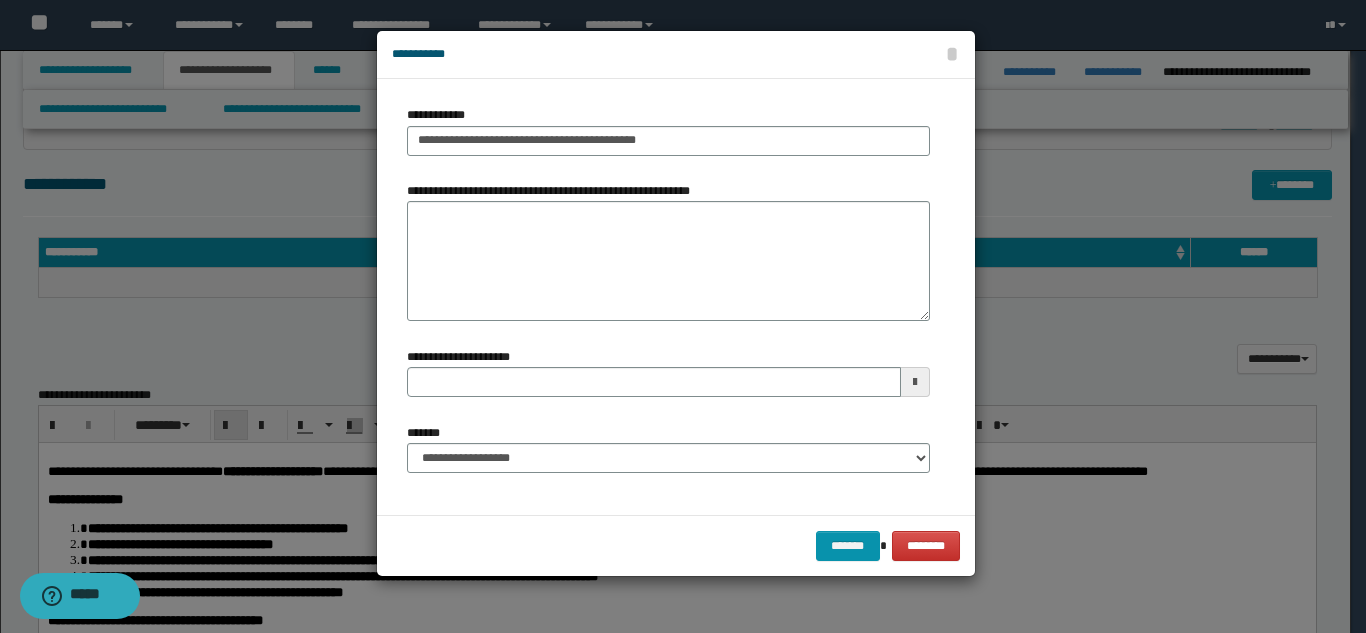 click on "**********" at bounding box center (668, 448) 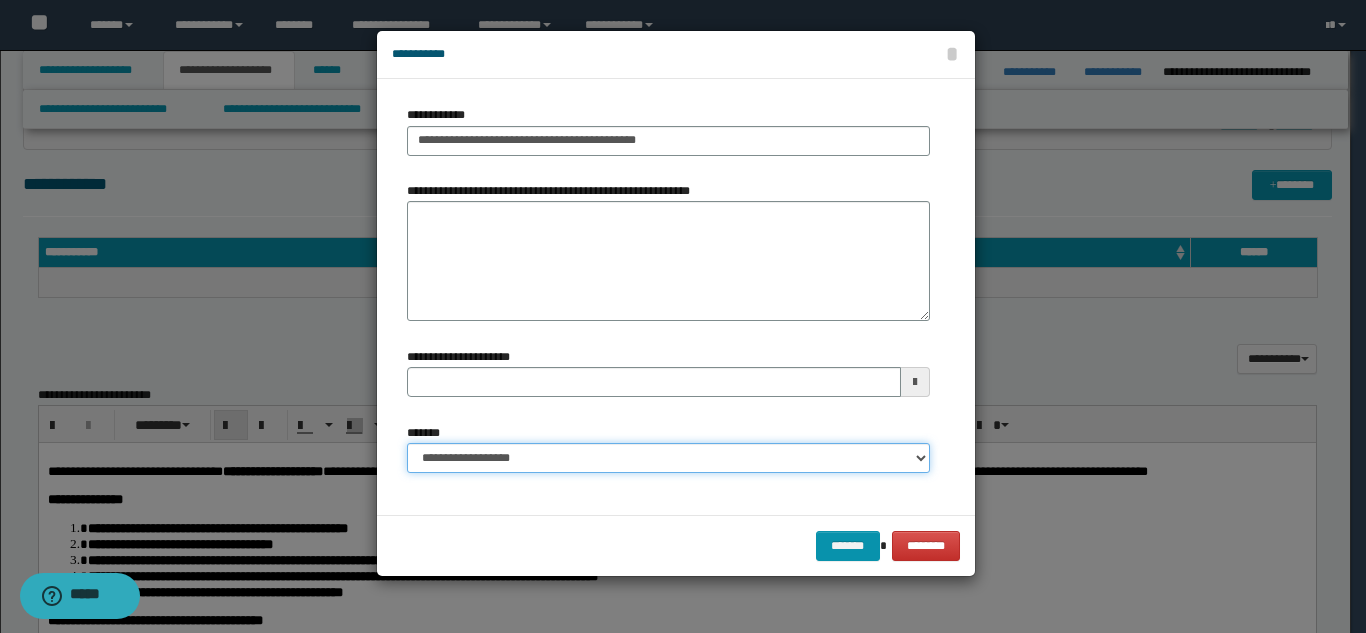click on "**********" at bounding box center (668, 458) 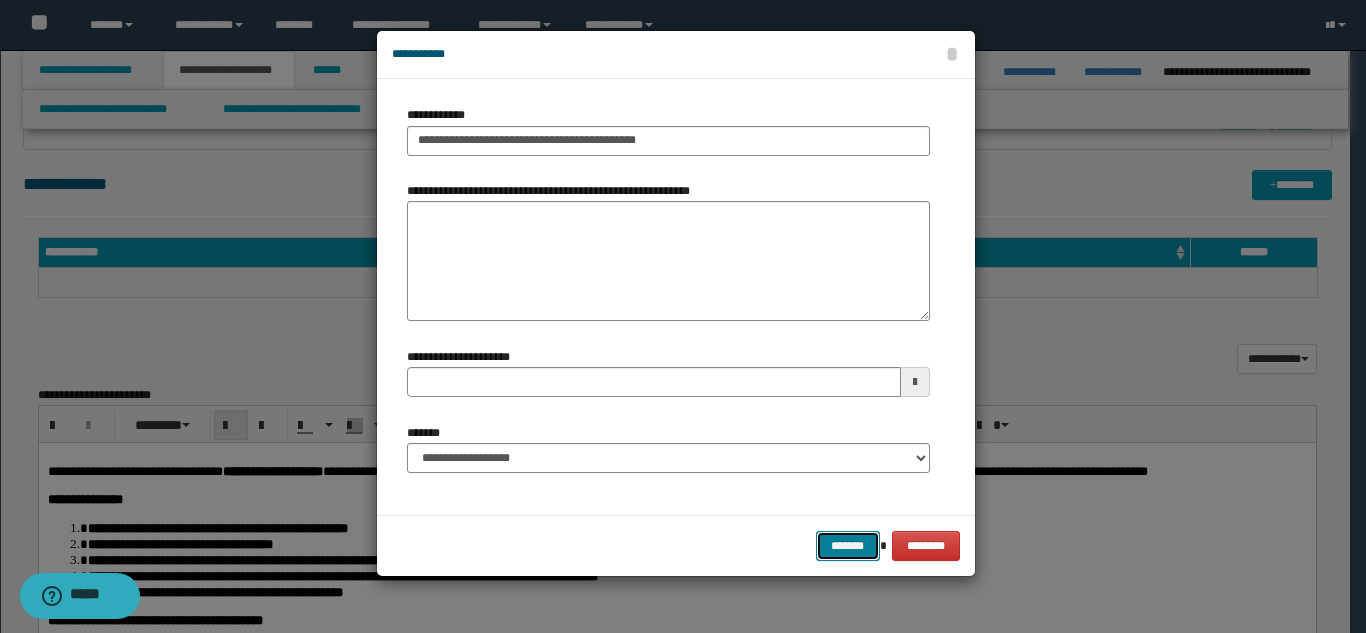 click on "*******" at bounding box center (848, 546) 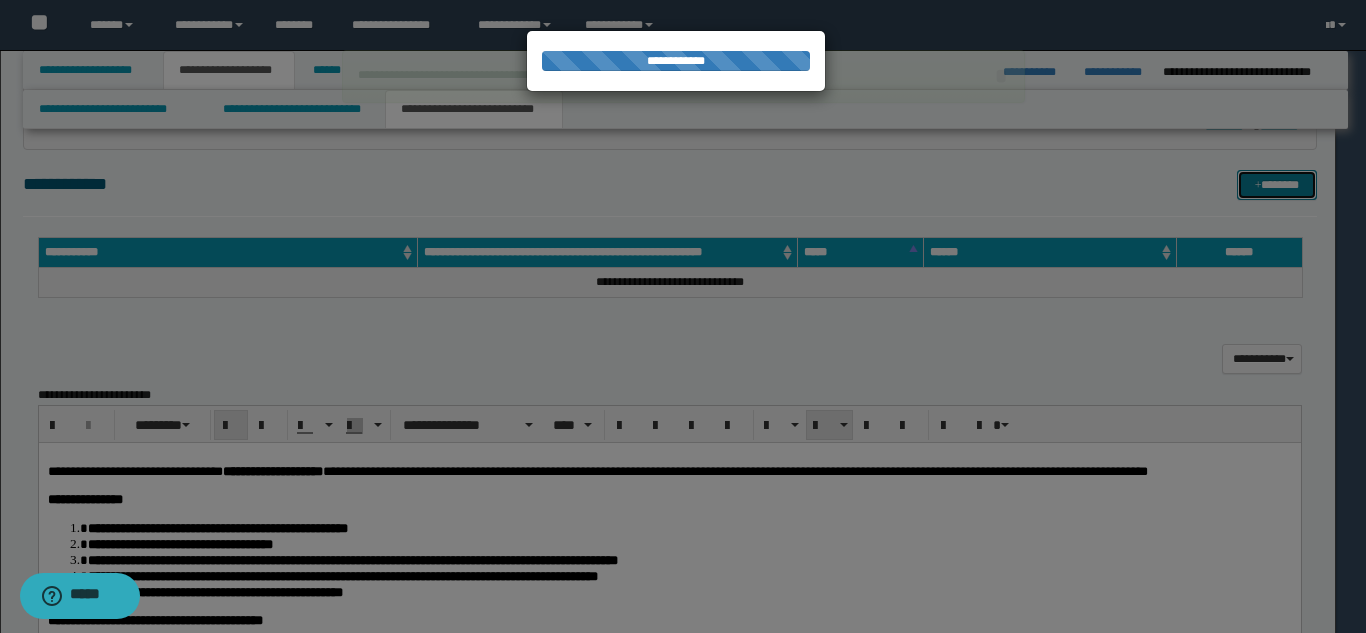 type 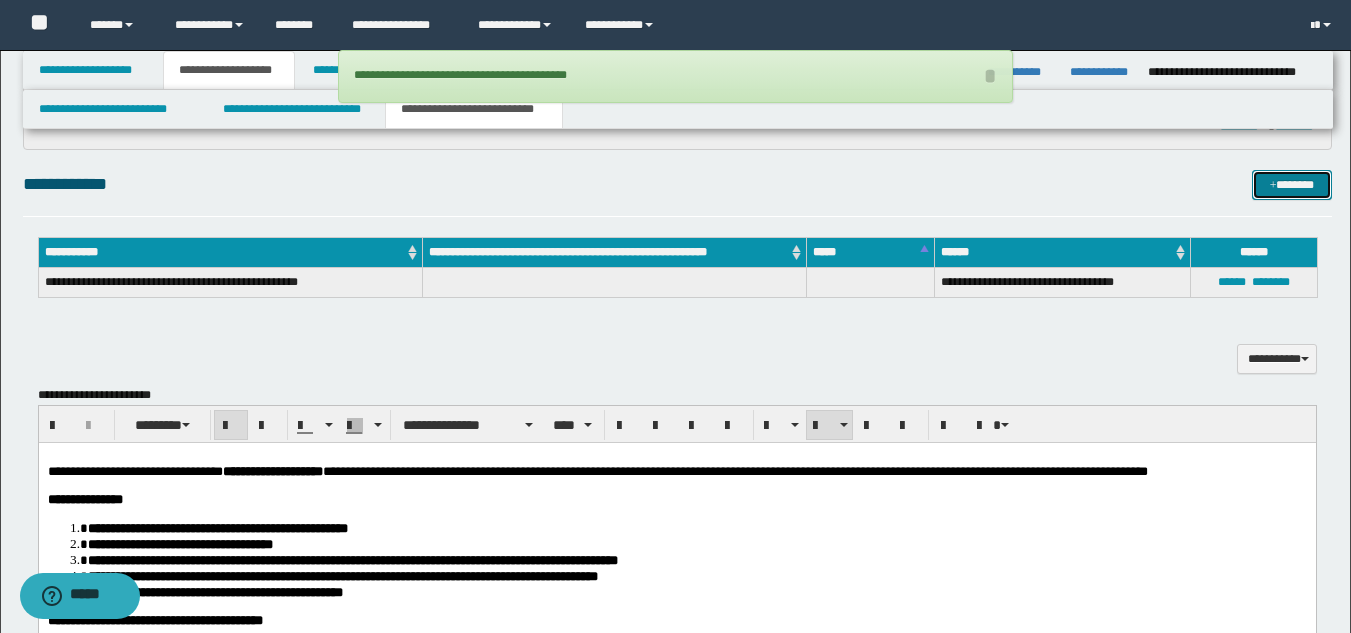 click at bounding box center (1273, 186) 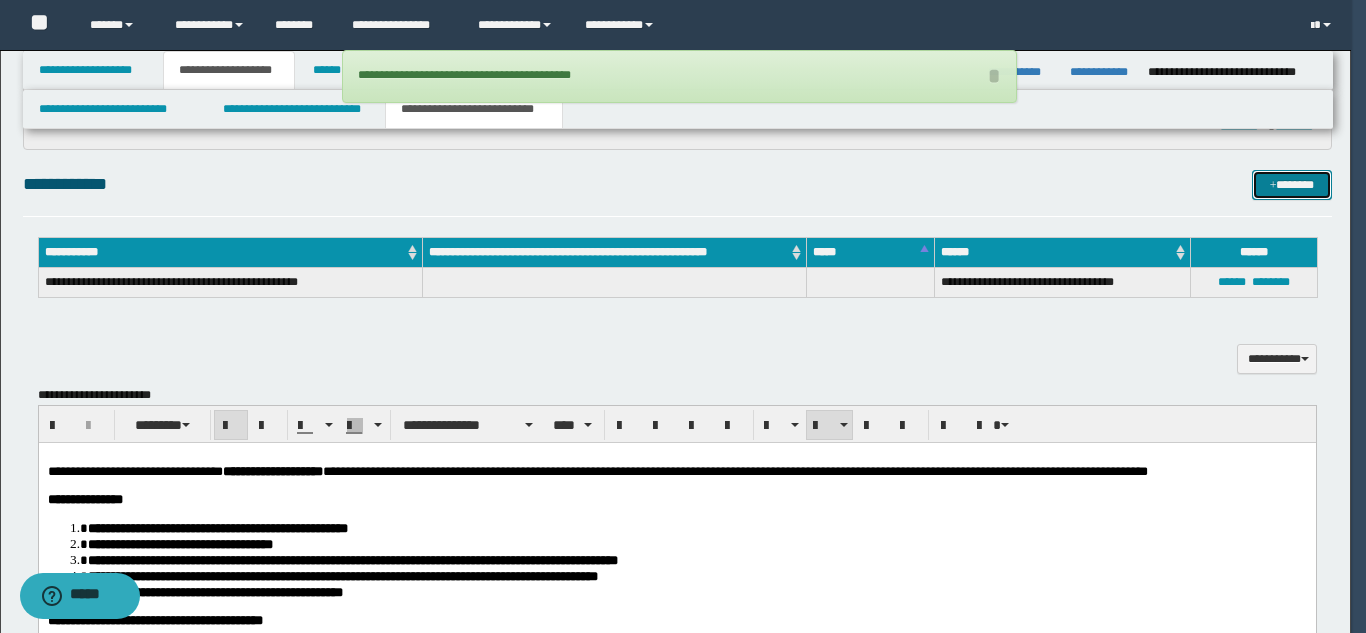 type 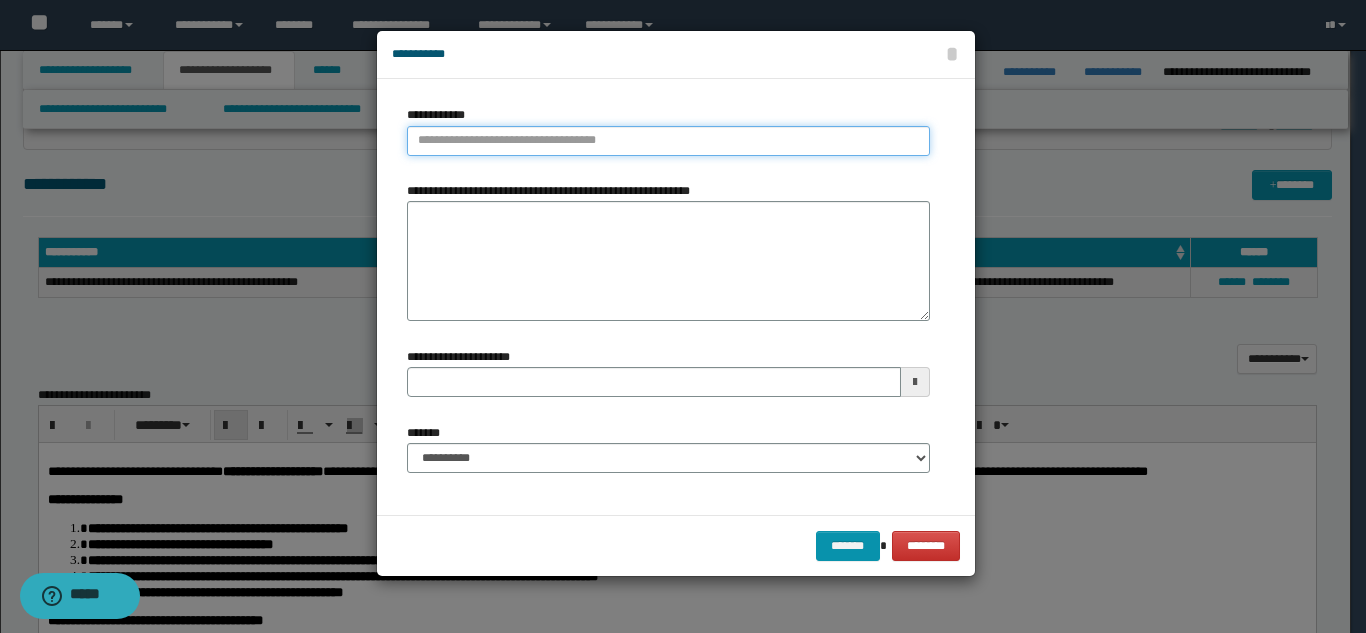 type on "**********" 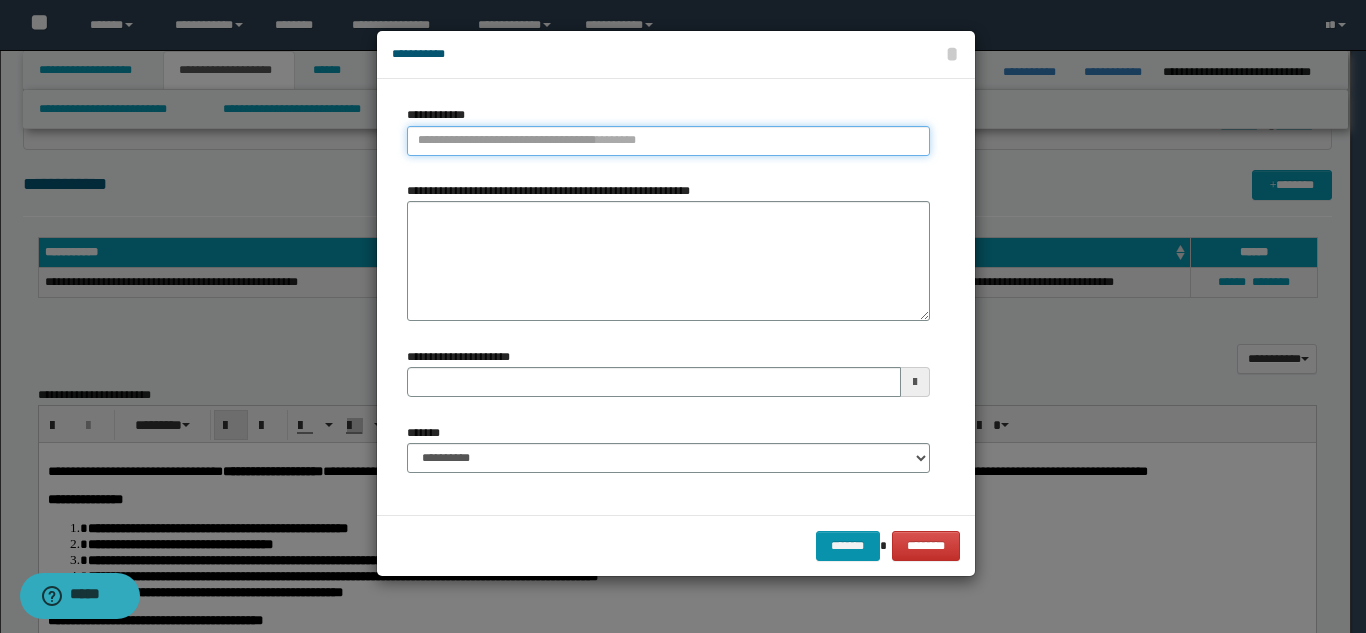 click on "**********" at bounding box center [668, 141] 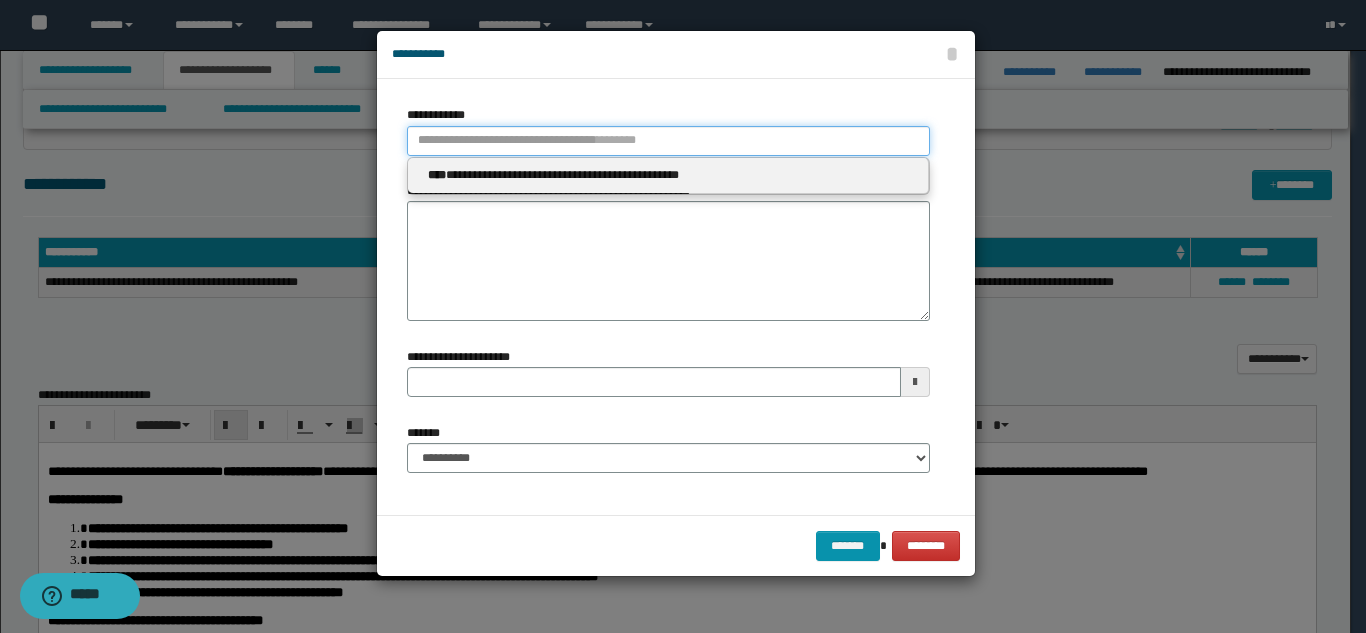 type 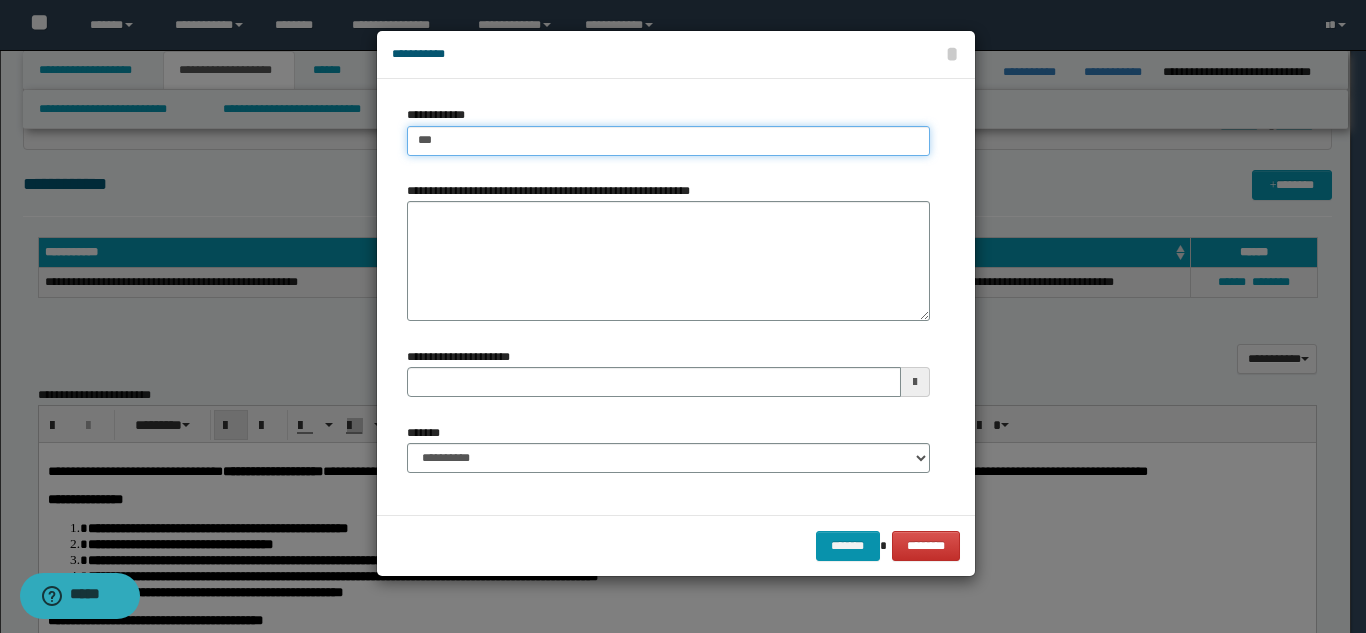 type on "****" 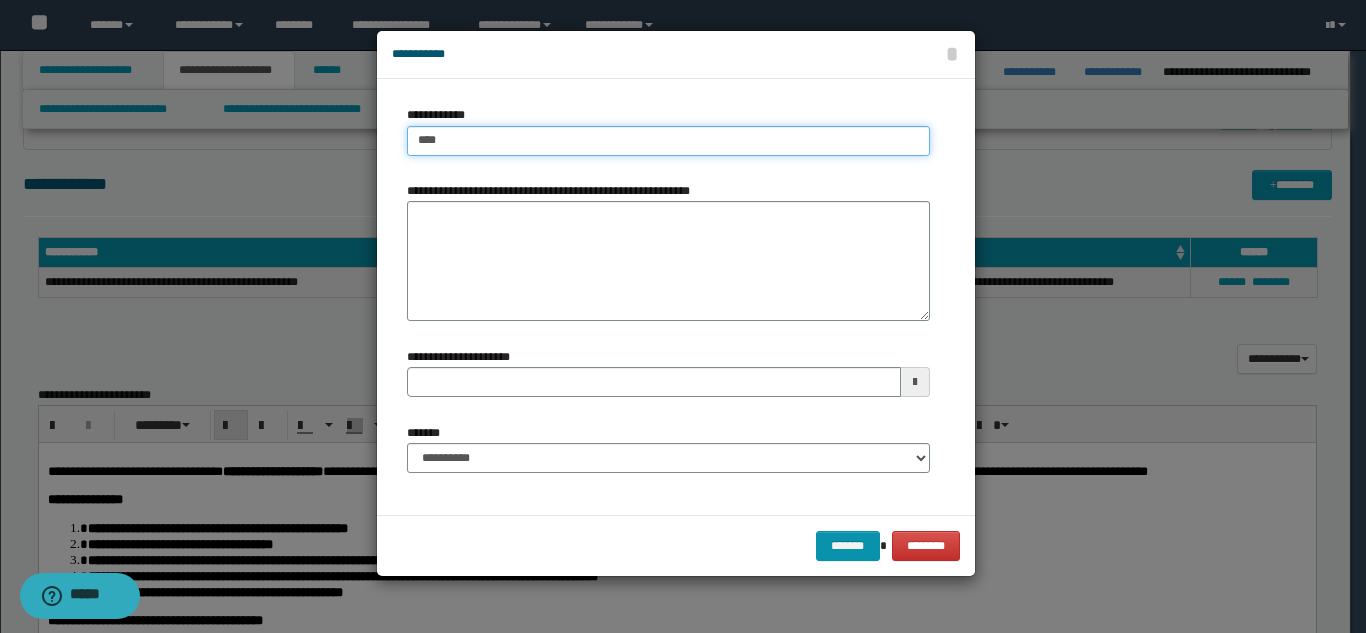 type on "****" 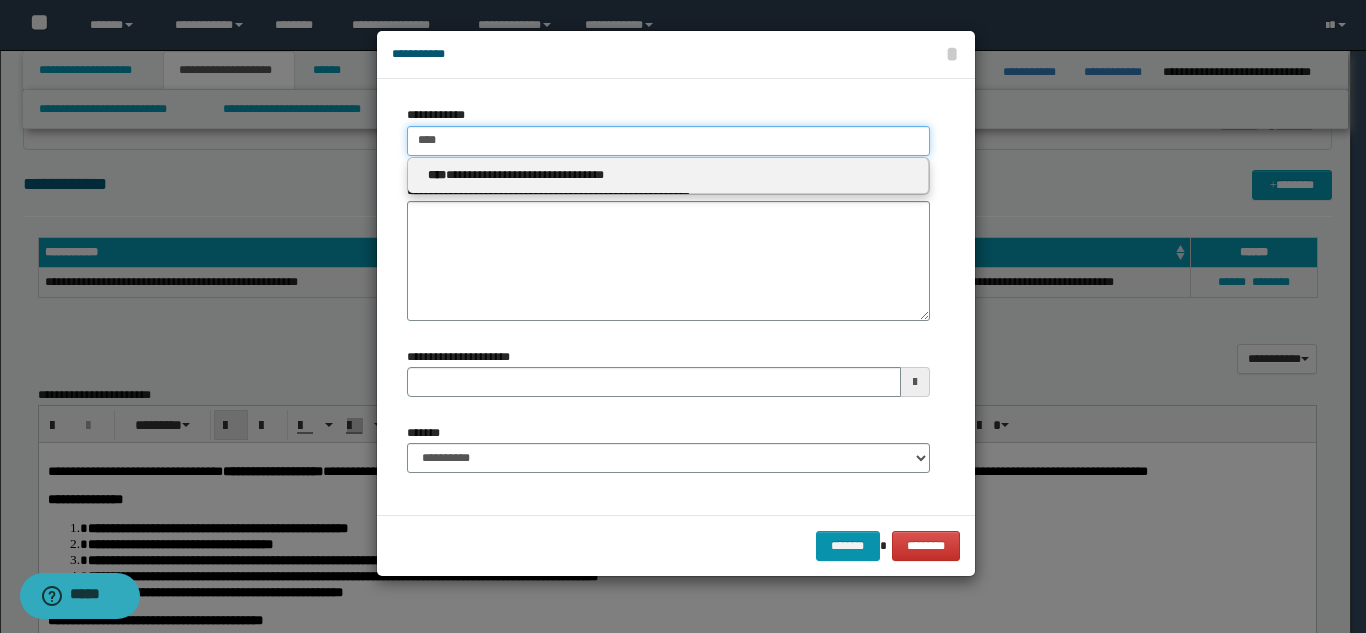 type on "****" 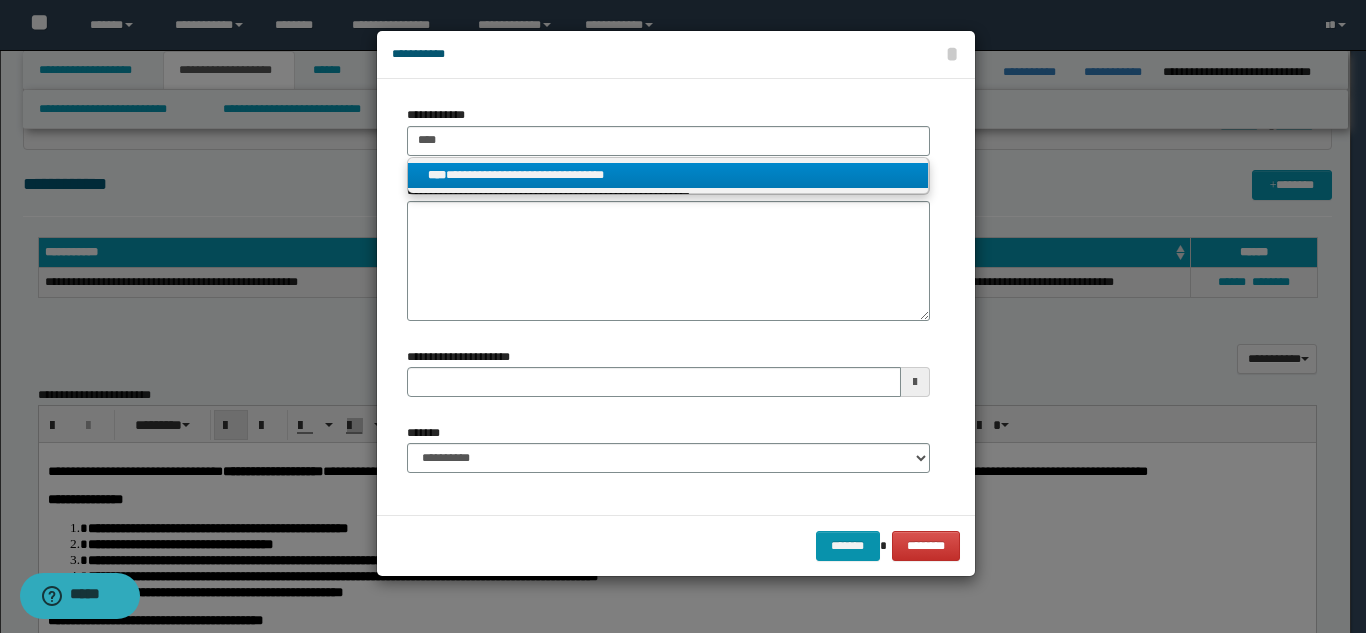 click on "**********" at bounding box center (668, 175) 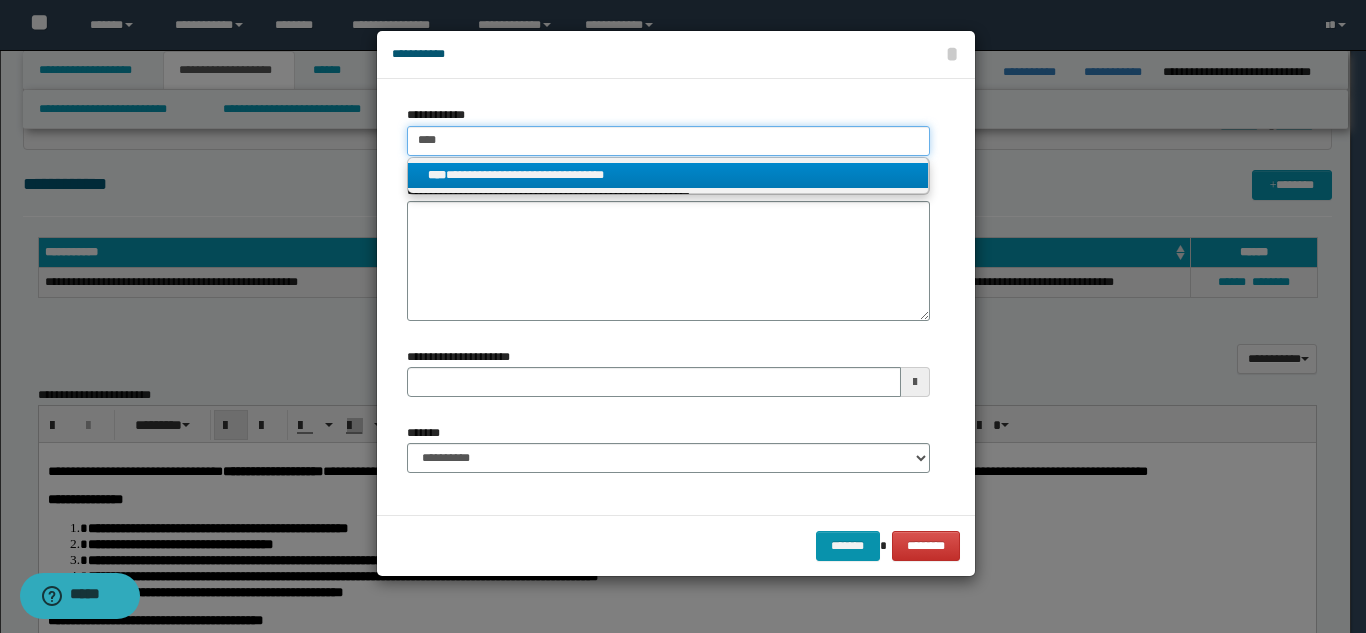type 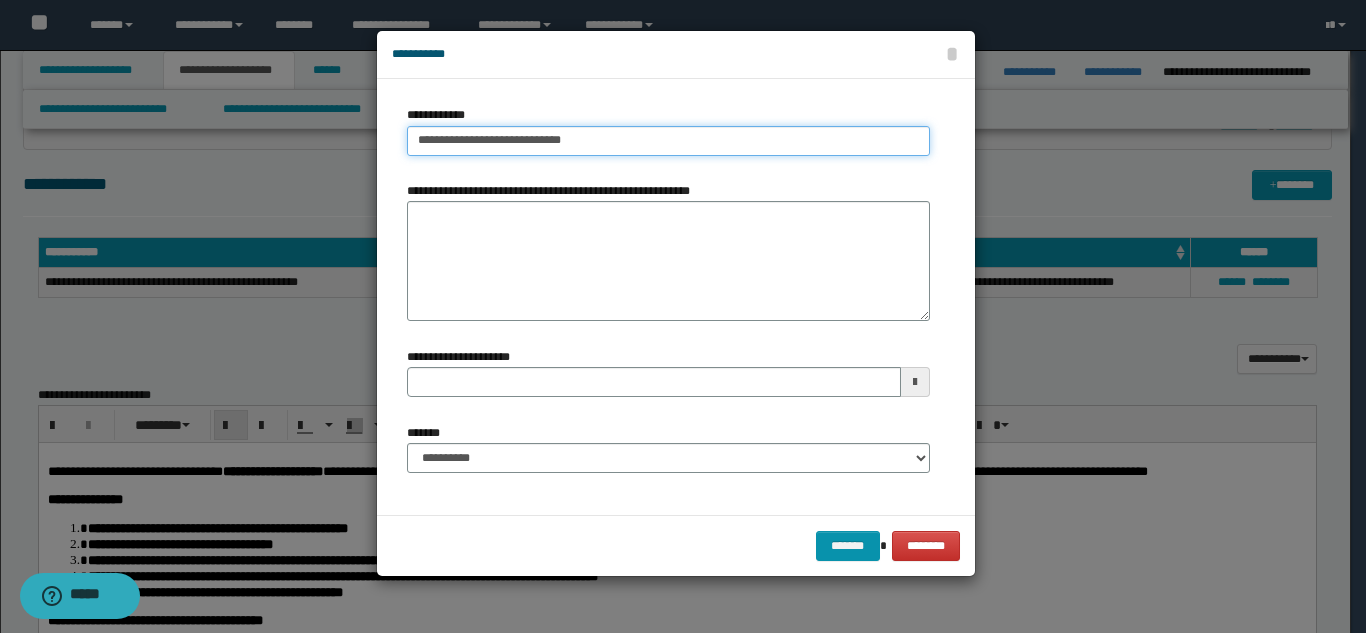 type 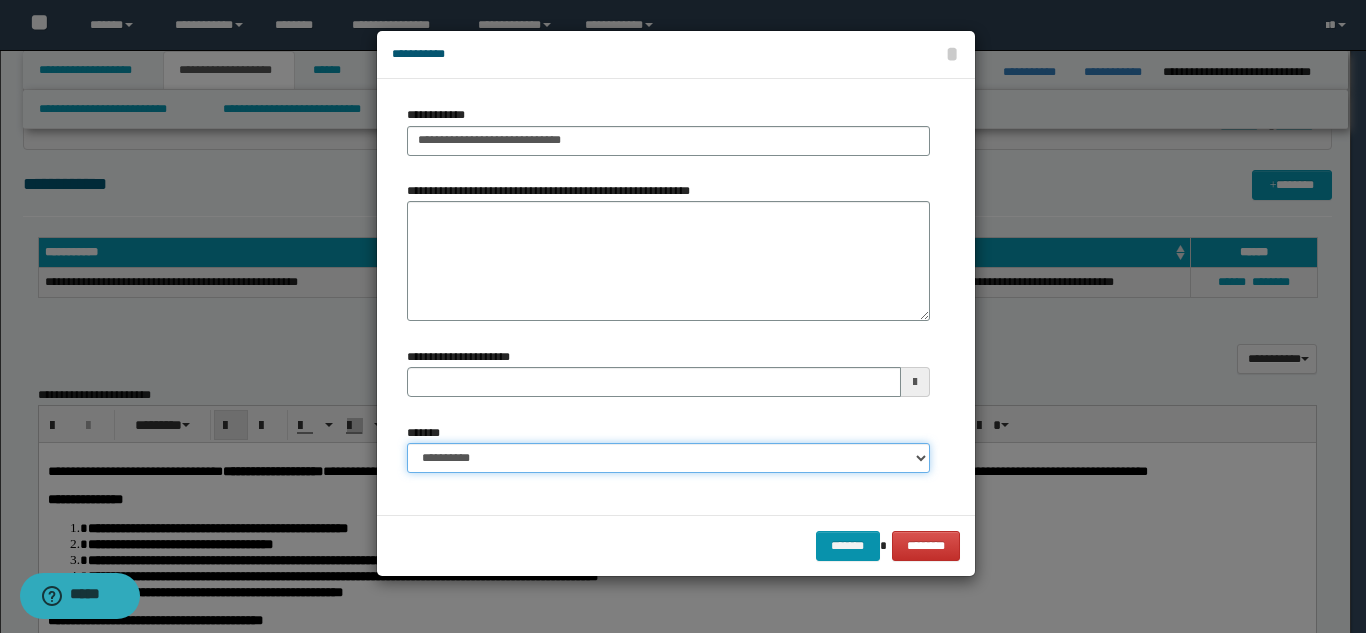 click on "**********" at bounding box center [668, 458] 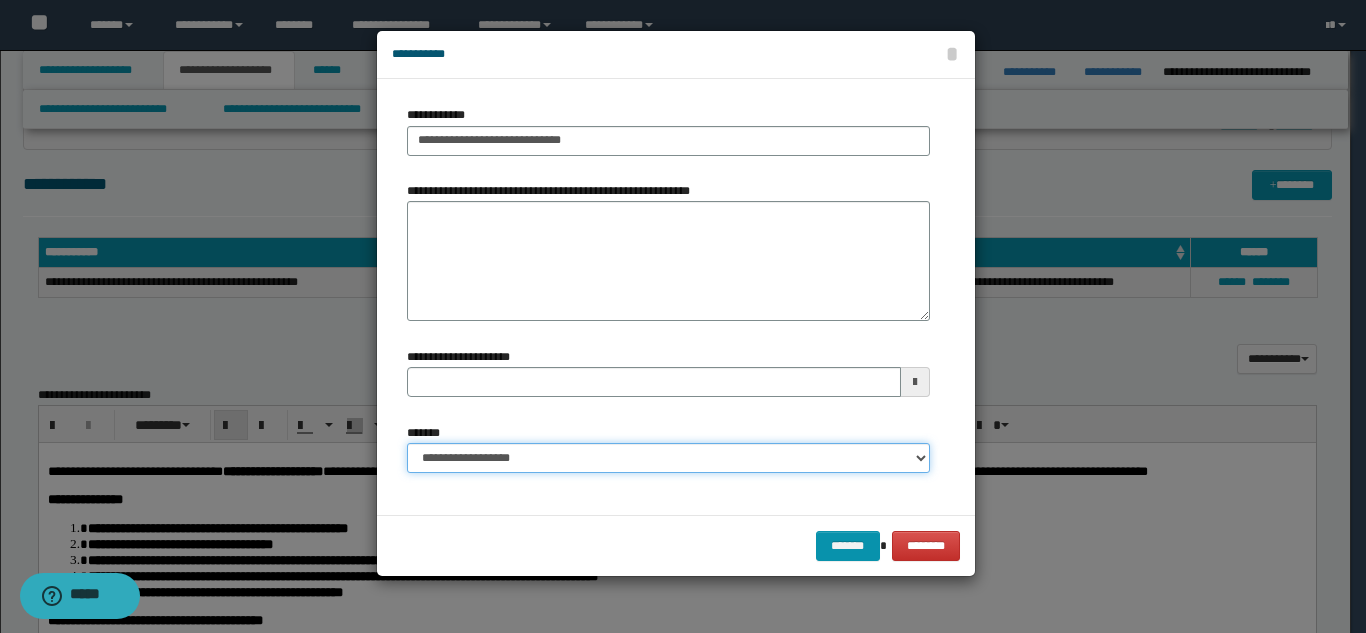 type 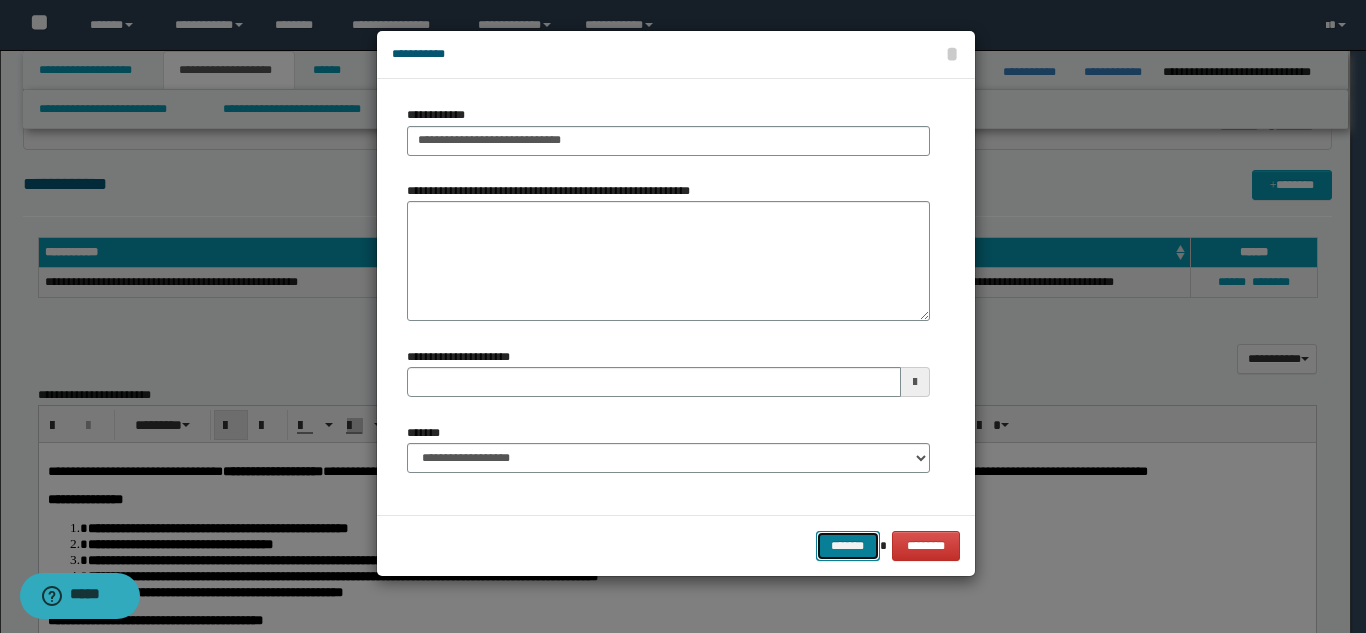 click on "*******" at bounding box center (848, 546) 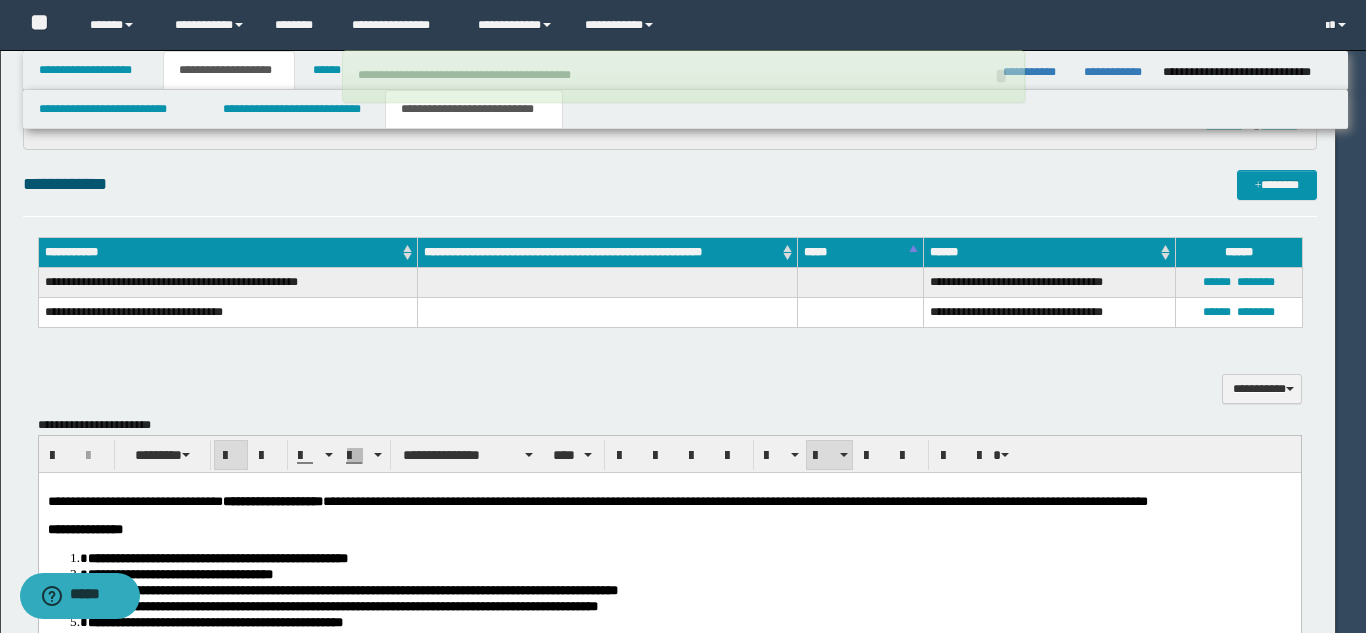 type 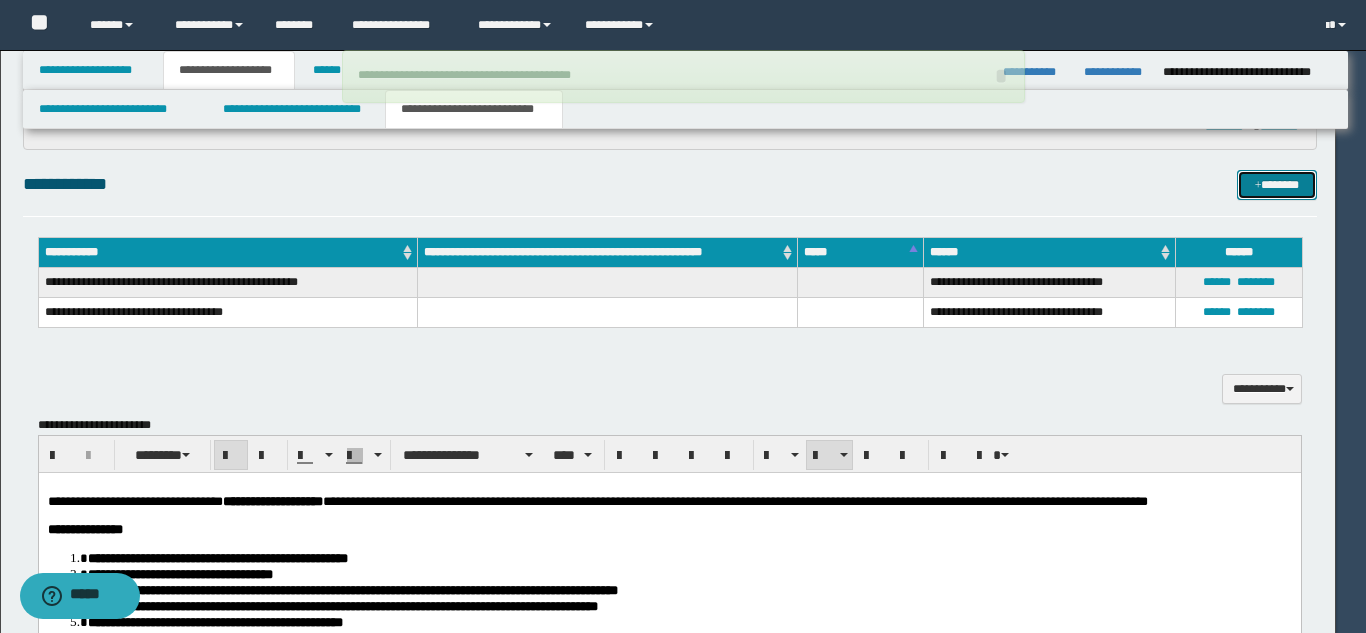 type 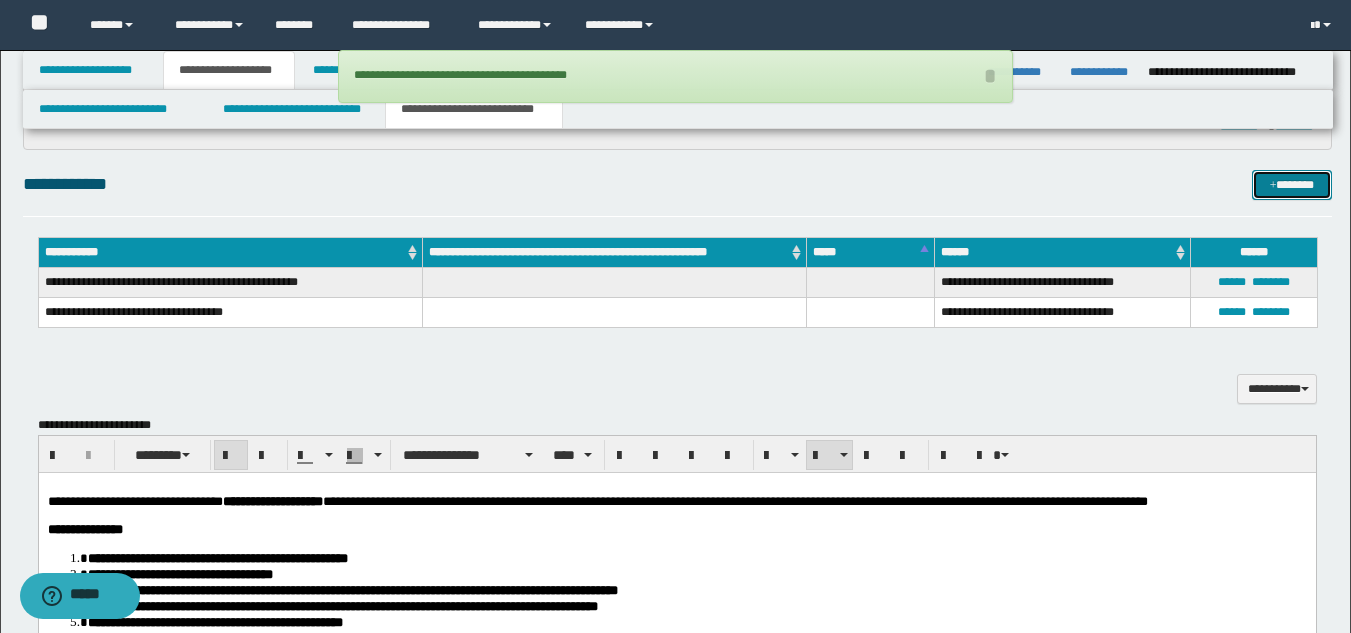 click on "*******" at bounding box center (1292, 185) 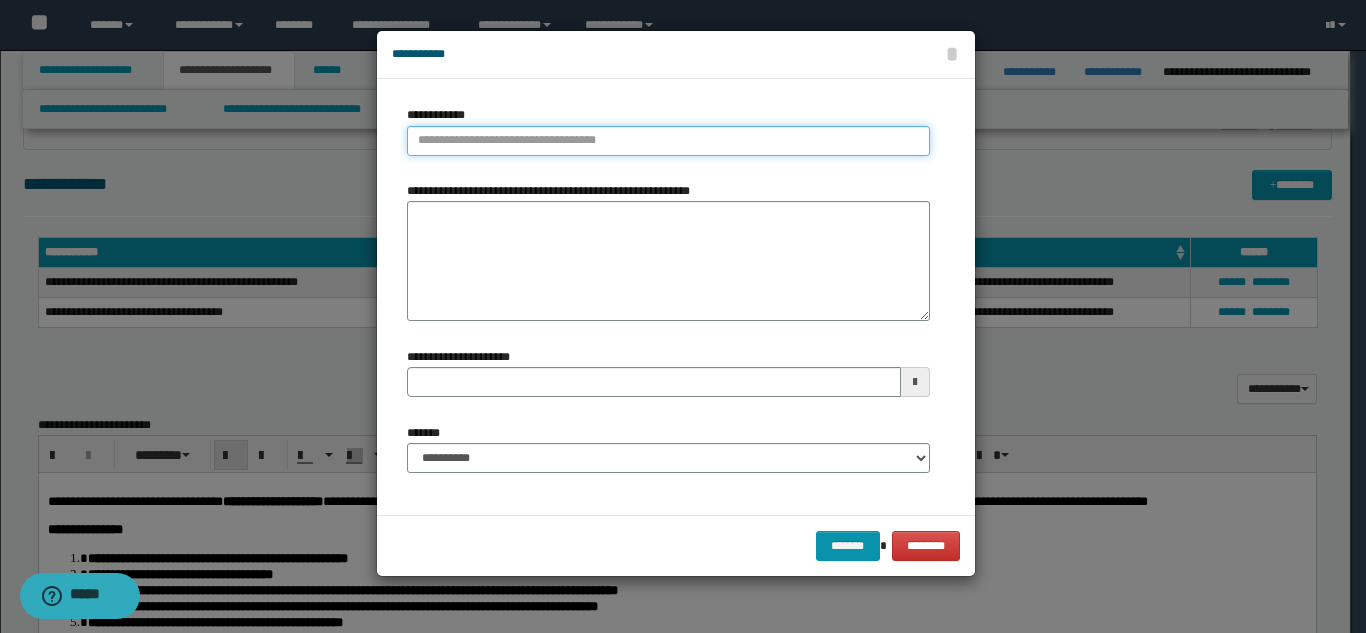 type on "**********" 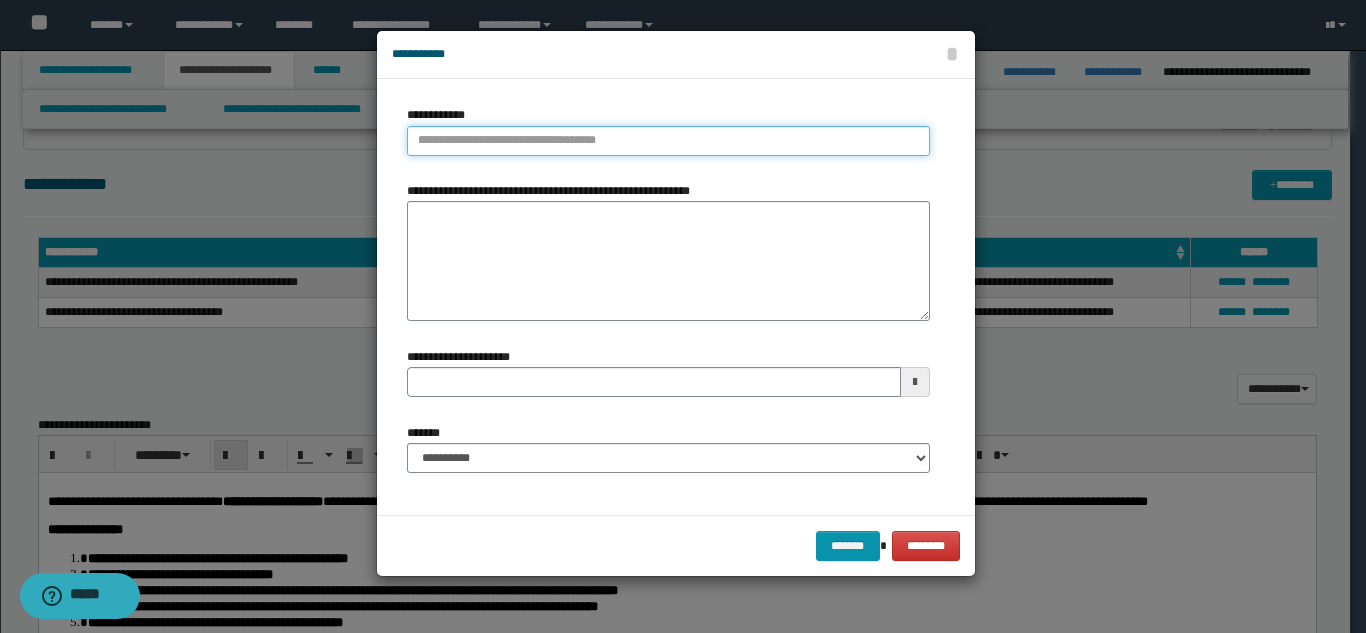 click on "**********" at bounding box center [668, 141] 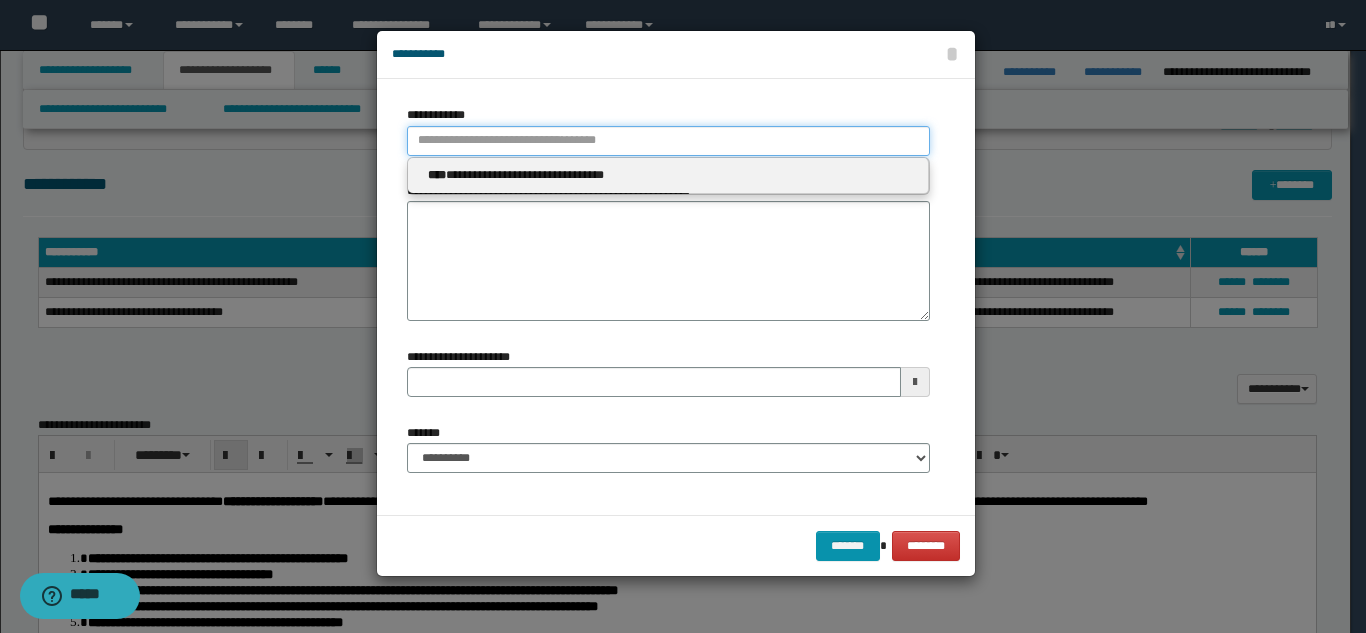 type 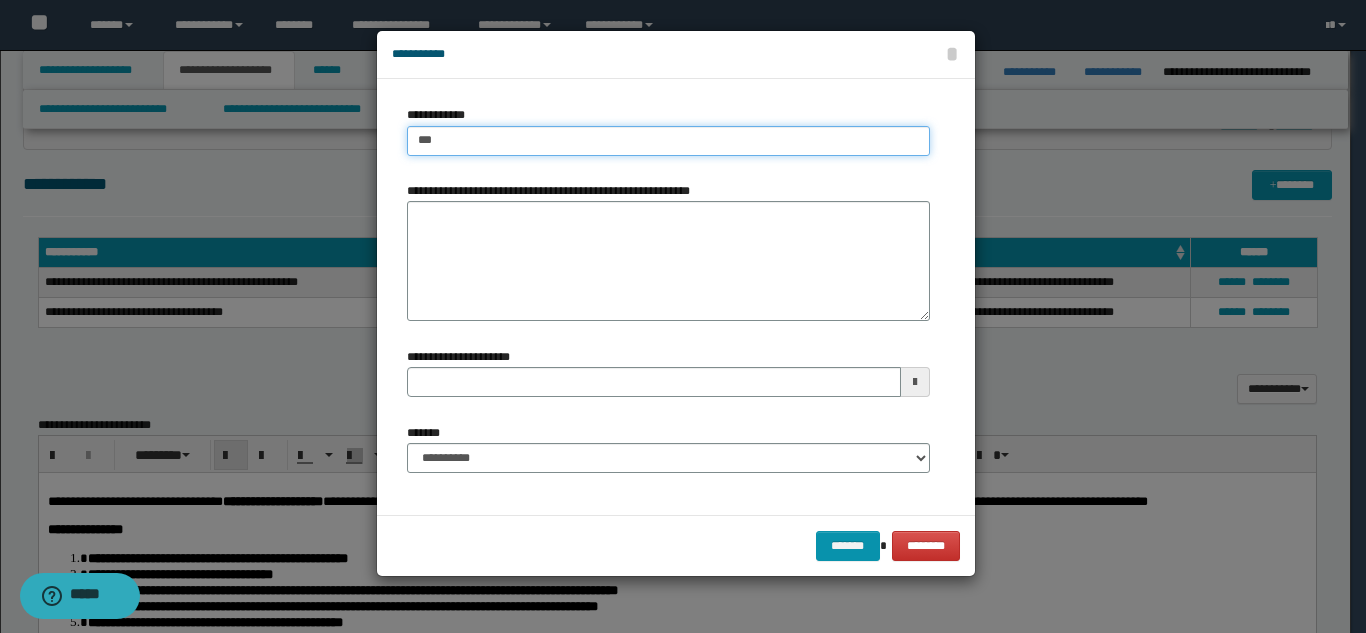 type on "****" 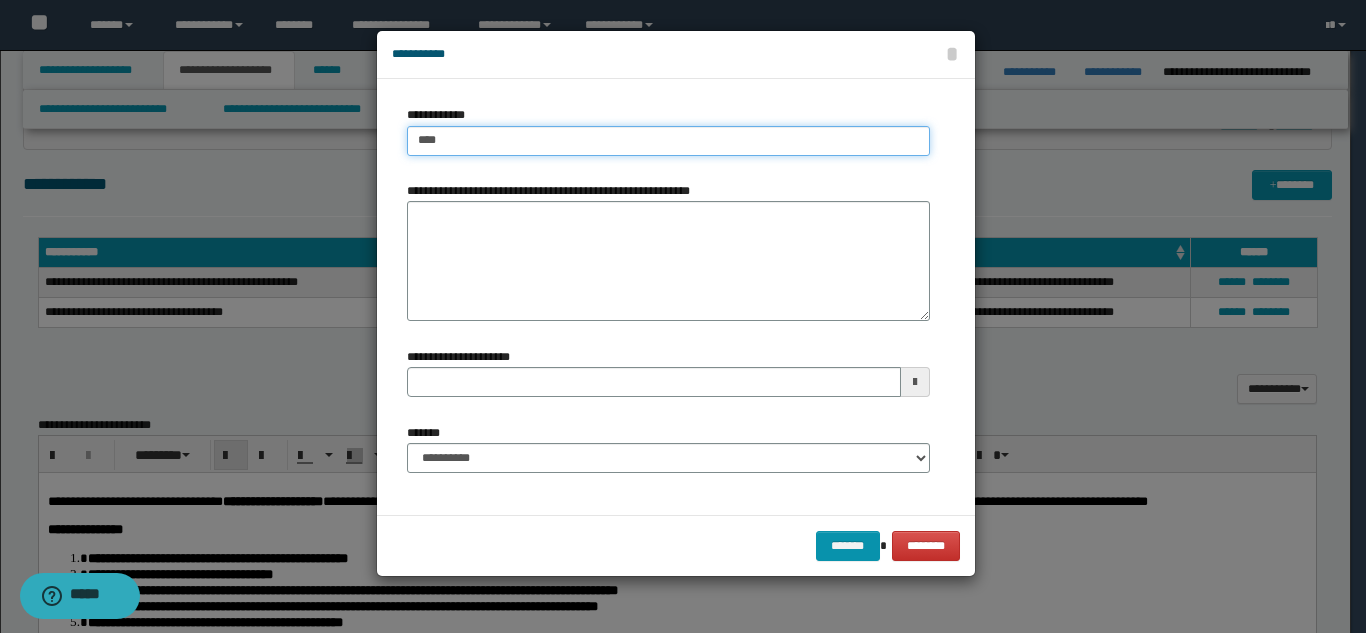 type on "****" 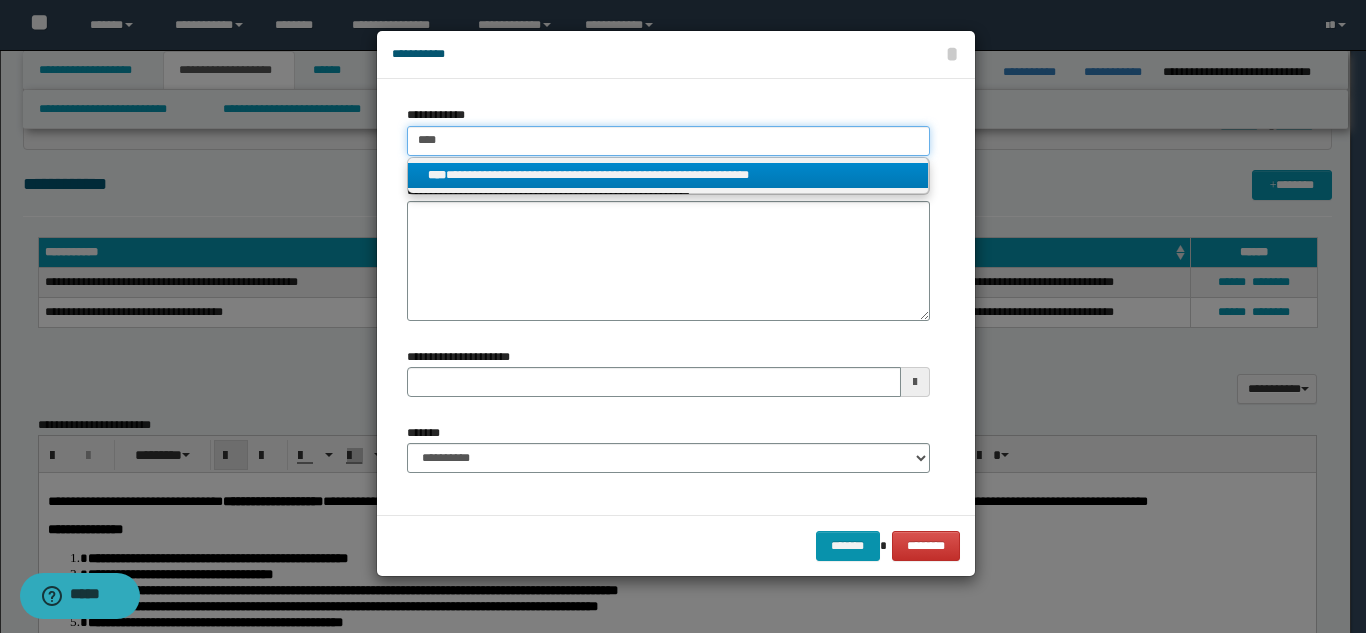 type on "****" 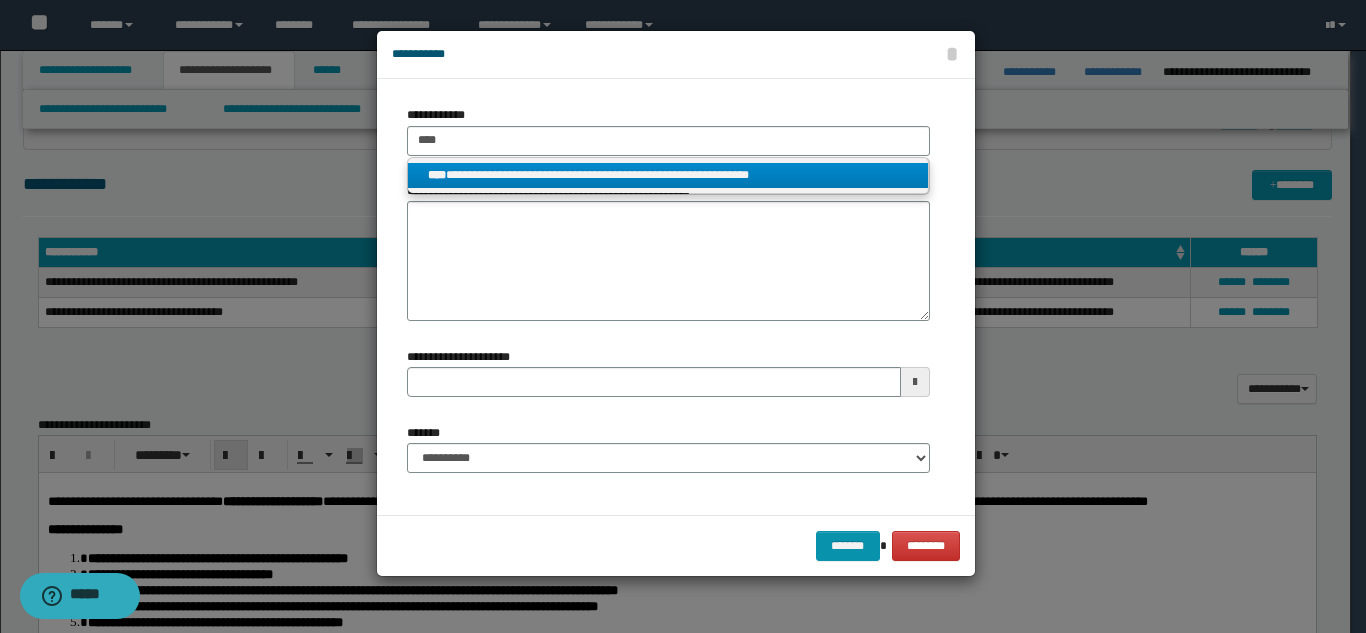 click on "**********" at bounding box center (668, 175) 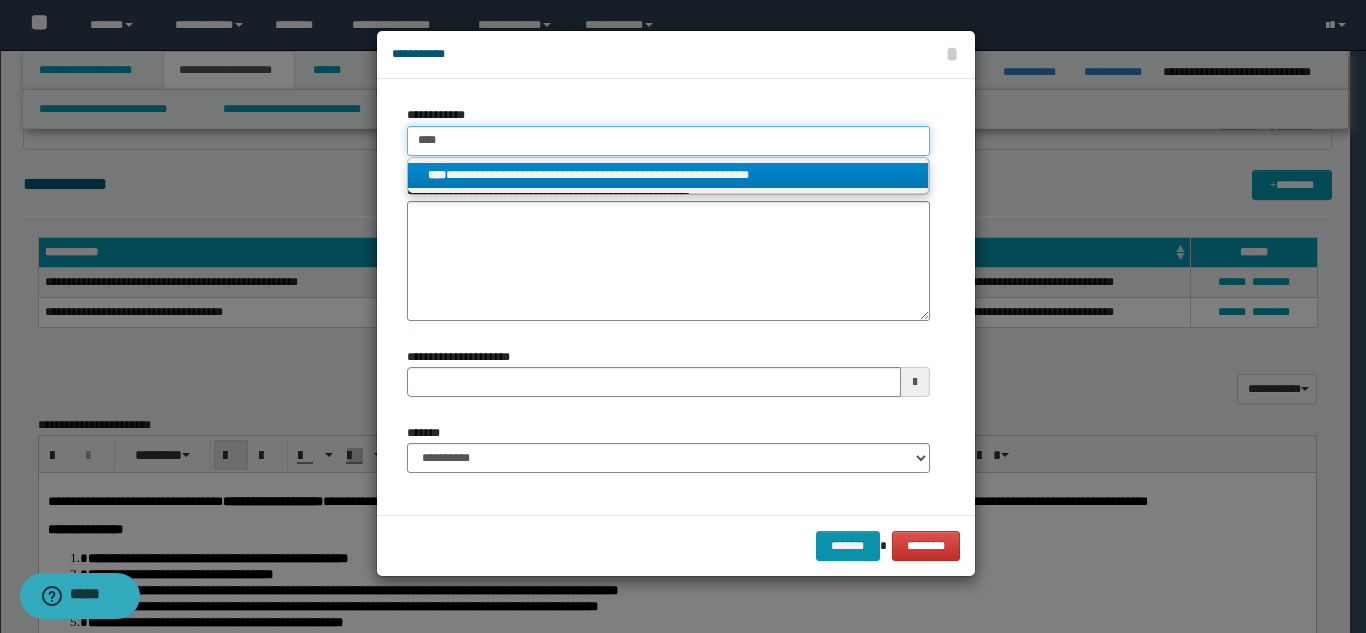 type 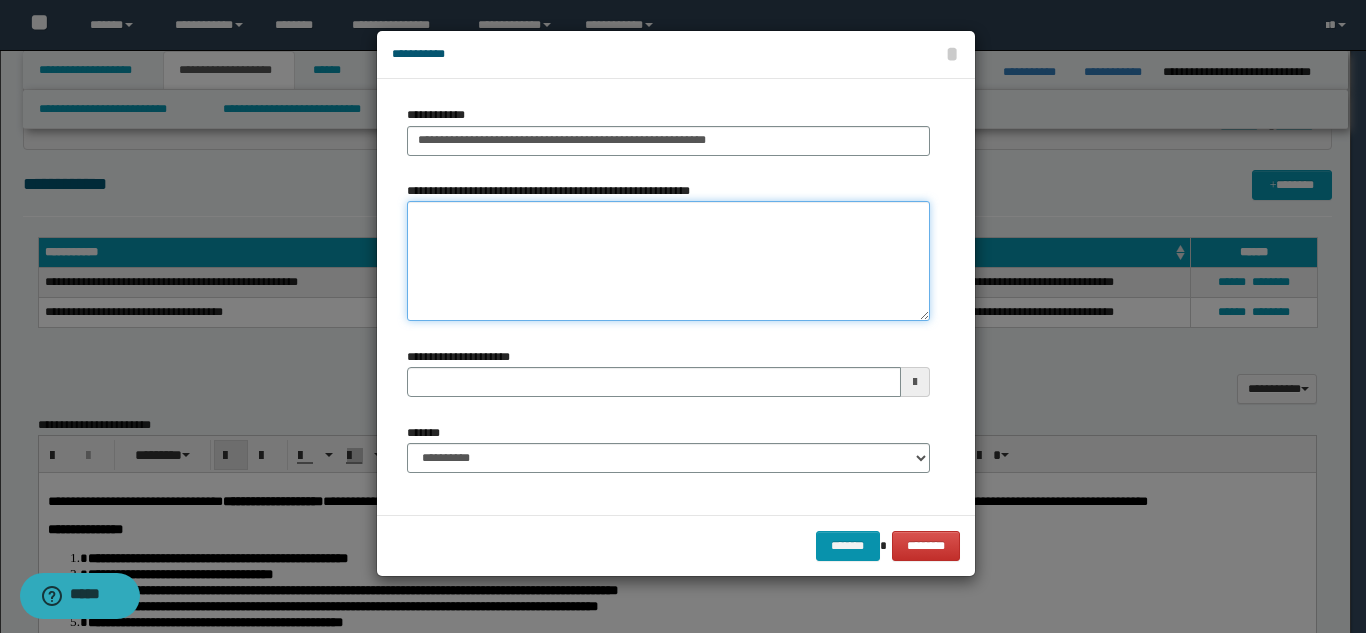 click on "**********" at bounding box center [668, 261] 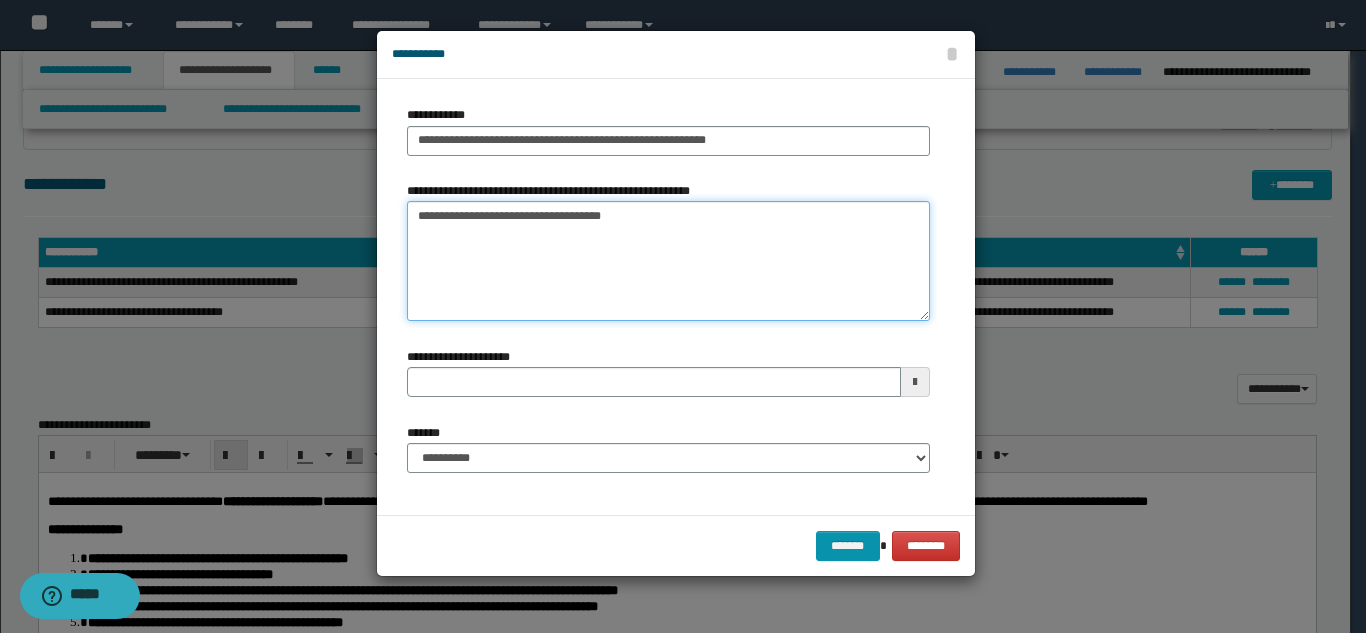 type on "**********" 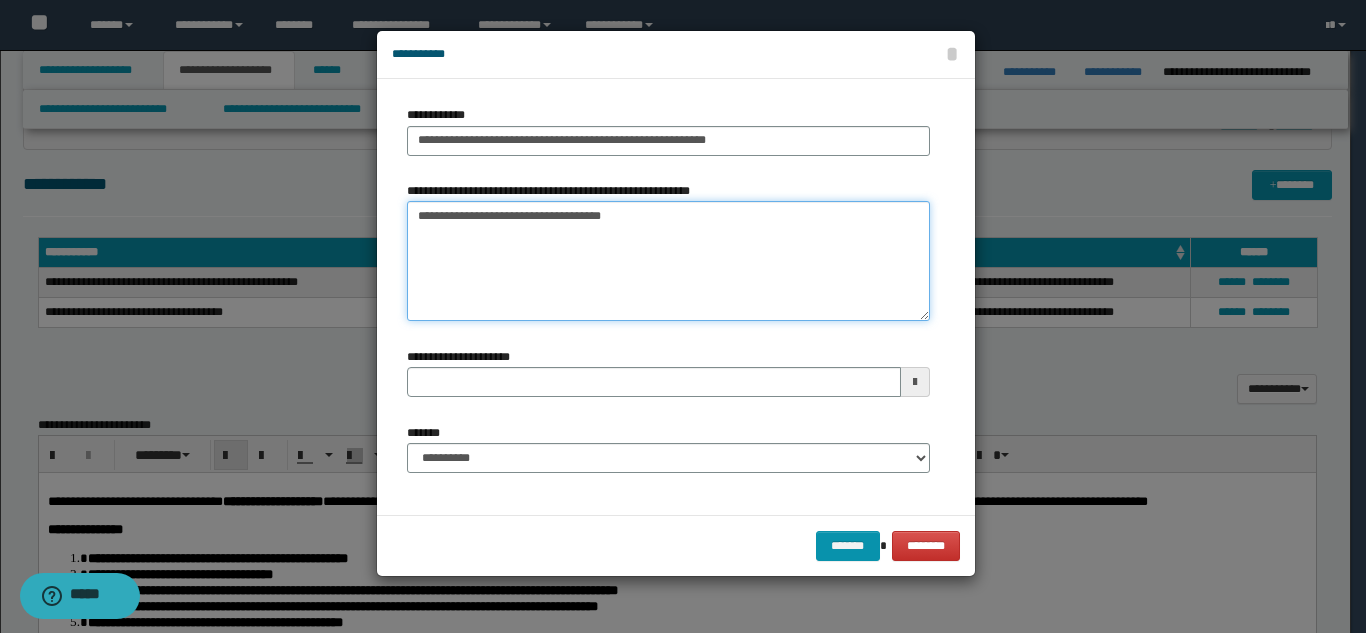 type on "**********" 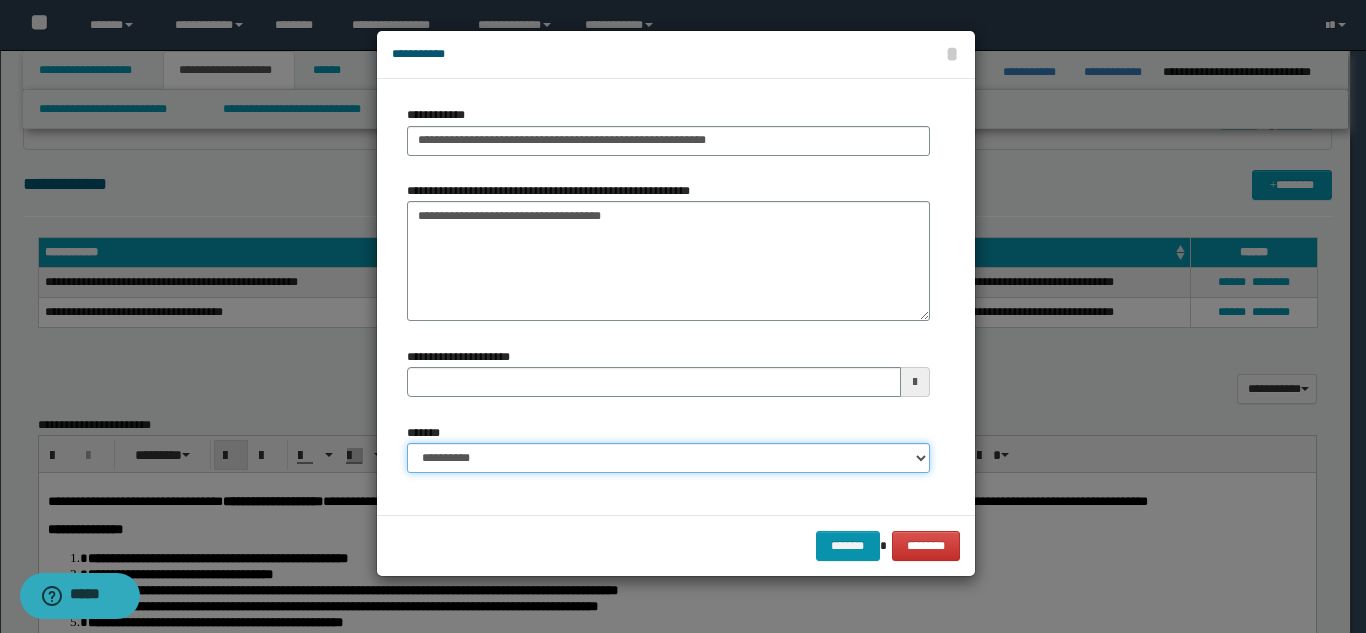 click on "**********" at bounding box center [668, 458] 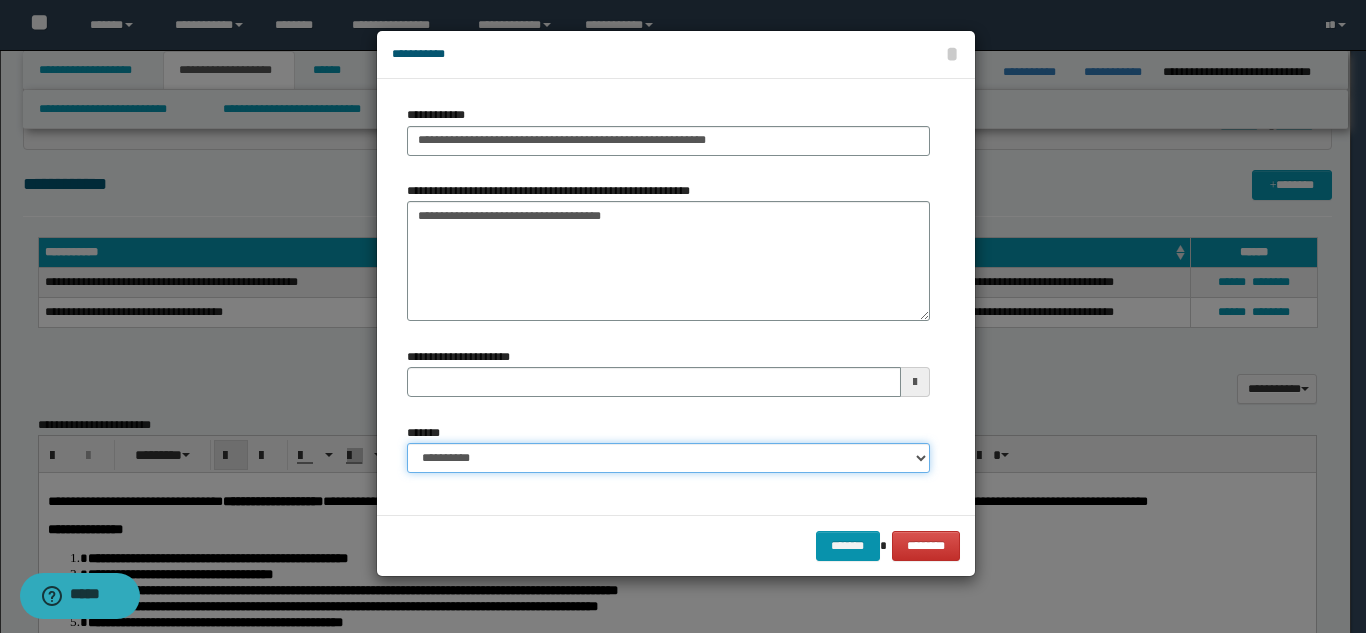 select on "*" 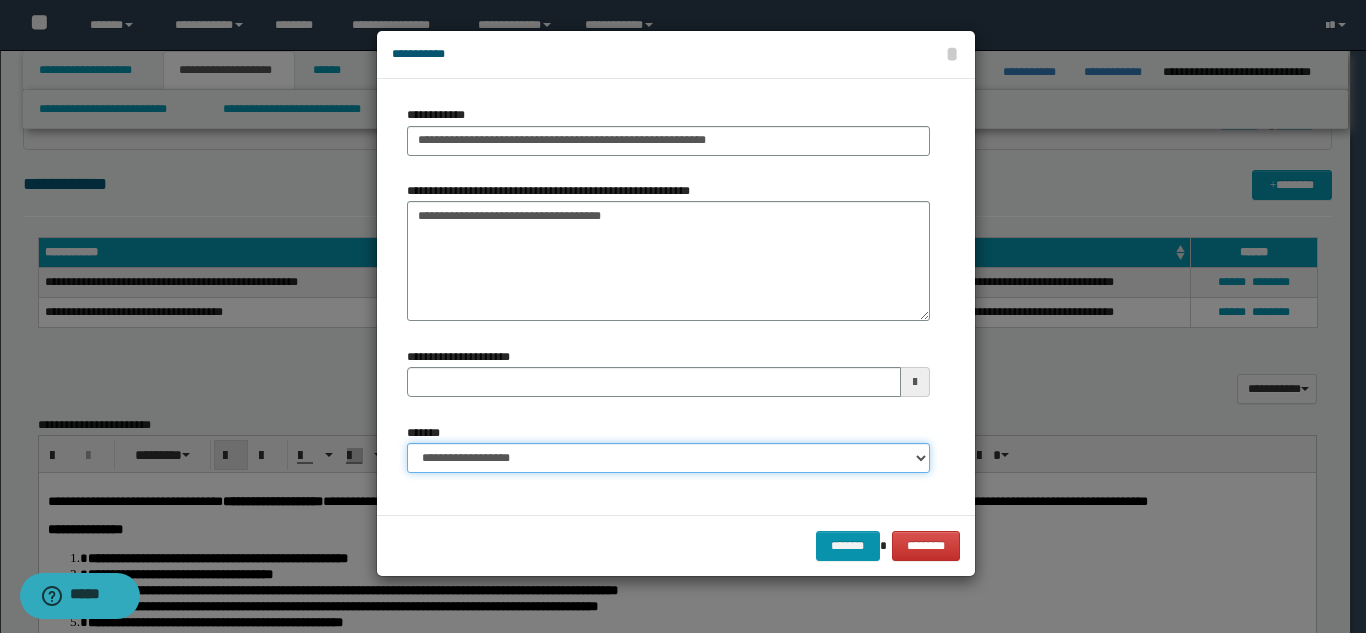 type 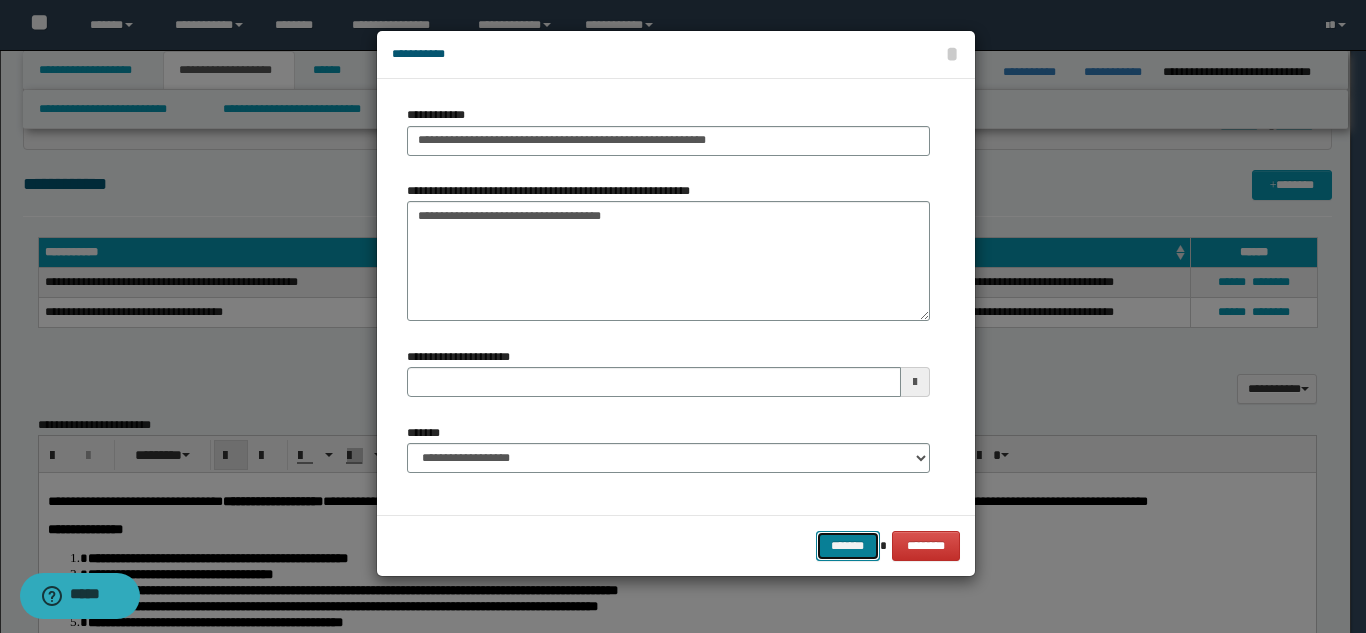 click on "*******" at bounding box center [848, 546] 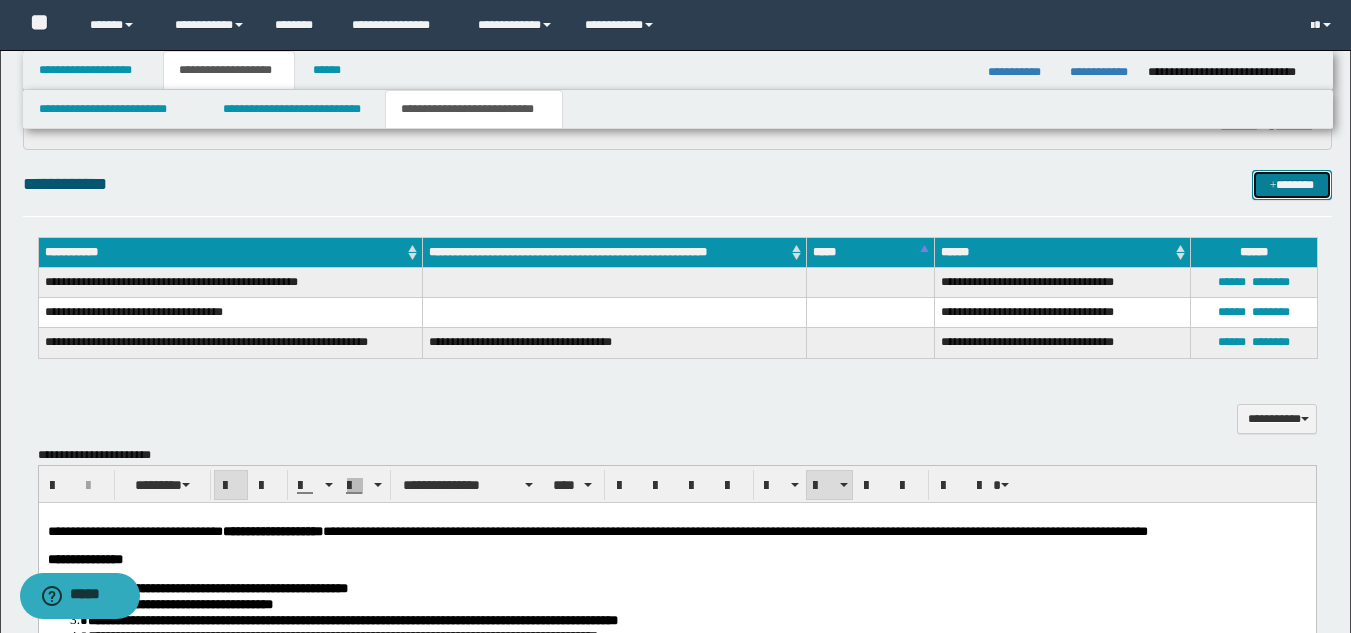 click on "*******" at bounding box center [1292, 185] 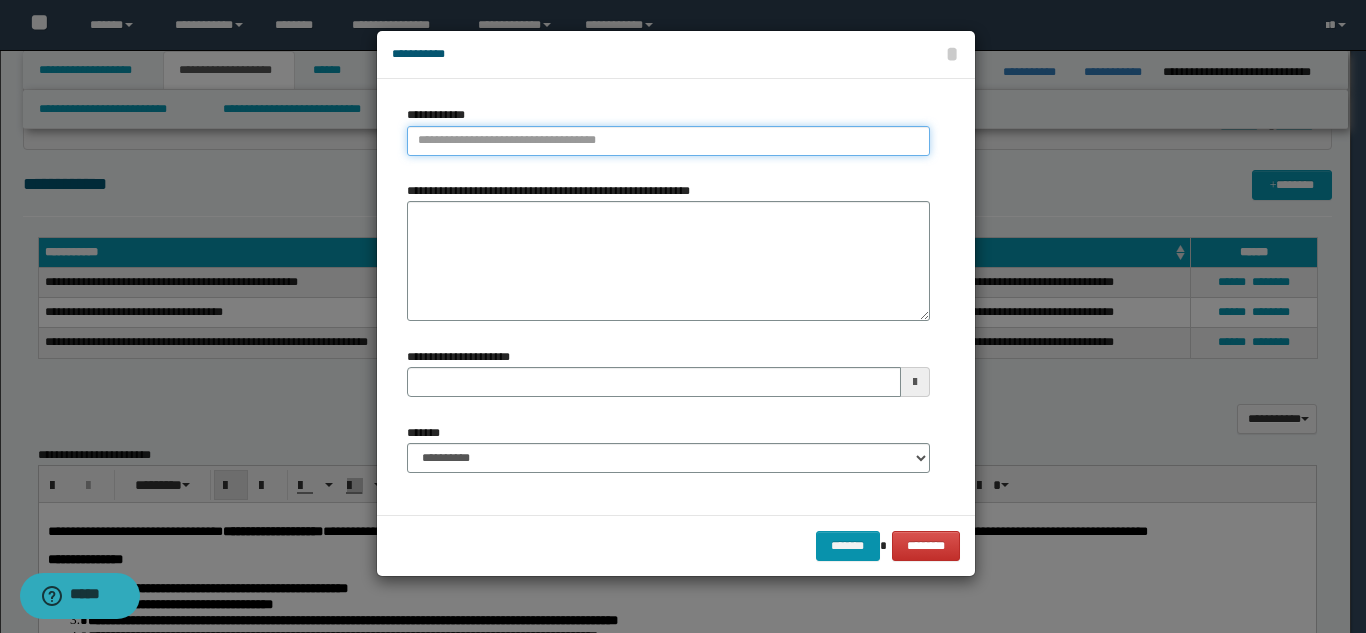 type on "**********" 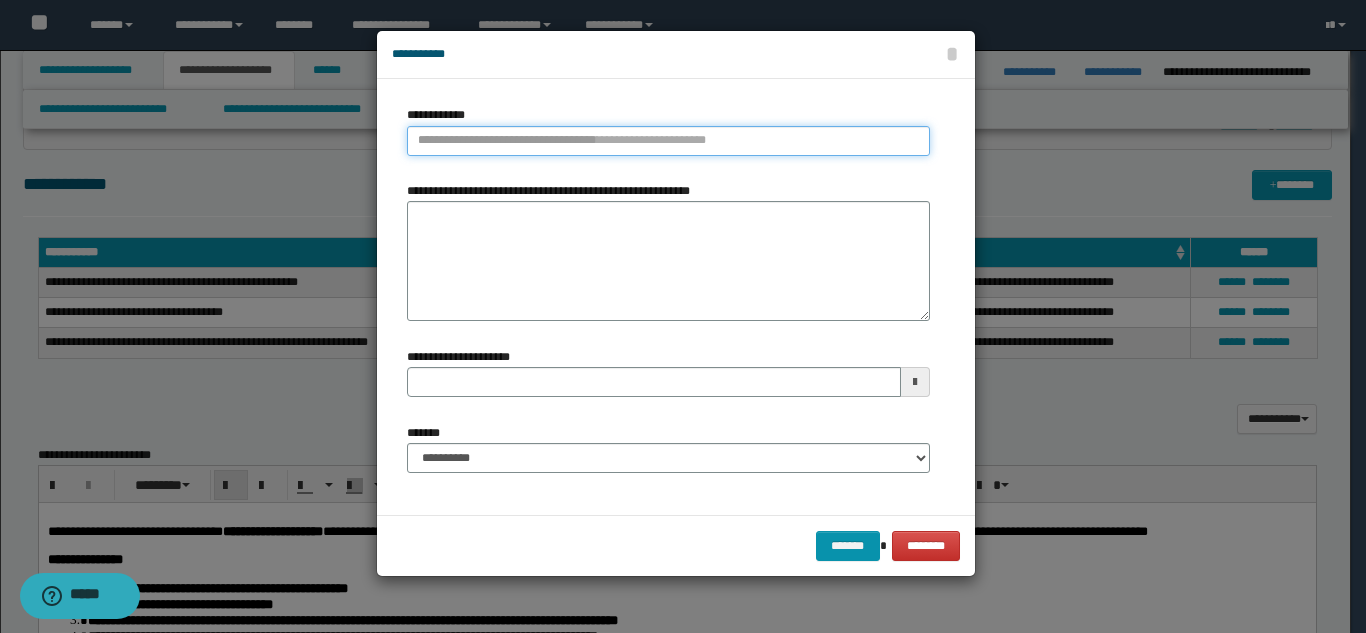 click on "**********" at bounding box center [668, 141] 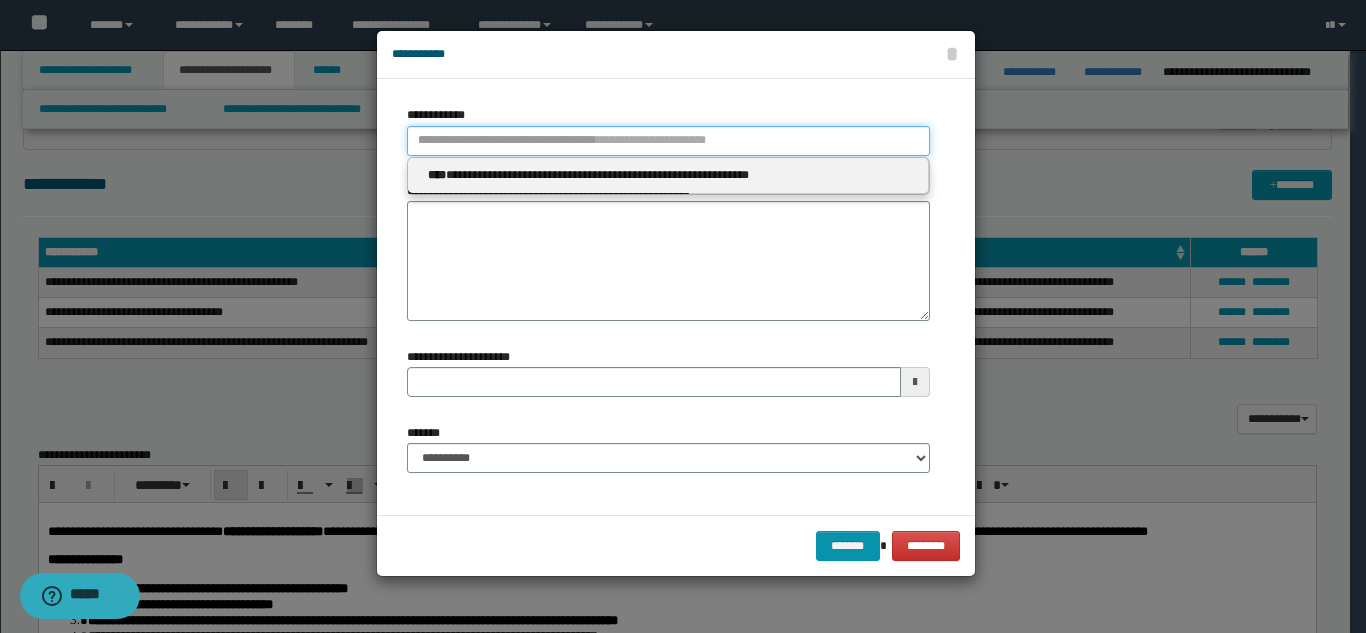 type 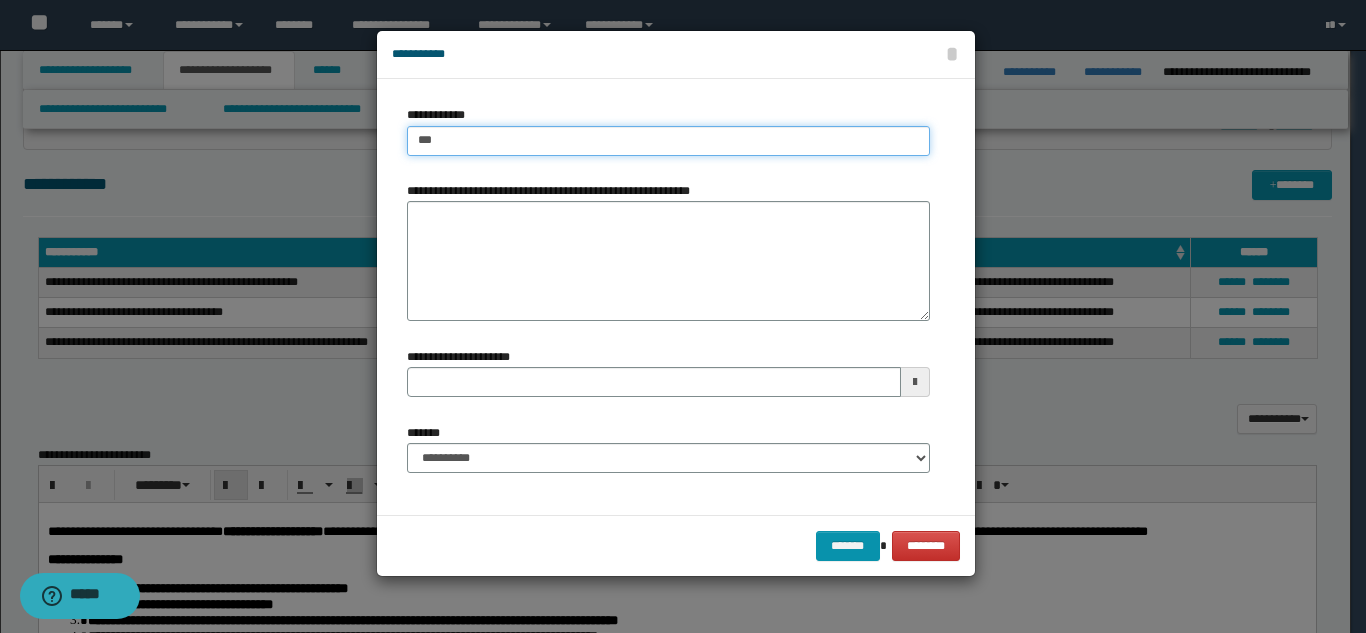 type on "****" 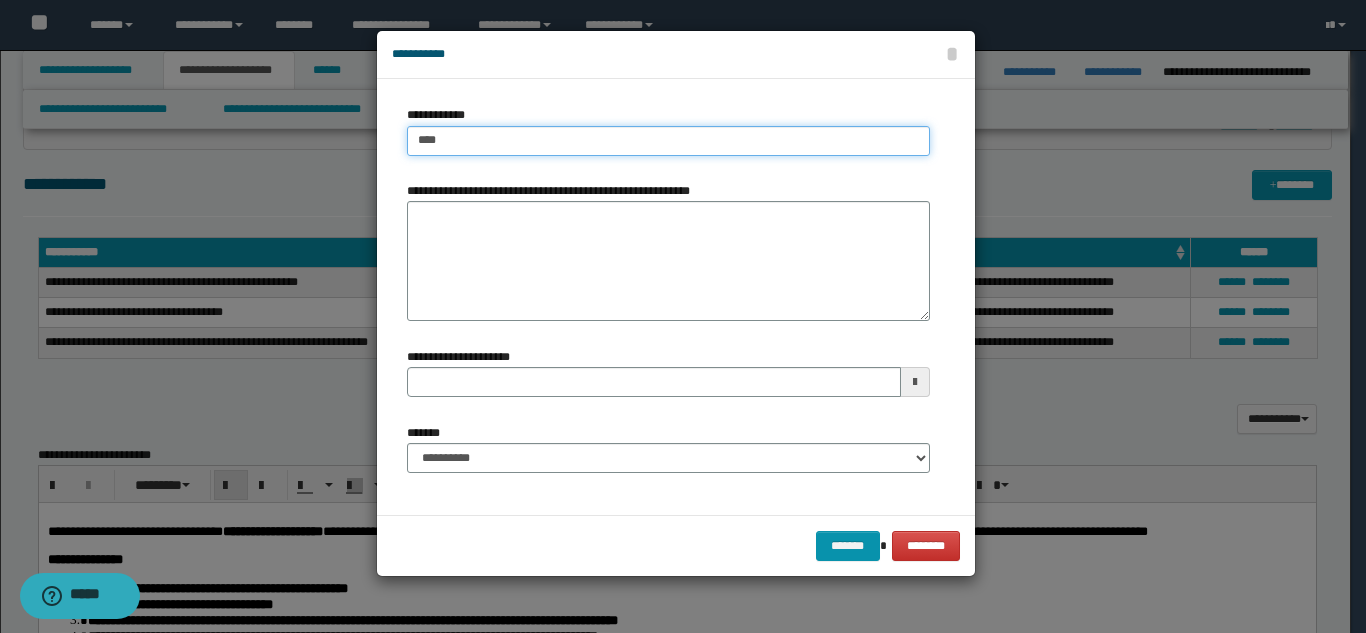 type on "****" 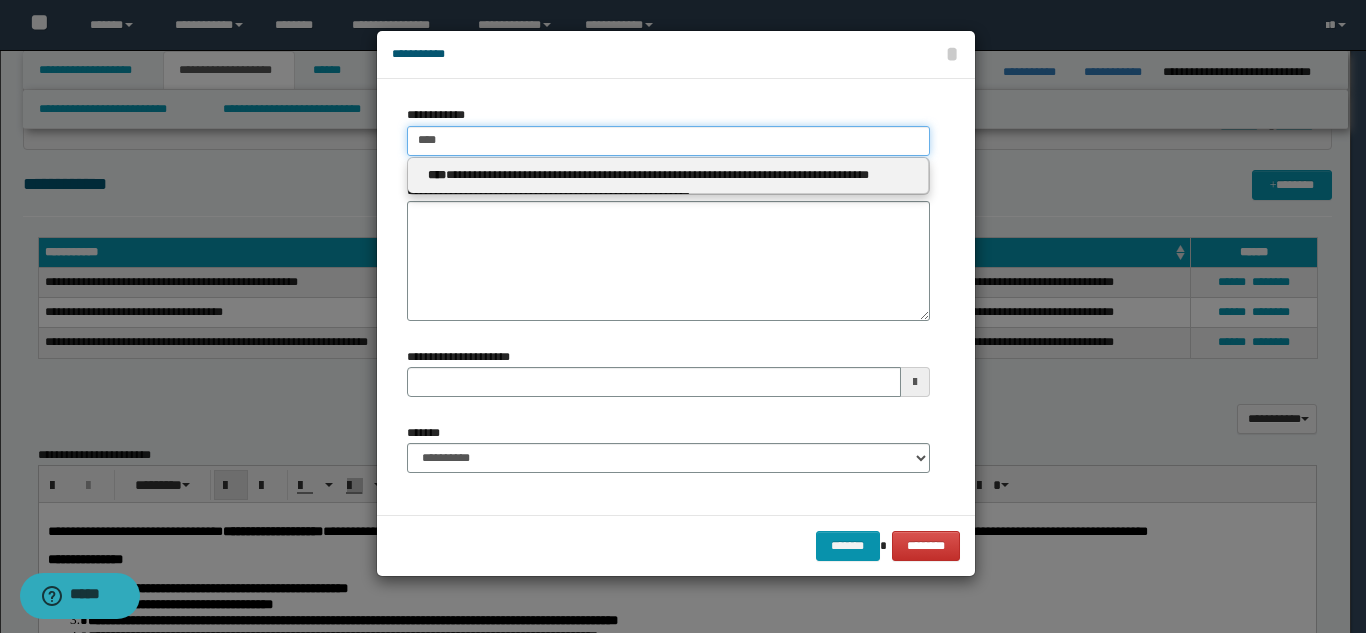 type on "****" 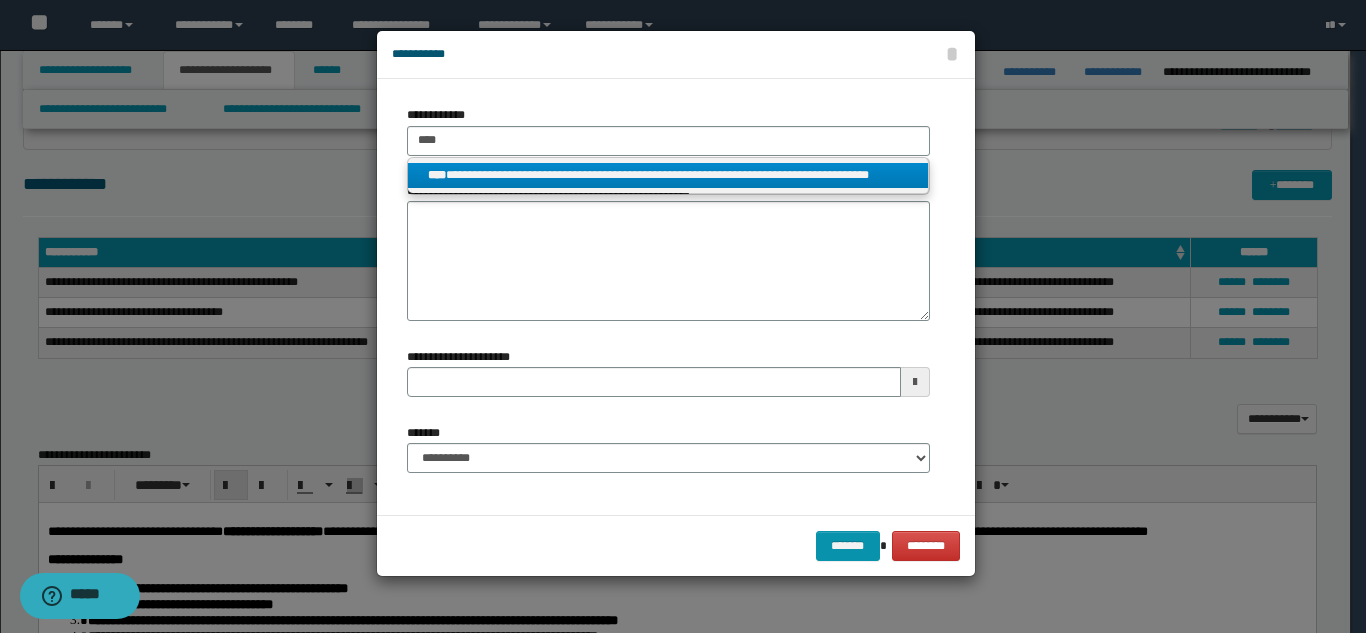 click on "**********" at bounding box center (668, 175) 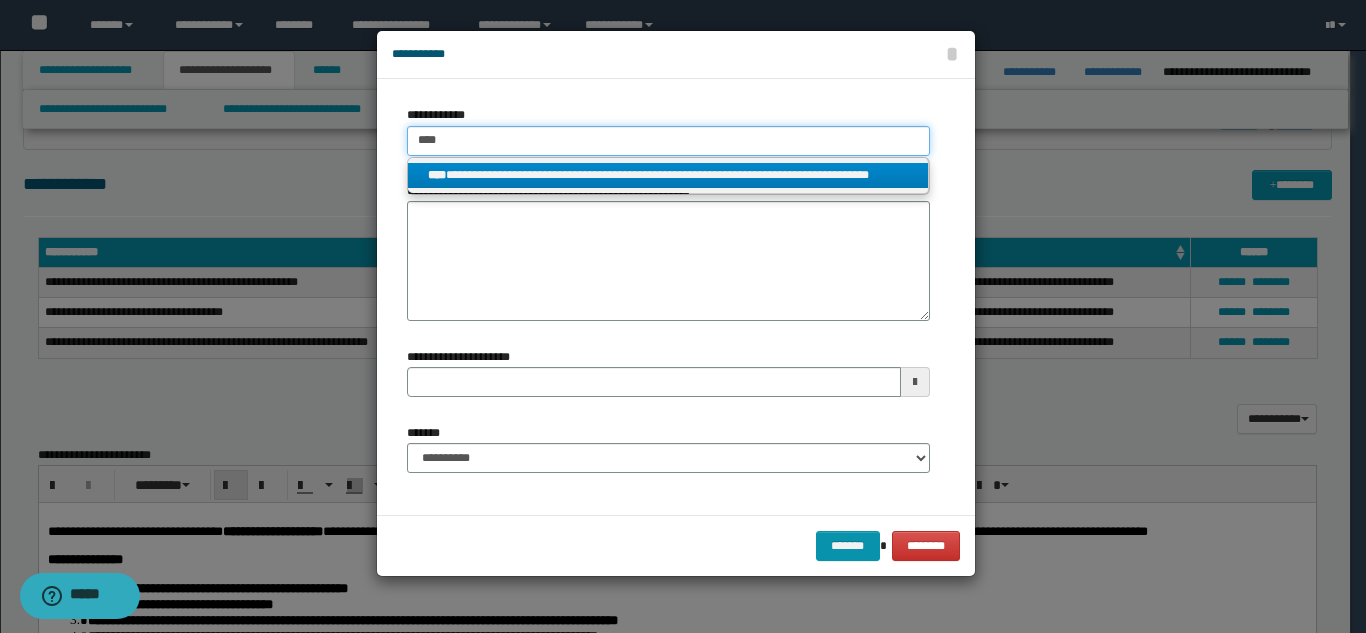 type 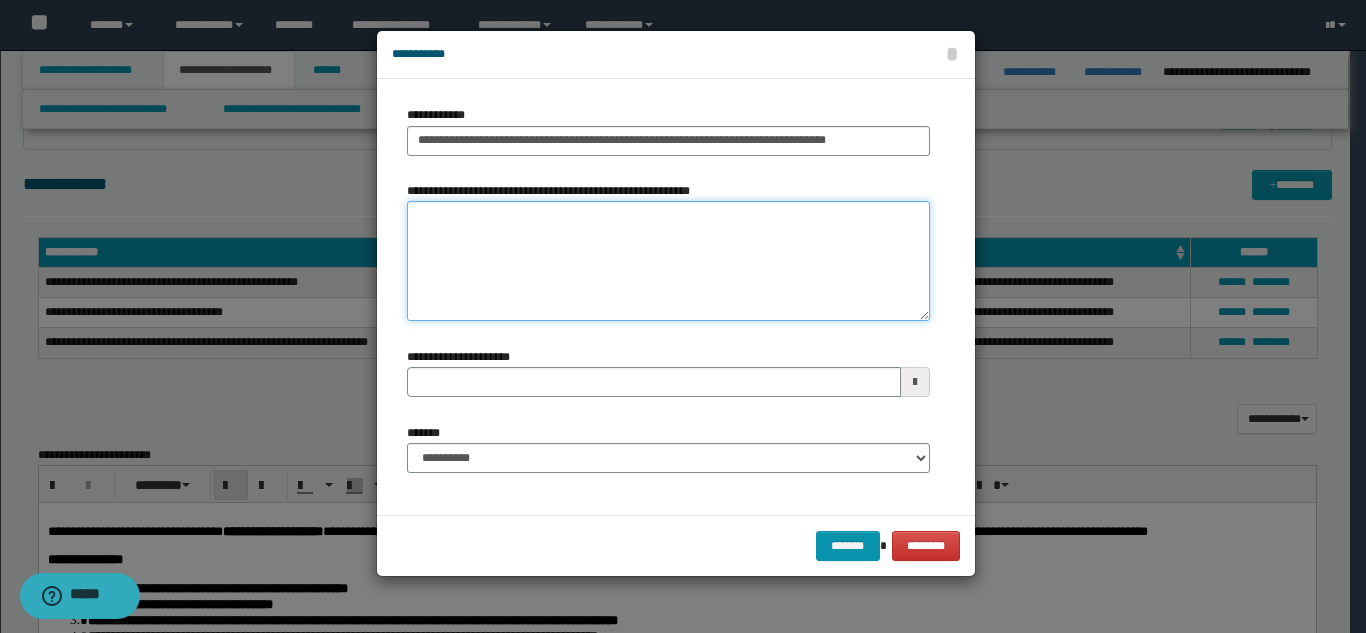 click on "**********" at bounding box center (668, 261) 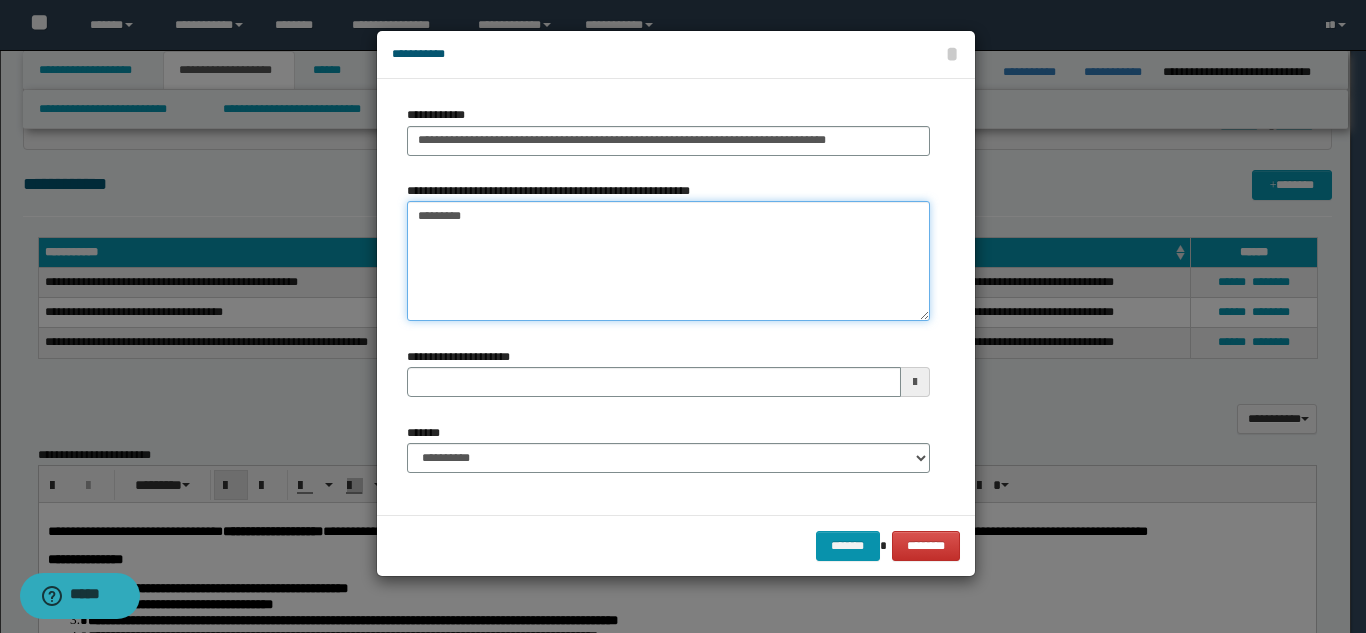 type on "*********" 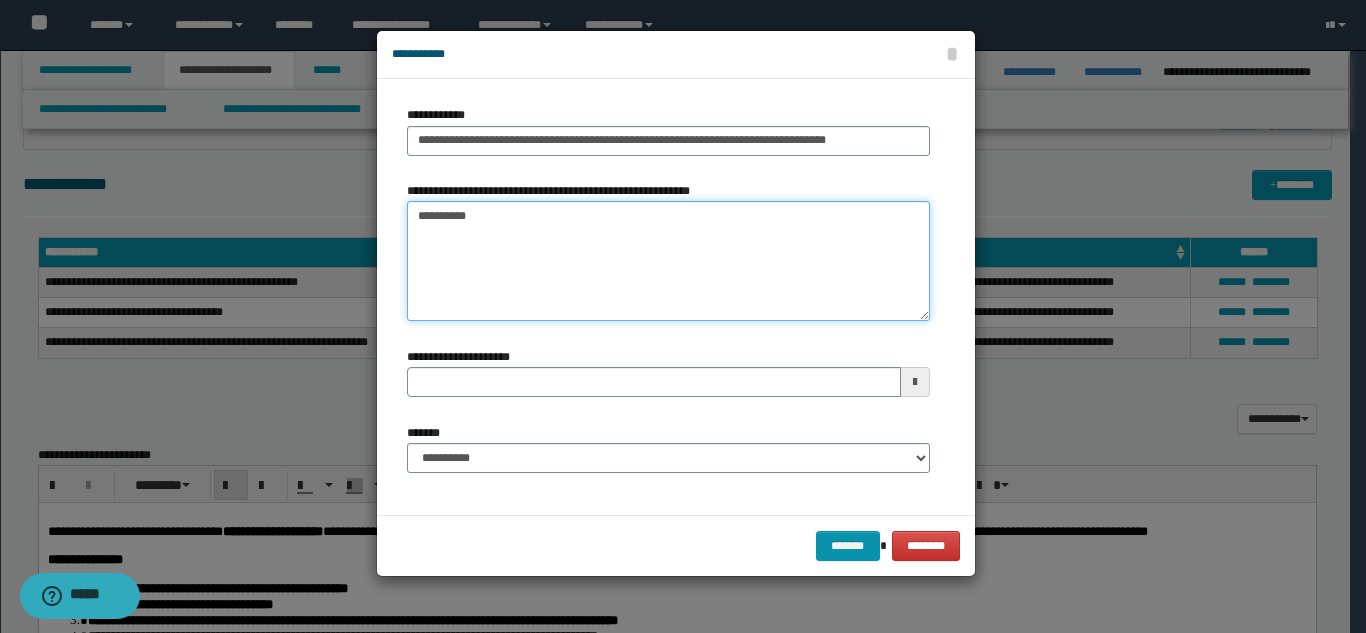 type 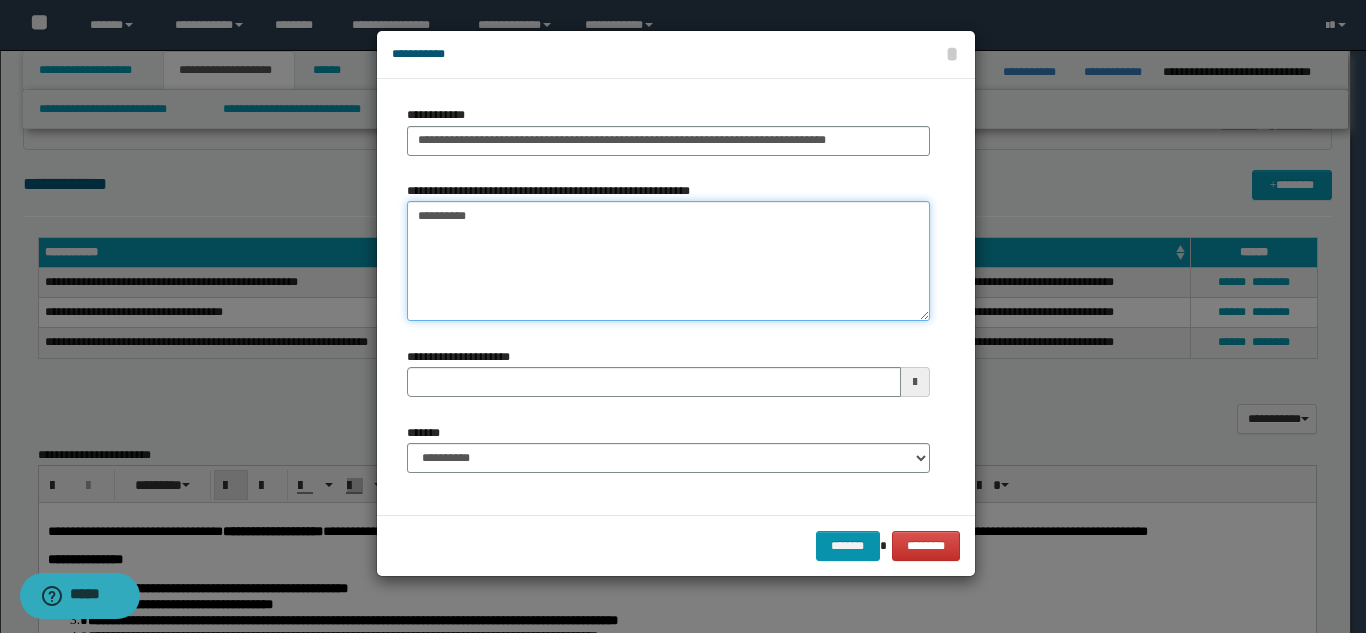 type on "*********" 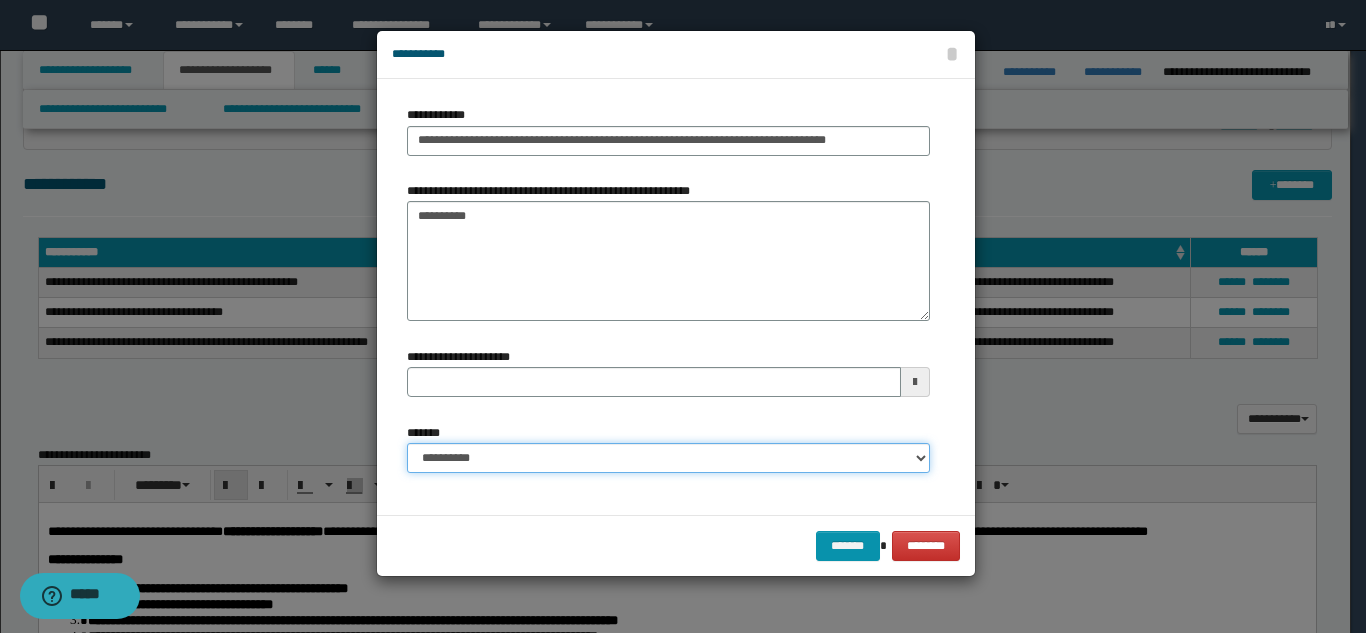 click on "**********" at bounding box center (668, 458) 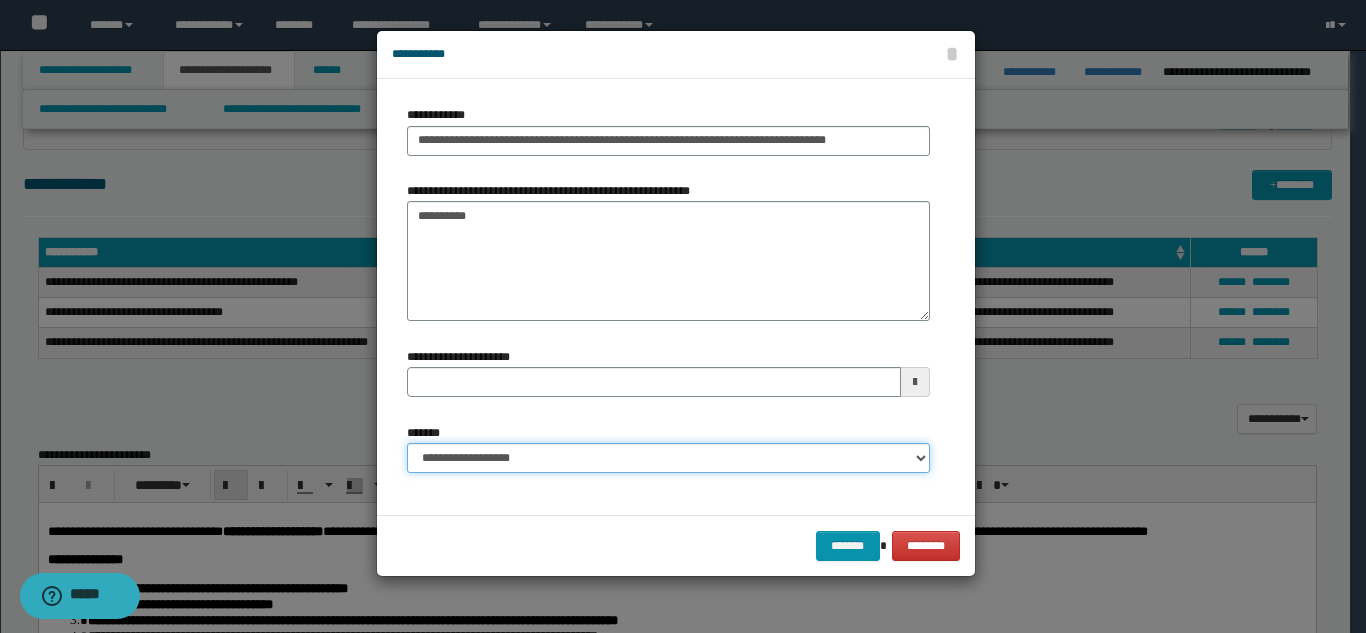 type 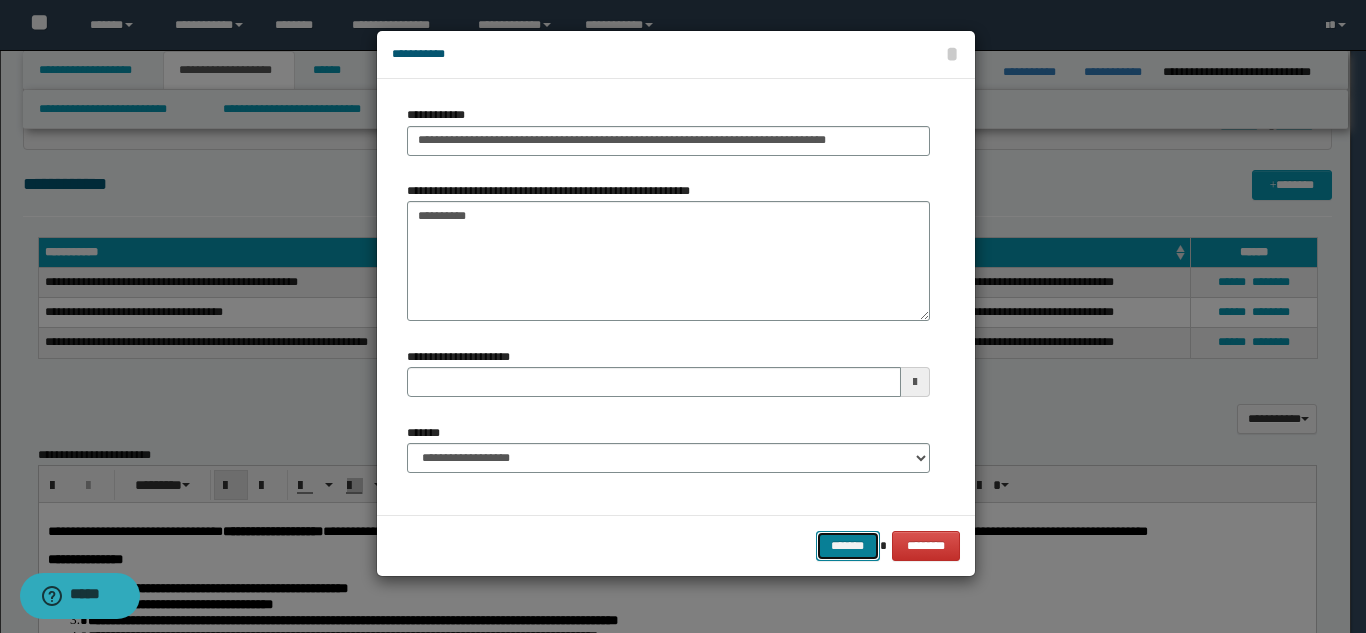 drag, startPoint x: 862, startPoint y: 553, endPoint x: 848, endPoint y: 553, distance: 14 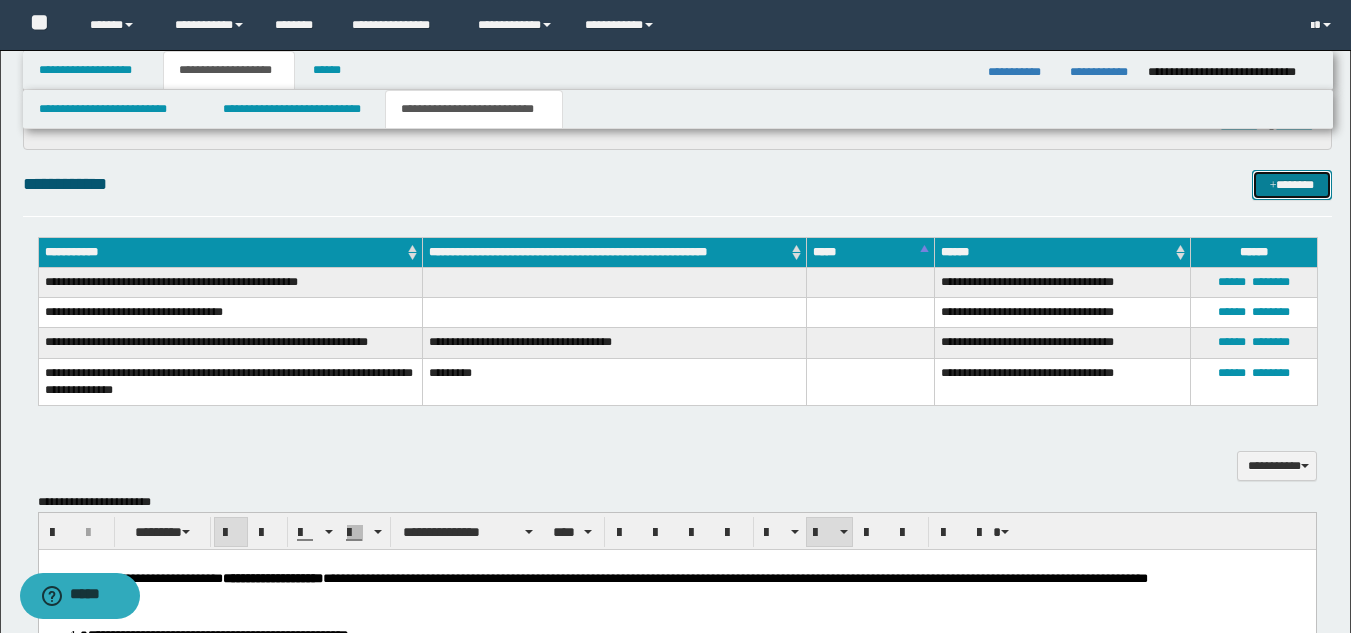 click on "*******" at bounding box center (1292, 185) 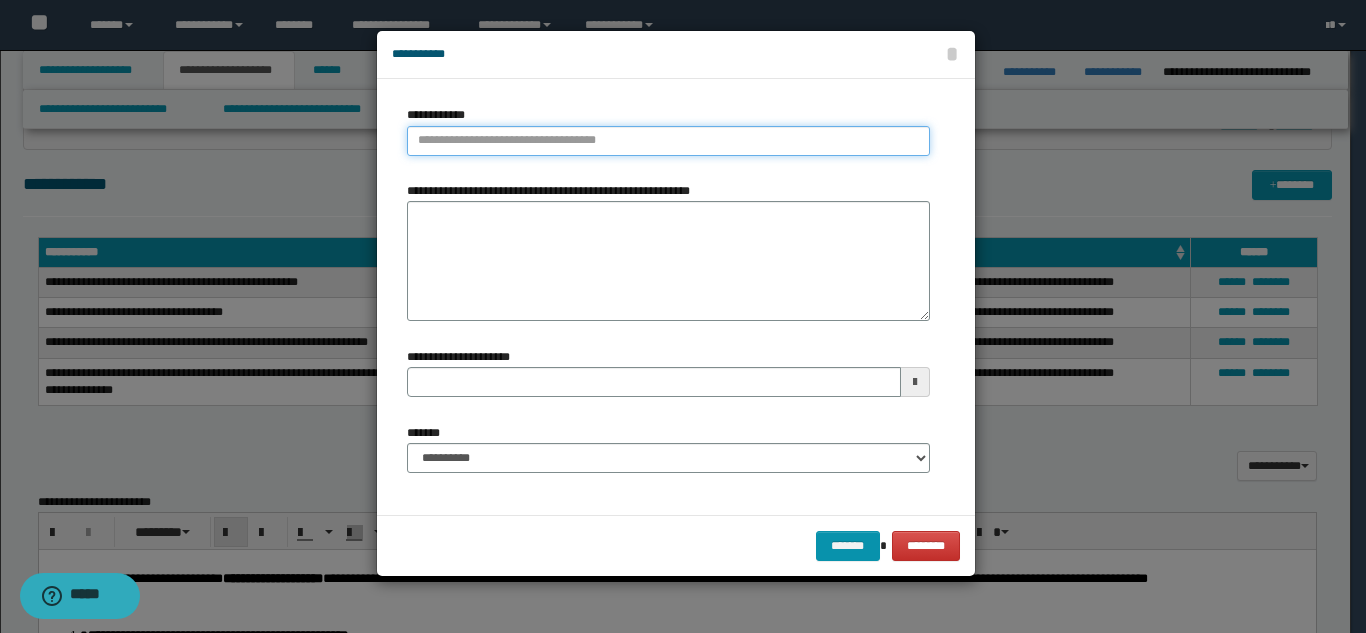 type on "**********" 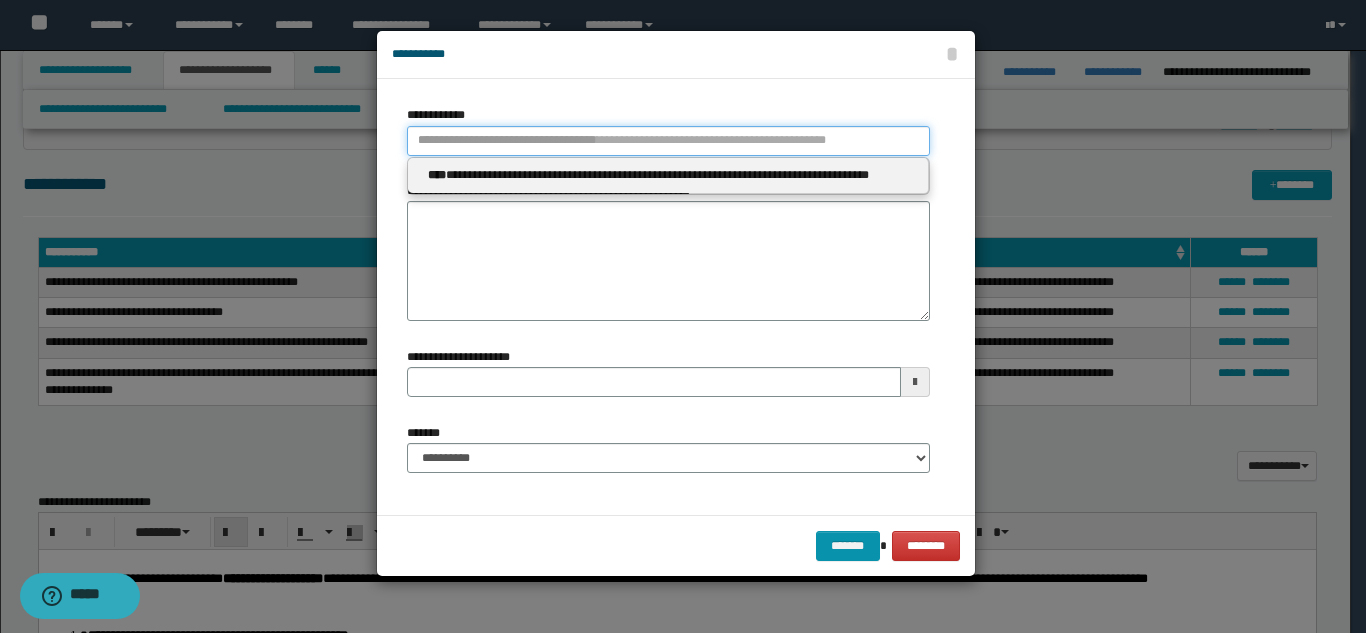 click on "**********" at bounding box center [668, 141] 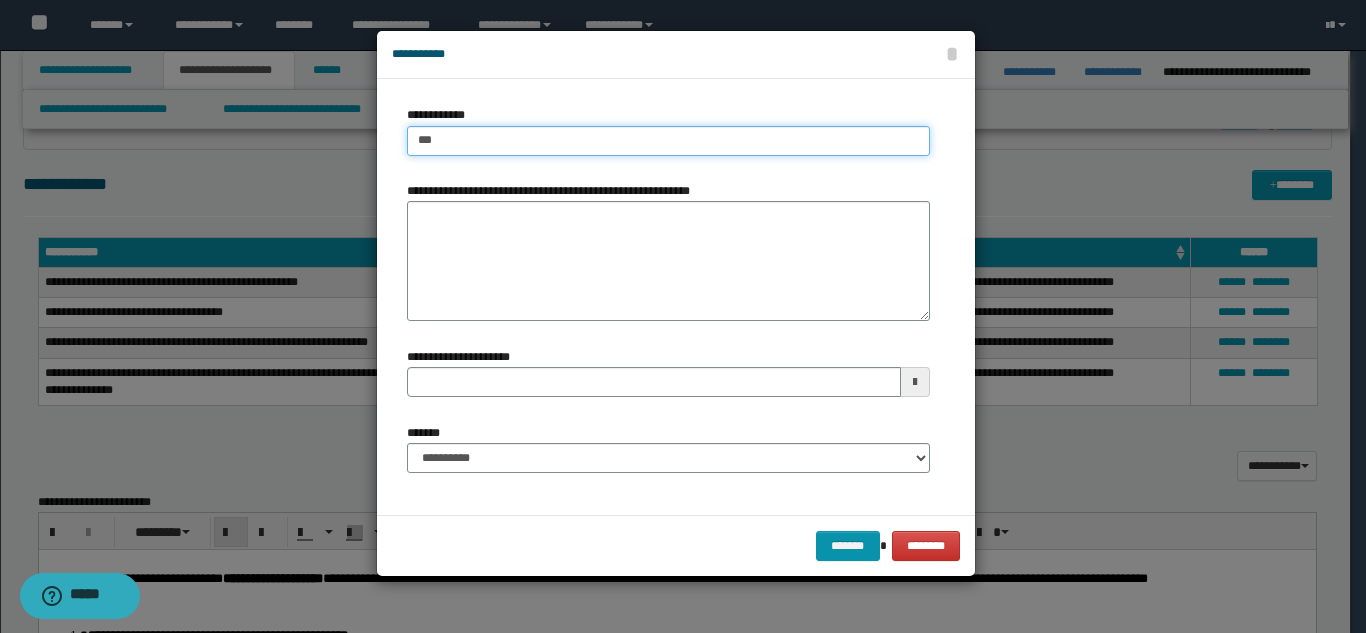 type on "****" 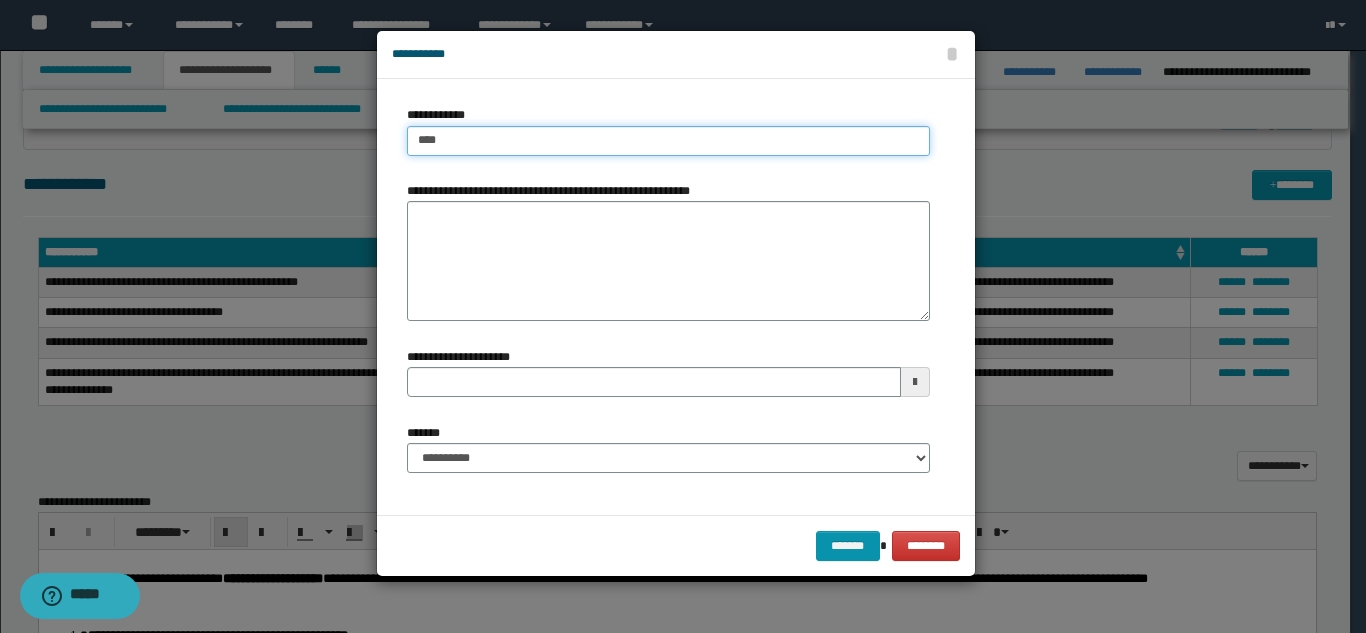type on "****" 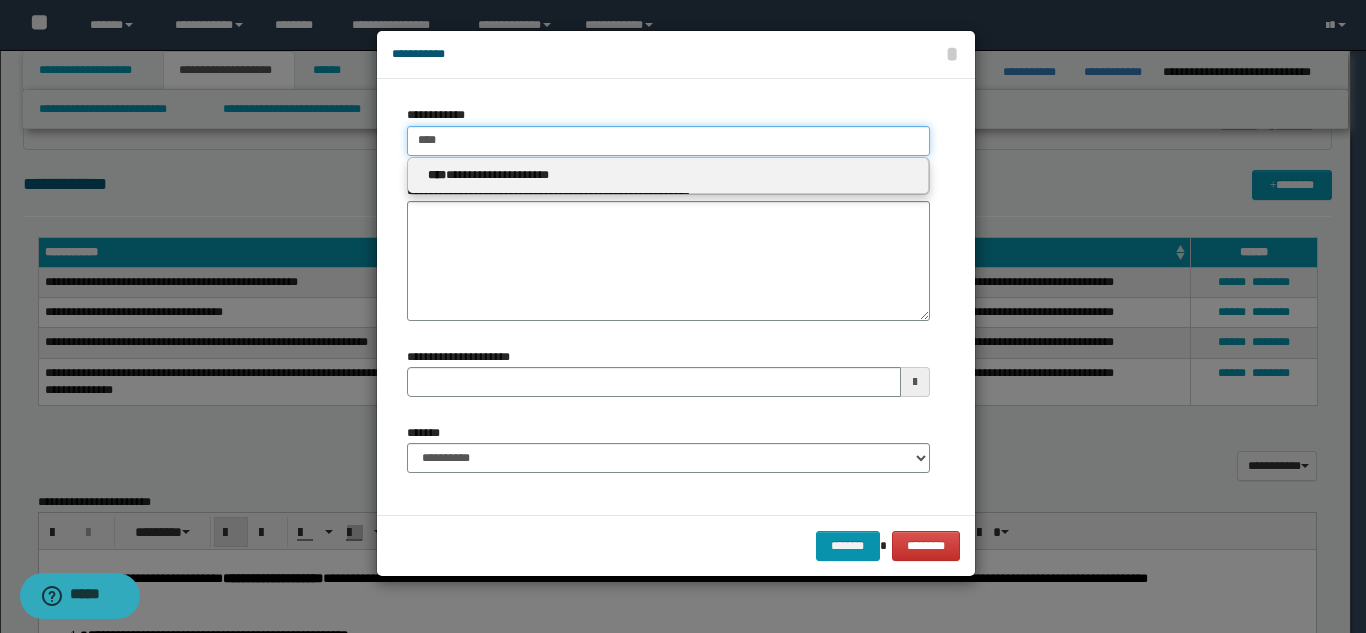 type on "****" 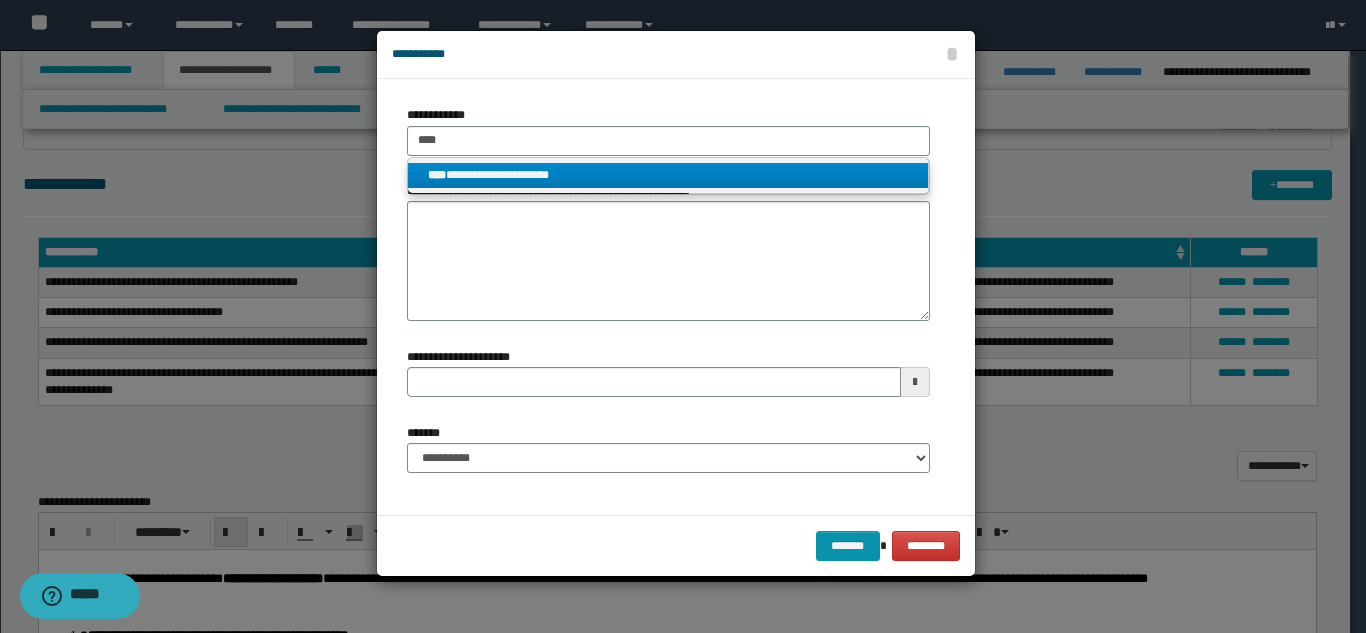 click on "**********" at bounding box center [668, 175] 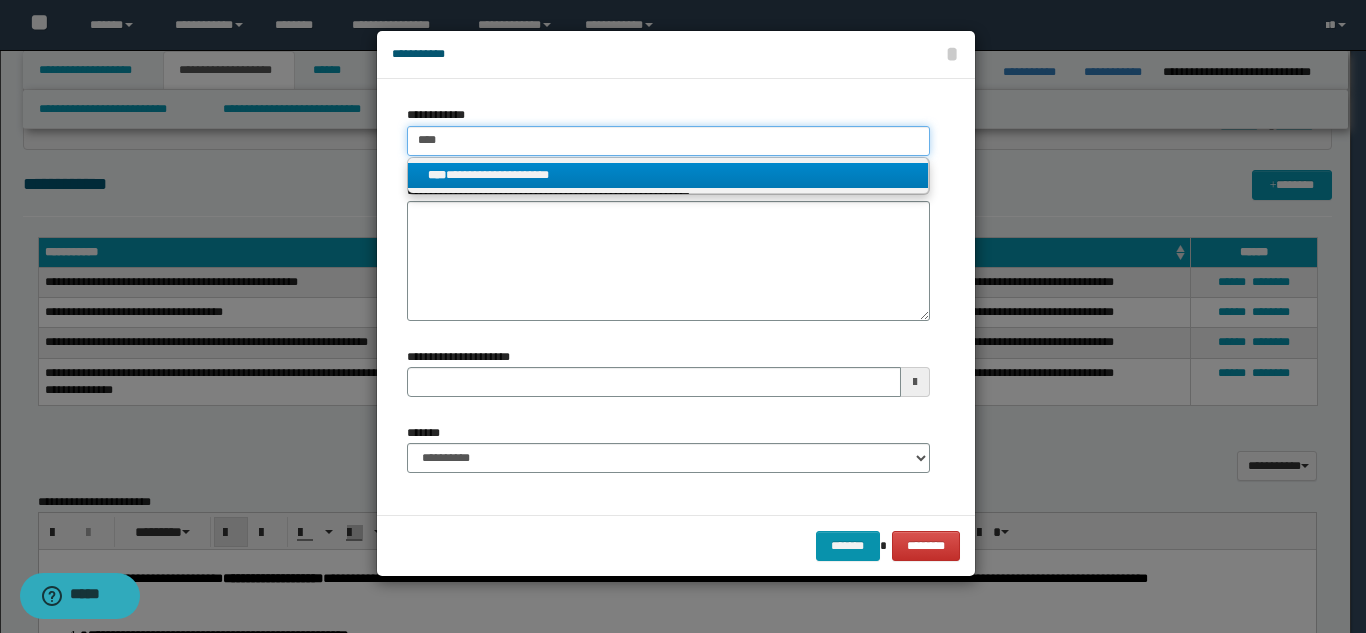 type 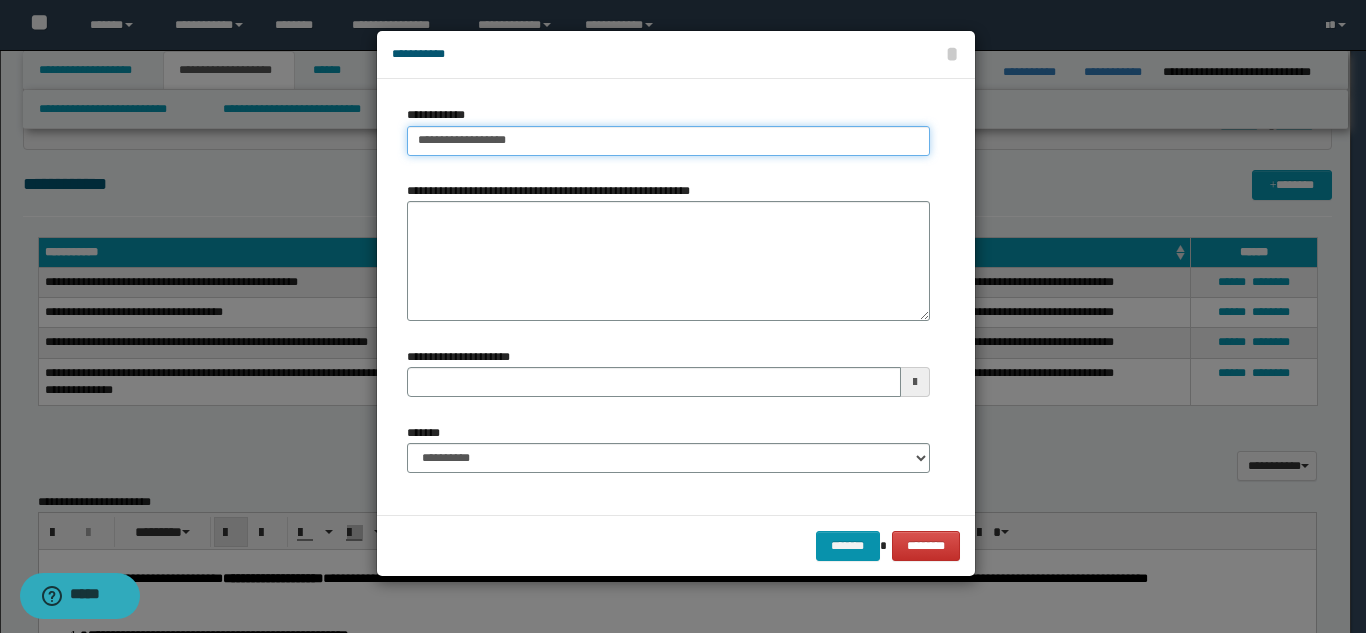 type on "**********" 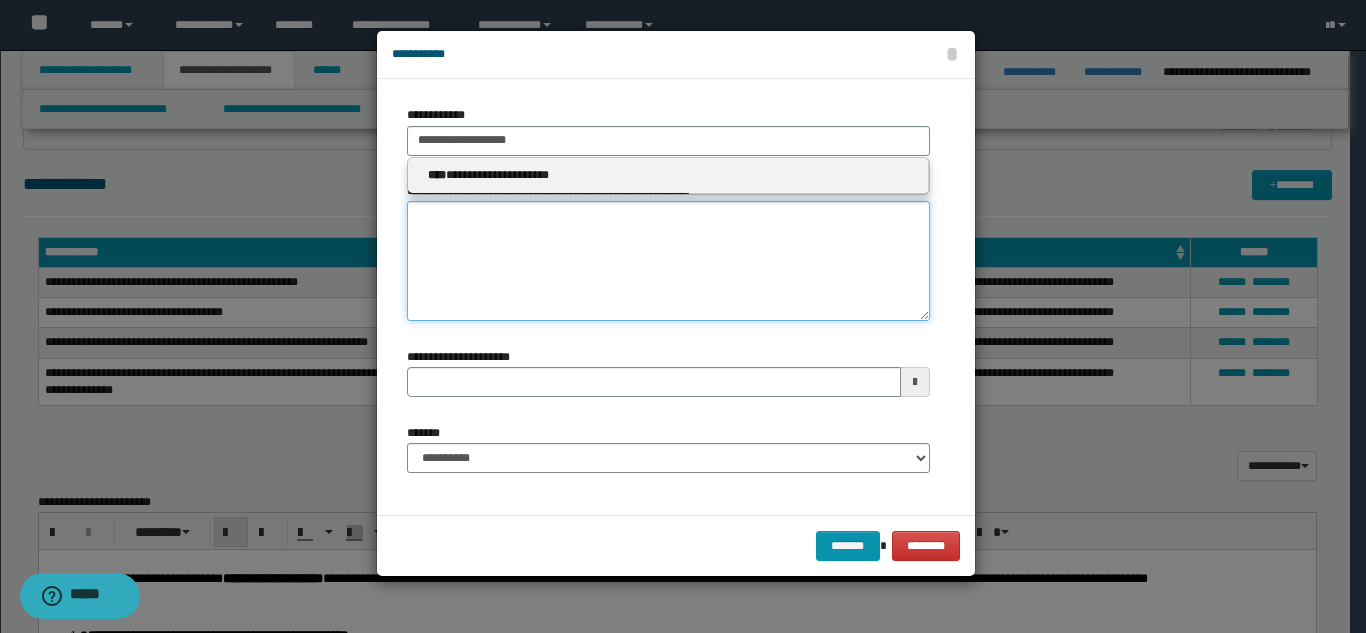 type 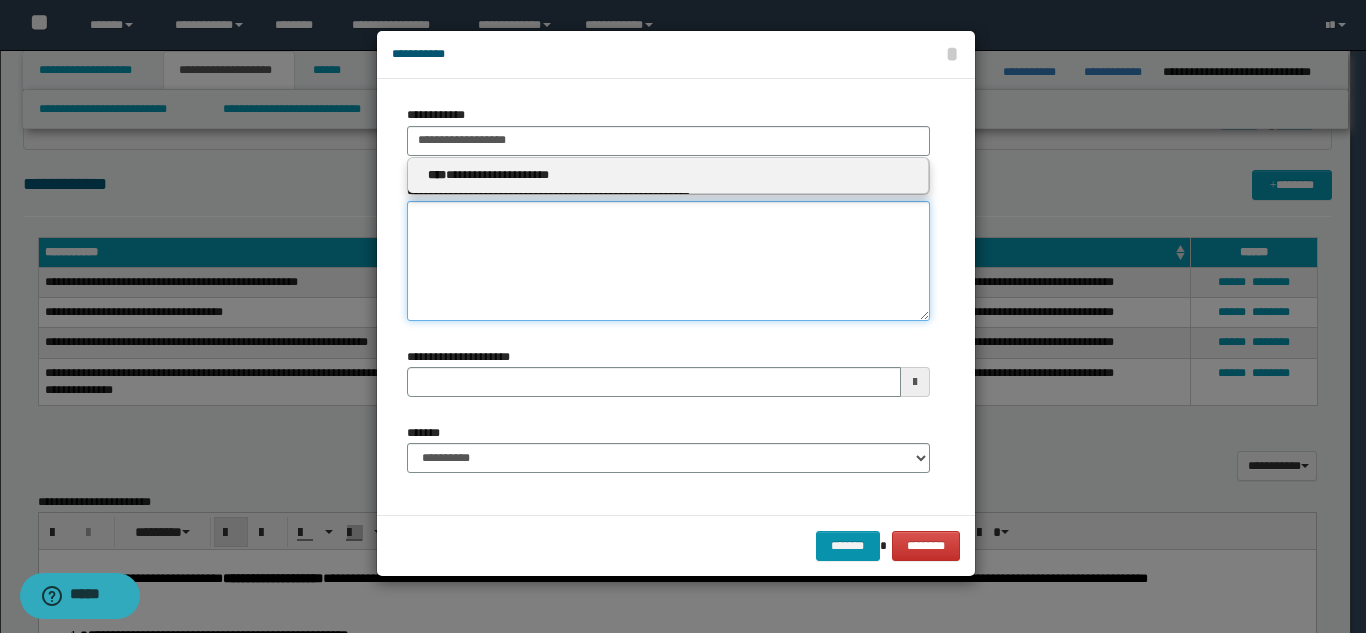 click on "**********" at bounding box center [668, 261] 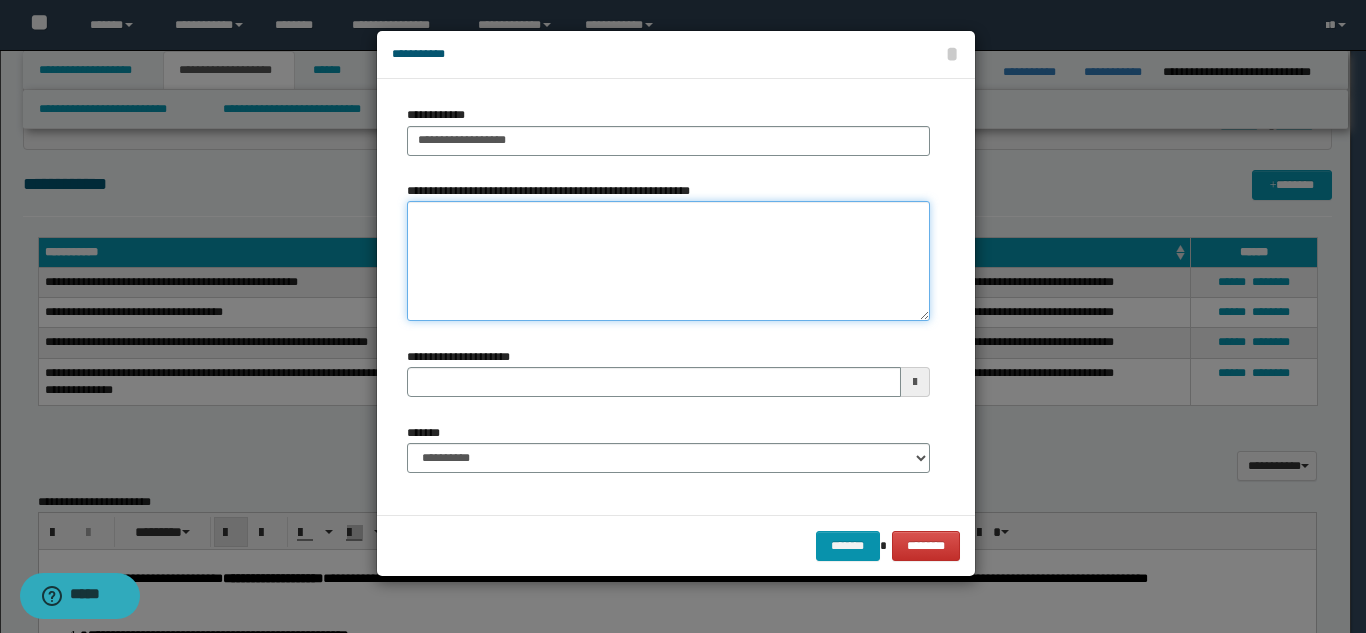paste on "**********" 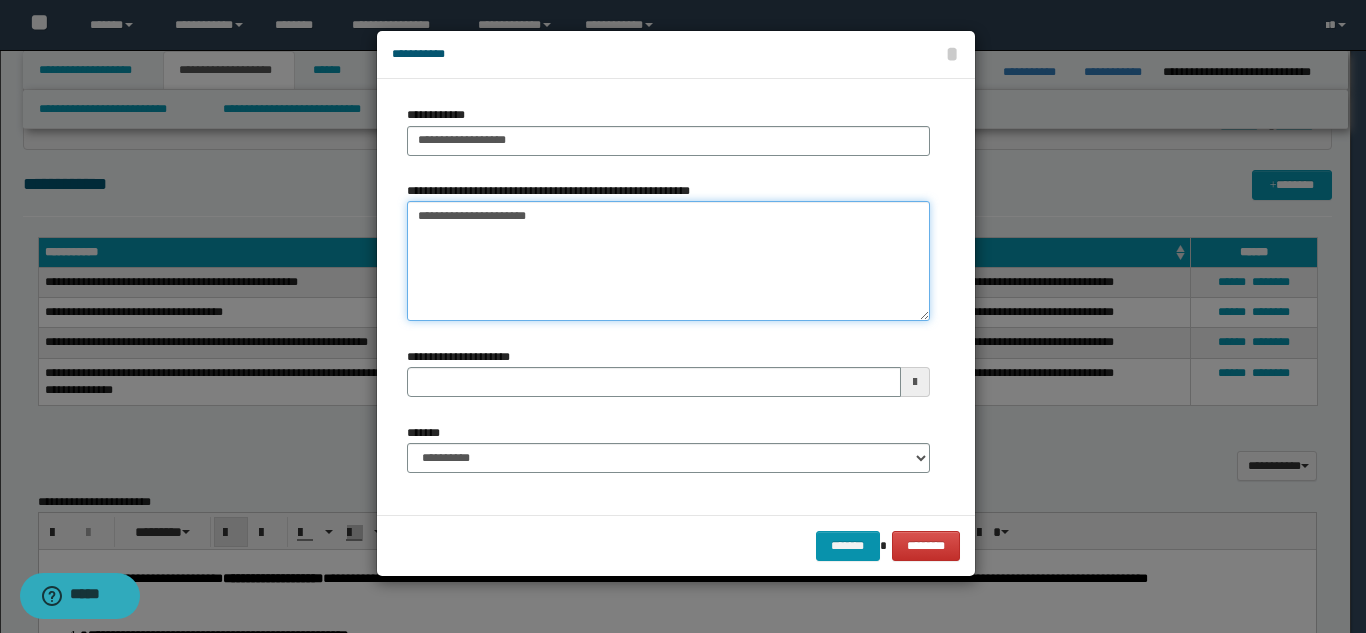 type 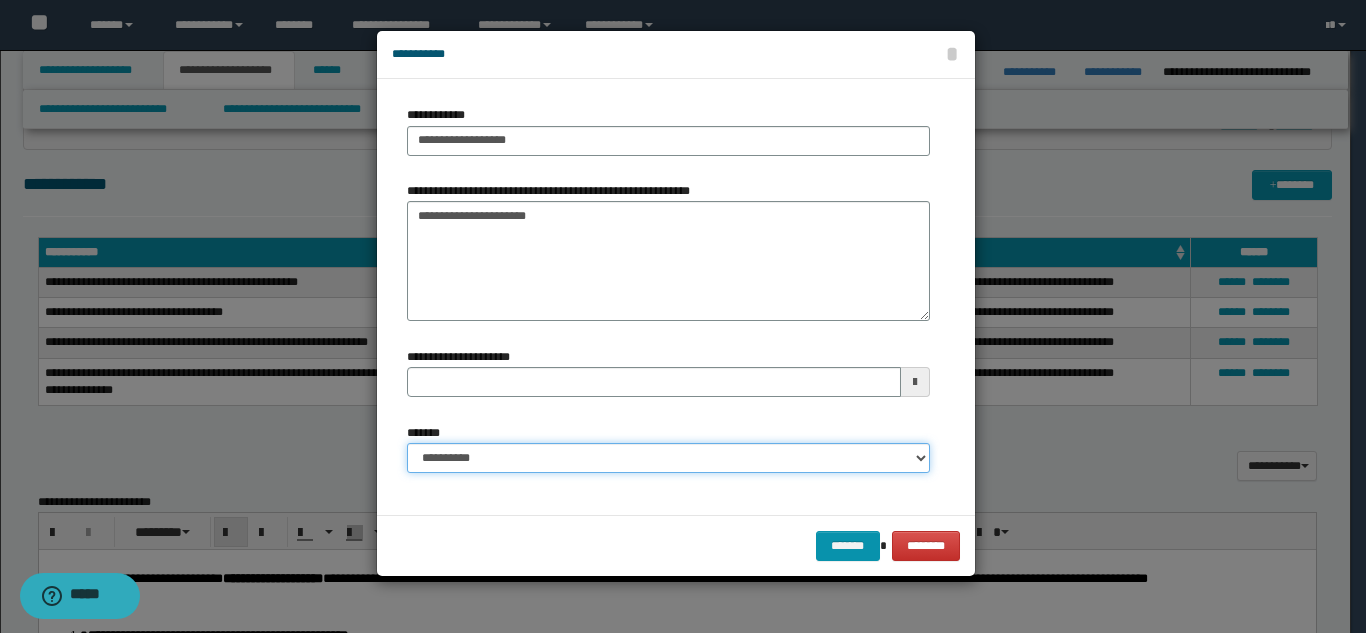 click on "**********" at bounding box center (668, 458) 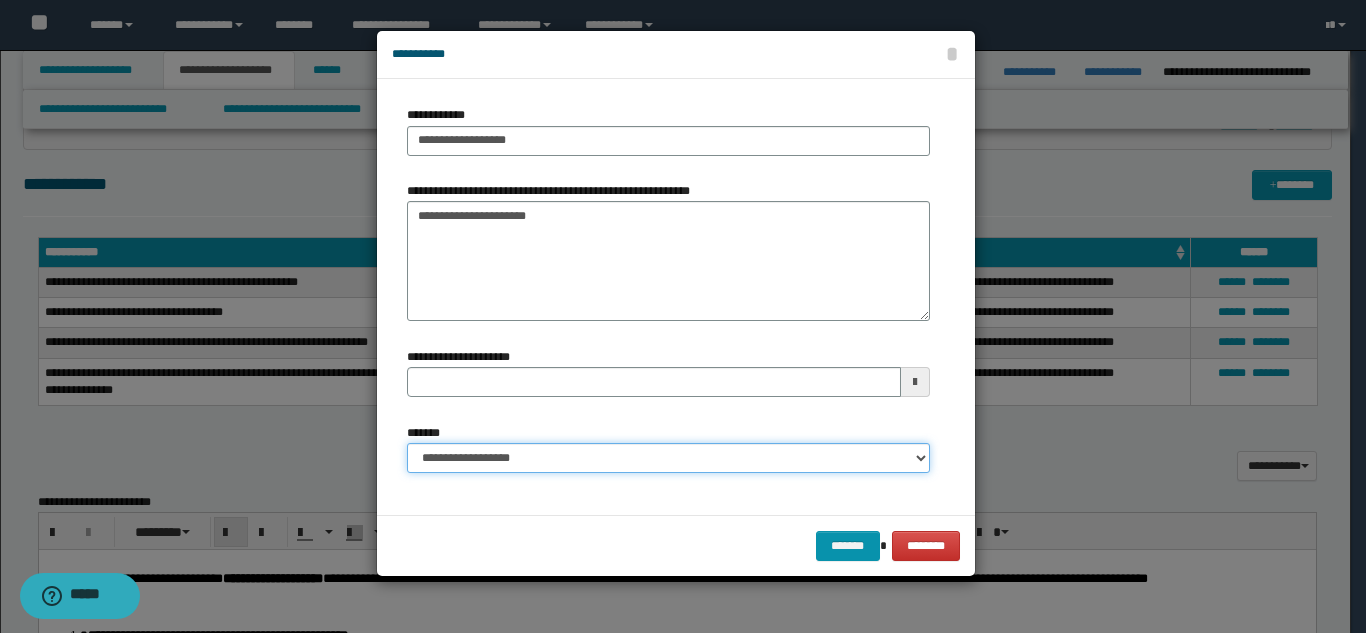 click on "**********" at bounding box center (668, 458) 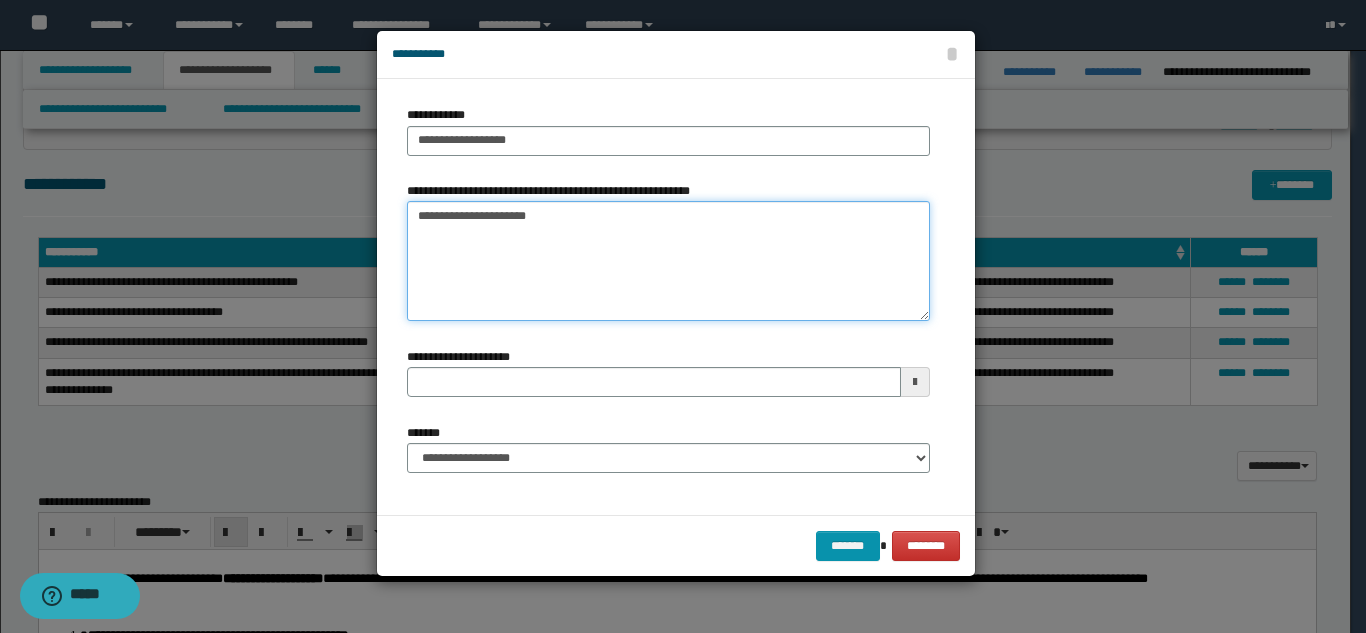 click on "**********" at bounding box center (668, 261) 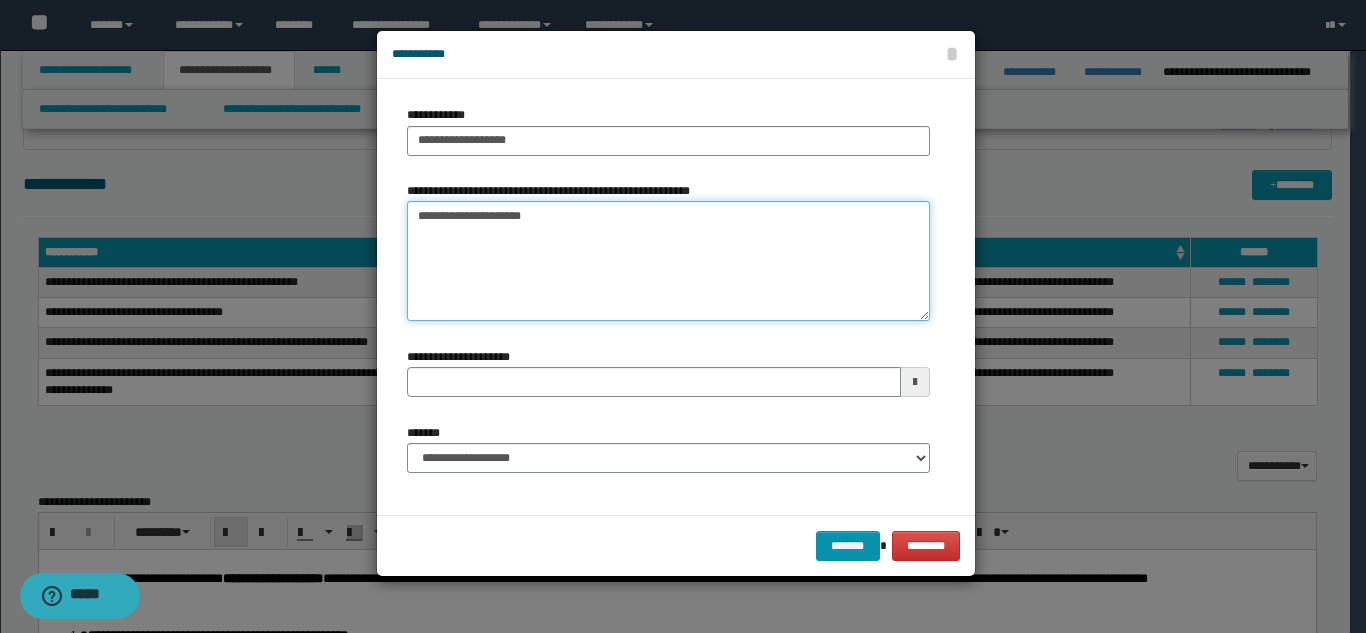 type on "**********" 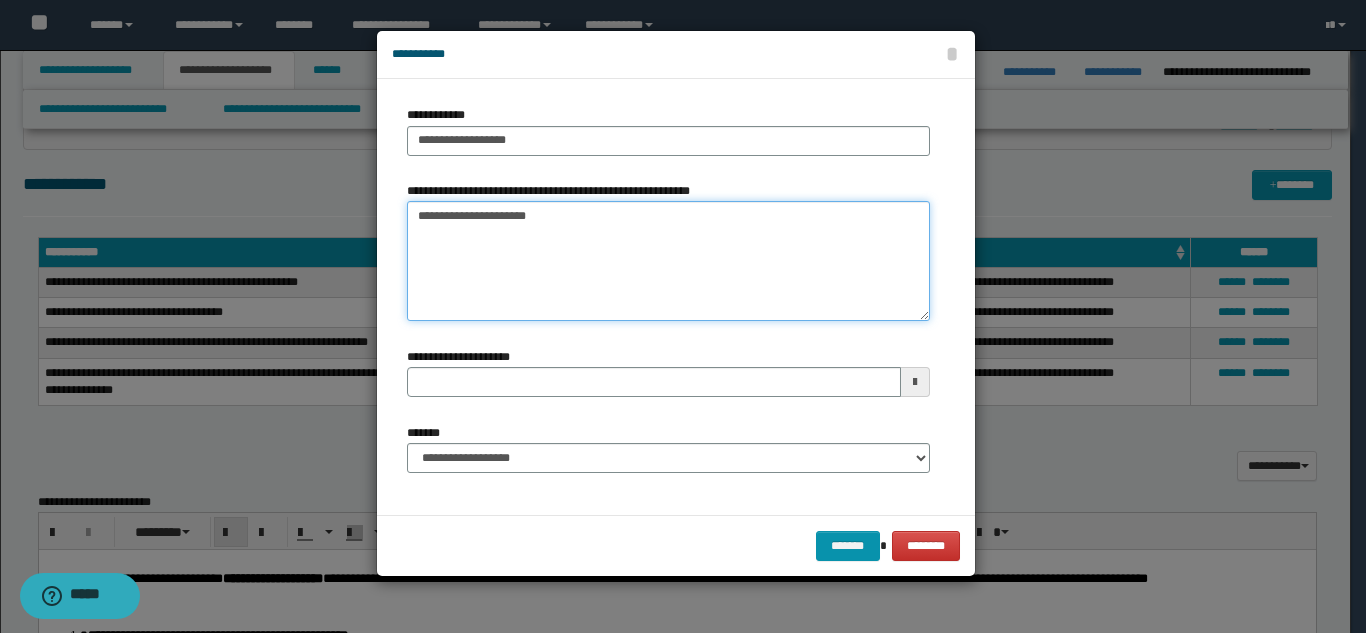 type 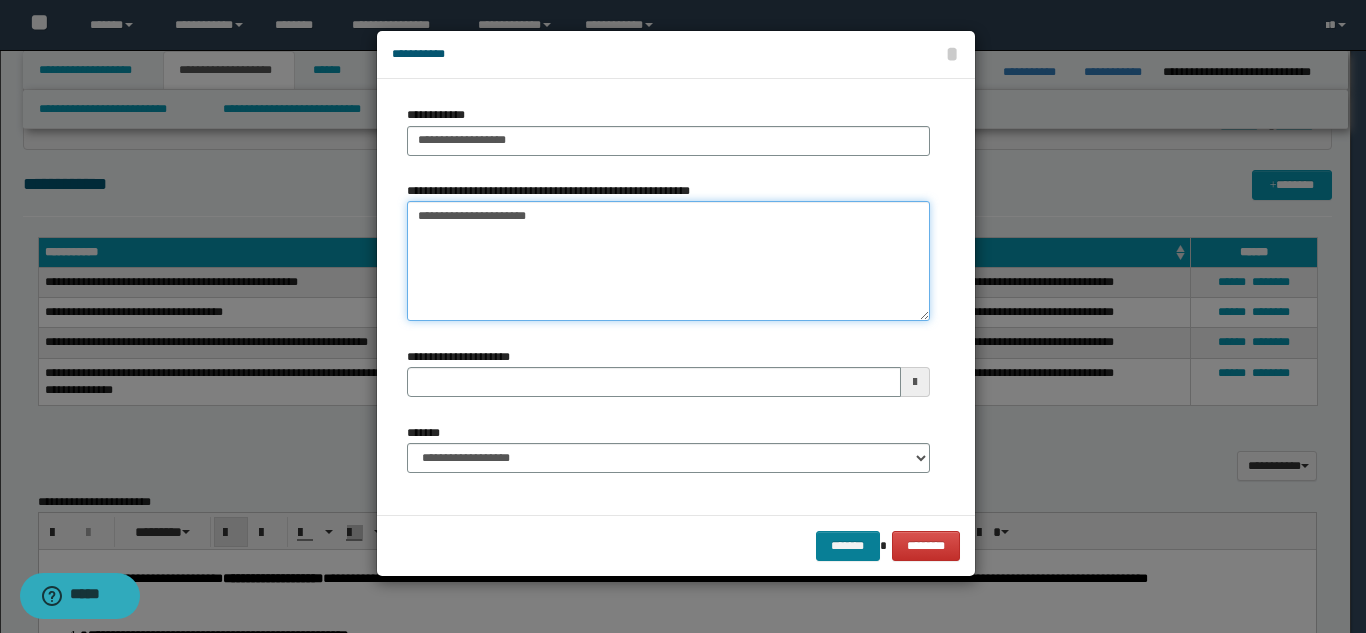 type on "**********" 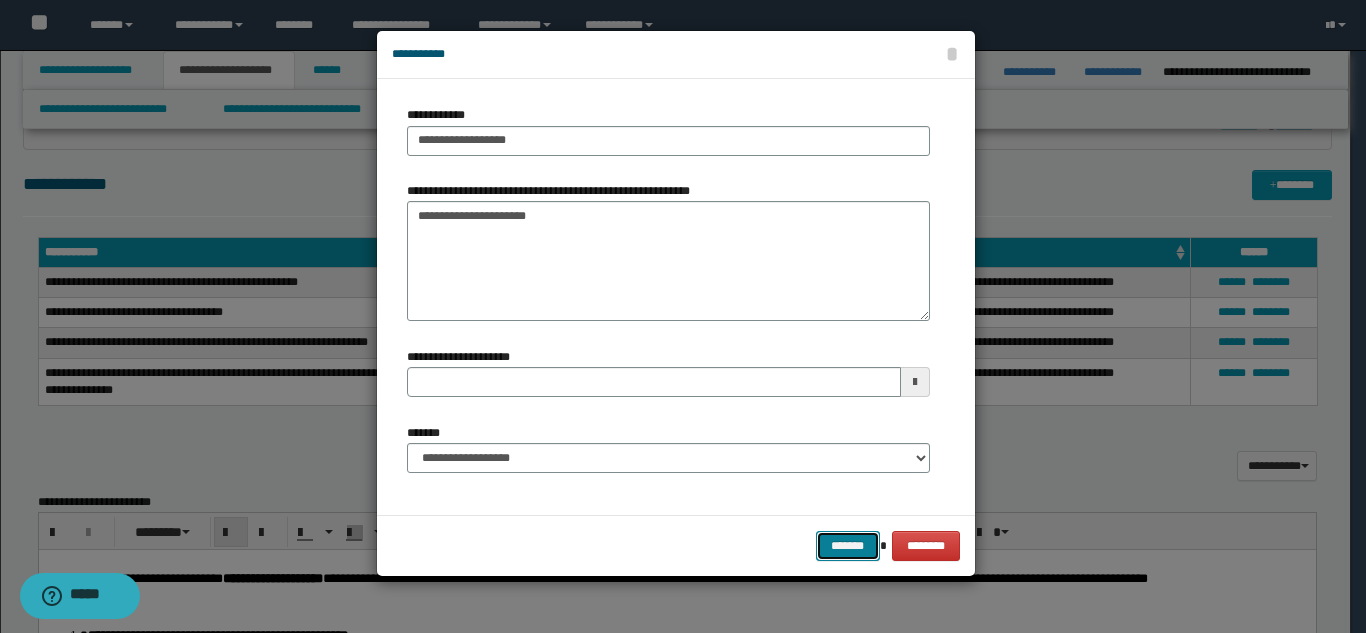 click on "*******" at bounding box center [848, 546] 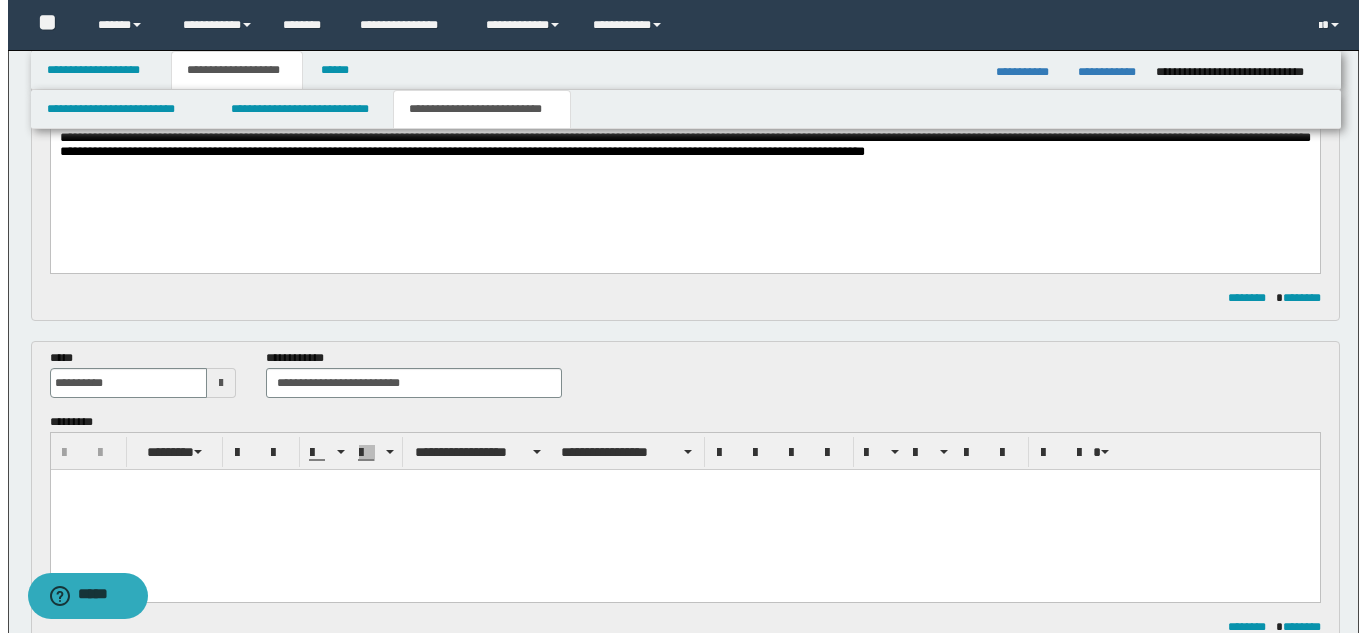 scroll, scrollTop: 0, scrollLeft: 0, axis: both 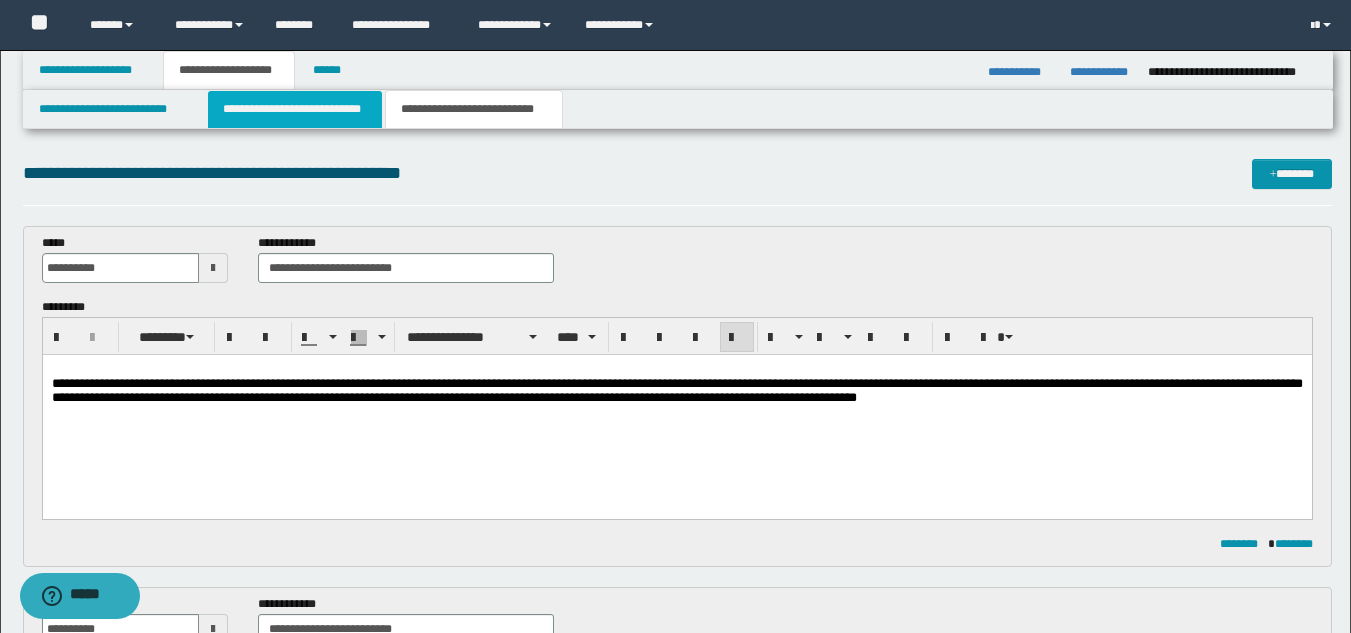 click on "**********" at bounding box center [295, 109] 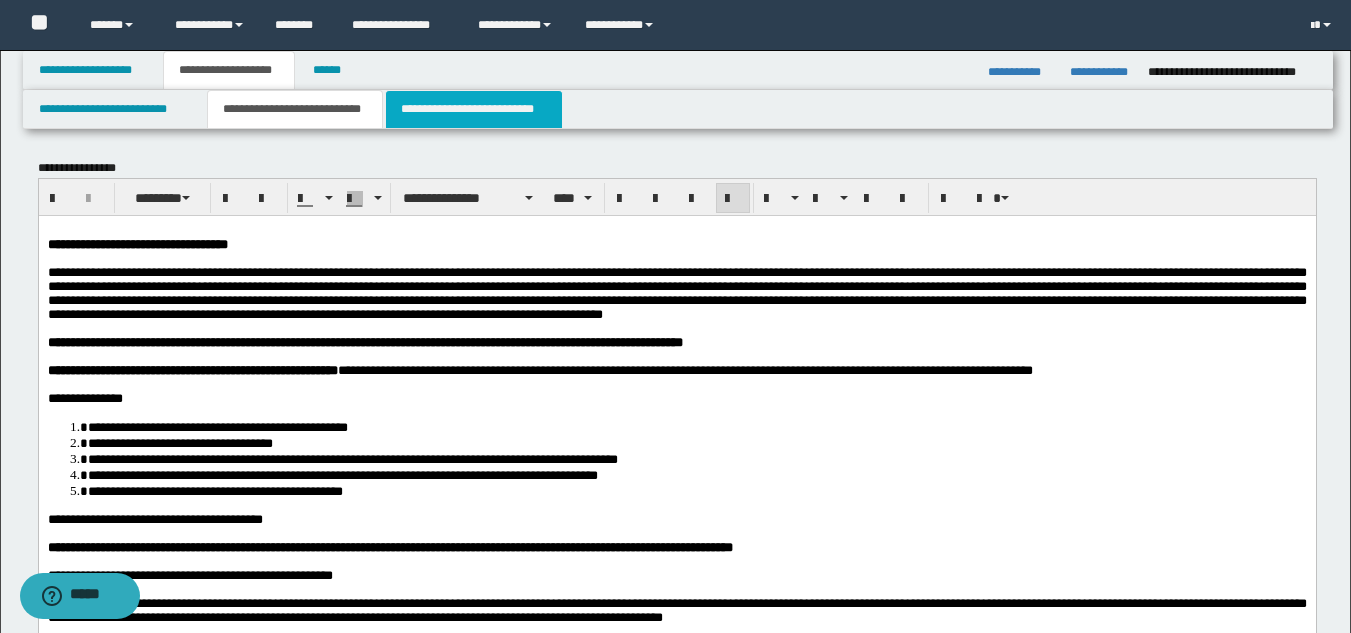 click on "**********" at bounding box center (474, 109) 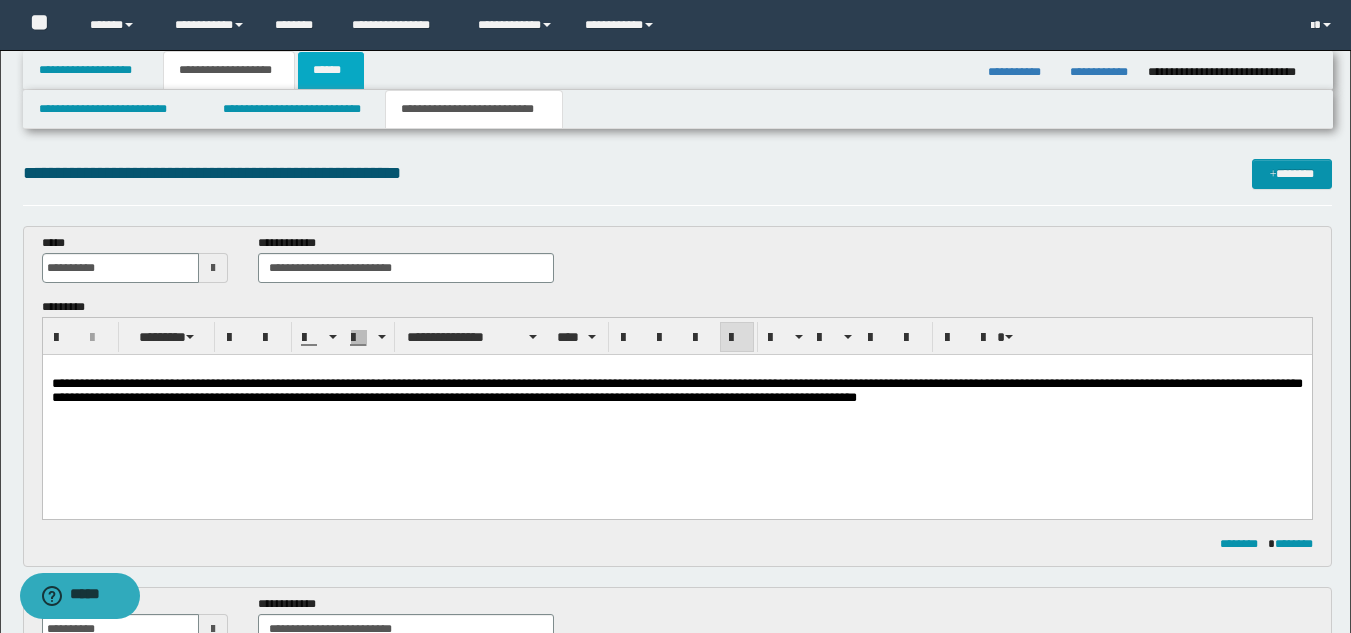 click on "******" at bounding box center (331, 70) 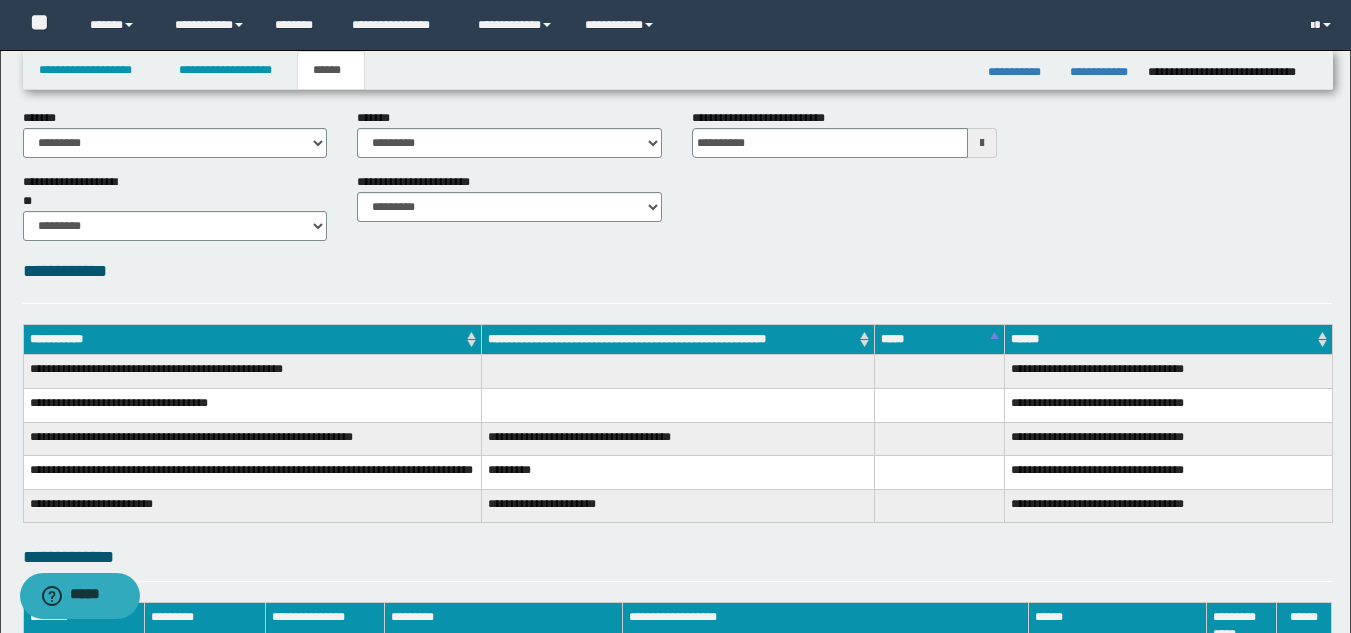 scroll, scrollTop: 0, scrollLeft: 0, axis: both 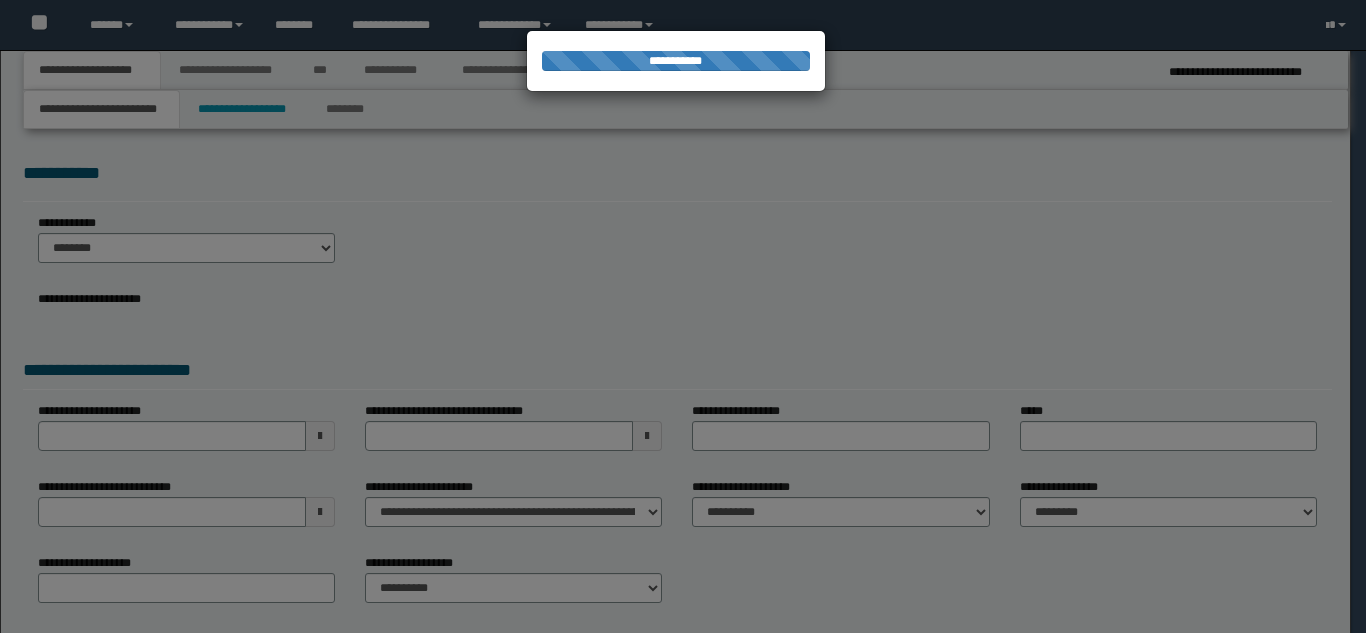 select on "*" 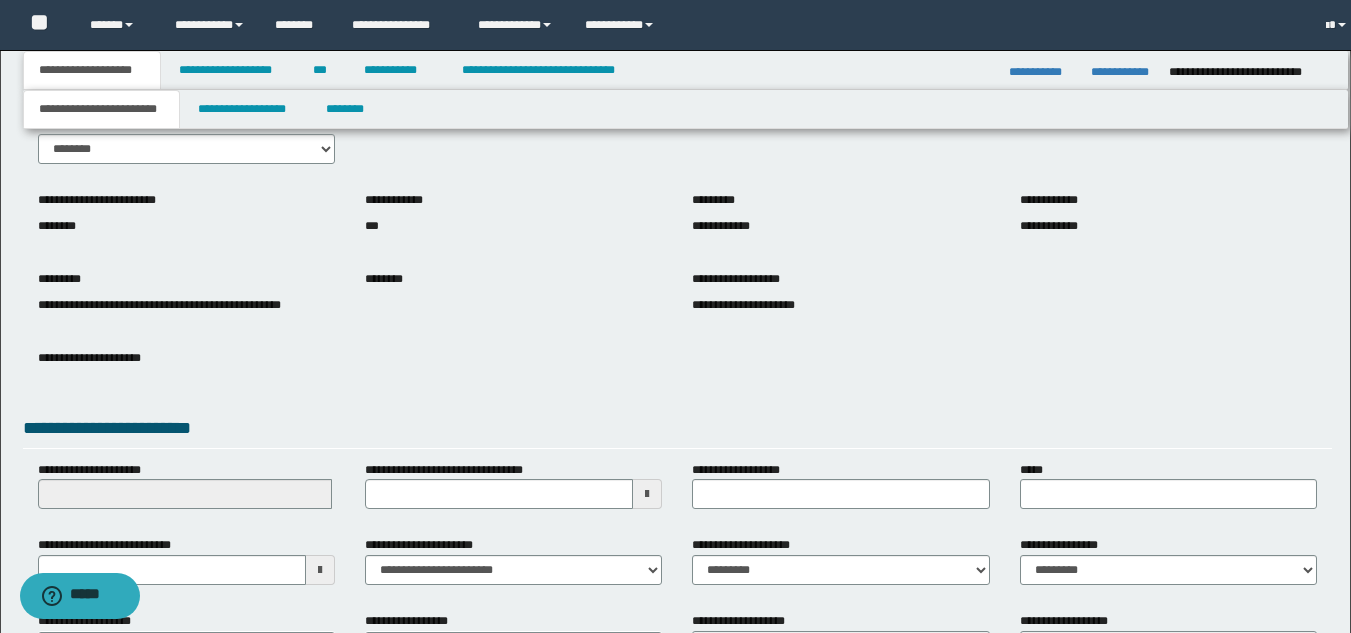 scroll, scrollTop: 251, scrollLeft: 0, axis: vertical 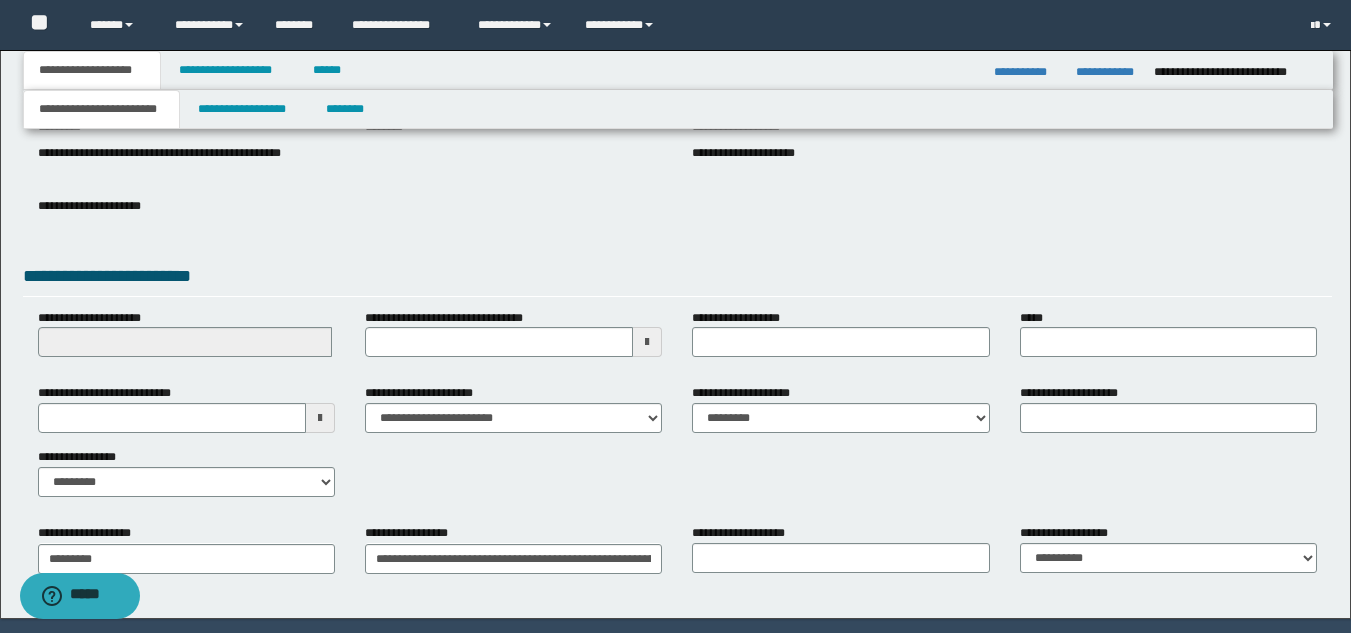 click on "**********" at bounding box center (186, 440) 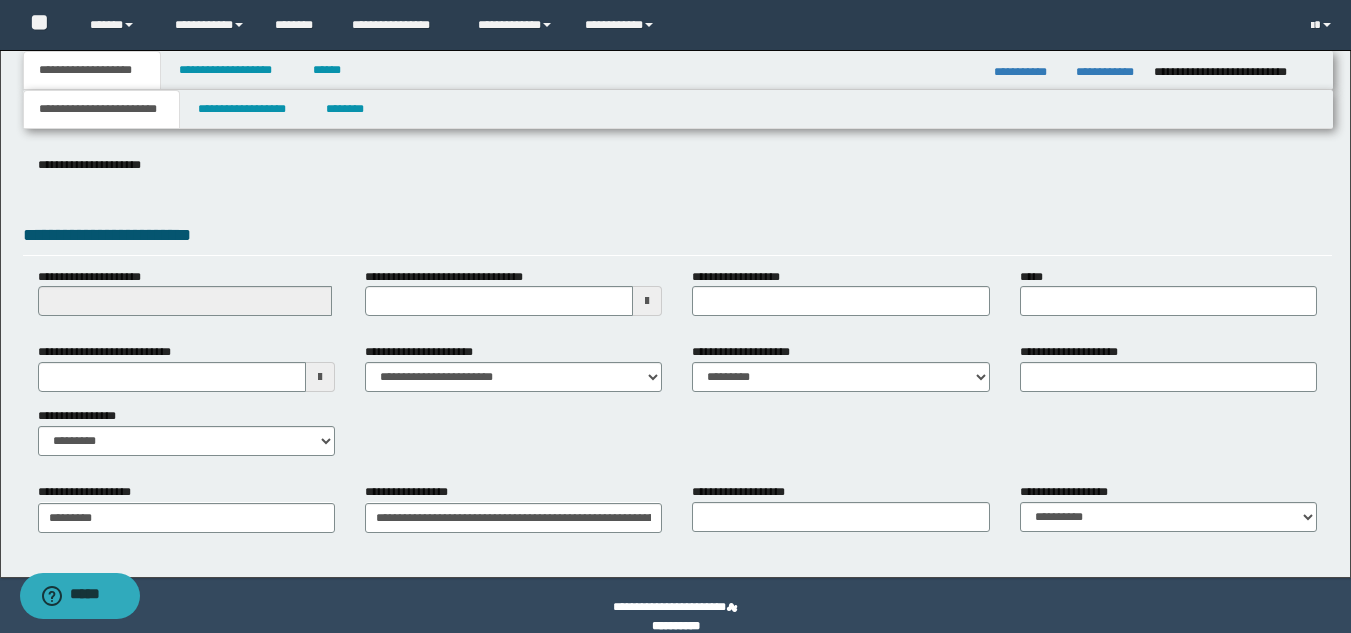 scroll, scrollTop: 315, scrollLeft: 0, axis: vertical 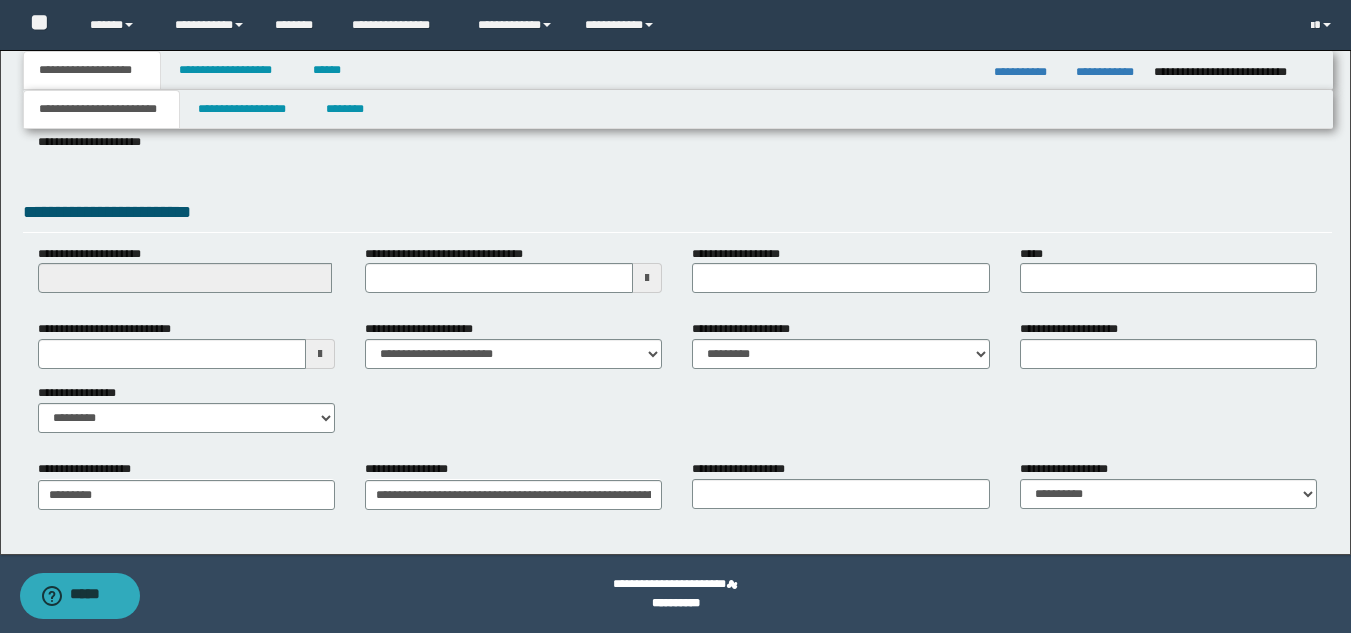 click on "**********" at bounding box center (186, 376) 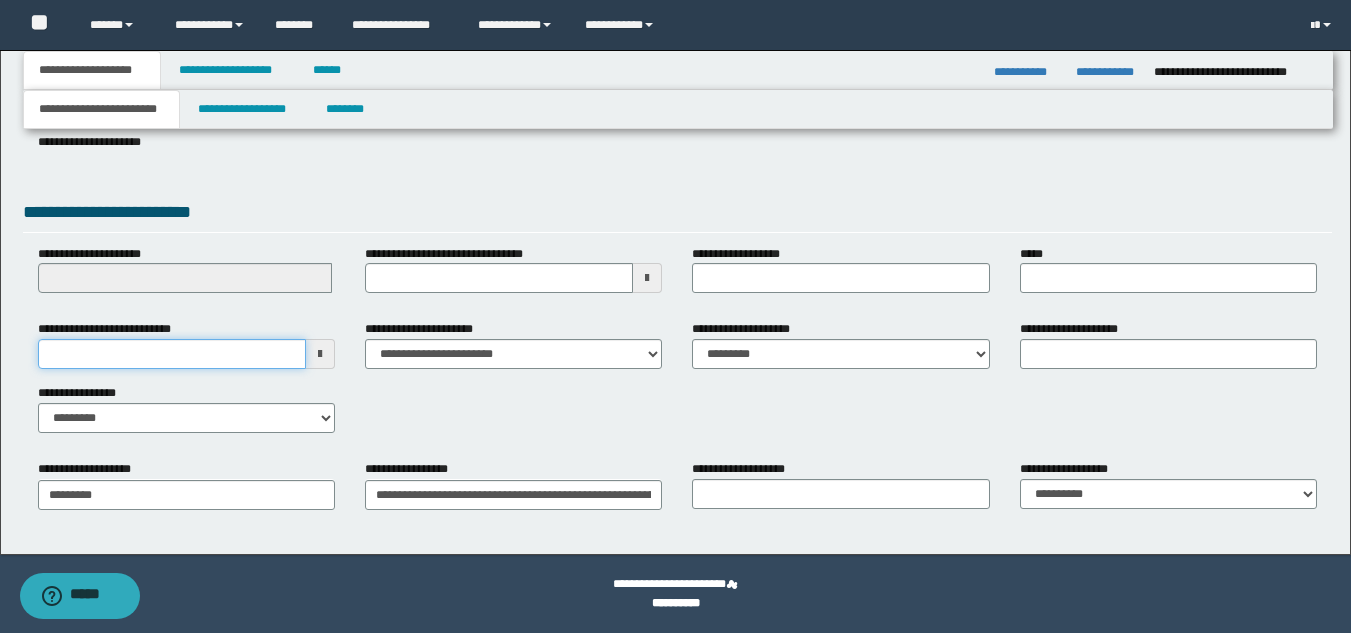click on "**********" at bounding box center [172, 354] 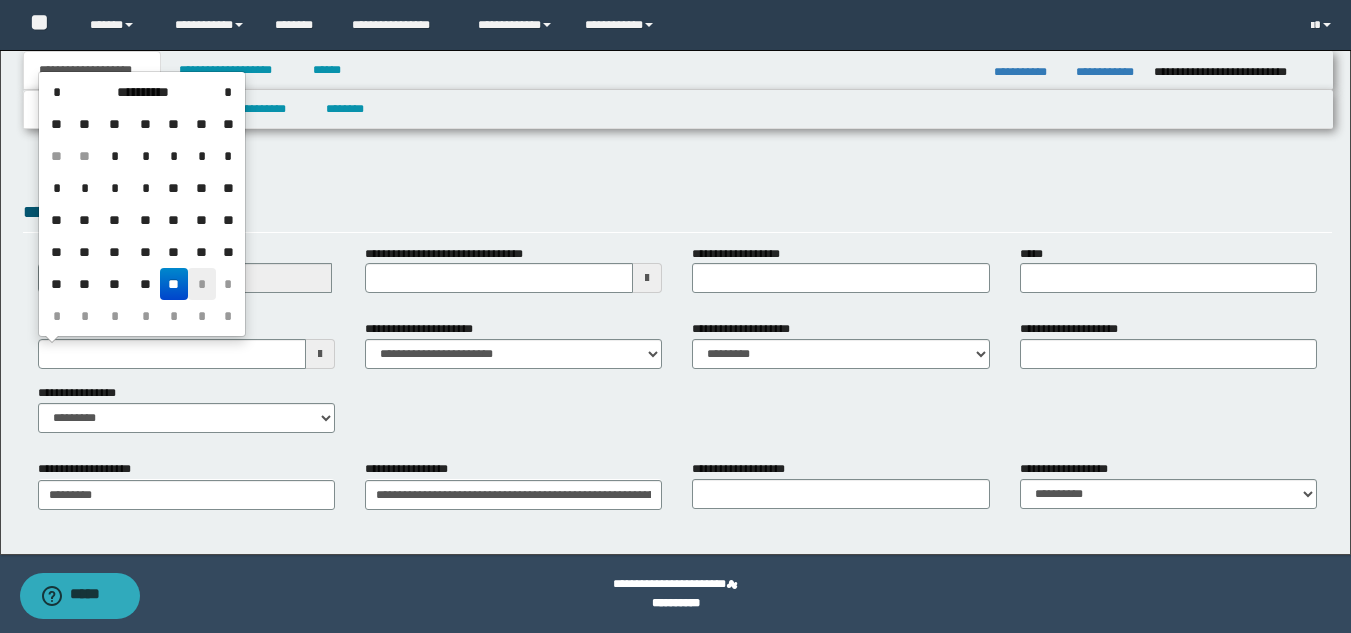 click on "*" at bounding box center (202, 284) 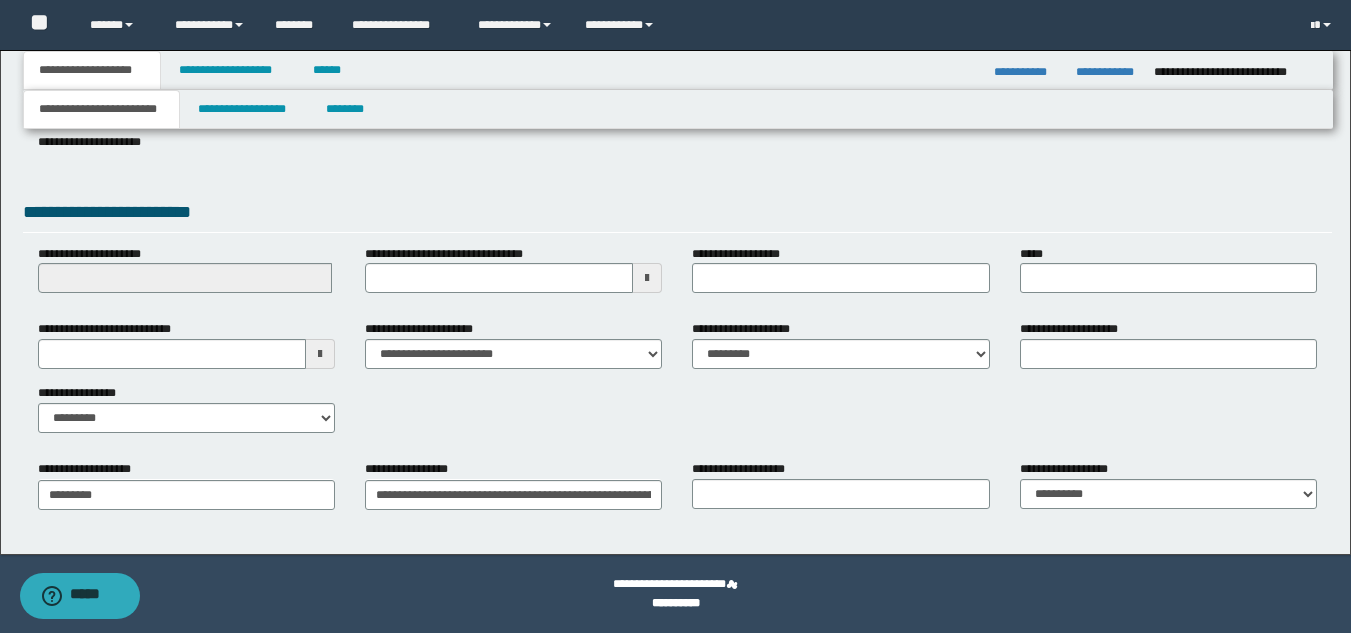 click on "**********" at bounding box center [186, 376] 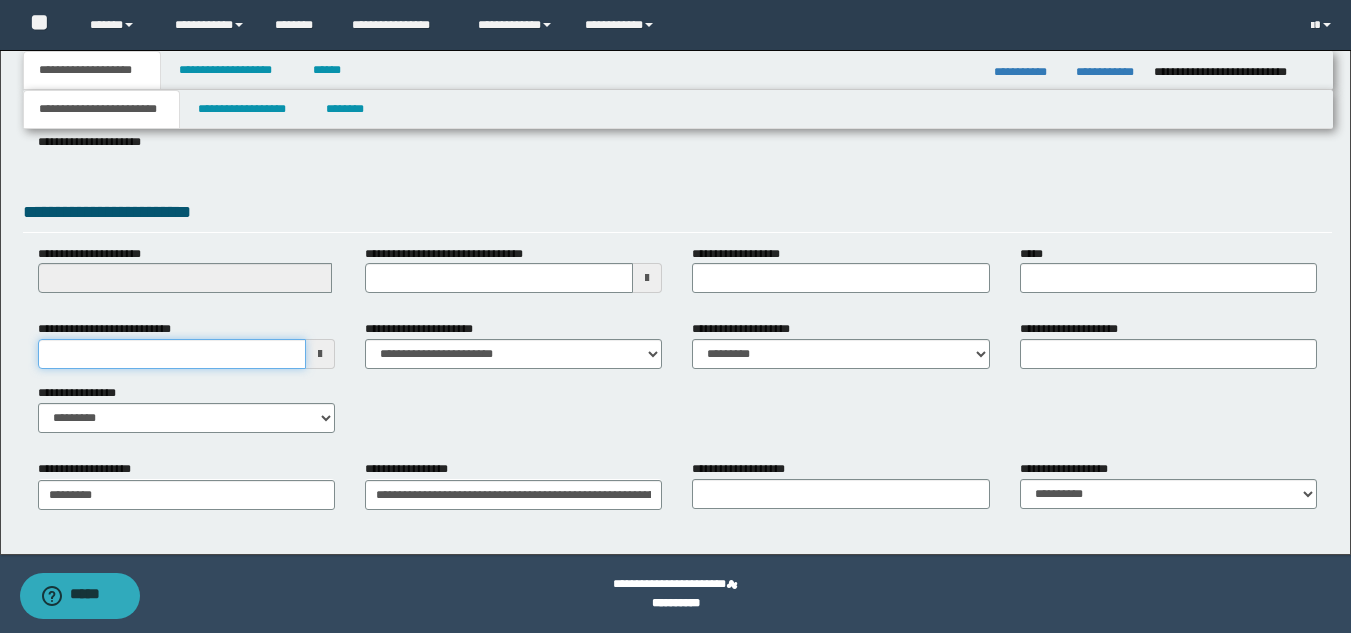 click on "**********" at bounding box center [172, 354] 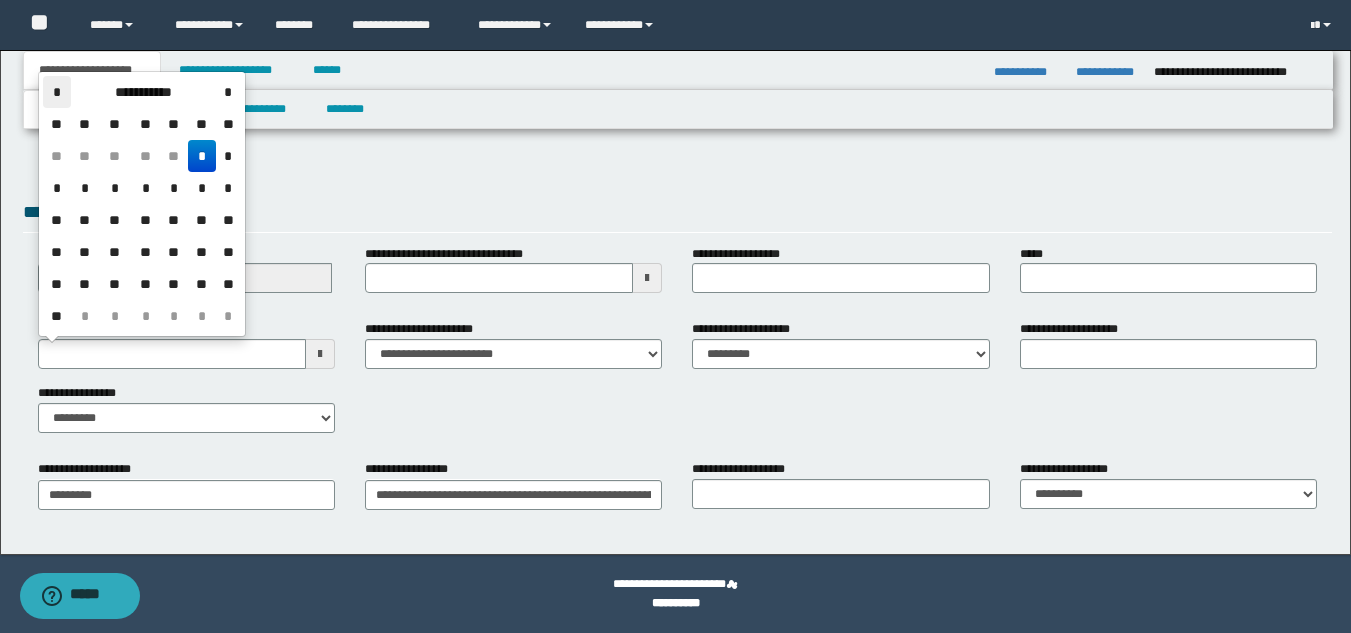 click on "*" at bounding box center [57, 92] 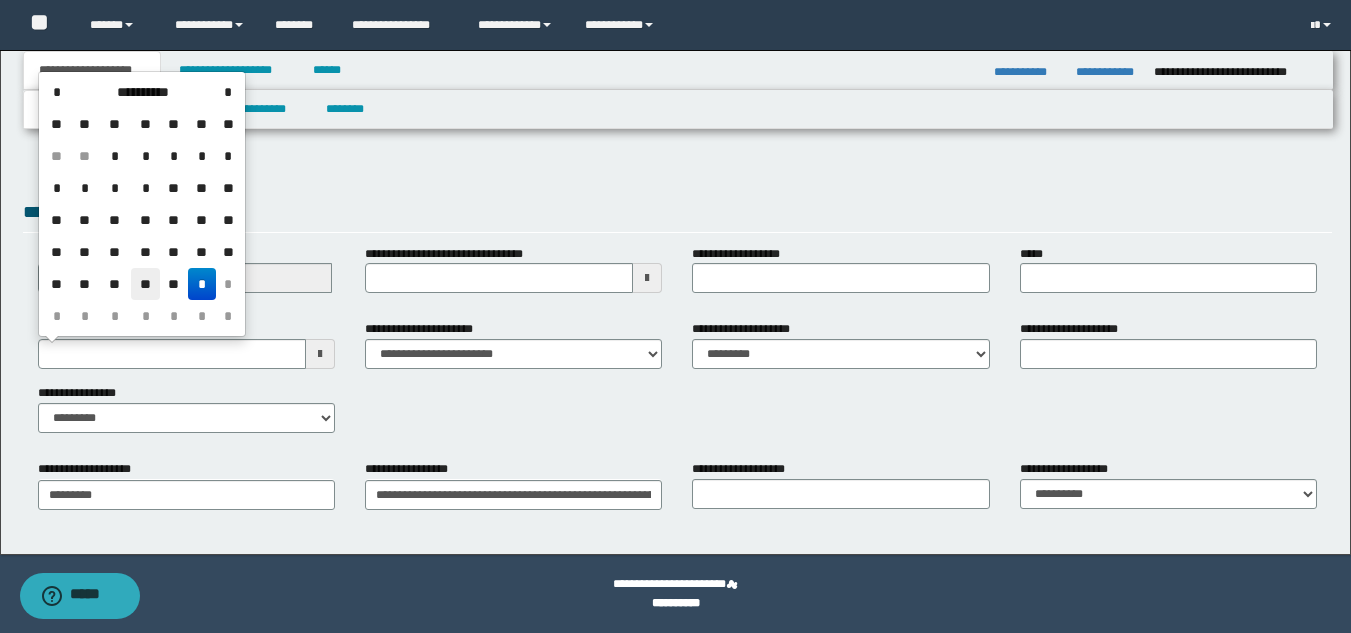 click on "**" at bounding box center (145, 284) 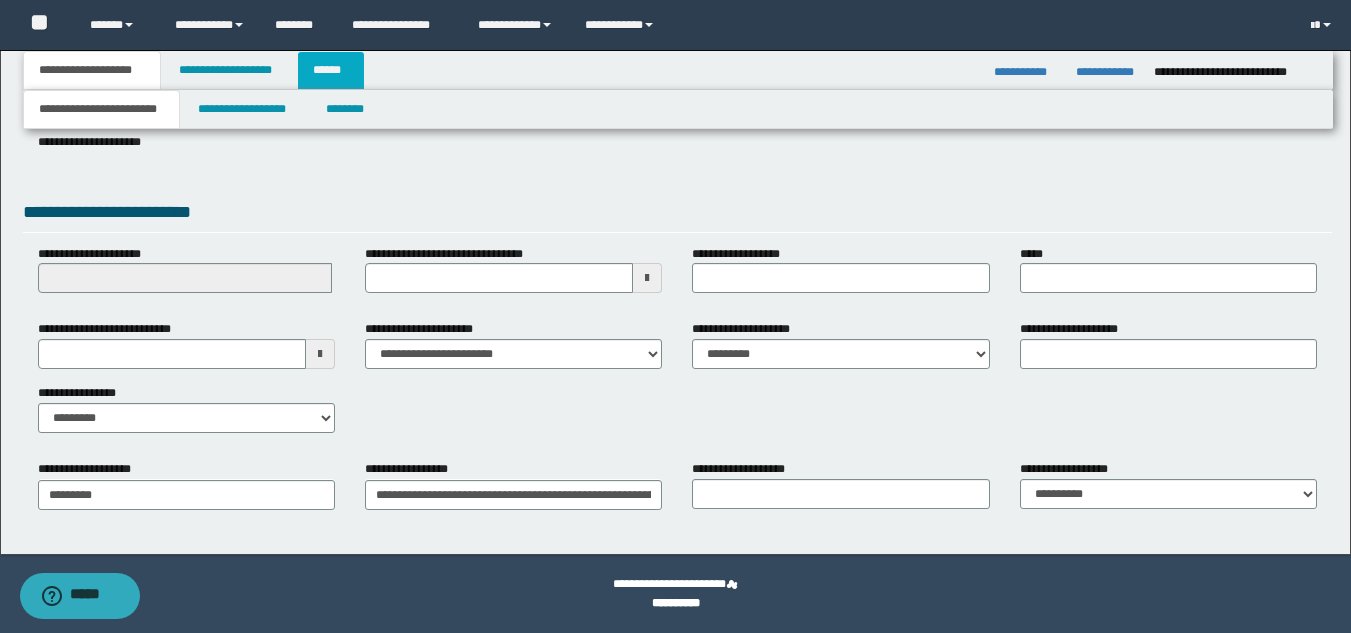 click on "******" at bounding box center [331, 70] 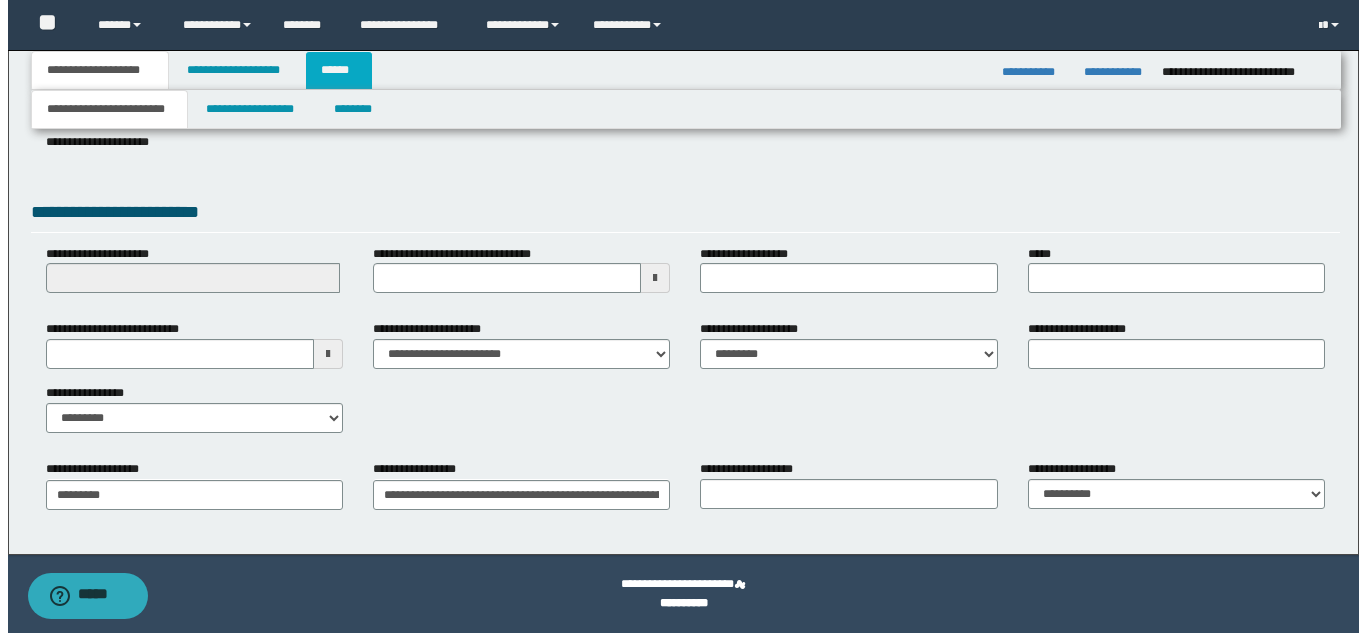 scroll, scrollTop: 0, scrollLeft: 0, axis: both 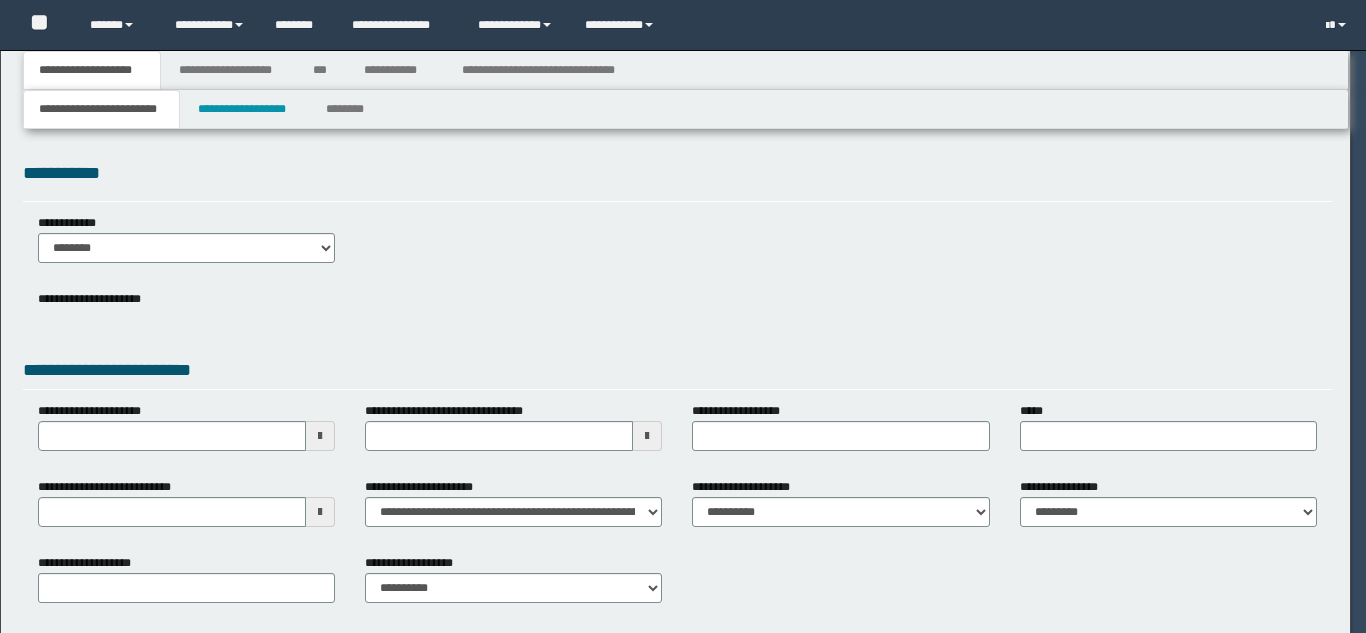 select on "*" 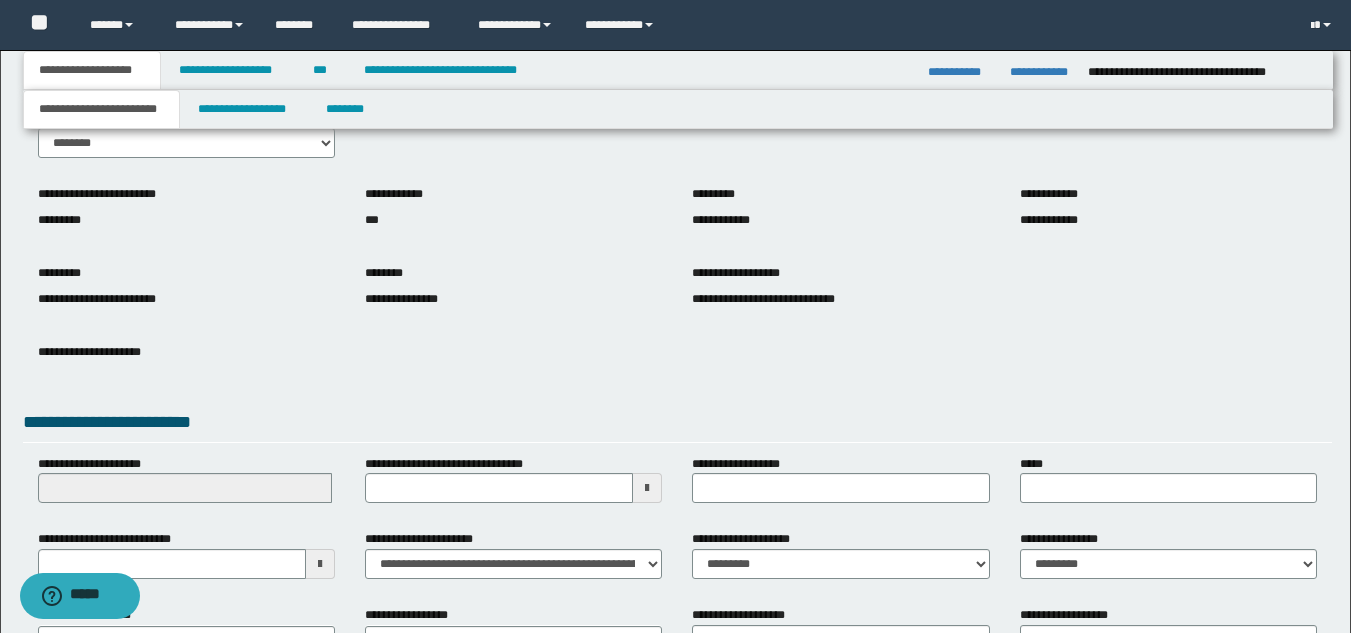 scroll, scrollTop: 251, scrollLeft: 0, axis: vertical 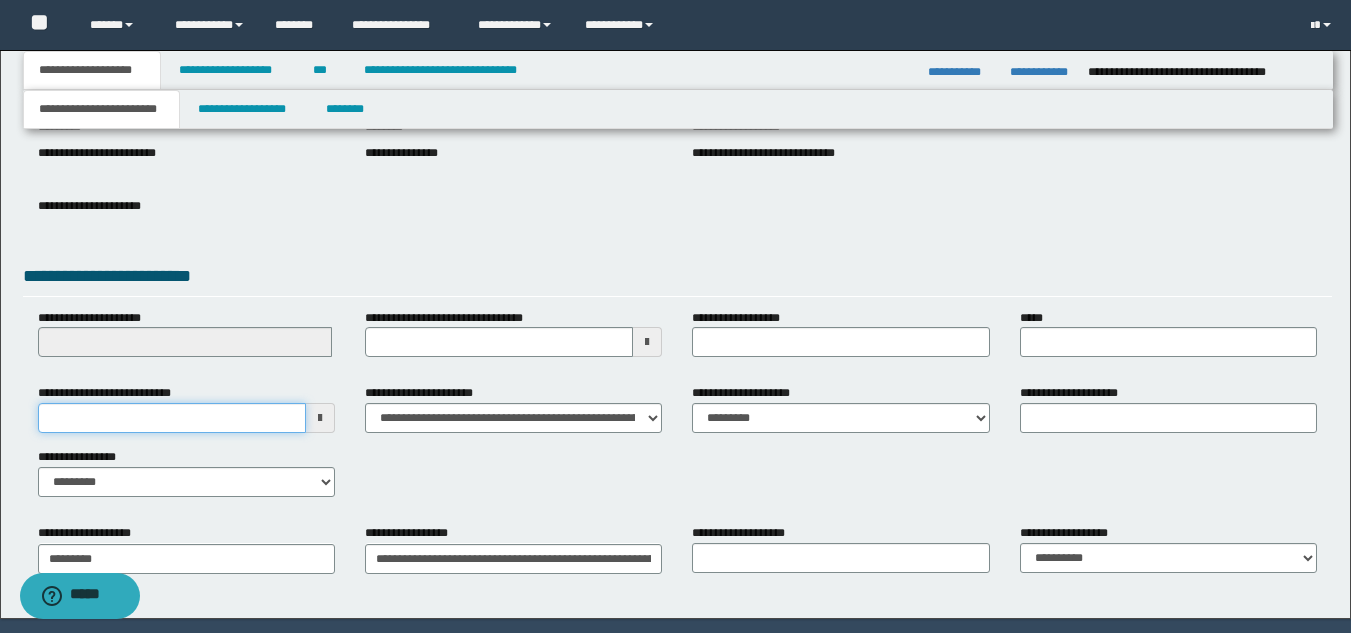 click on "**********" at bounding box center (172, 418) 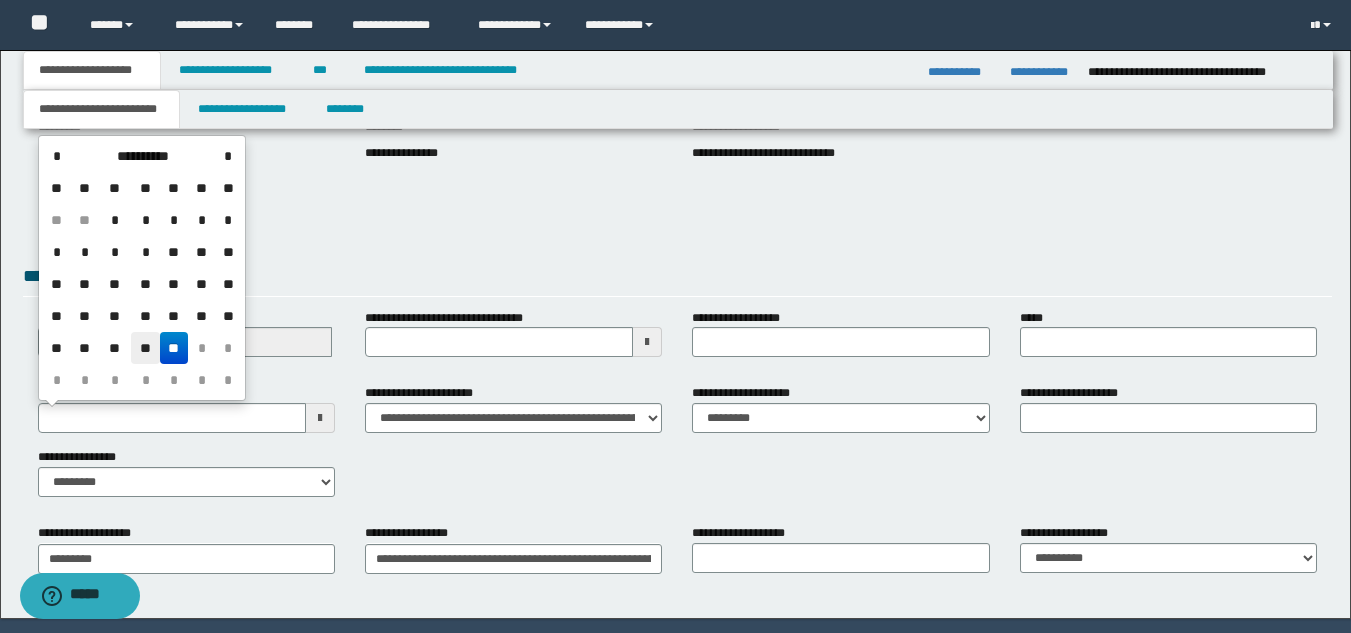 click on "**" at bounding box center [145, 348] 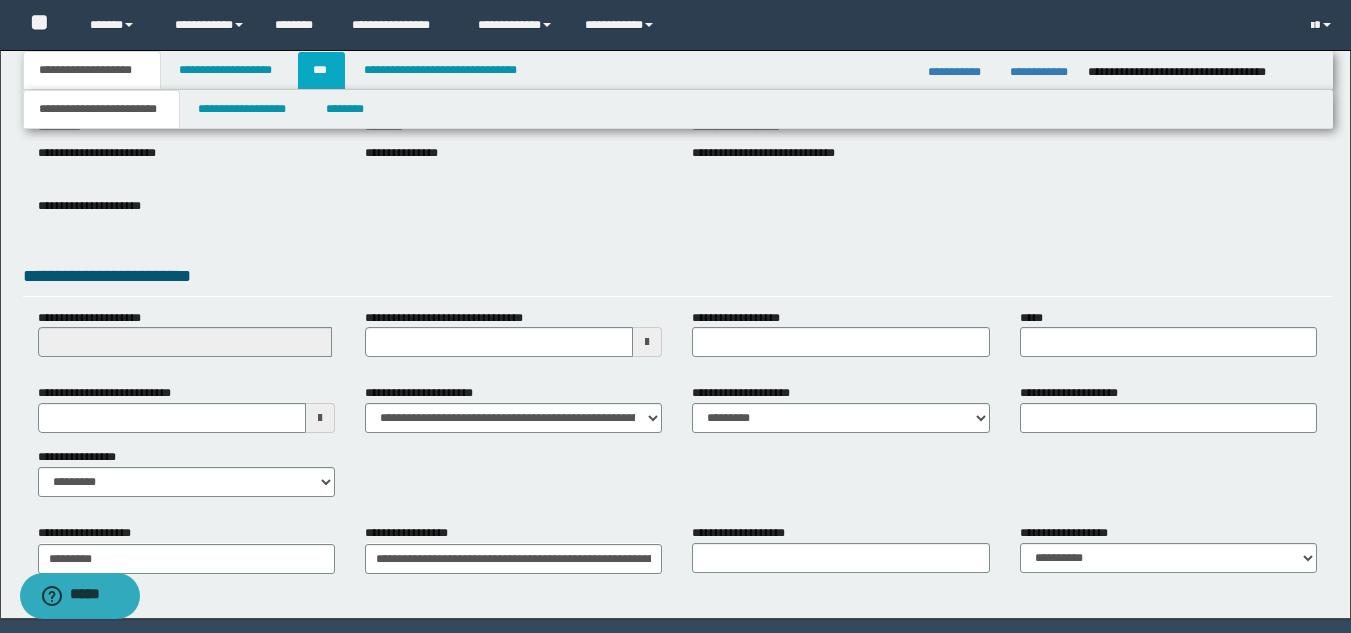 click on "***" at bounding box center [321, 70] 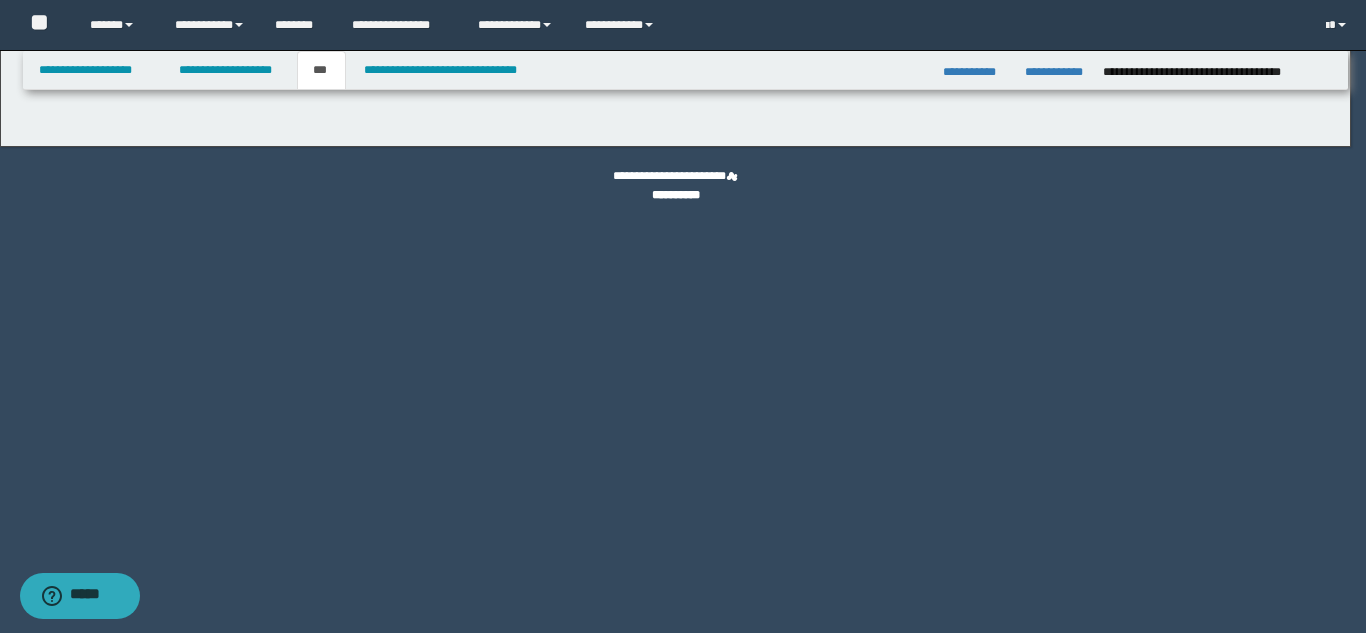select on "***" 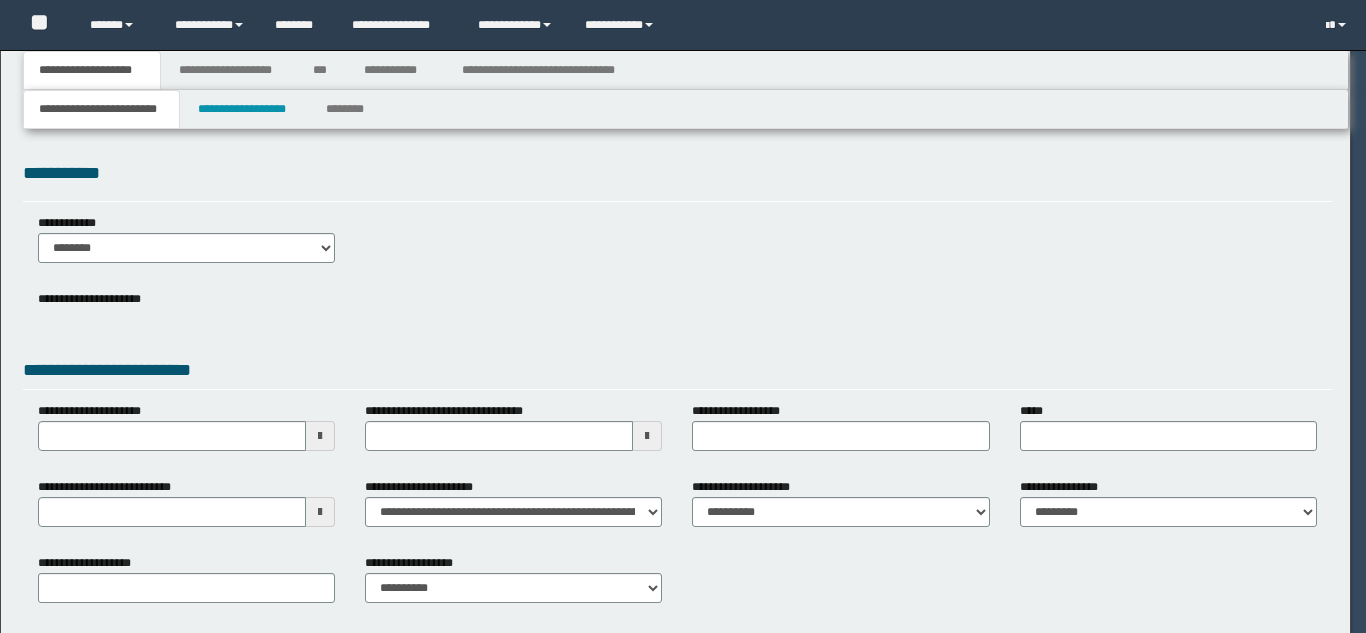 scroll, scrollTop: 0, scrollLeft: 0, axis: both 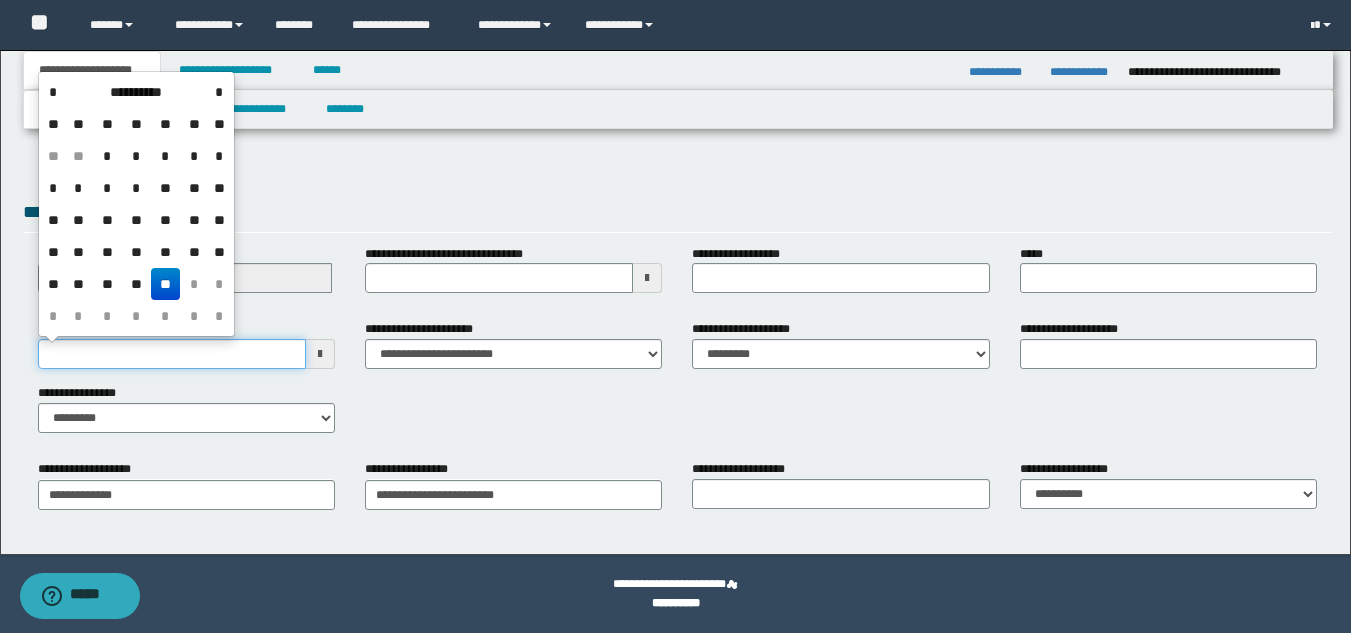 click on "**********" at bounding box center (172, 354) 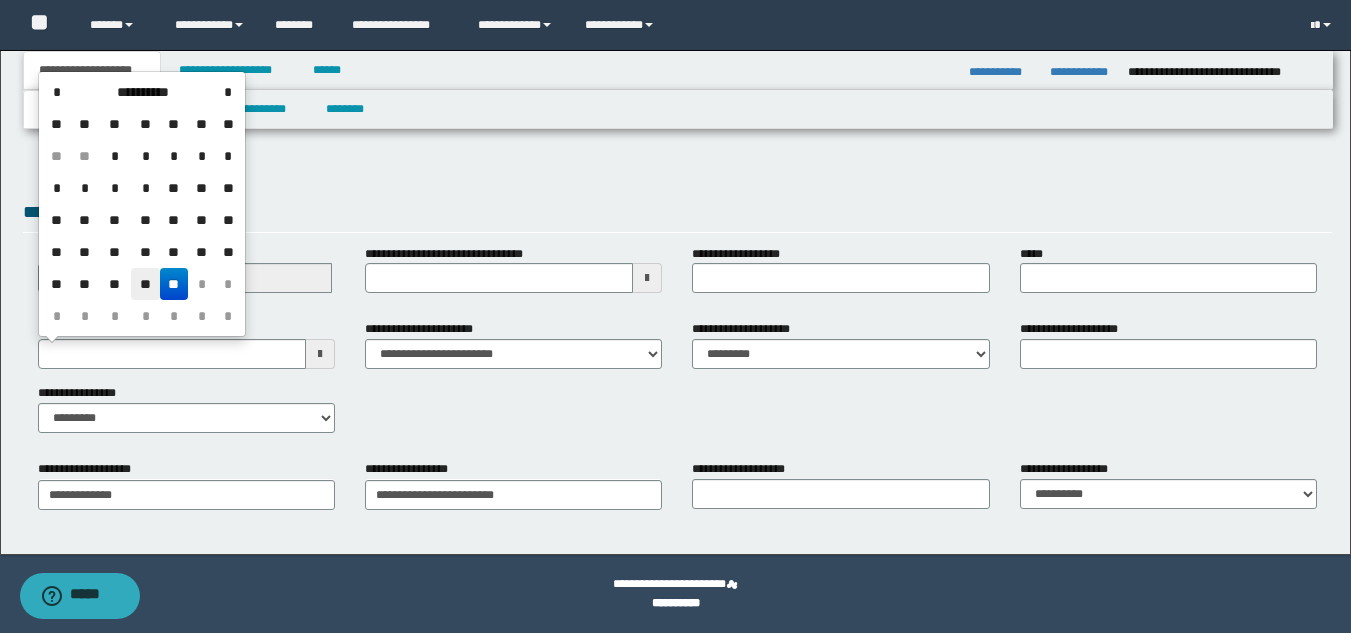 click on "**" at bounding box center [145, 284] 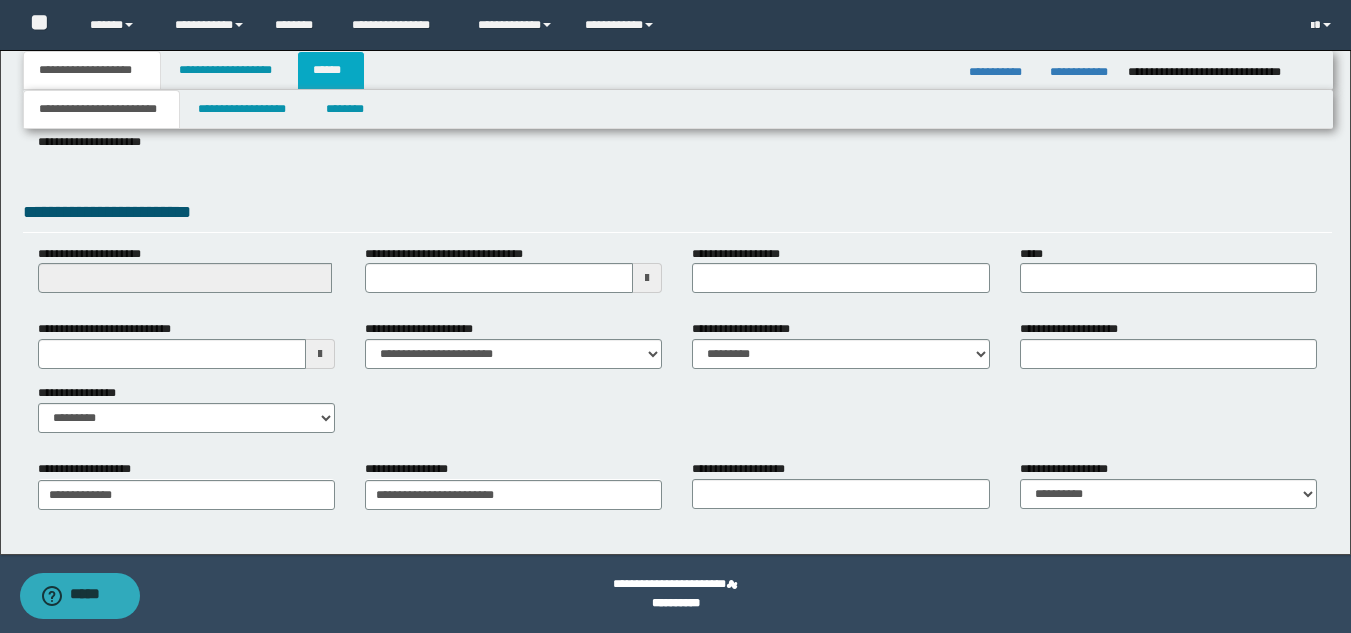 click on "******" at bounding box center (331, 70) 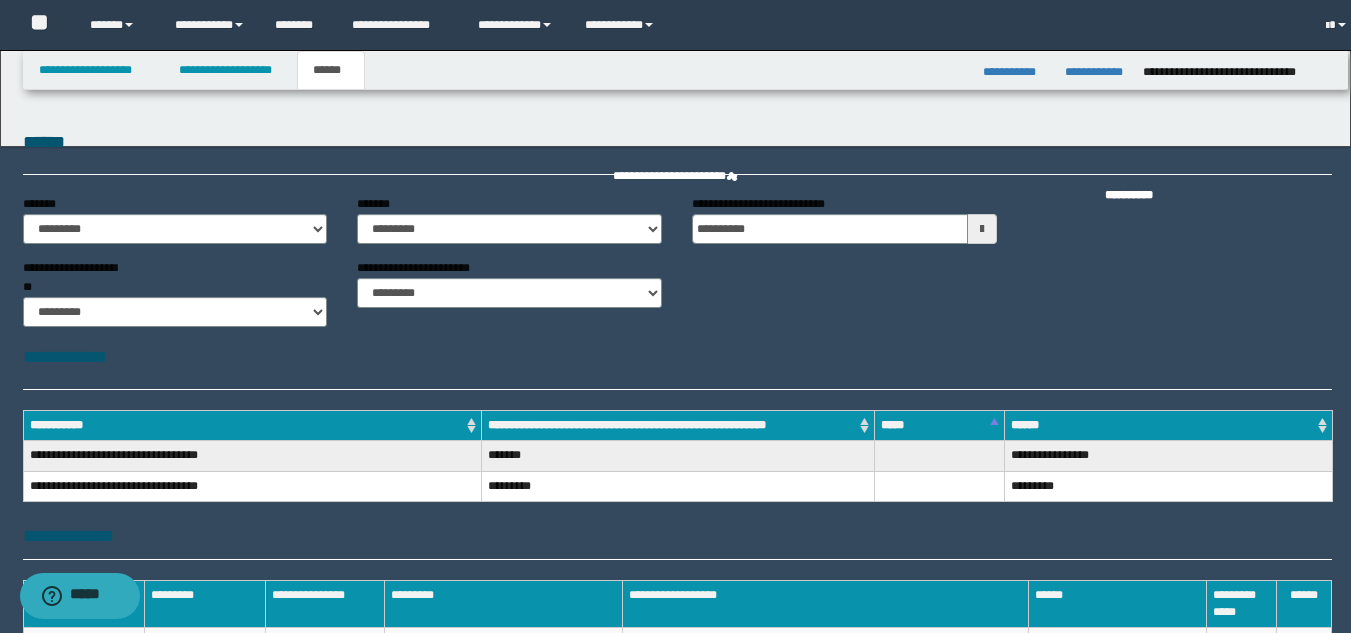 scroll, scrollTop: 0, scrollLeft: 0, axis: both 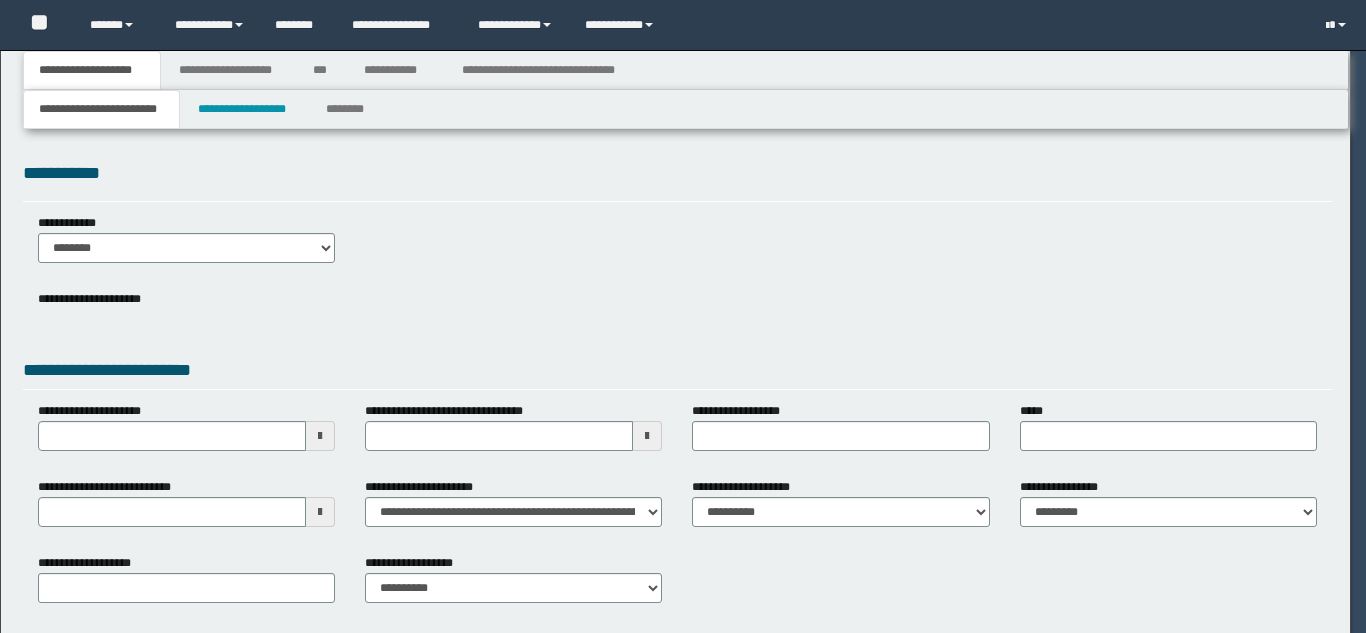 select on "*" 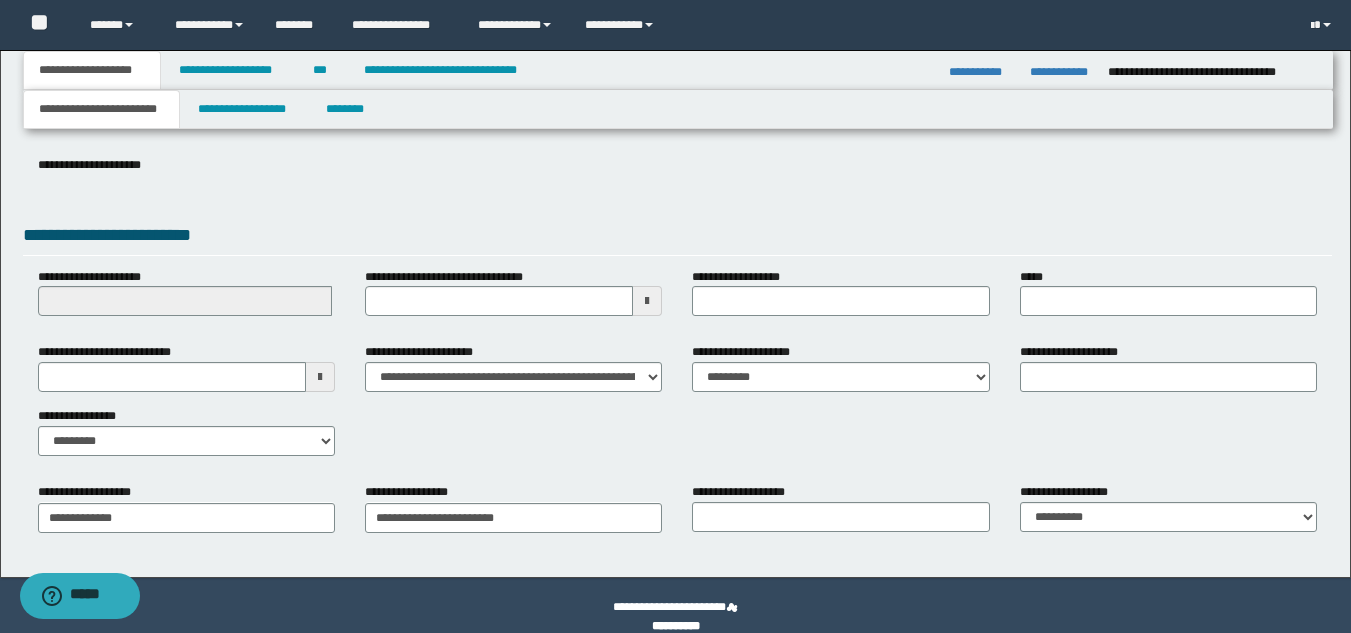 scroll, scrollTop: 315, scrollLeft: 0, axis: vertical 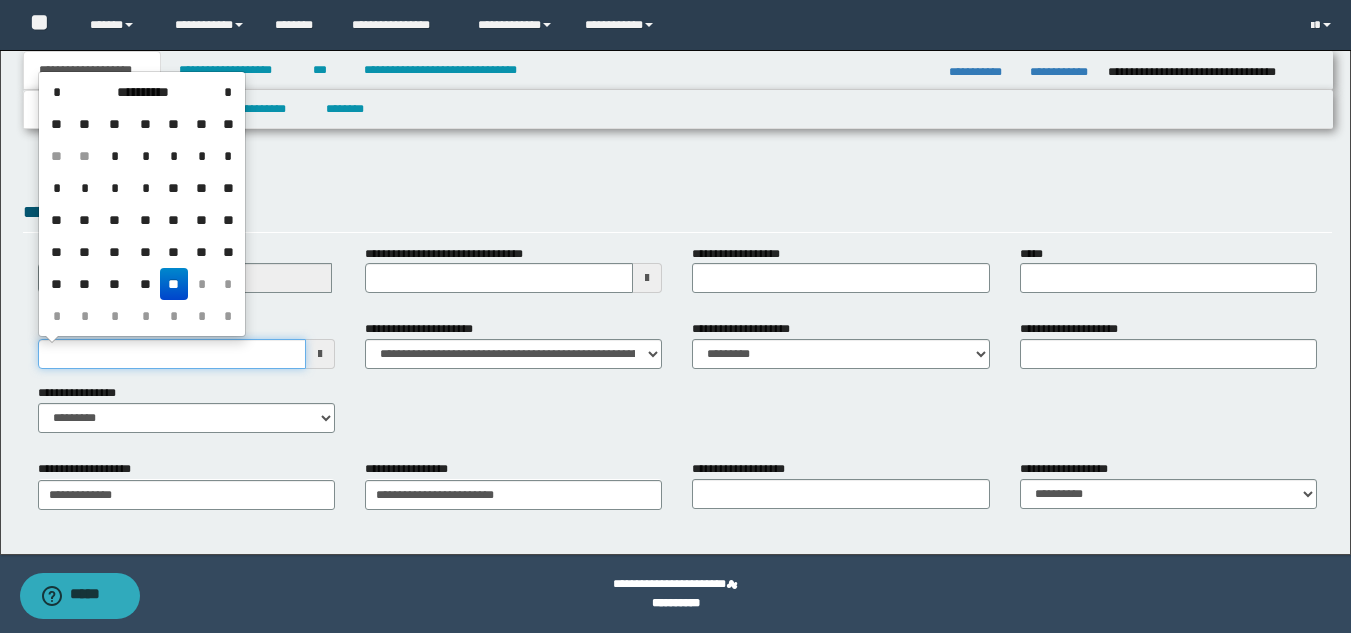 click on "**********" at bounding box center [172, 354] 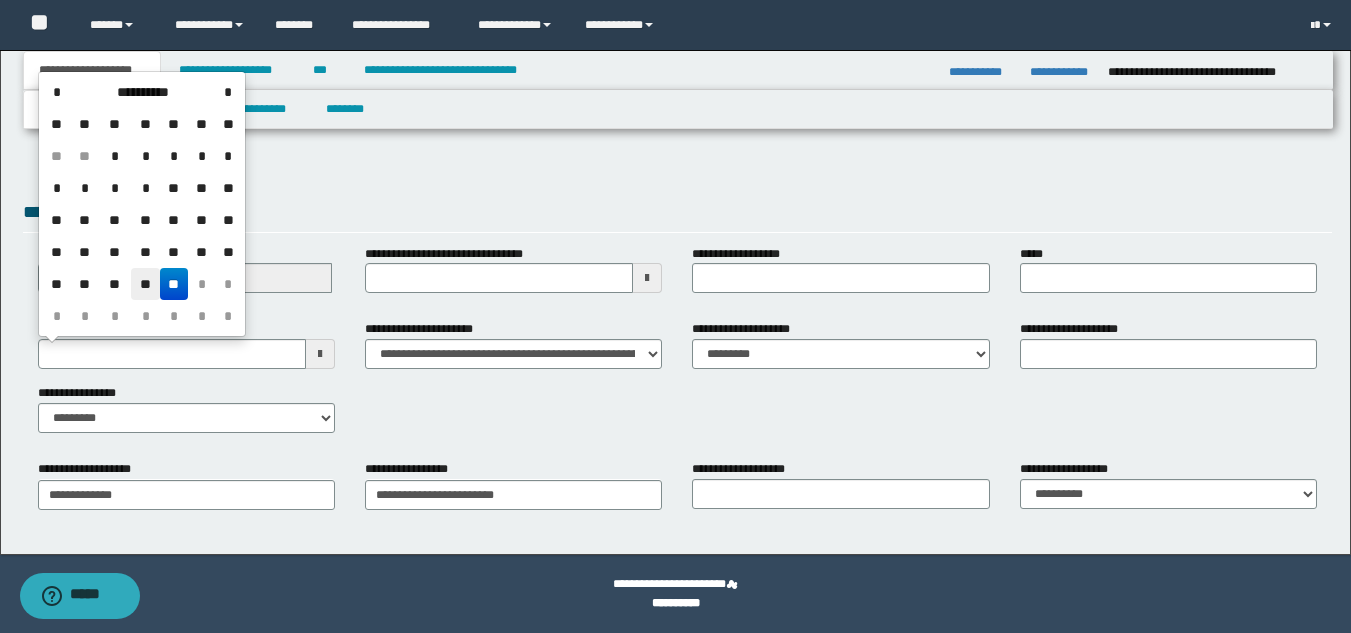click on "**" at bounding box center (145, 284) 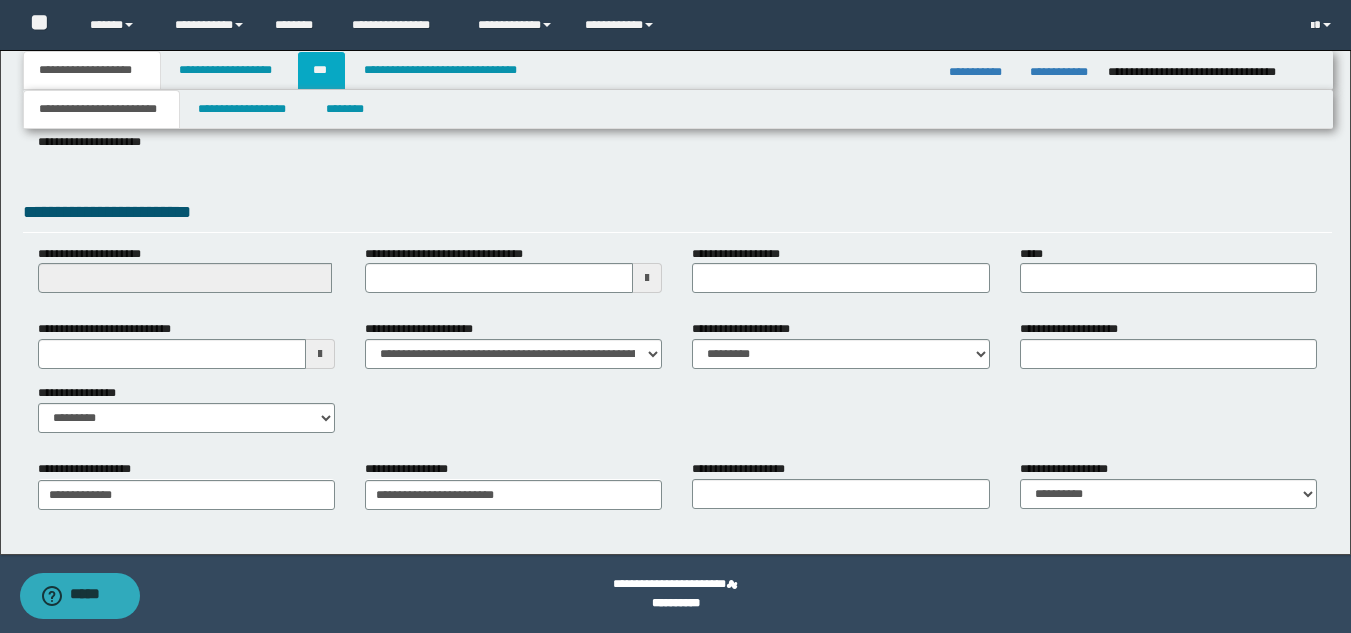 click on "***" at bounding box center [321, 70] 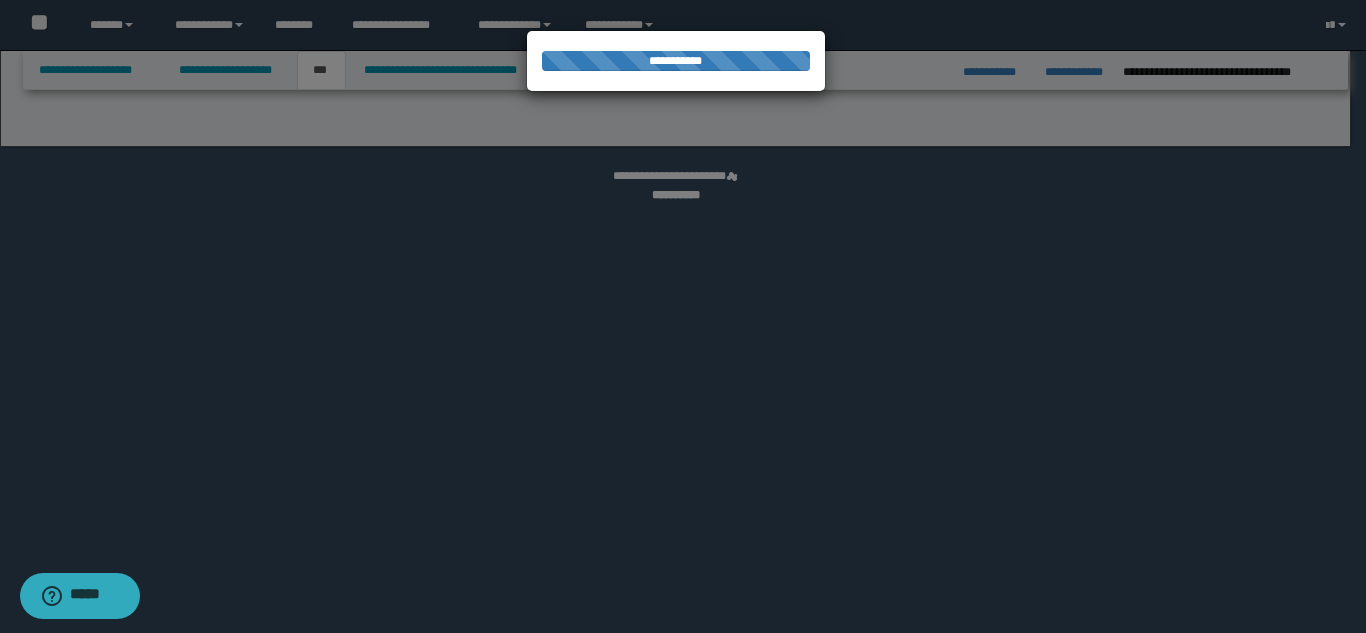 select on "**" 